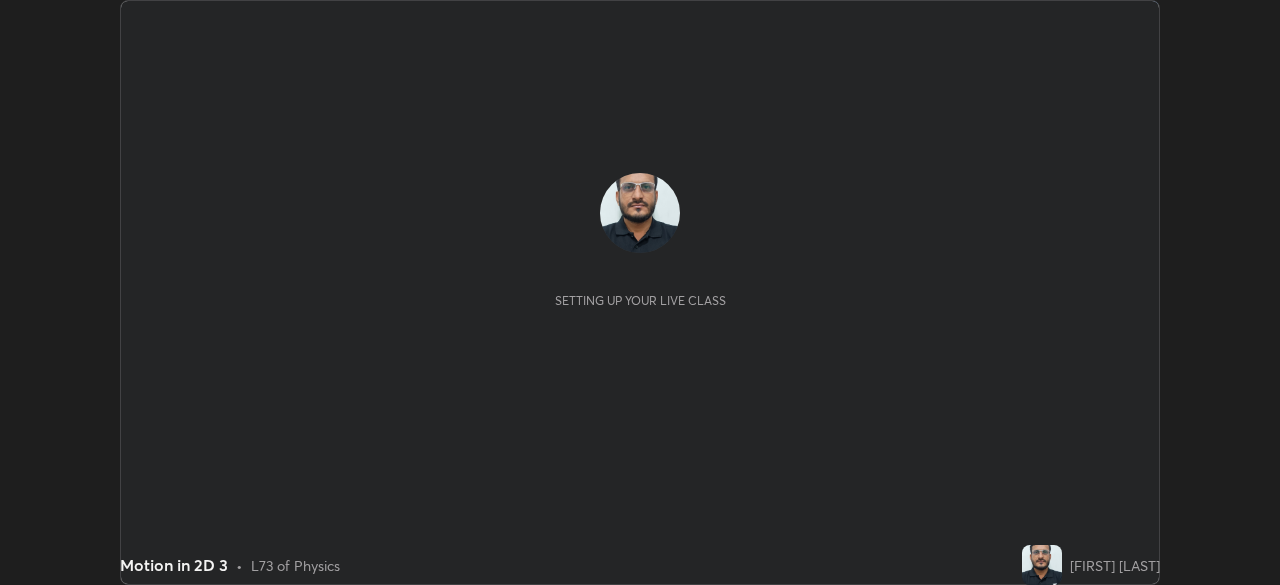 scroll, scrollTop: 0, scrollLeft: 0, axis: both 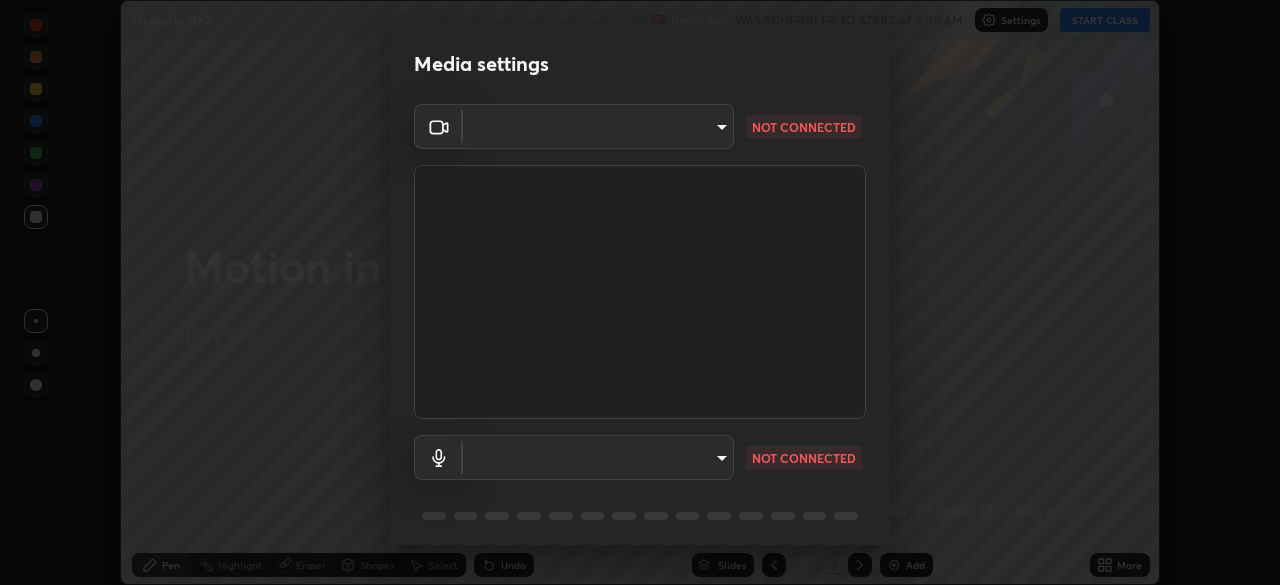 type on "219a49c928e9c0b46faffe4f39ef64d047ff4b9bef24b59344cfd42c927ef79e" 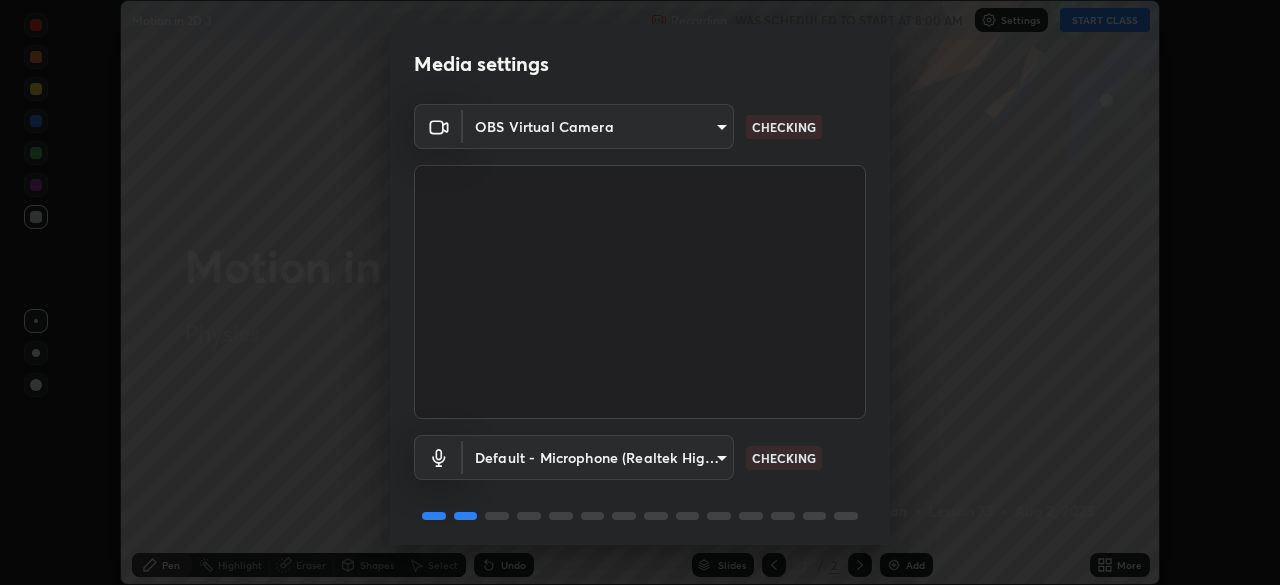 scroll, scrollTop: 71, scrollLeft: 0, axis: vertical 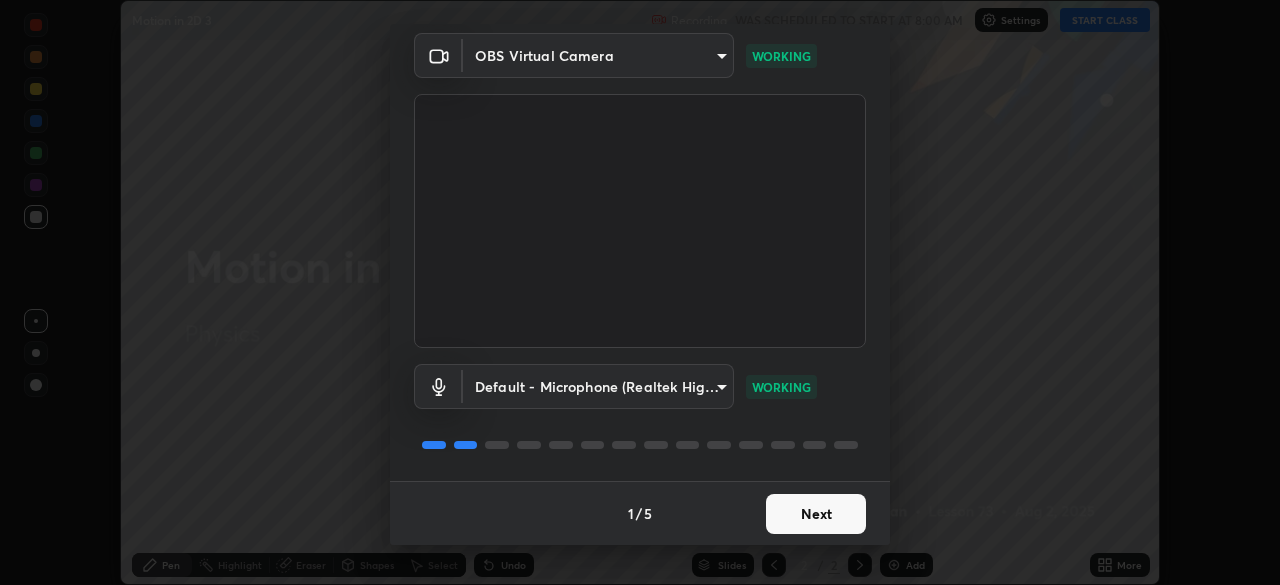 click on "Next" at bounding box center (816, 514) 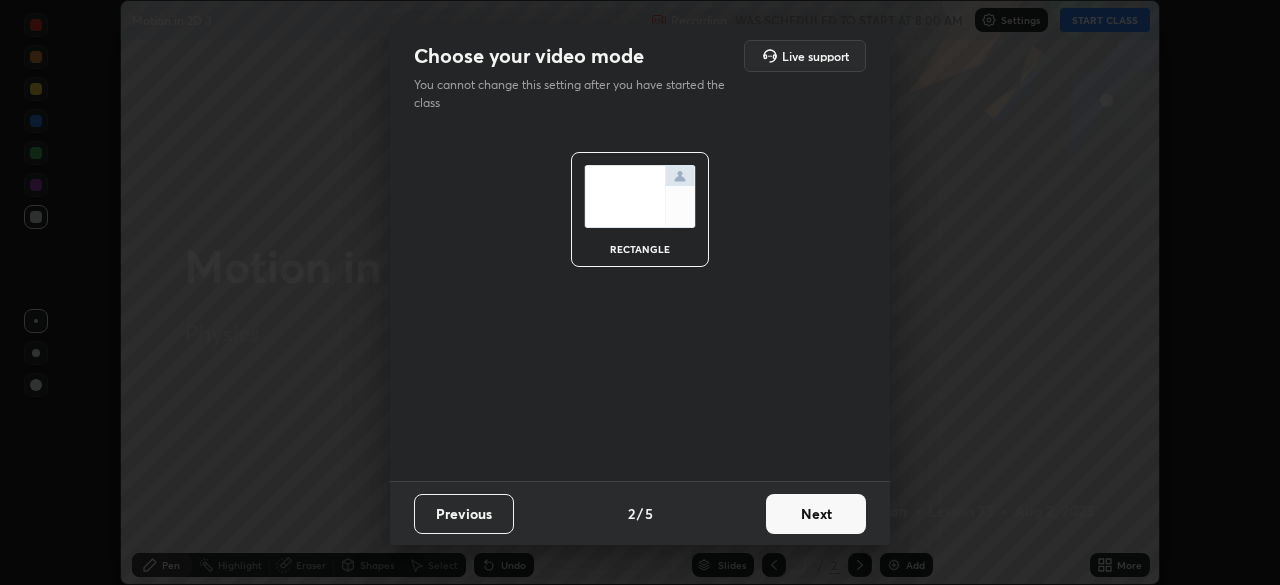 click on "Next" at bounding box center (816, 514) 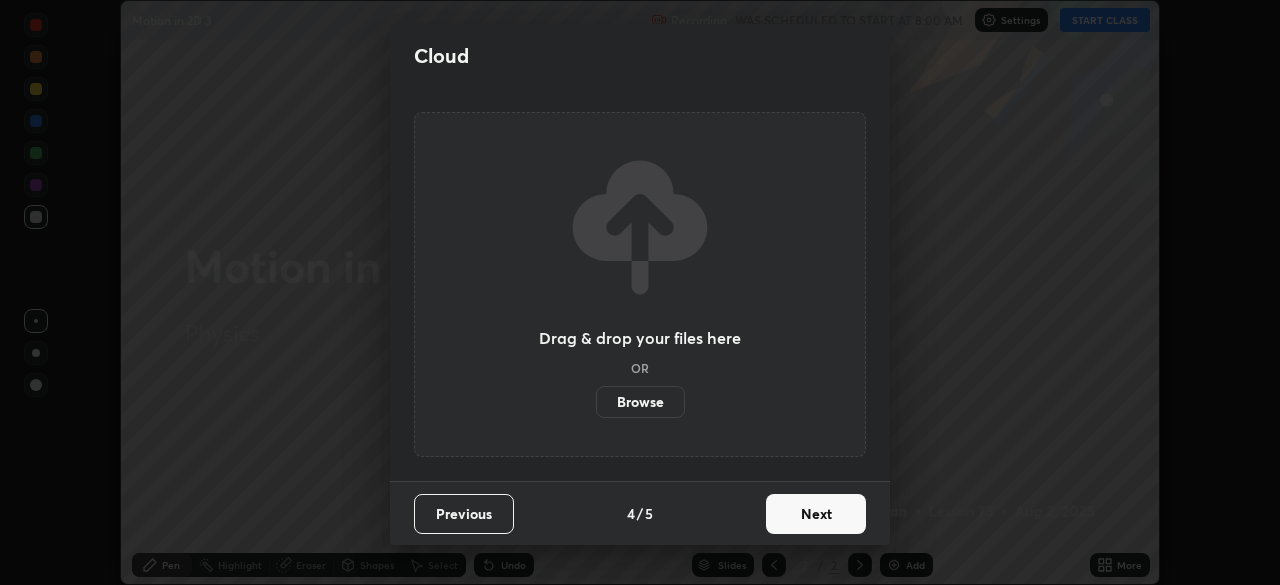 click on "Next" at bounding box center (816, 514) 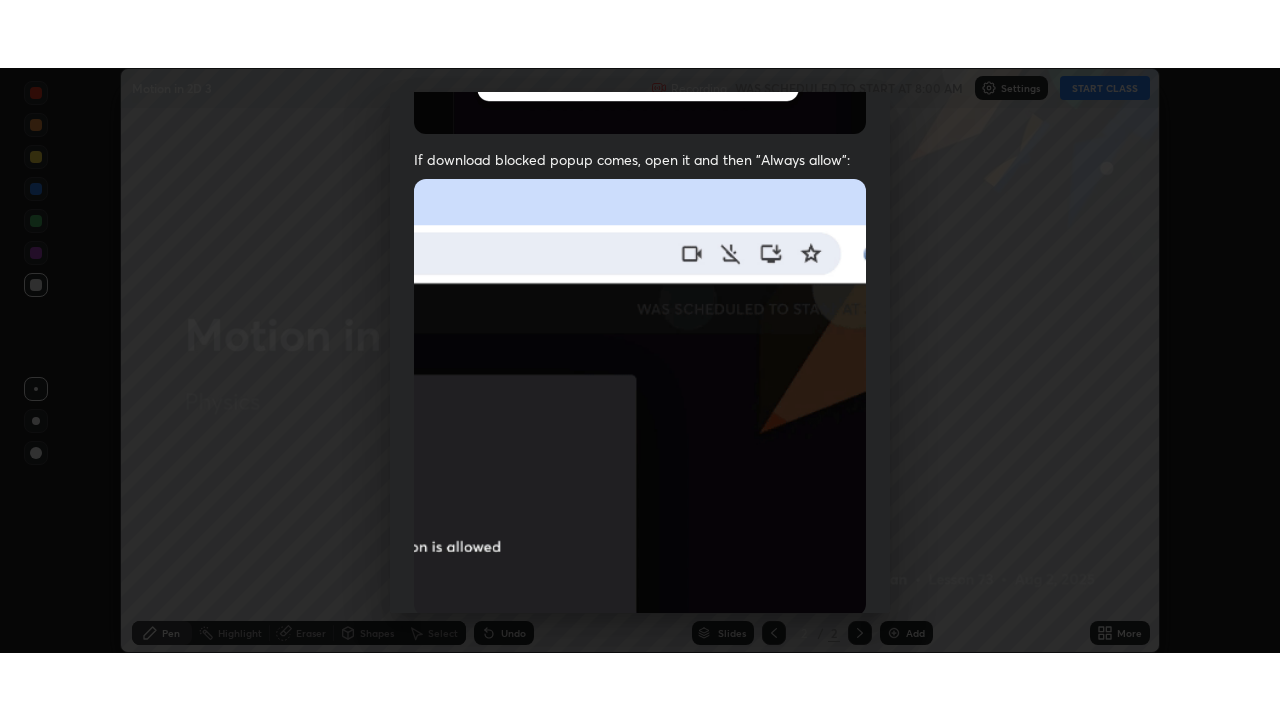 scroll, scrollTop: 479, scrollLeft: 0, axis: vertical 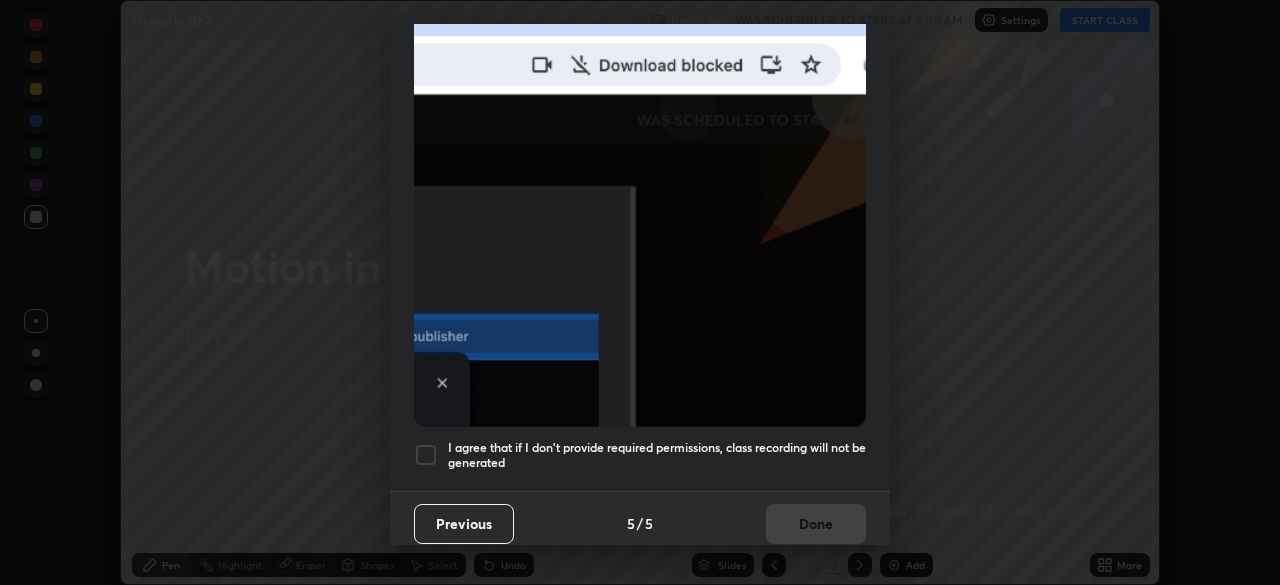 click at bounding box center (426, 455) 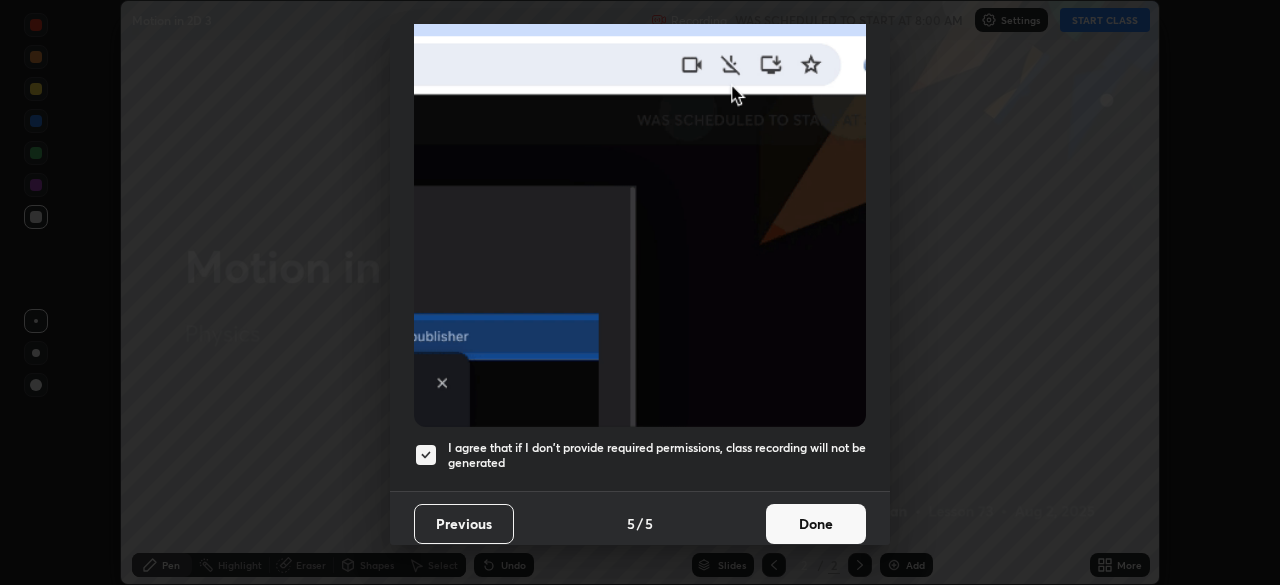 click on "Done" at bounding box center (816, 524) 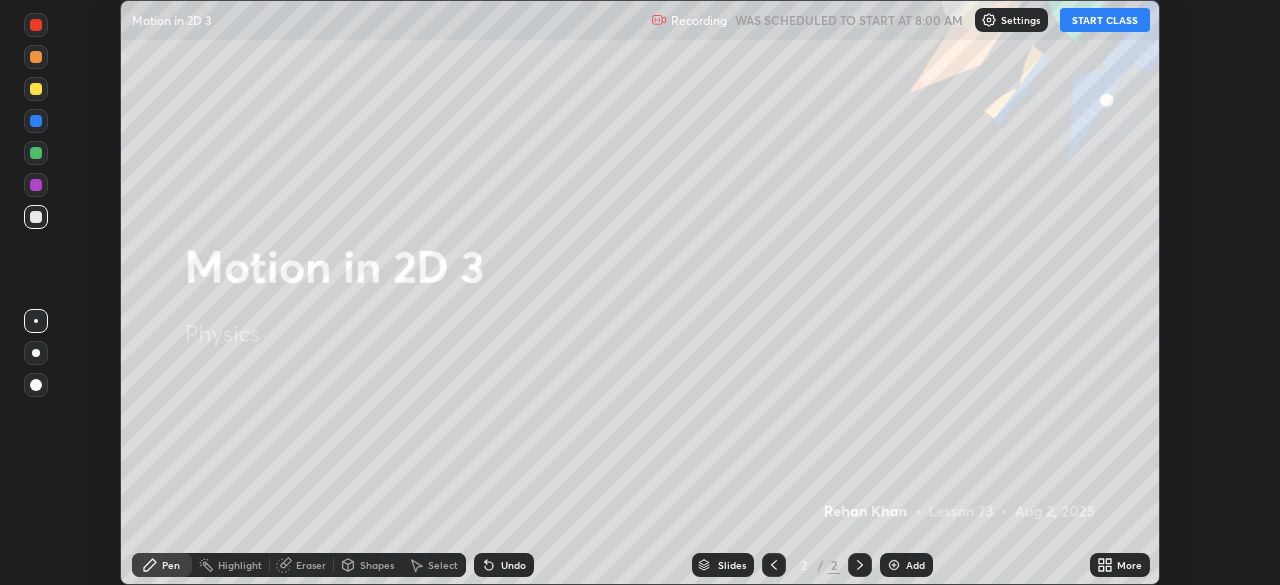 click on "START CLASS" at bounding box center (1105, 20) 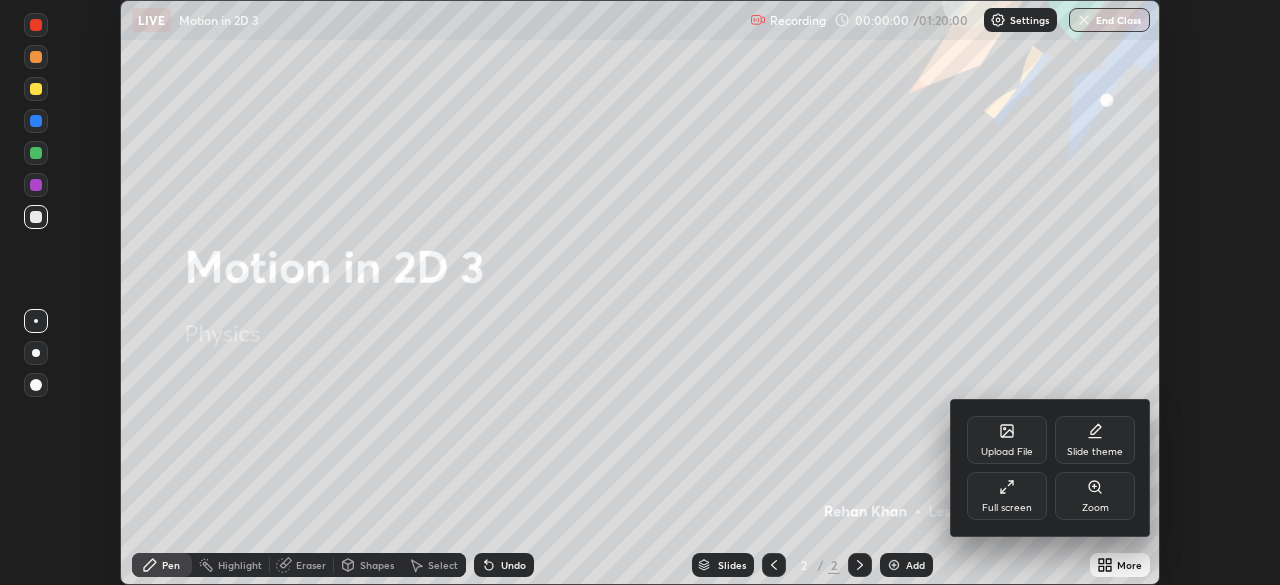 click on "Full screen" at bounding box center [1007, 496] 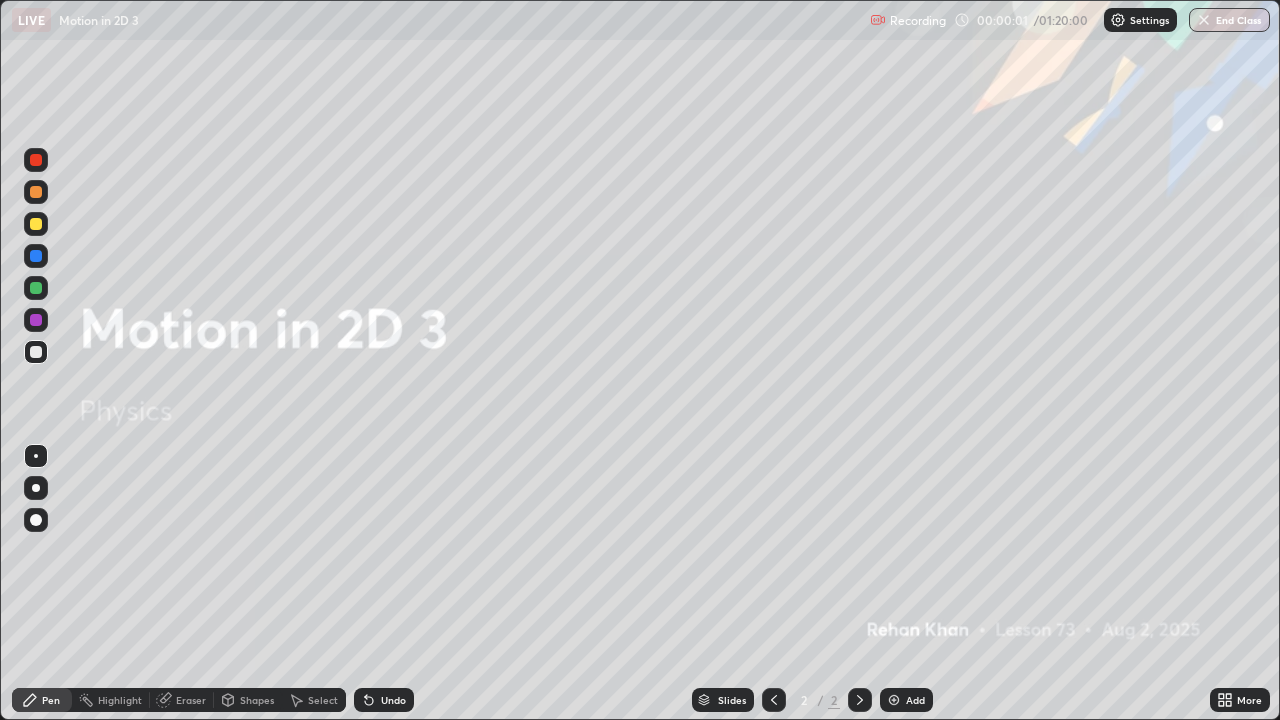 scroll, scrollTop: 99280, scrollLeft: 98720, axis: both 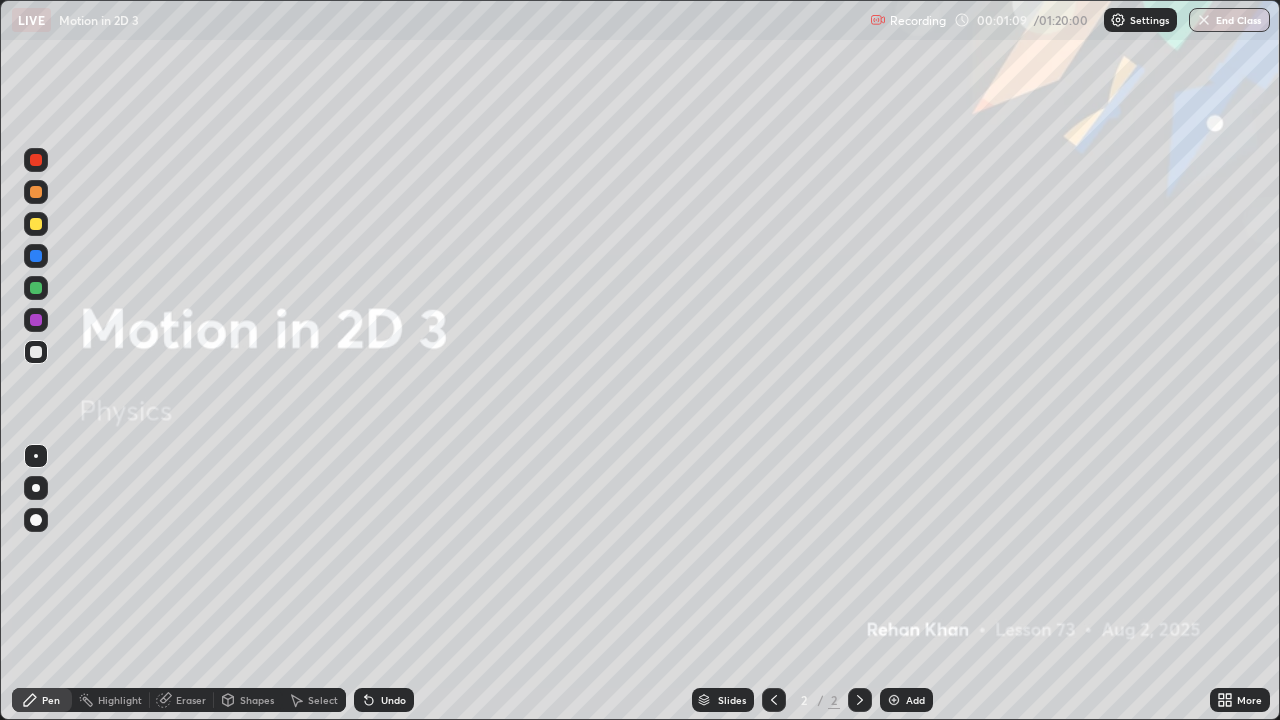 click on "Add" at bounding box center [915, 700] 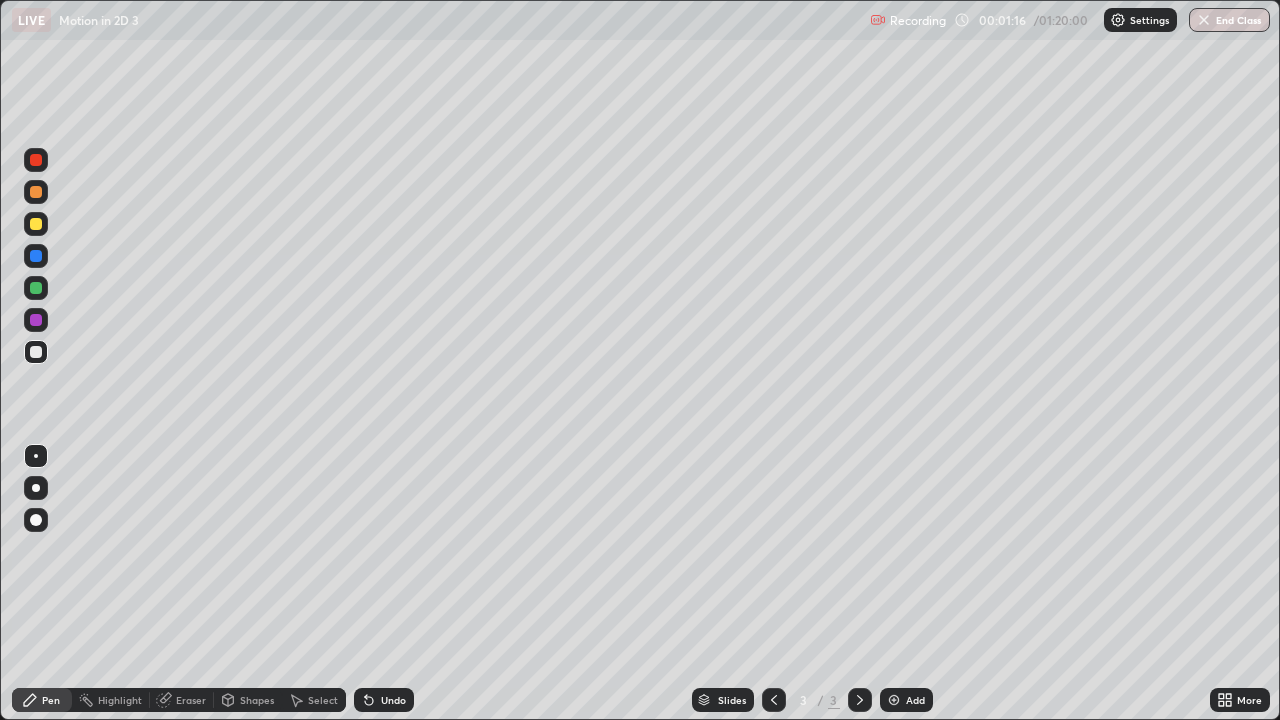 click at bounding box center [36, 488] 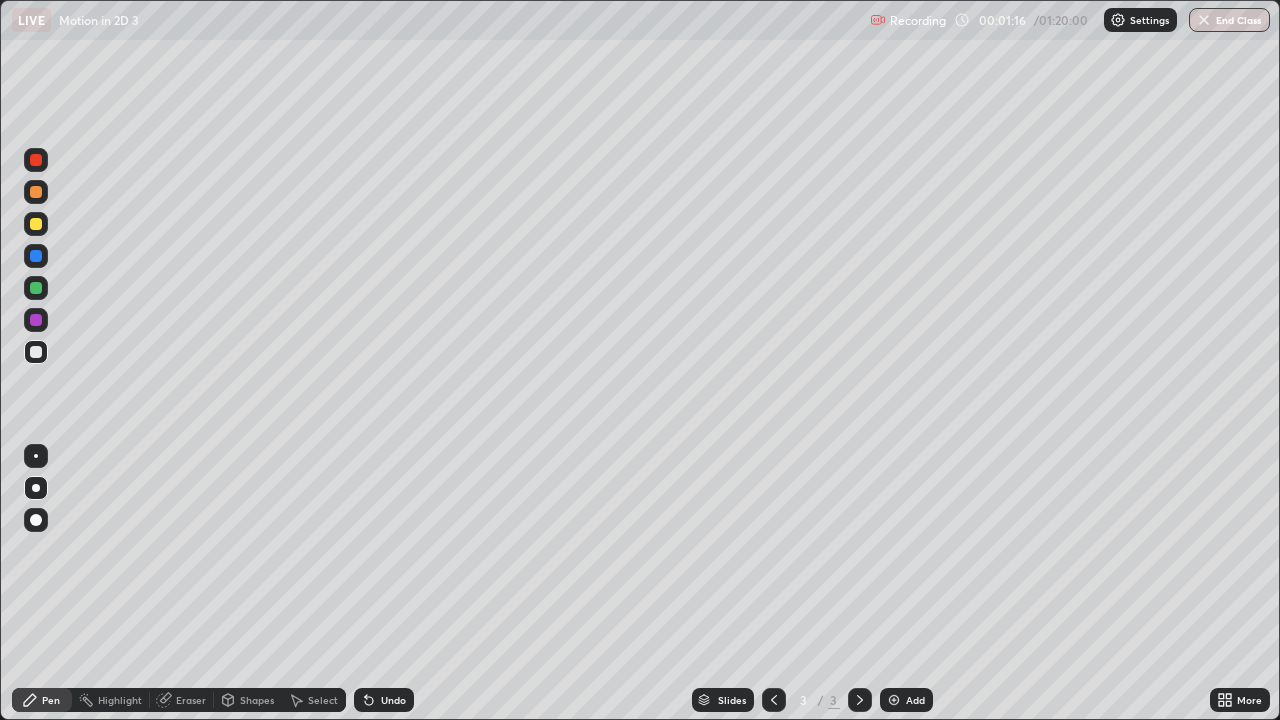 click at bounding box center (36, 352) 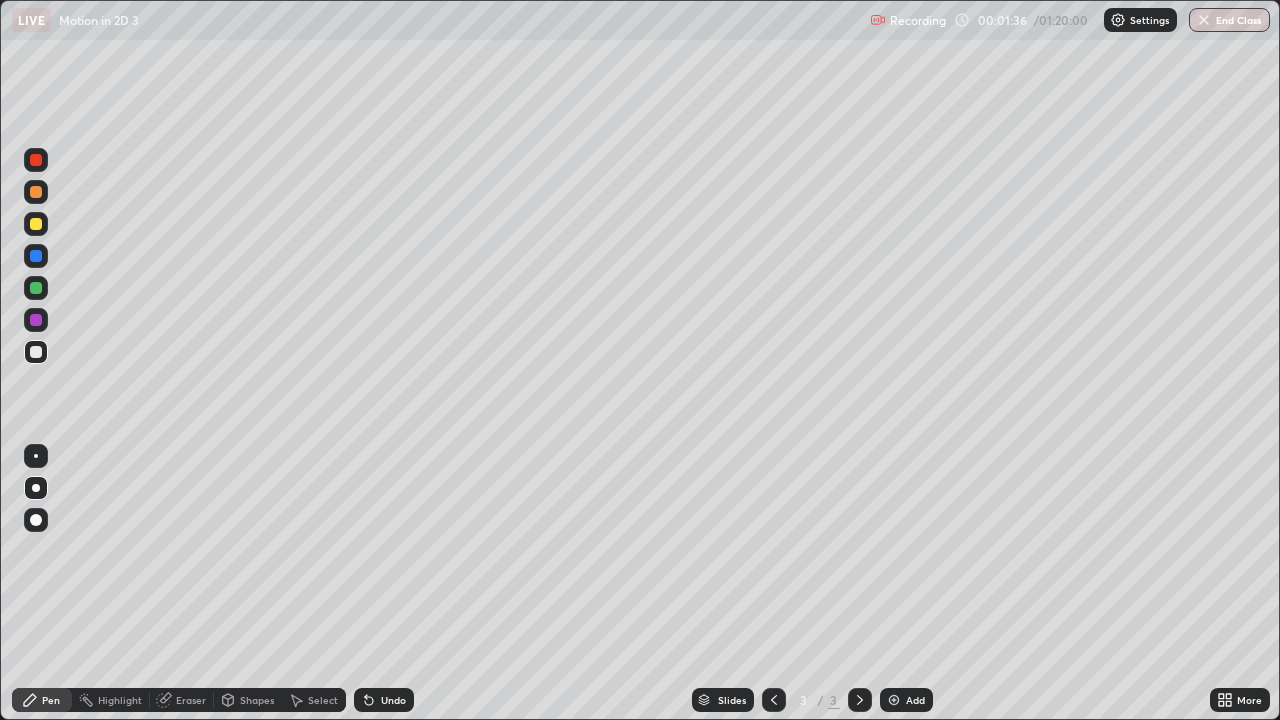 click at bounding box center [36, 224] 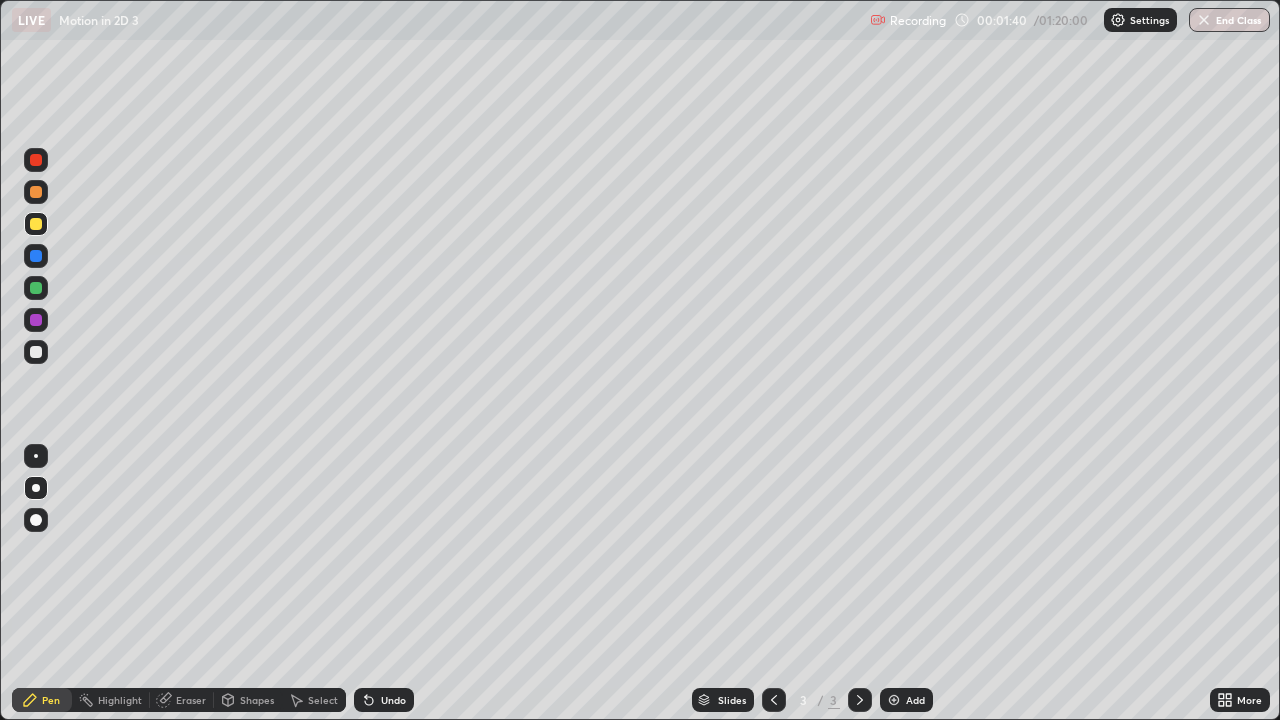 click at bounding box center [36, 256] 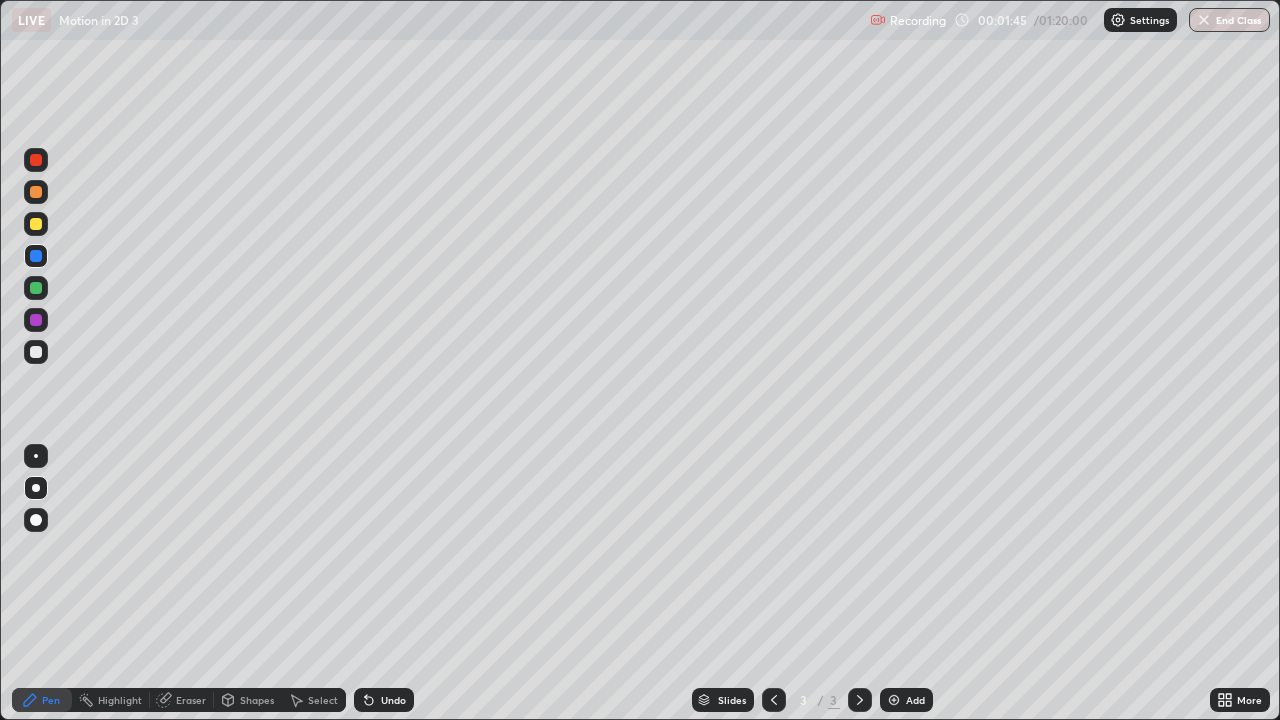 click at bounding box center (36, 352) 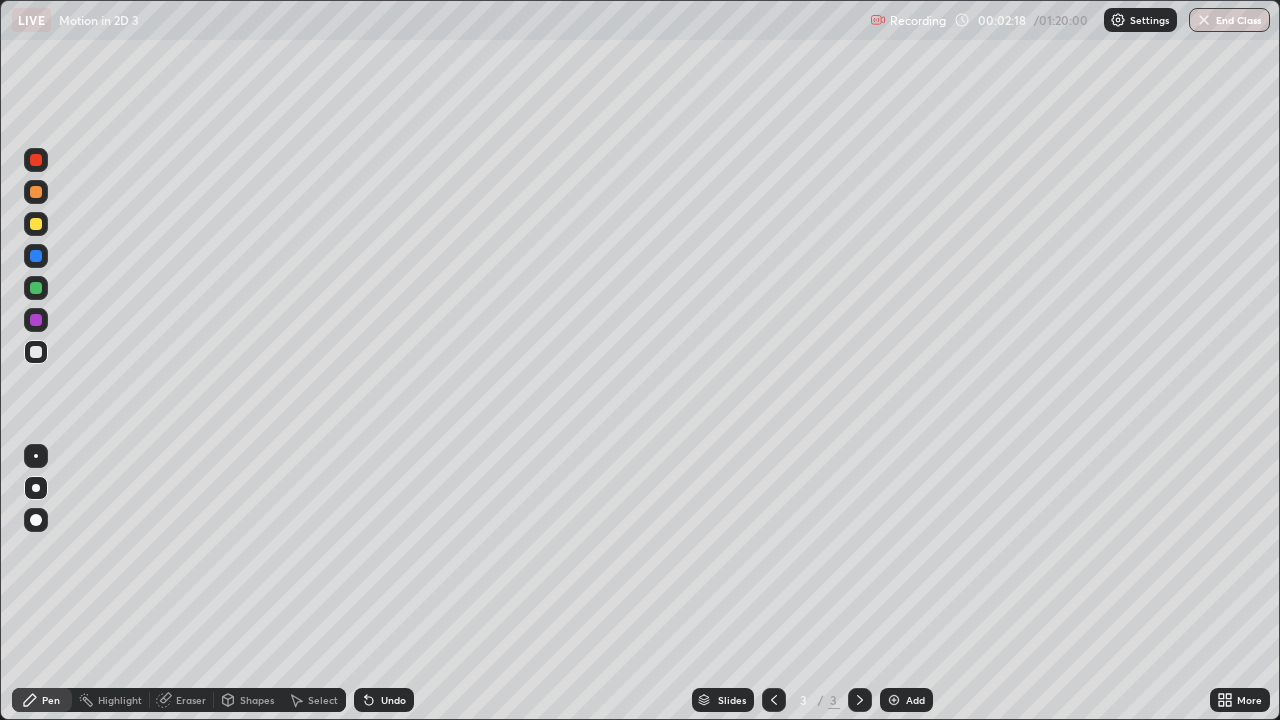 click at bounding box center [36, 224] 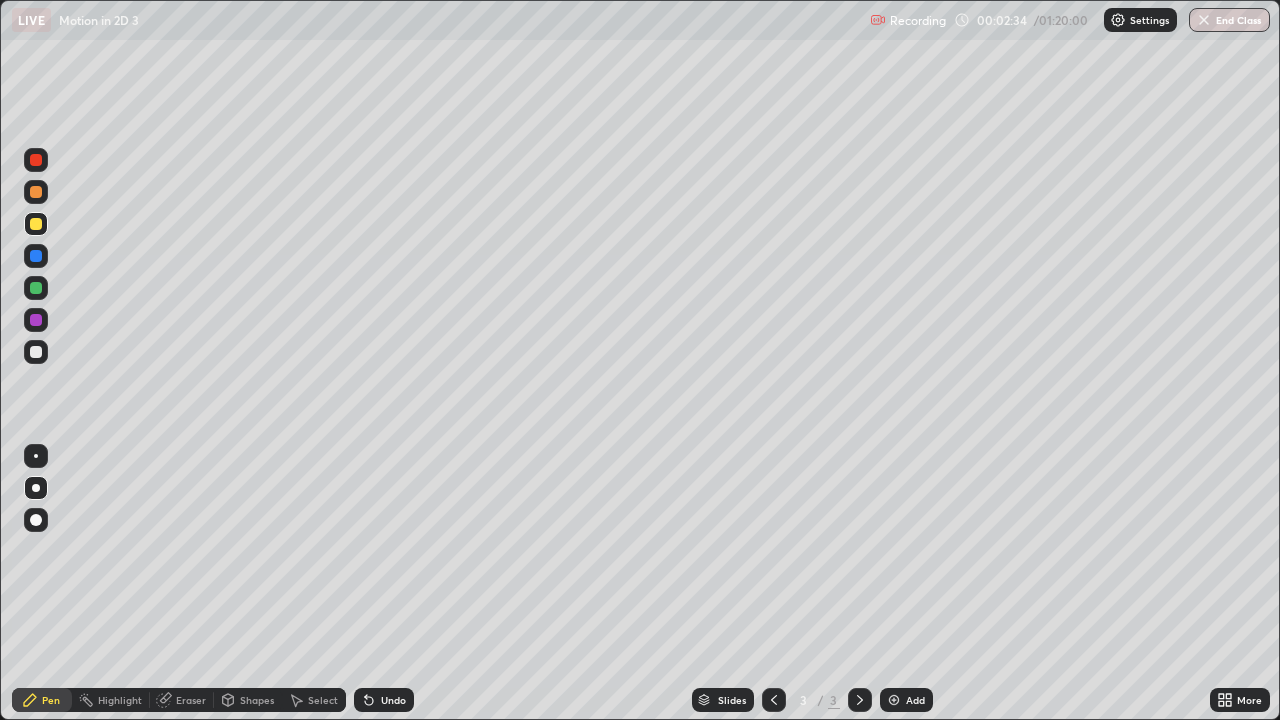 click at bounding box center (36, 192) 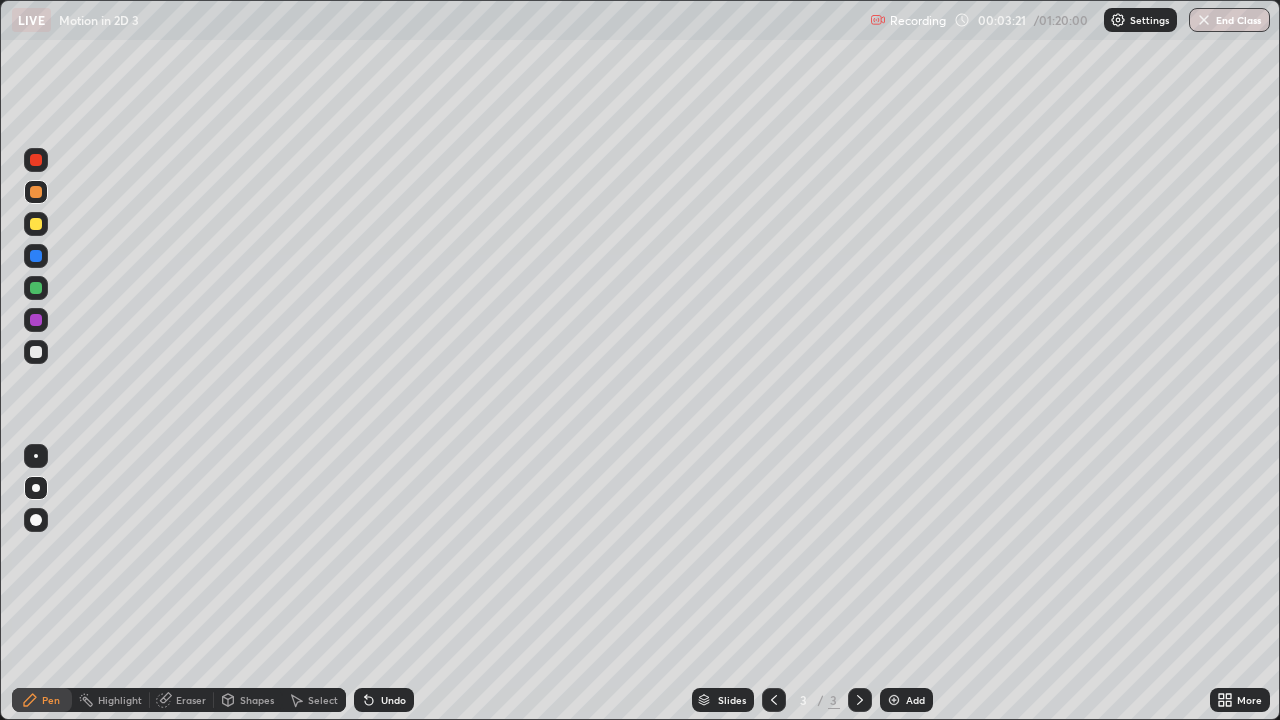 click at bounding box center [36, 352] 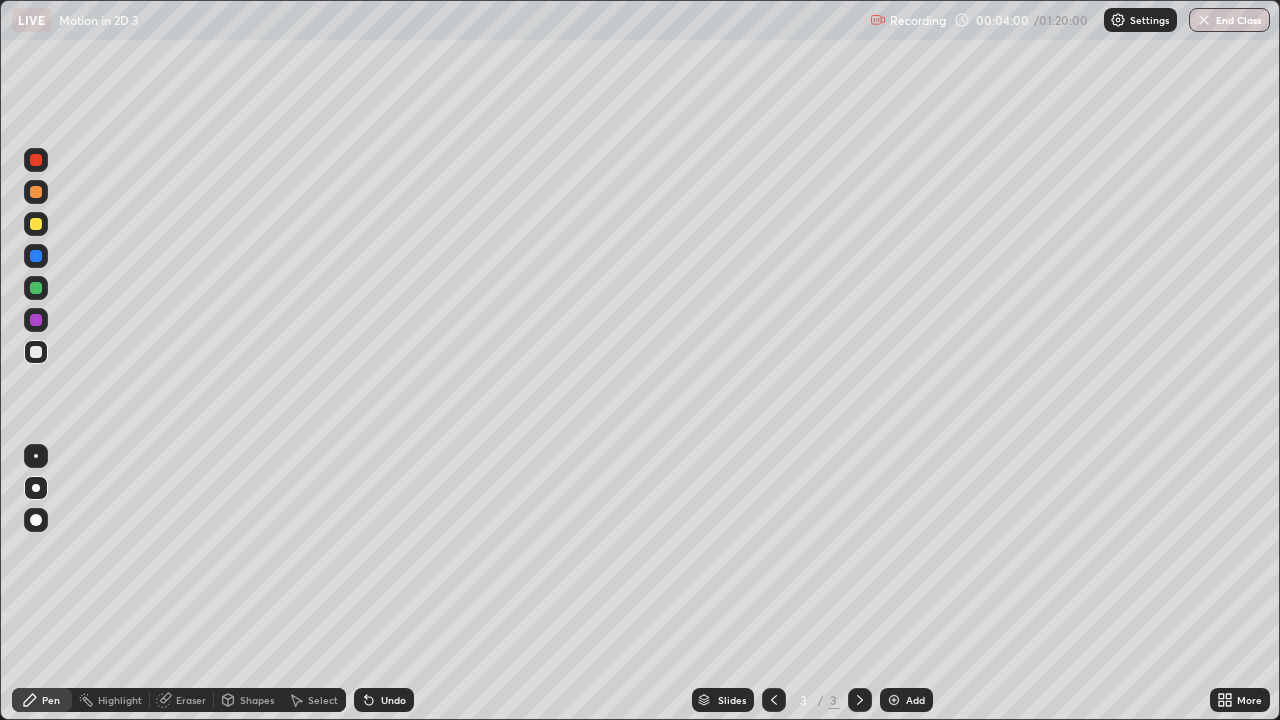 click 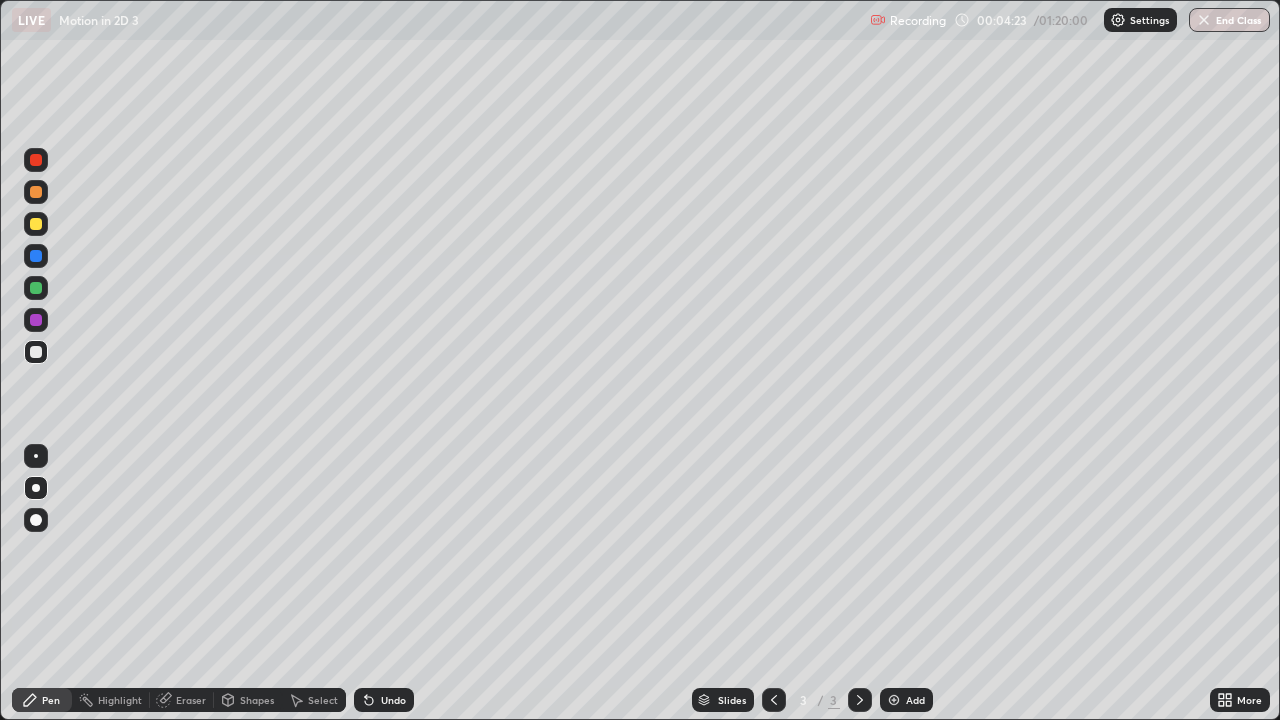 click on "Shapes" at bounding box center [248, 700] 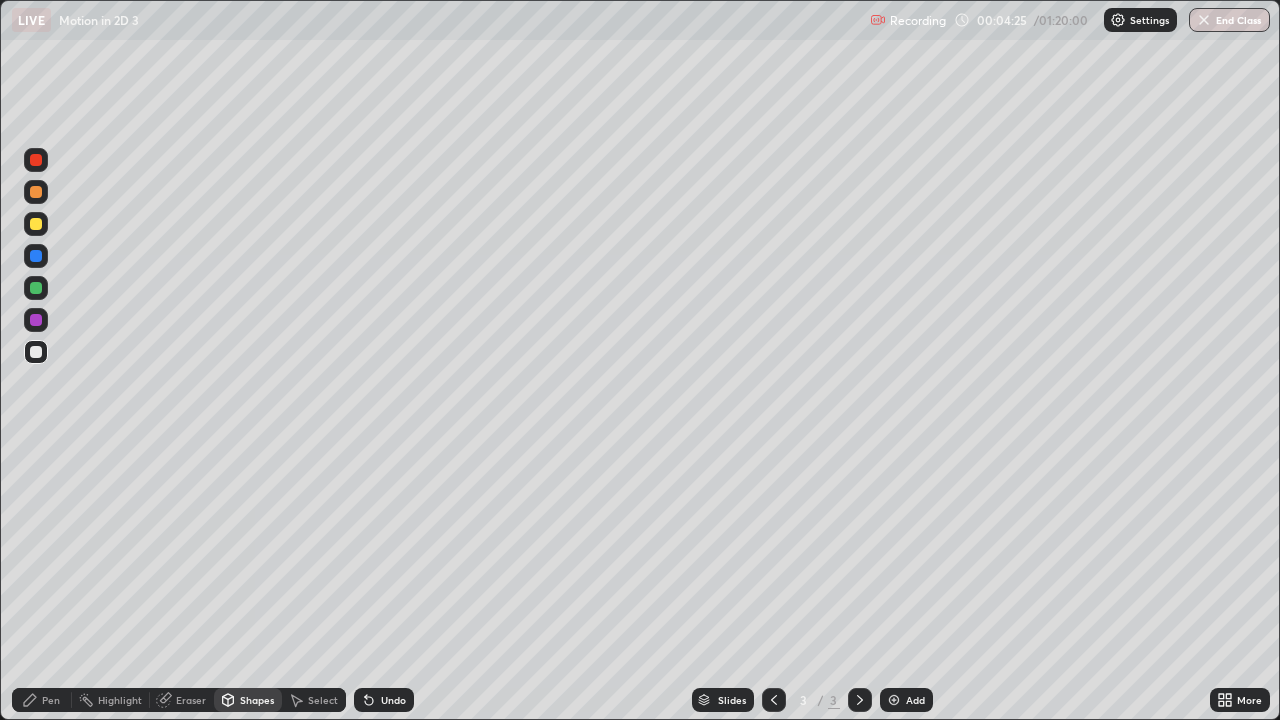 click on "Select" at bounding box center (314, 700) 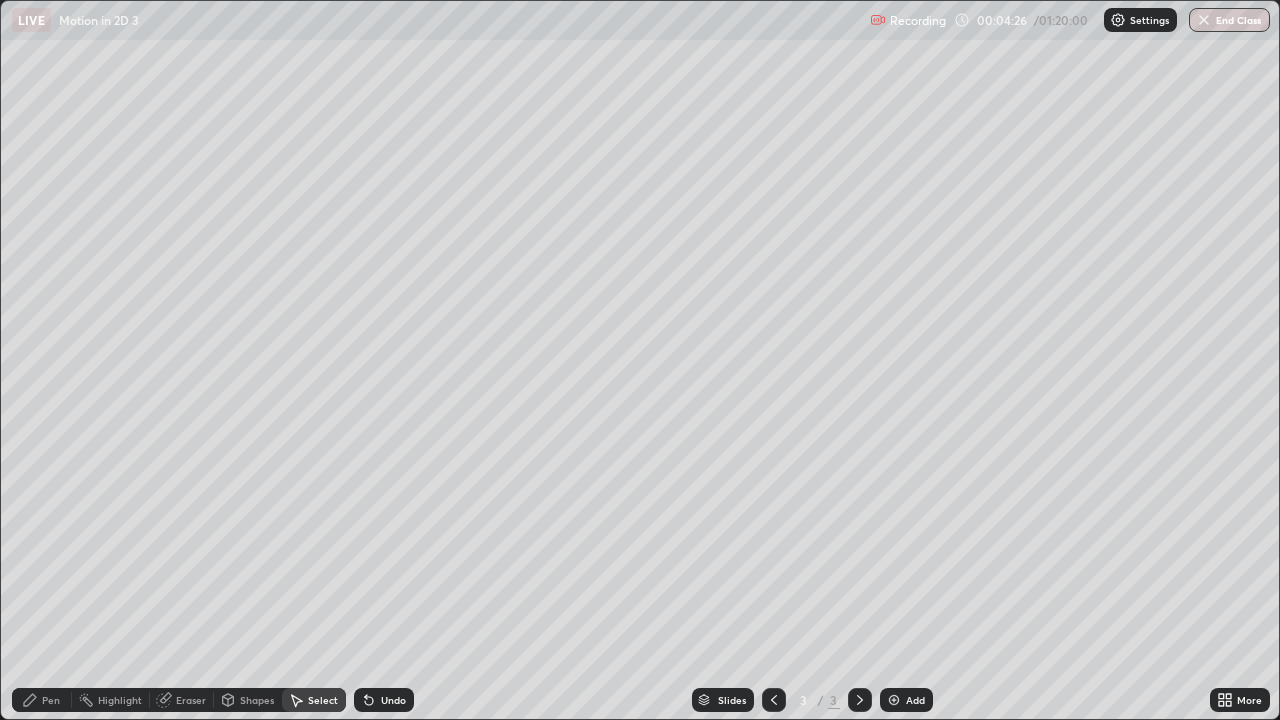 click 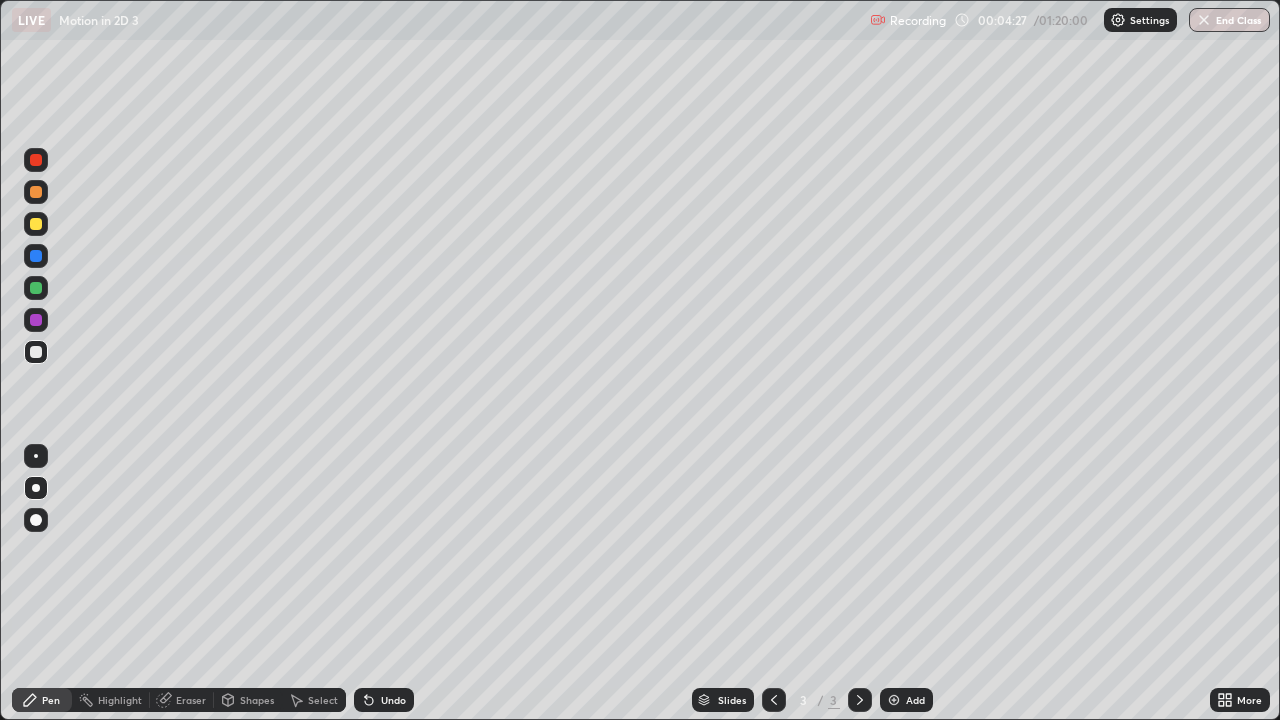 click on "Undo" at bounding box center [393, 700] 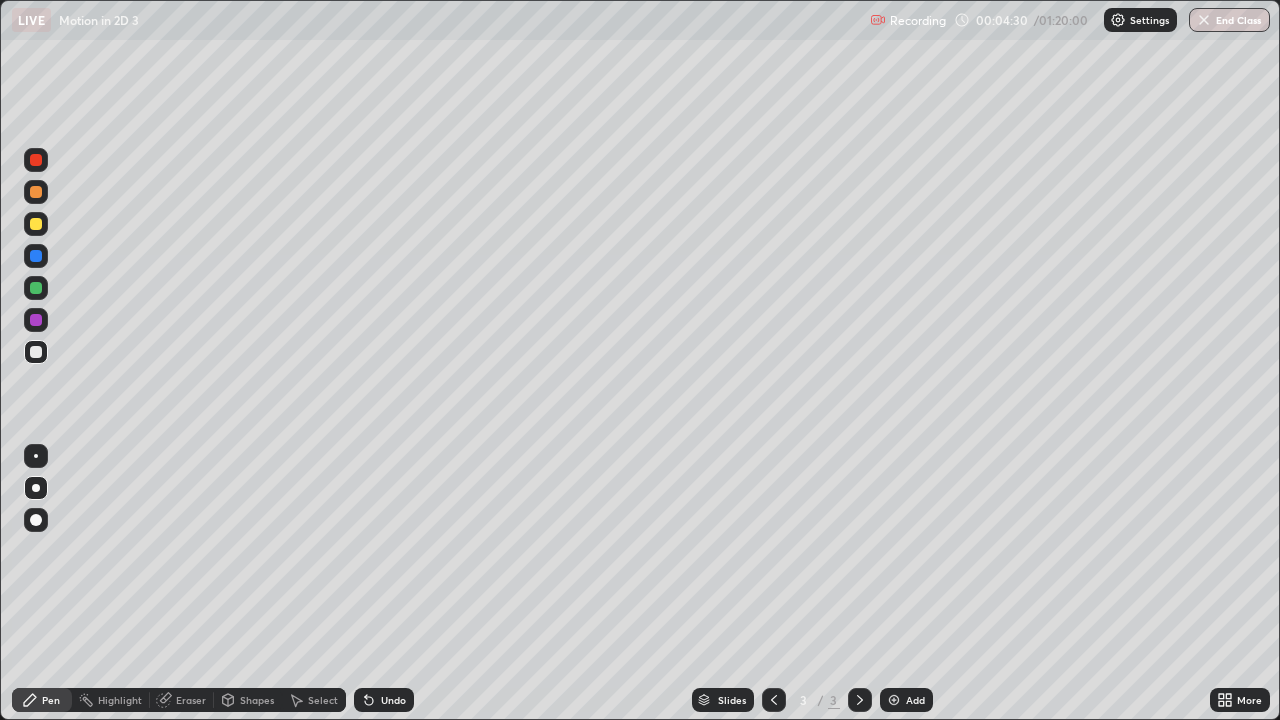 click on "Select" at bounding box center [314, 700] 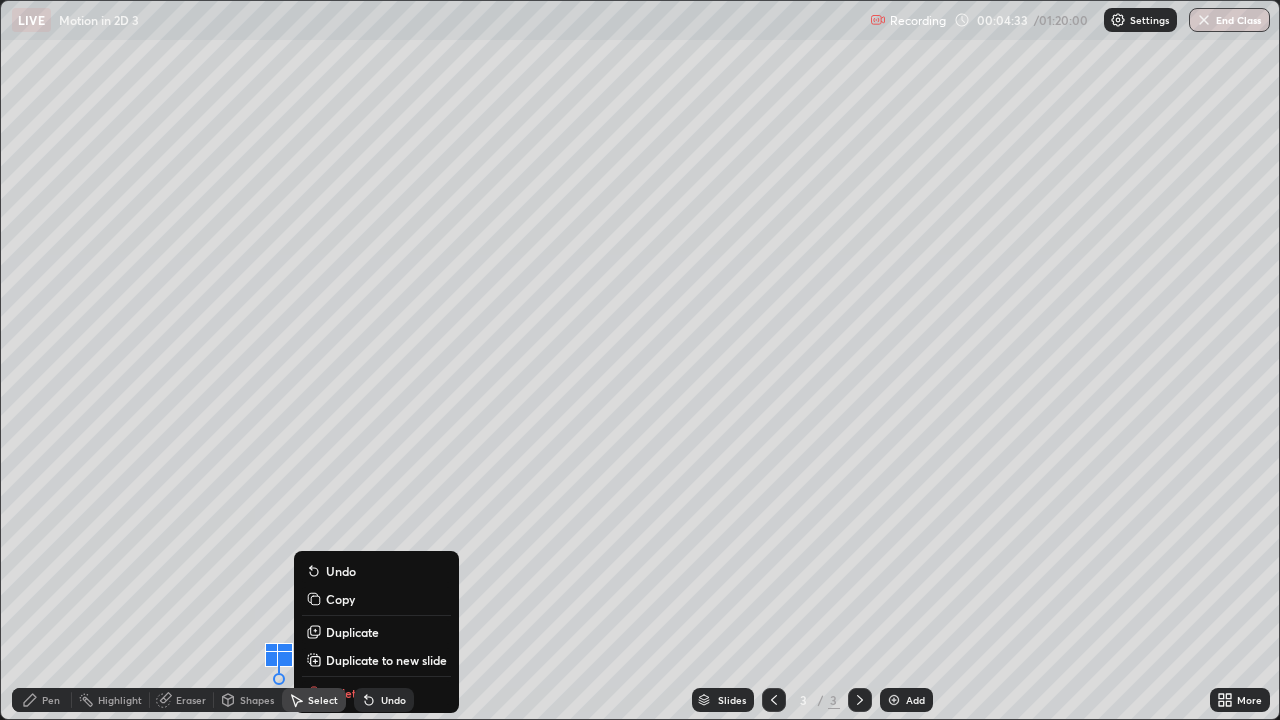 click on "Pen" at bounding box center (51, 700) 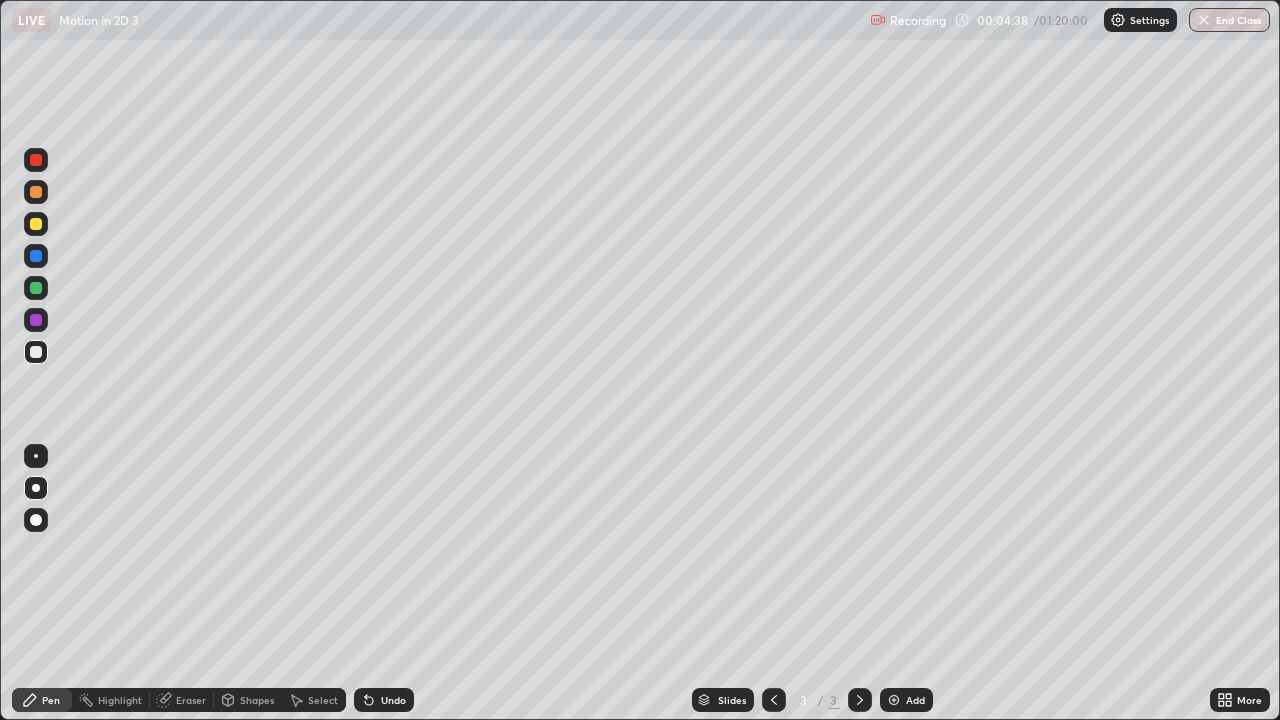 click at bounding box center [36, 256] 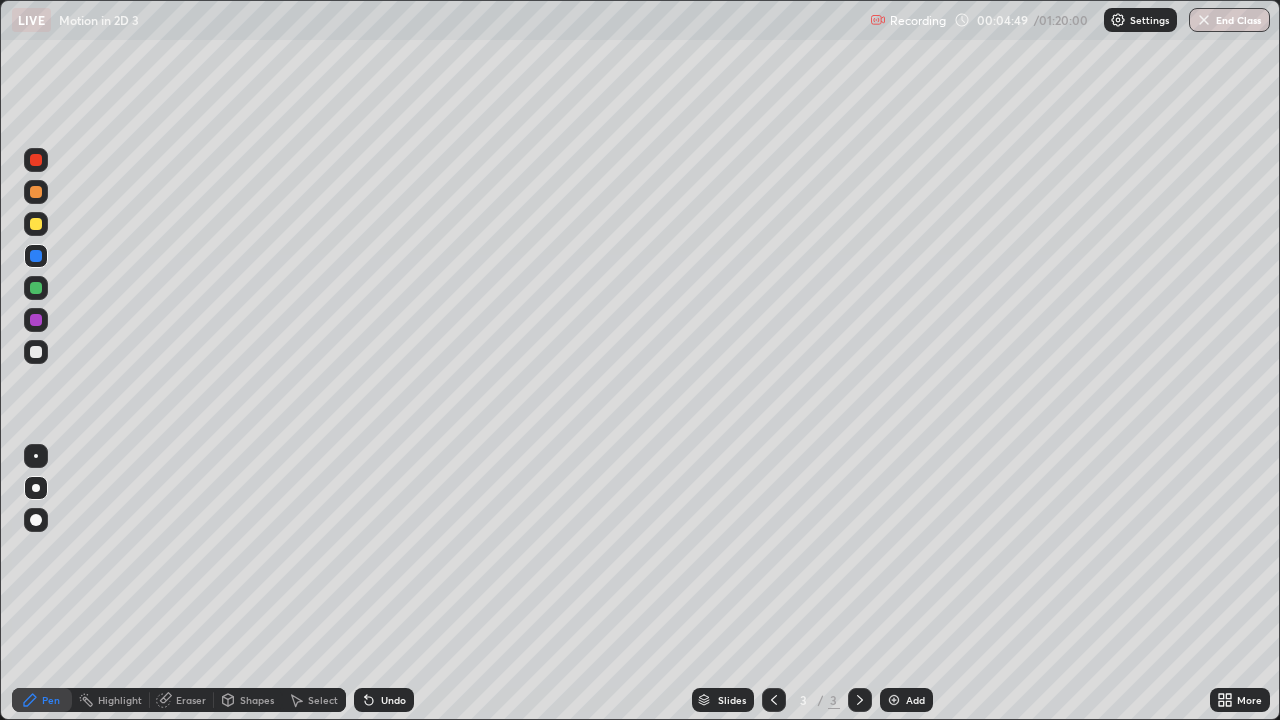 click on "Undo" at bounding box center [384, 700] 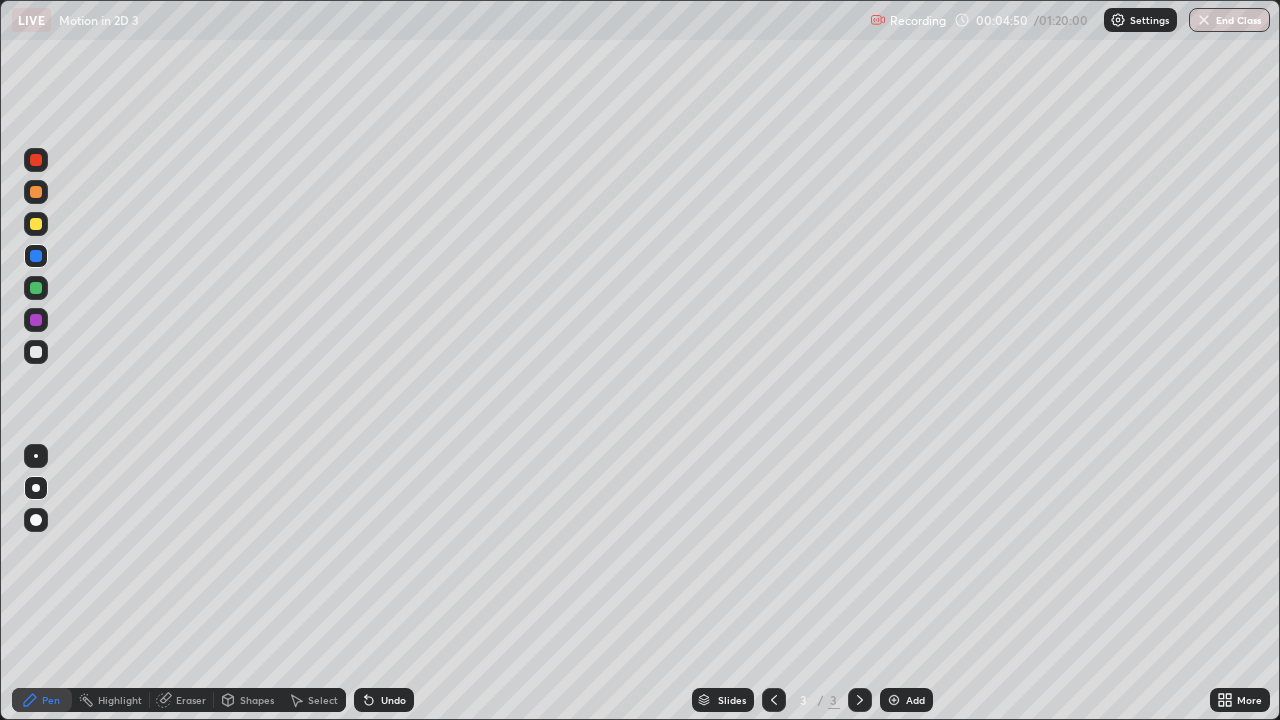 click at bounding box center [36, 352] 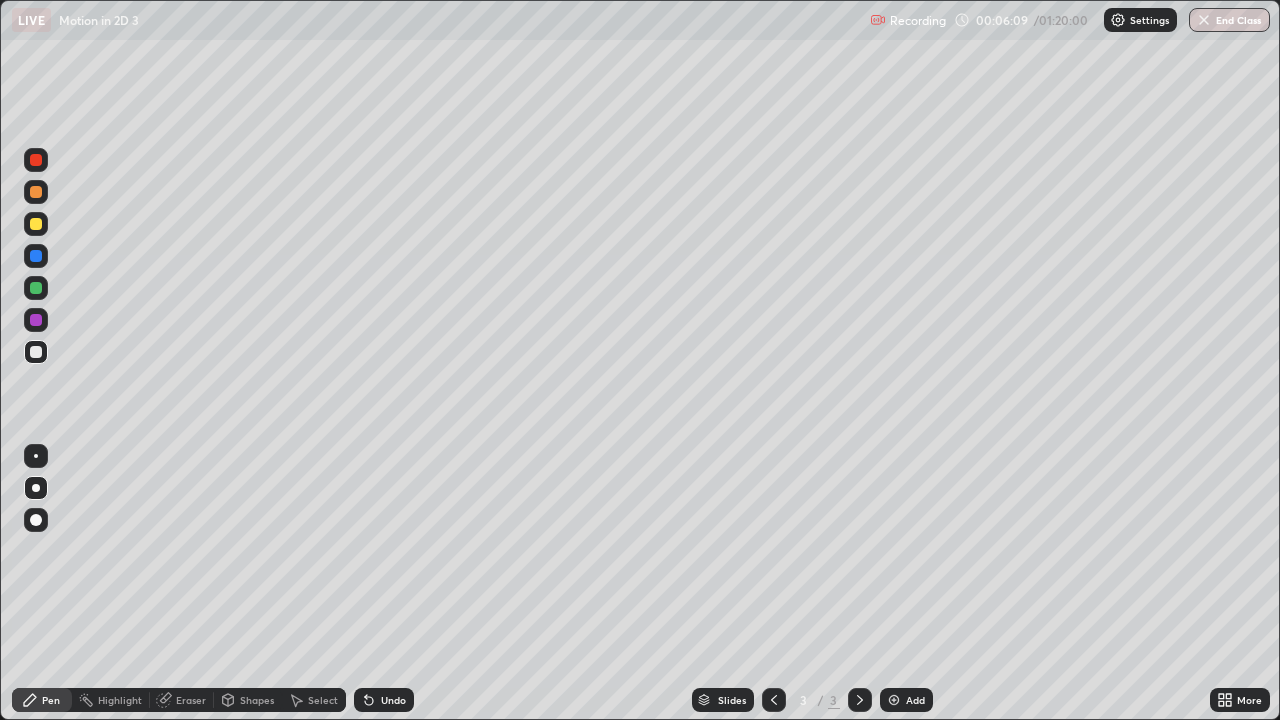 click on "Eraser" at bounding box center (191, 700) 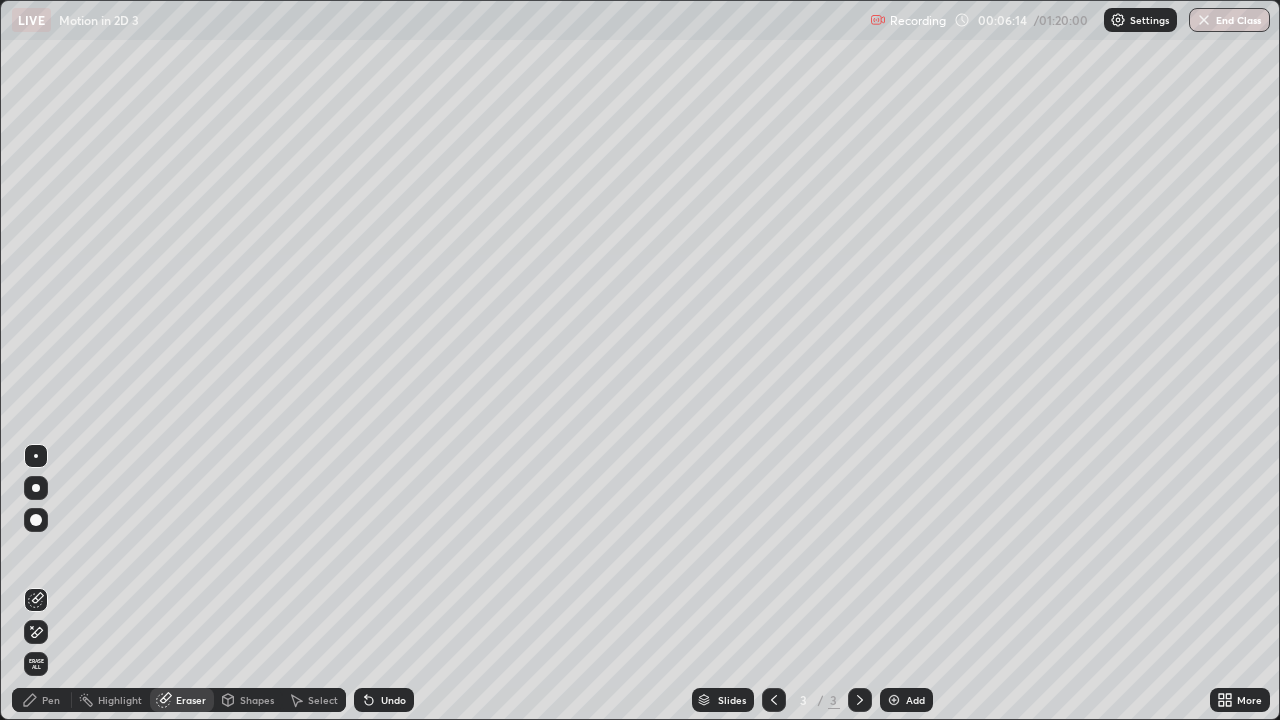 click on "Pen" at bounding box center (42, 700) 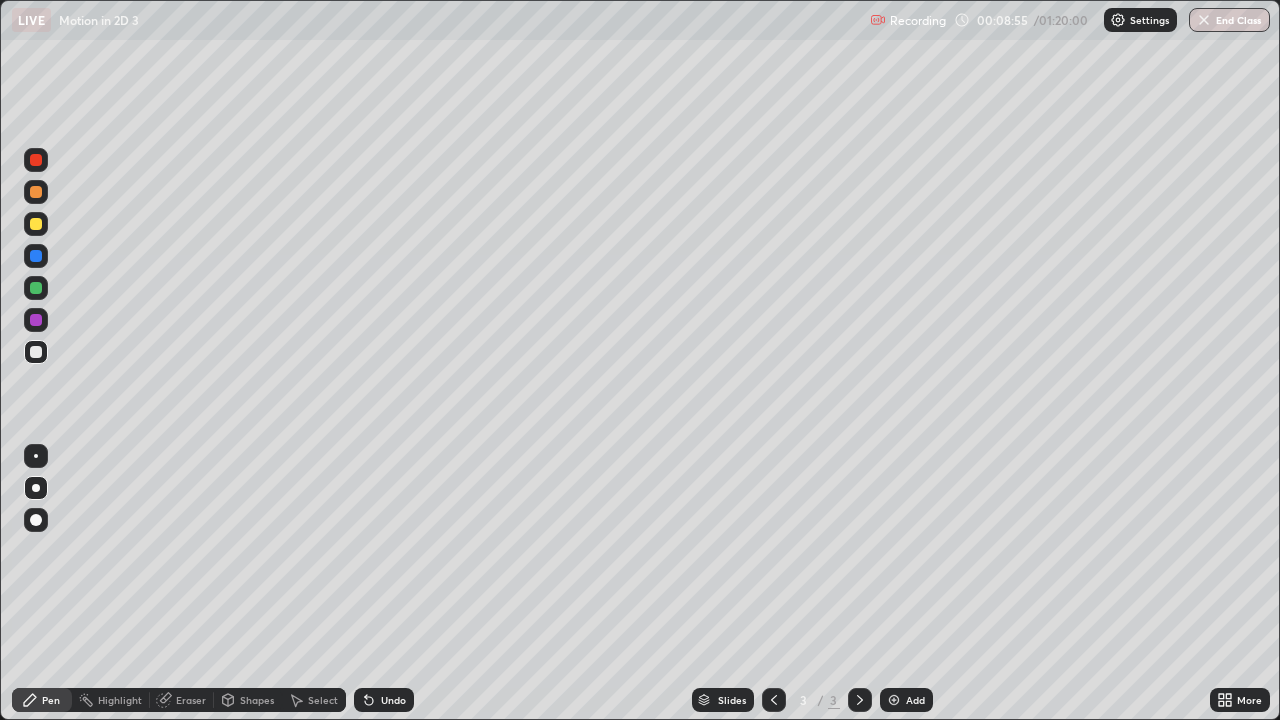 click at bounding box center (36, 224) 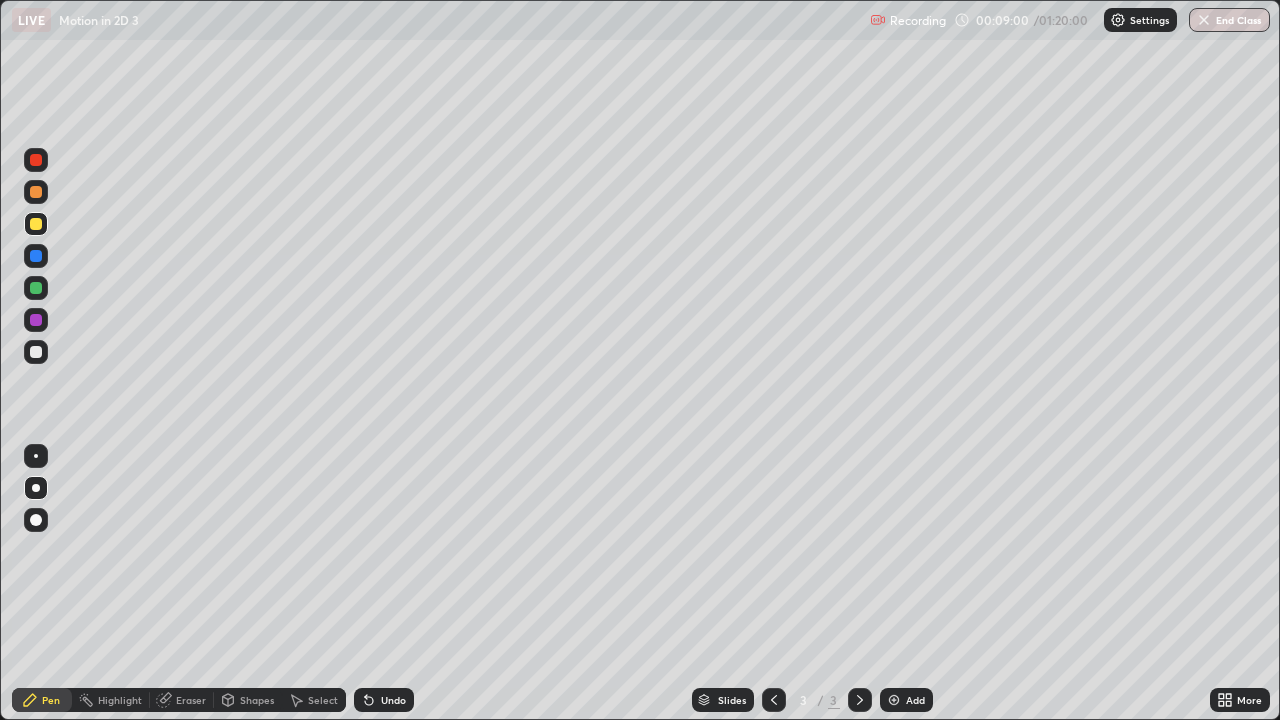 click at bounding box center [36, 352] 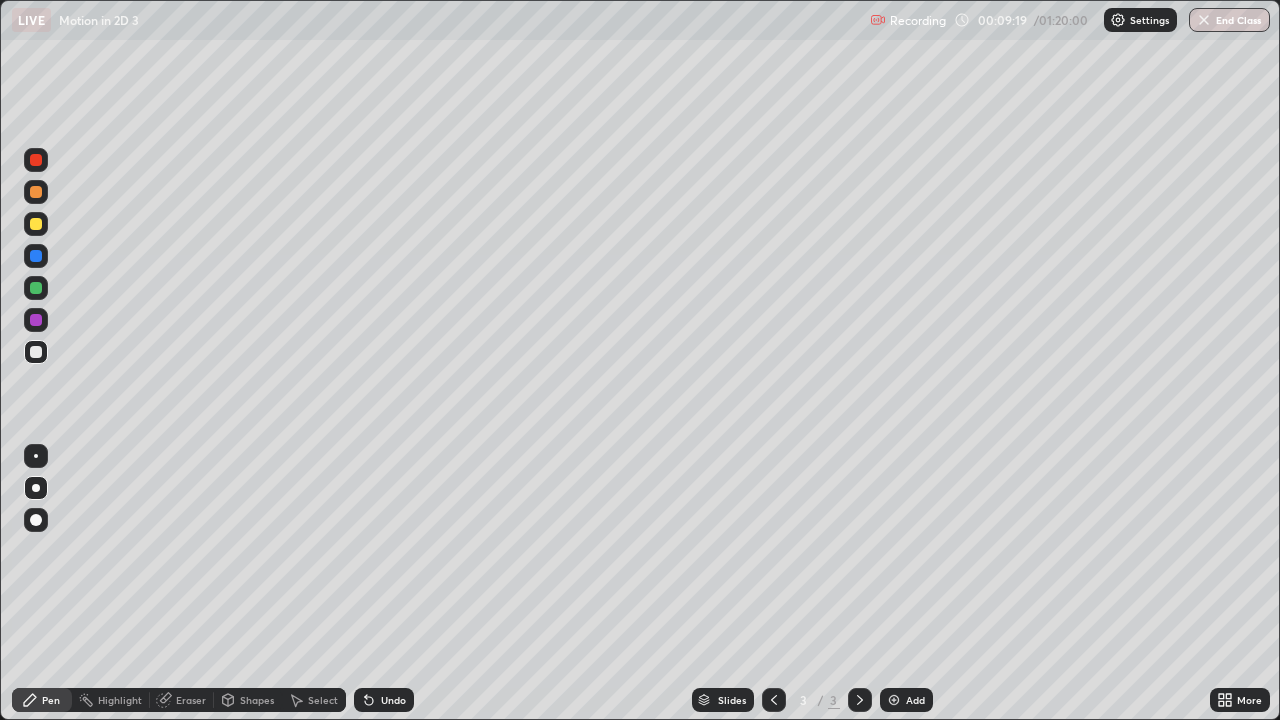 click at bounding box center (36, 224) 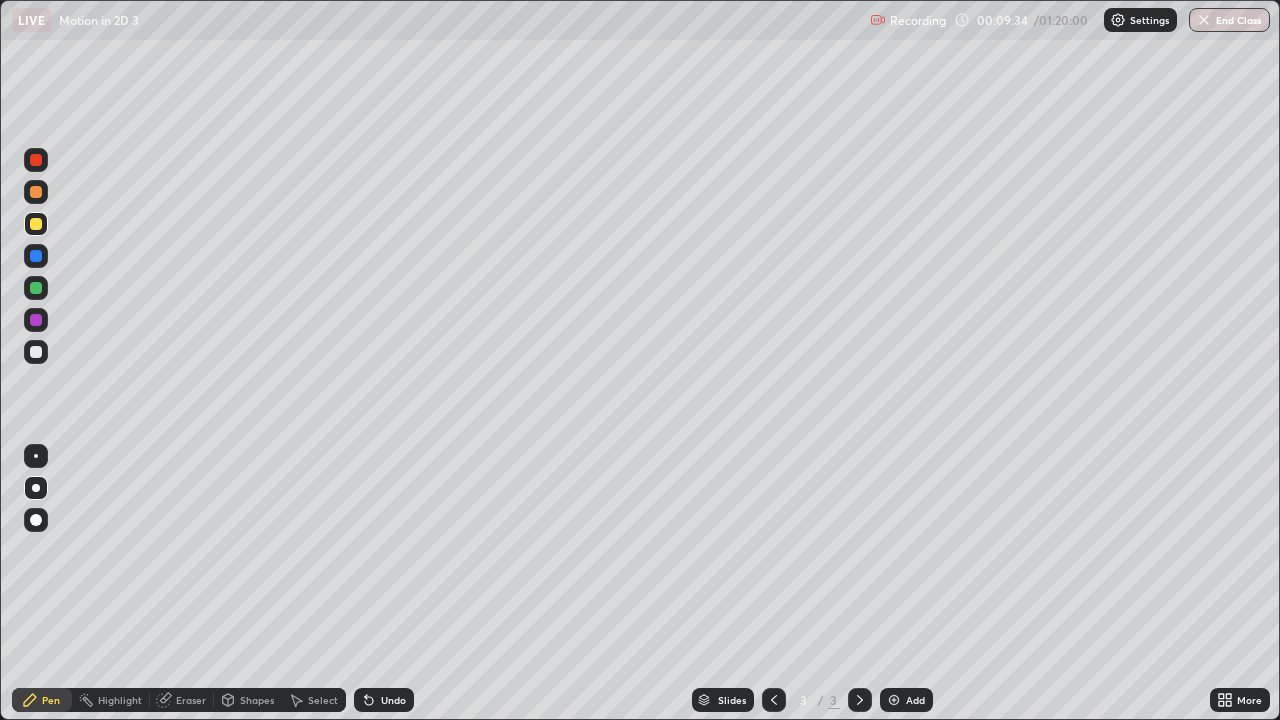 click at bounding box center [36, 192] 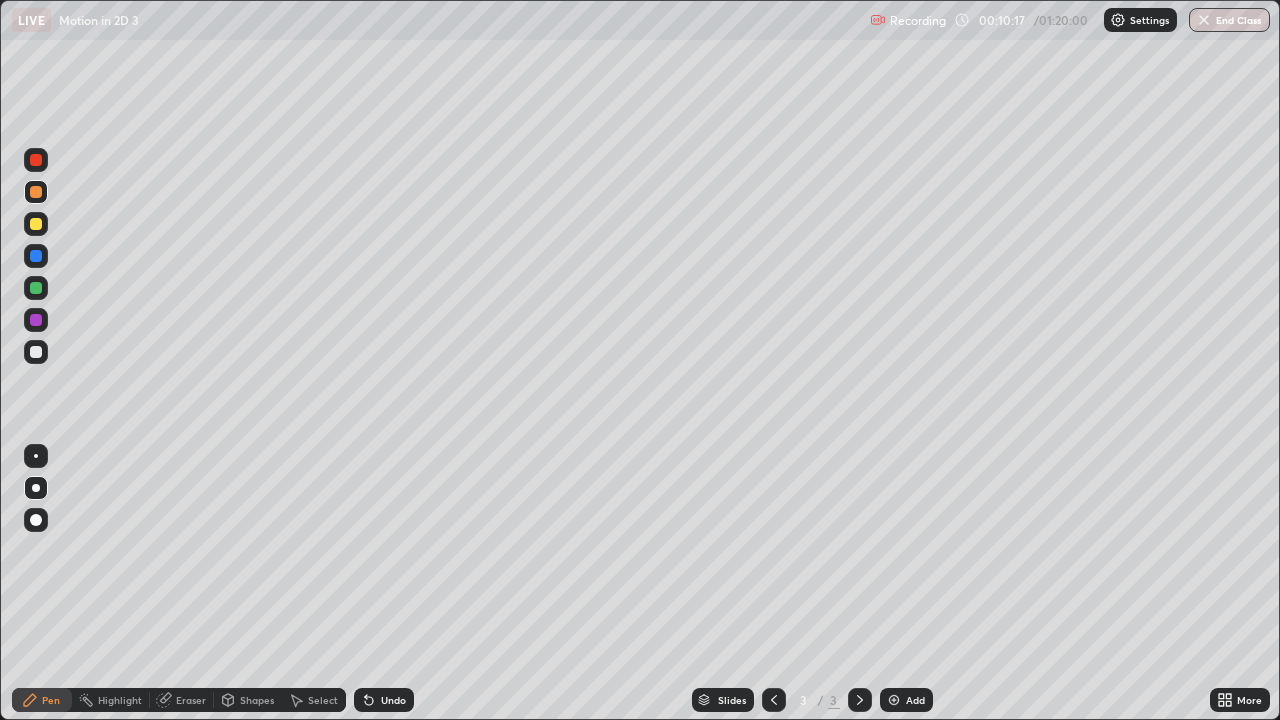 click at bounding box center [36, 352] 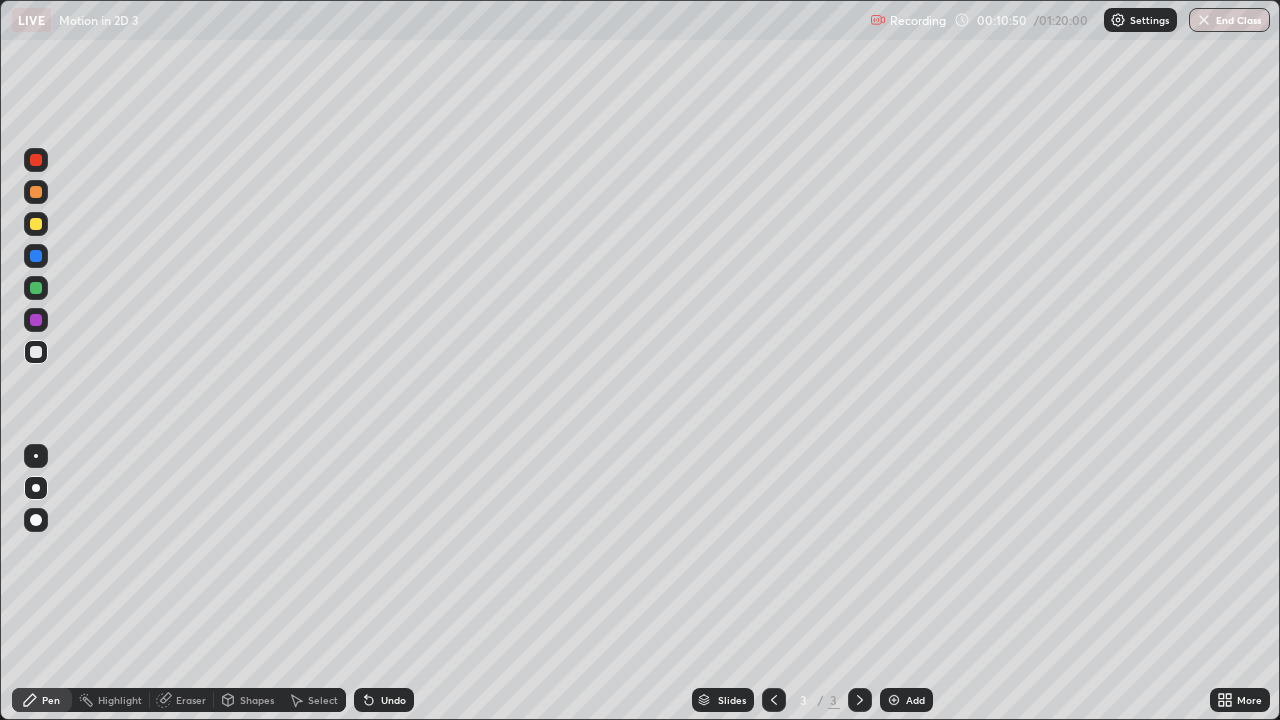 click at bounding box center (36, 224) 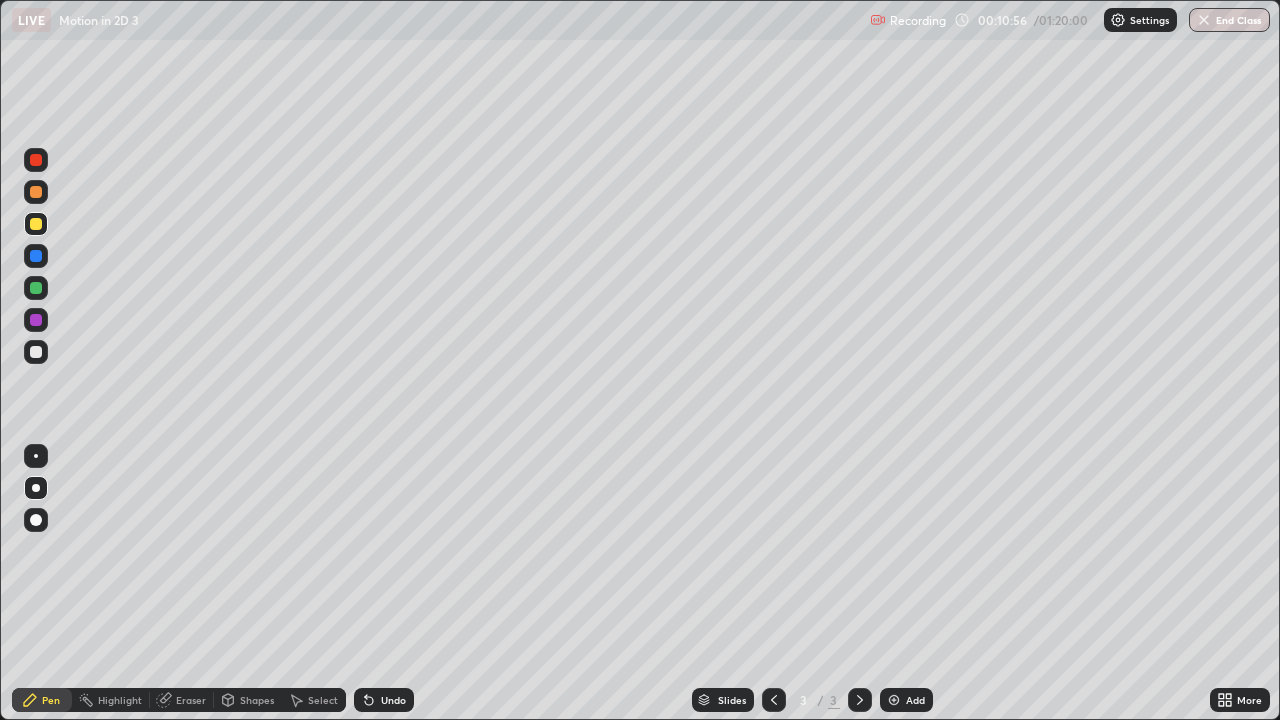 click on "Slides 3 / 3 Add" at bounding box center [812, 700] 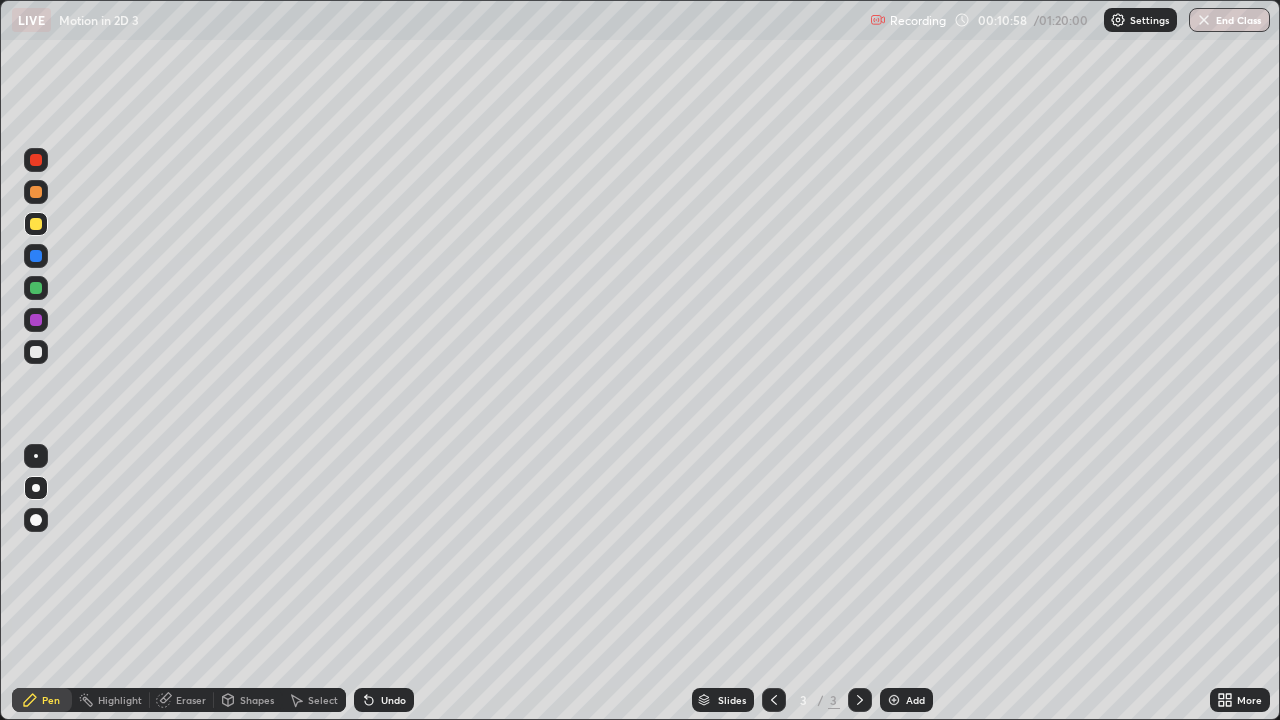 click on "Slides 3 / 3 Add" at bounding box center (812, 700) 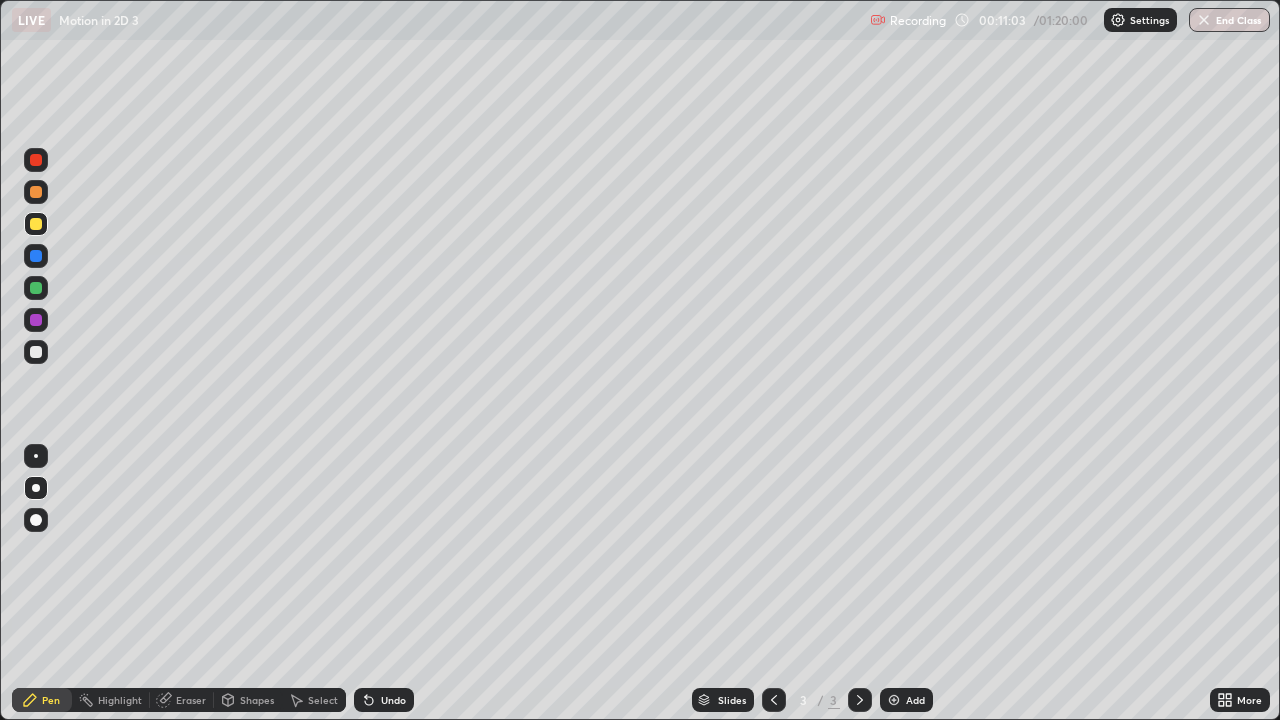 click at bounding box center [36, 352] 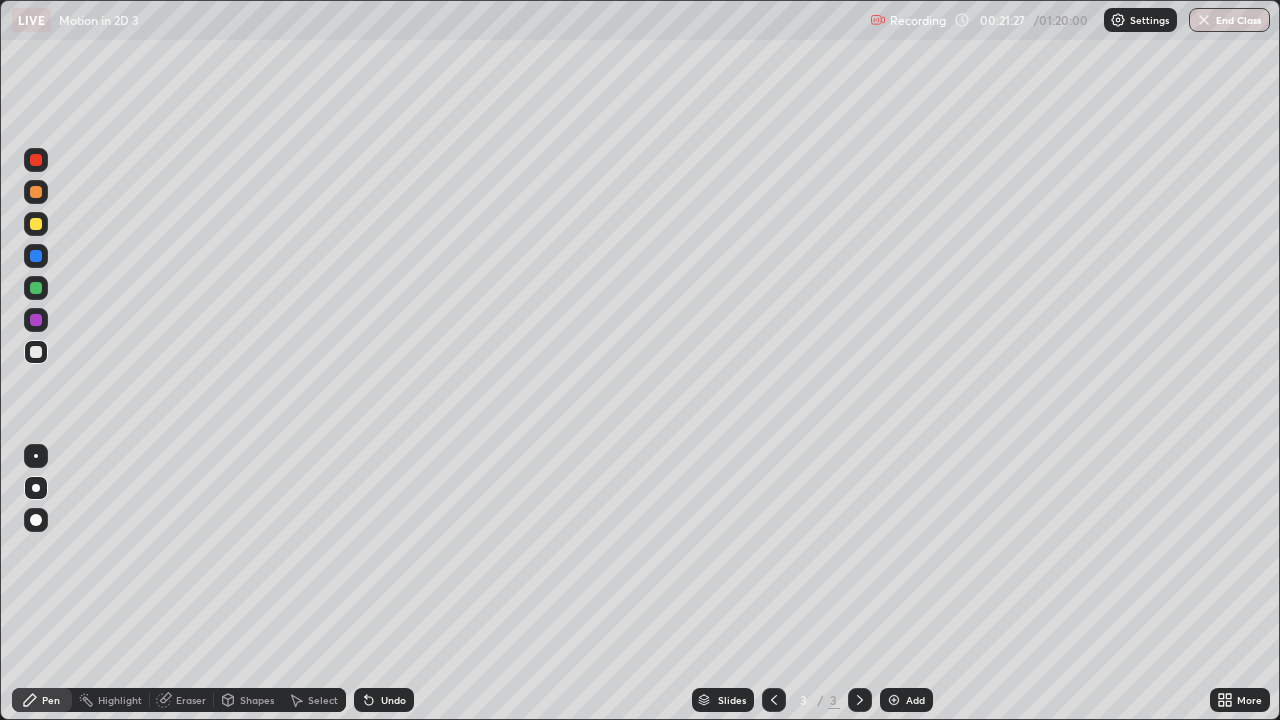 click on "Add" at bounding box center (906, 700) 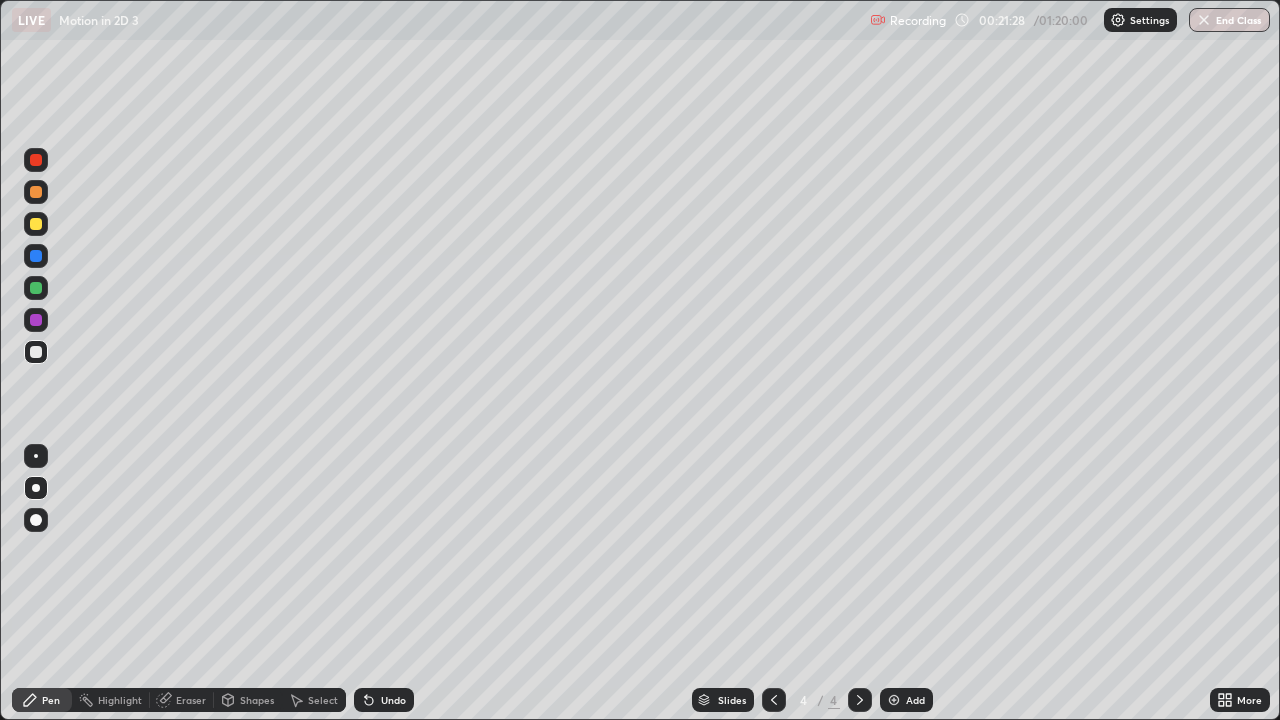 click at bounding box center [36, 488] 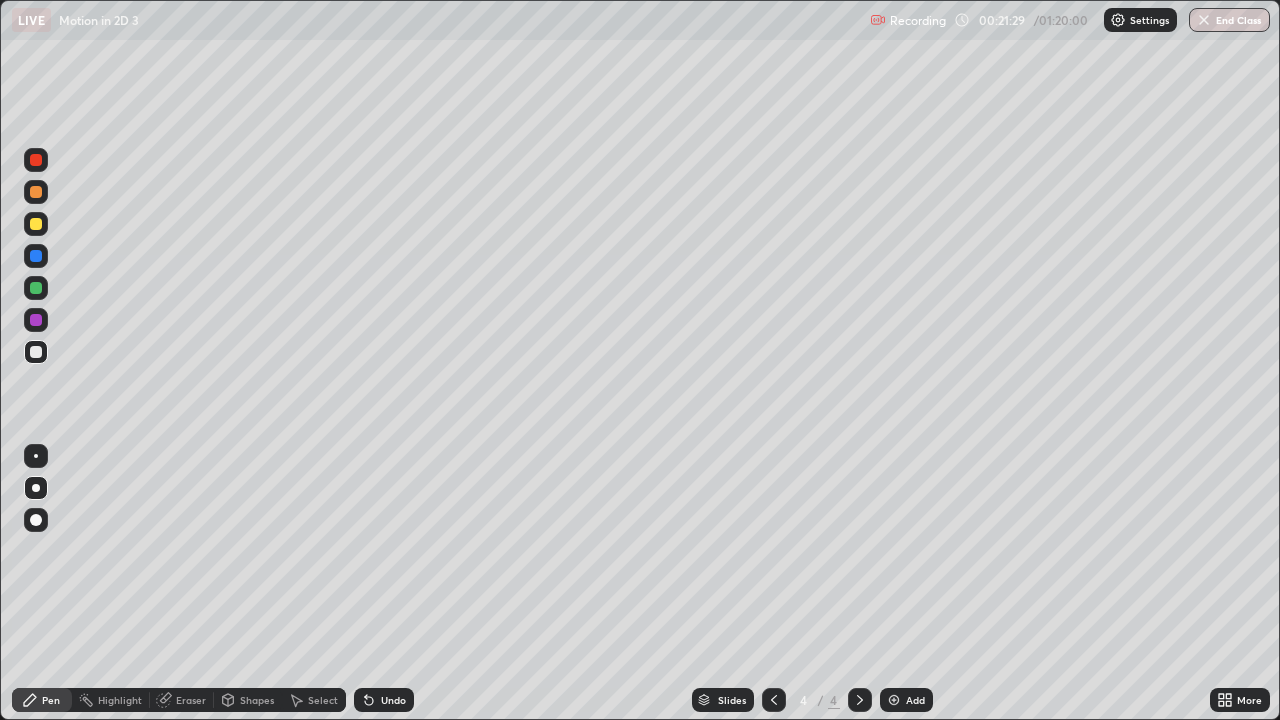 click at bounding box center [36, 352] 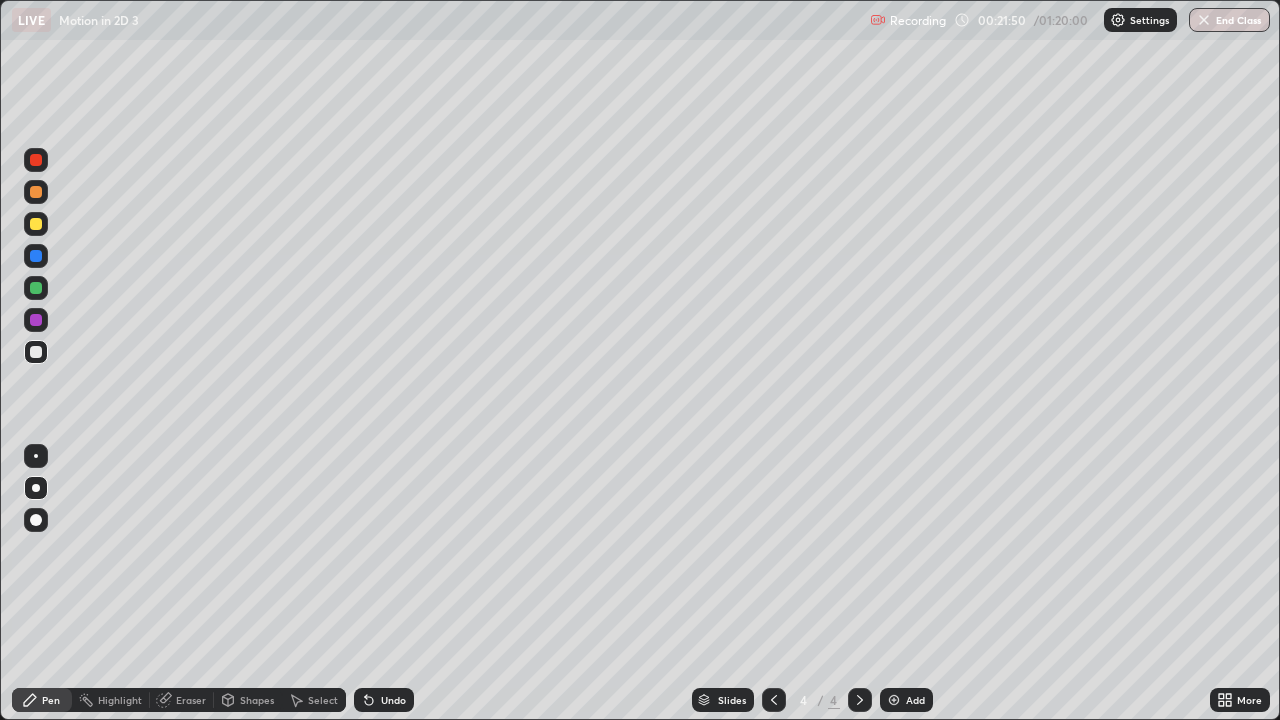 click 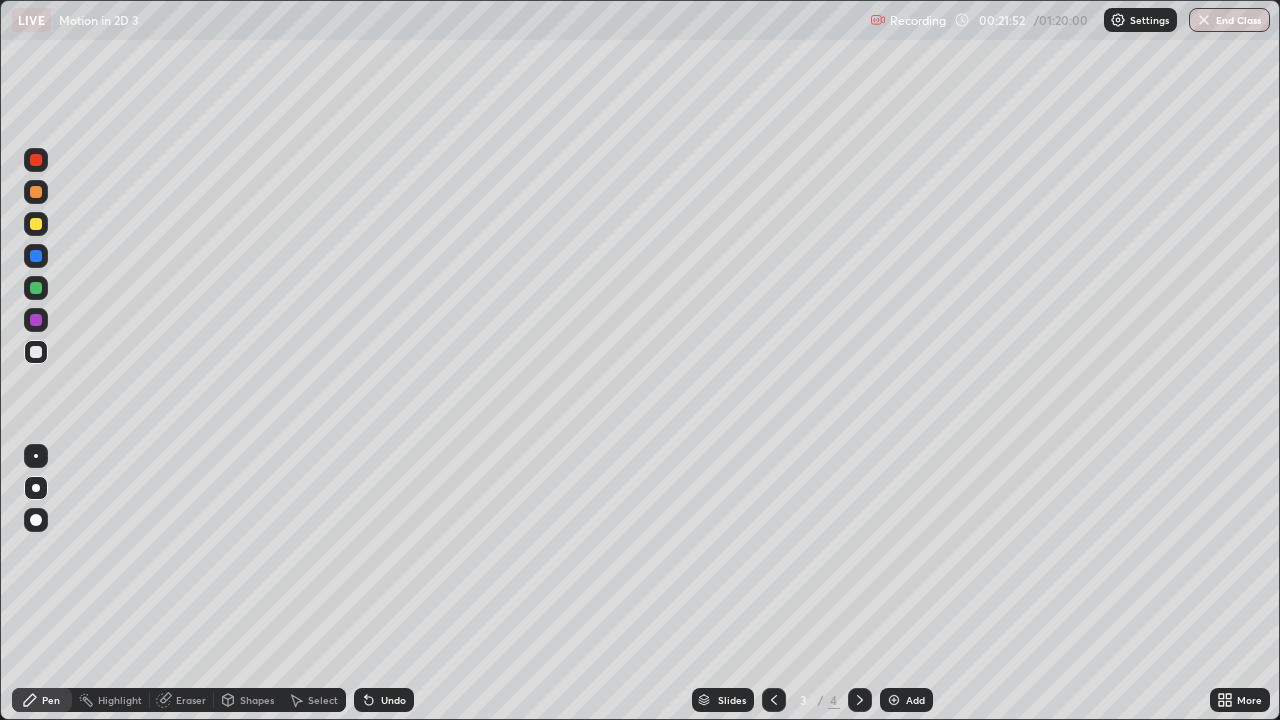 click 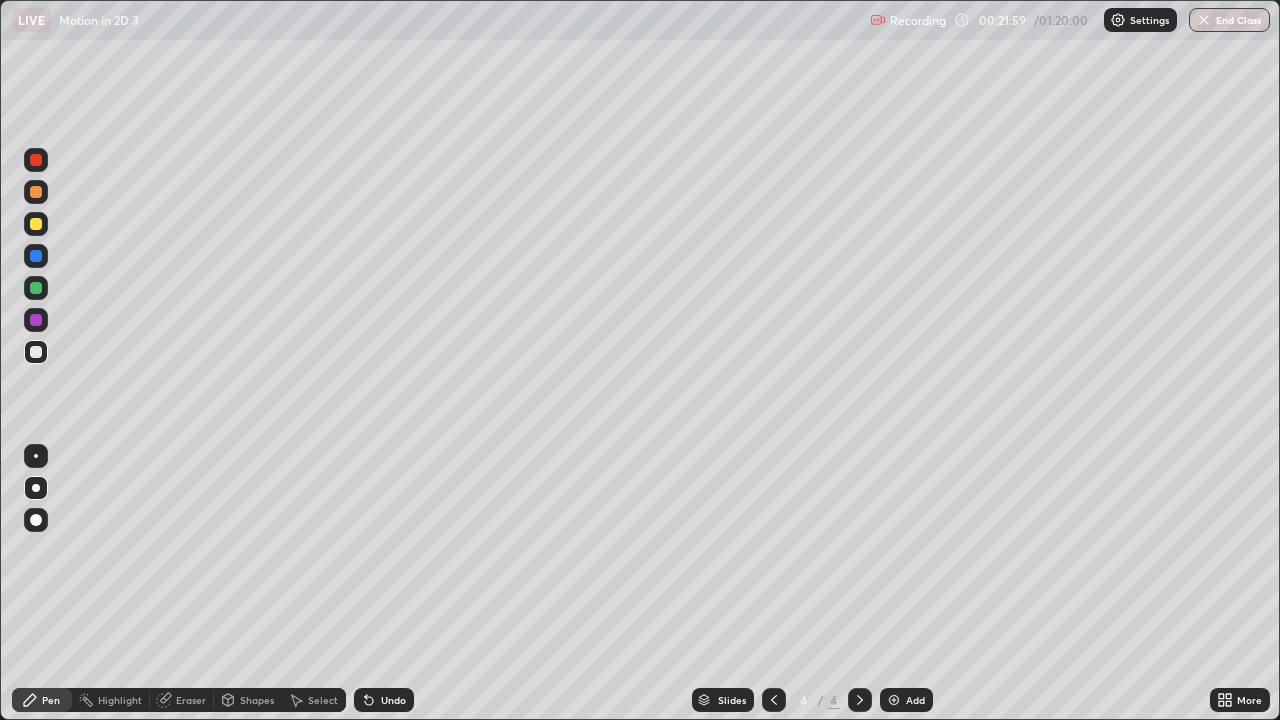 click on "Undo" at bounding box center (393, 700) 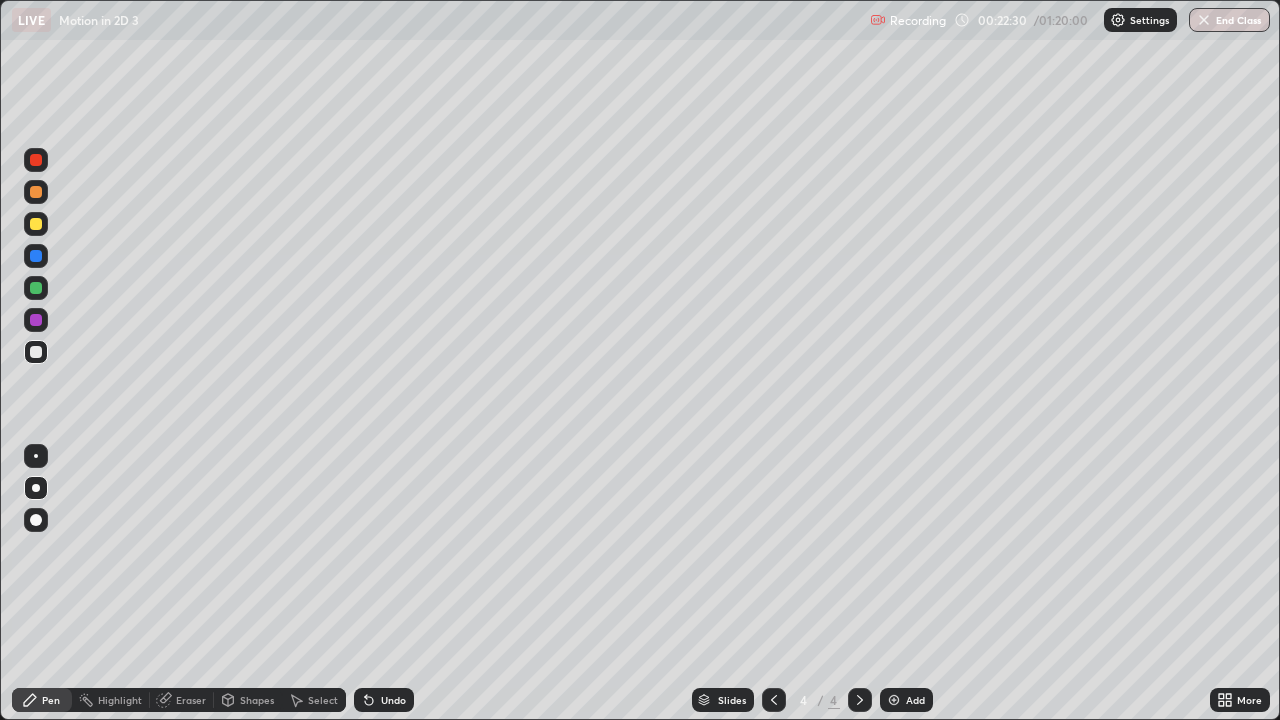 click 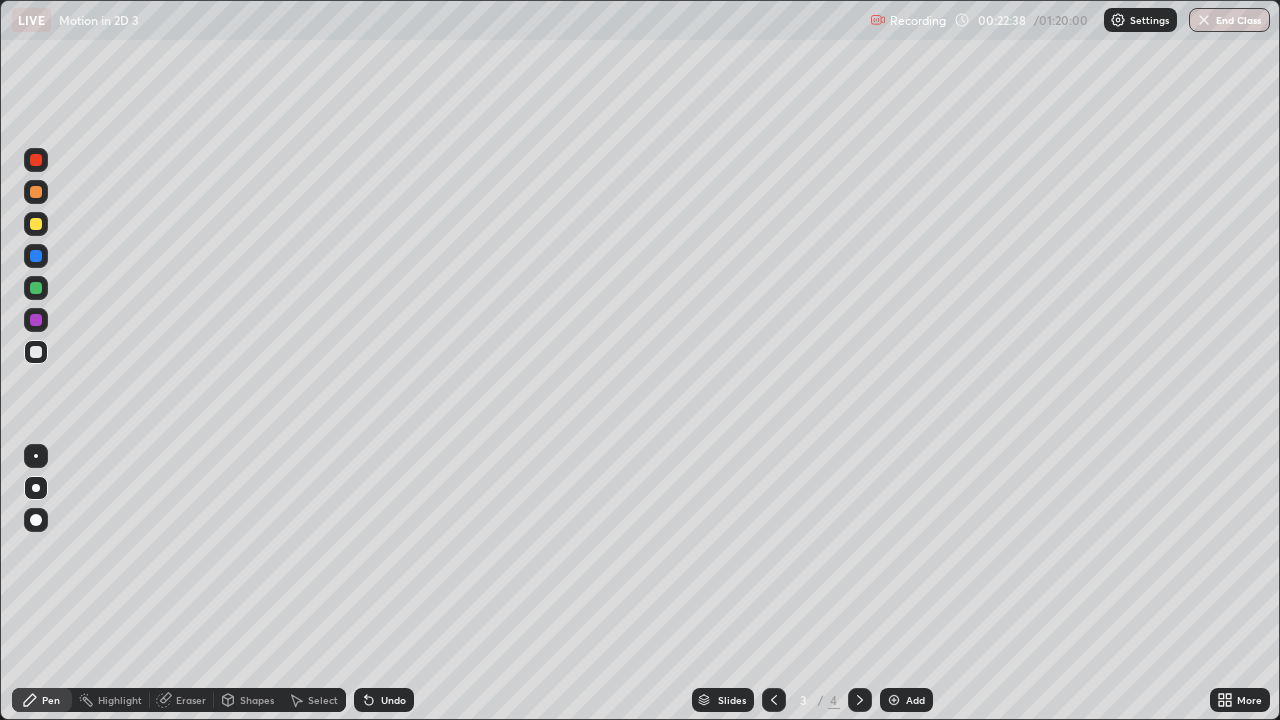 click 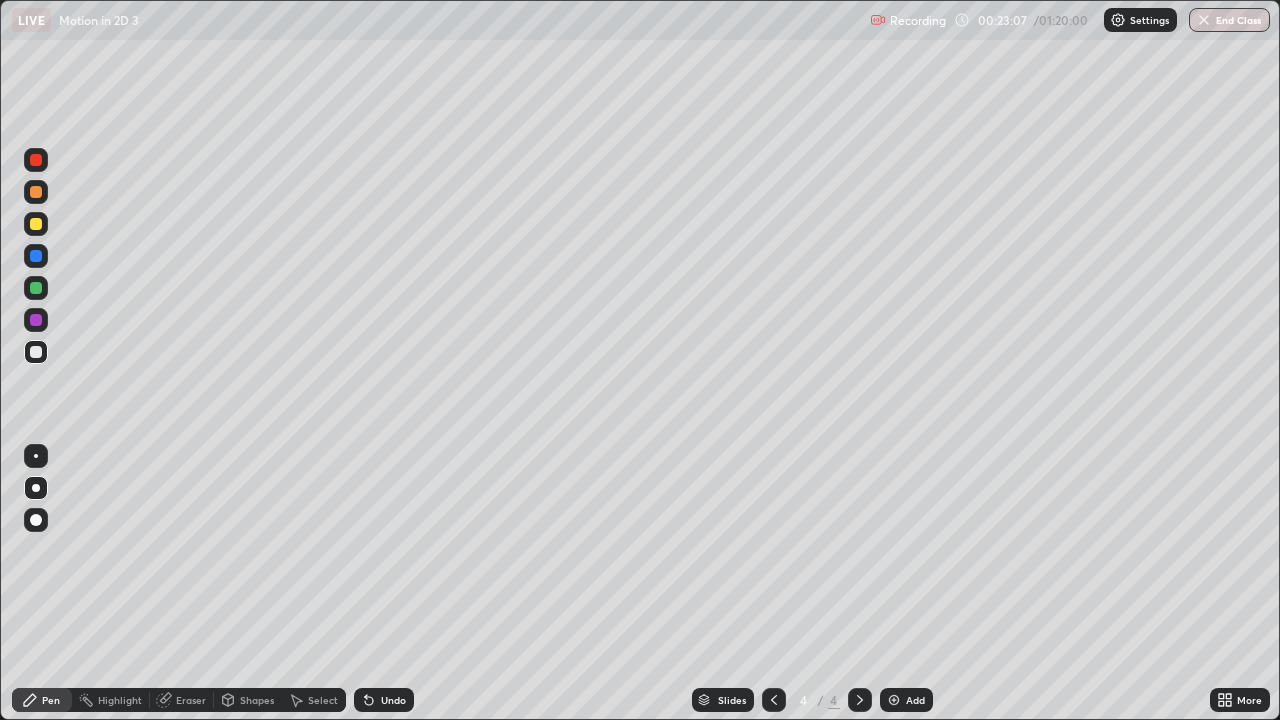 click on "Undo" at bounding box center (384, 700) 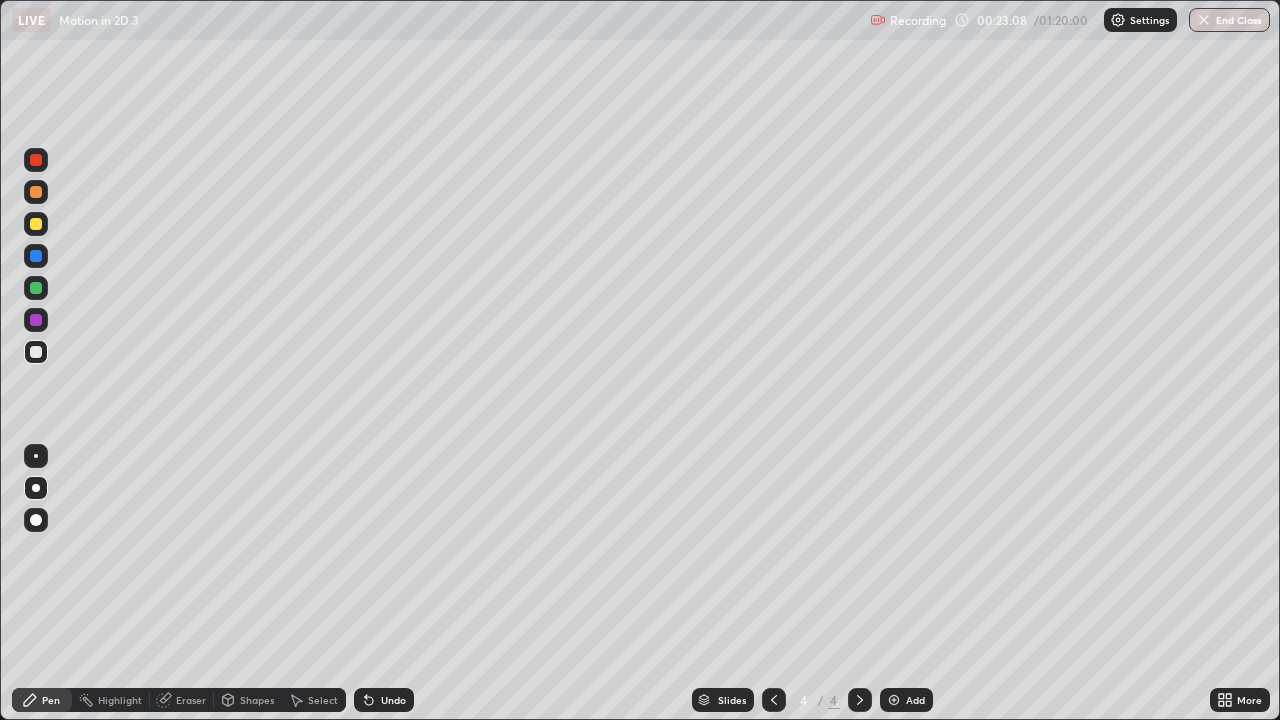 click on "Undo" at bounding box center [384, 700] 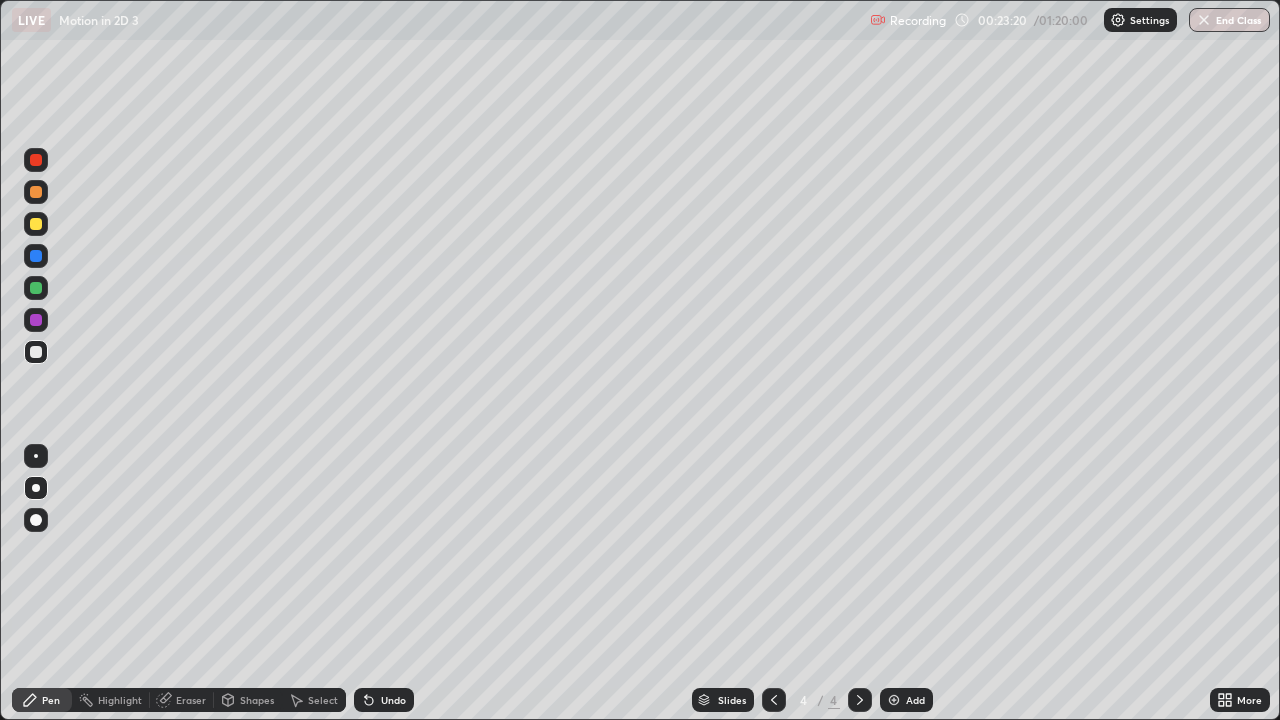 click on "Undo" at bounding box center [393, 700] 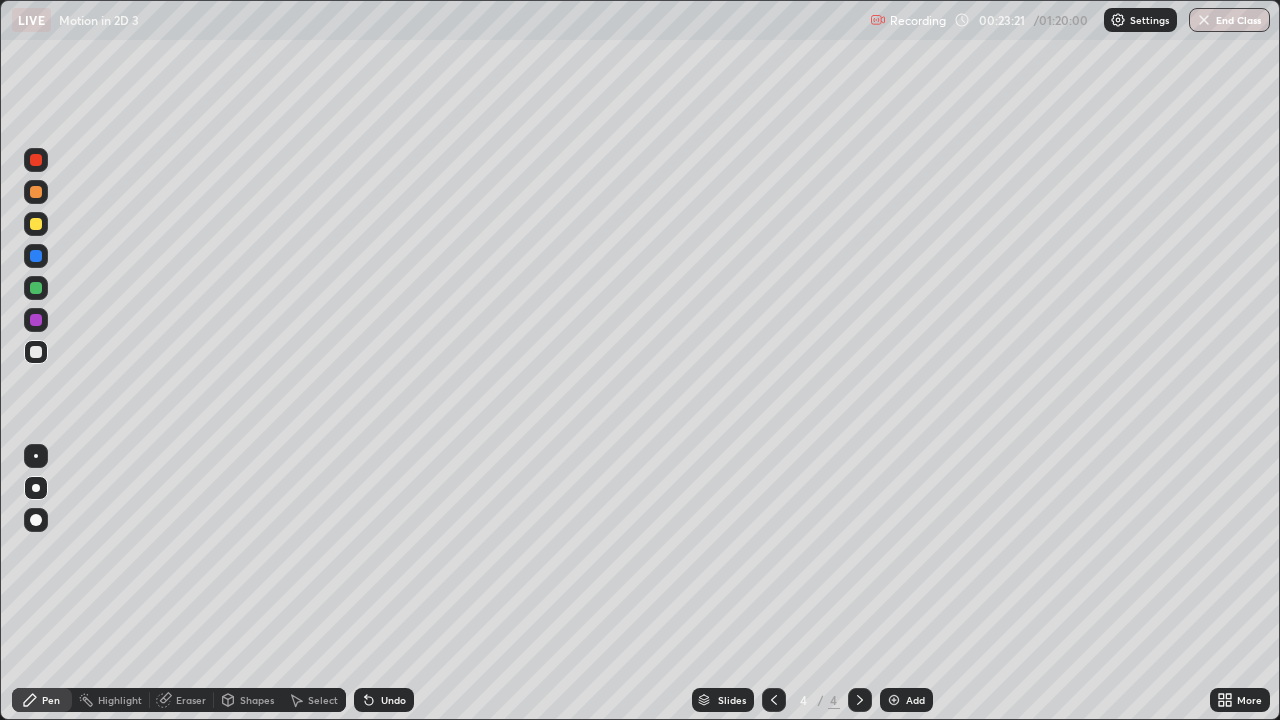 click on "Undo" at bounding box center [393, 700] 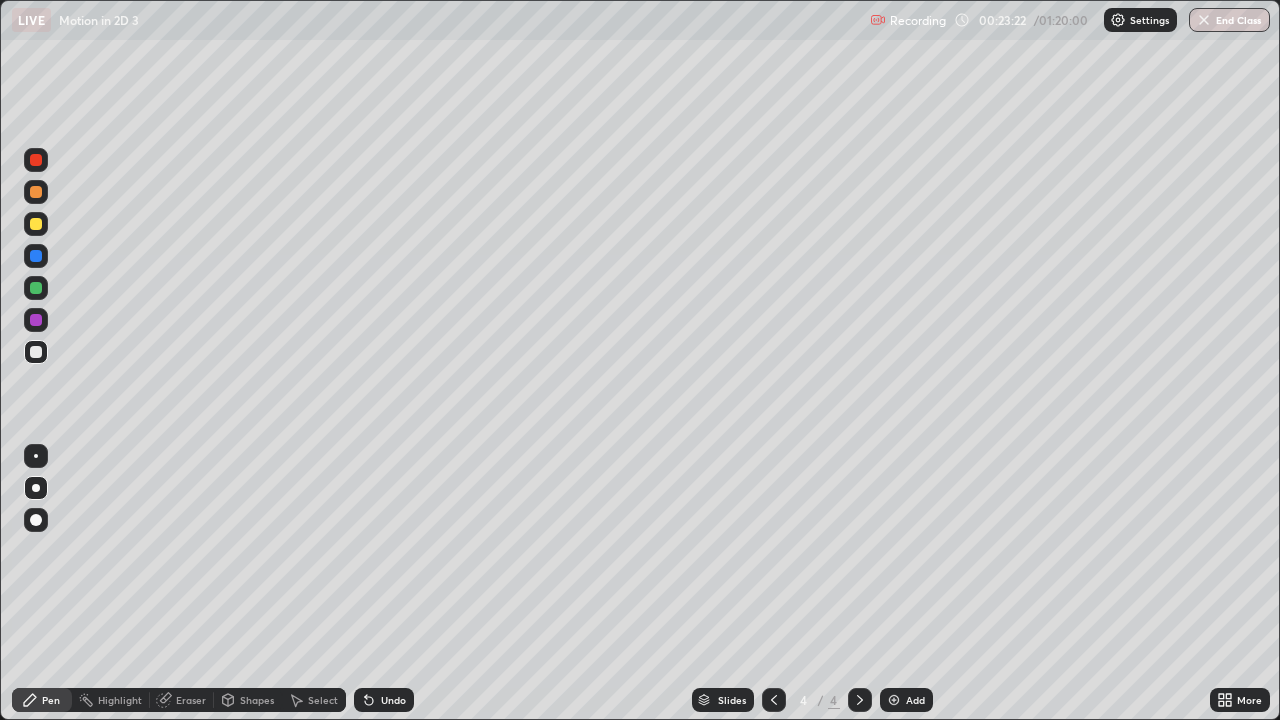 click on "Undo" at bounding box center [393, 700] 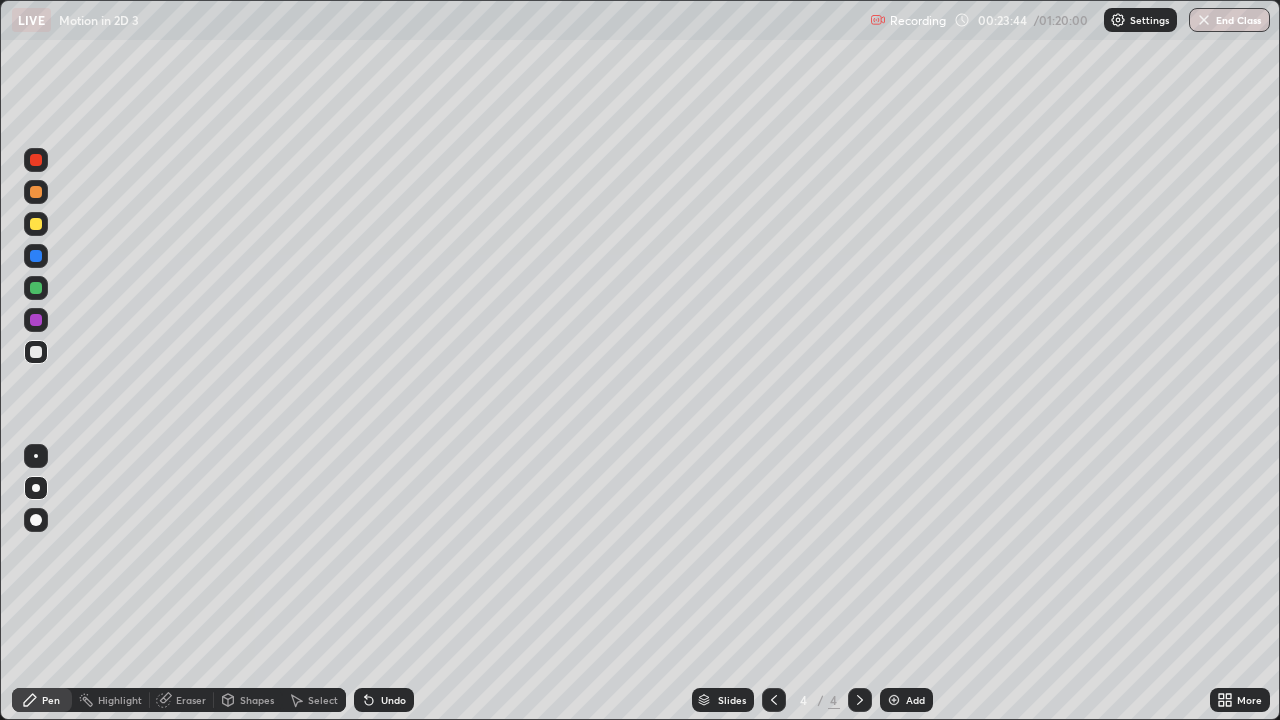 click at bounding box center [36, 256] 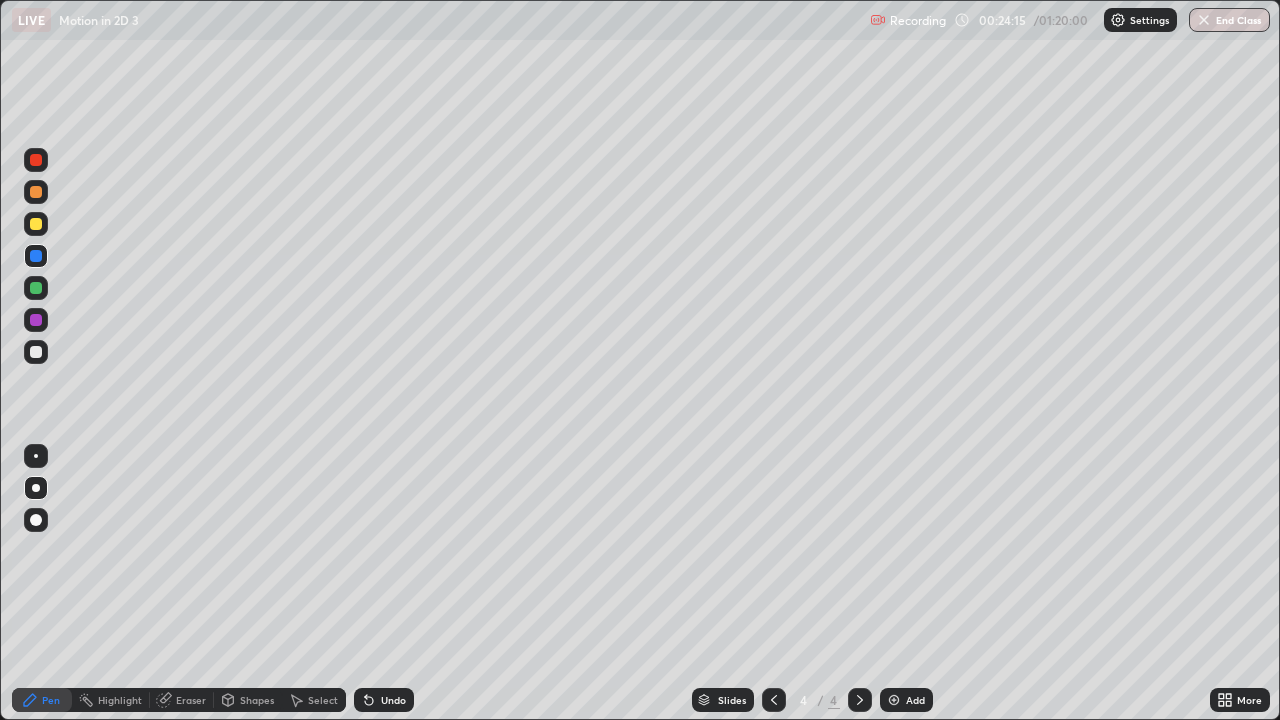 click on "Undo" at bounding box center [393, 700] 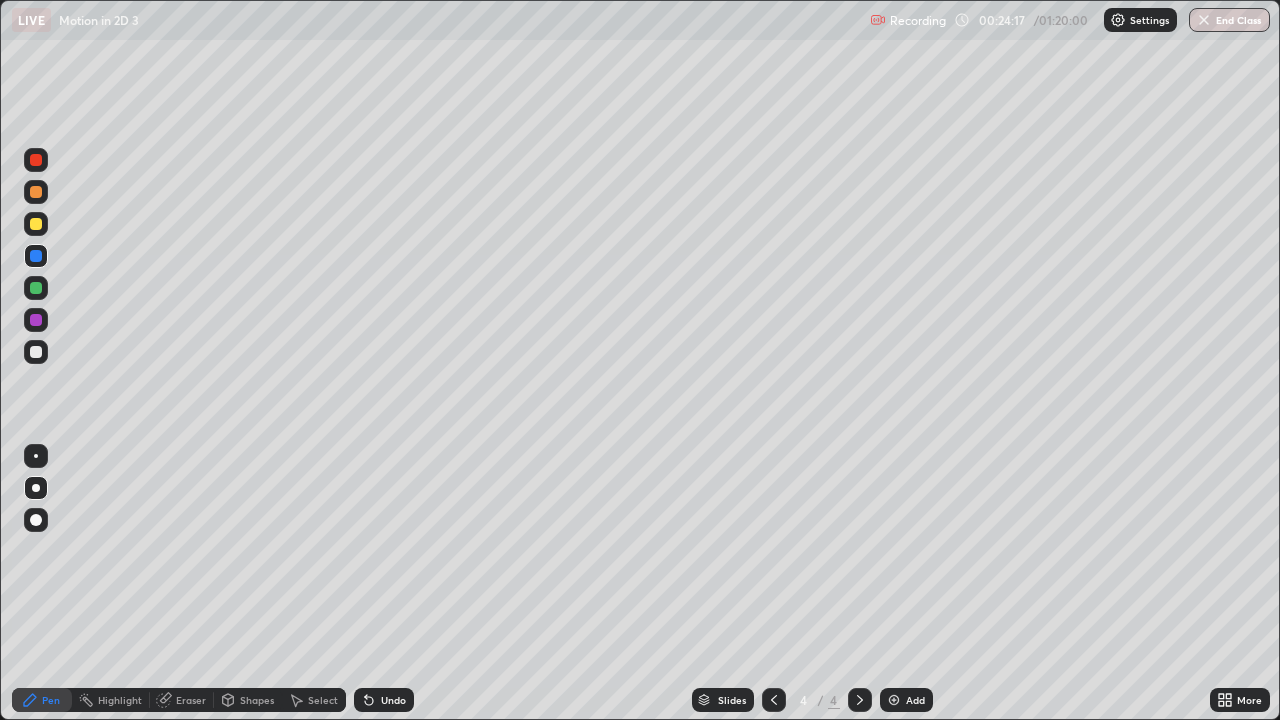 click at bounding box center (36, 352) 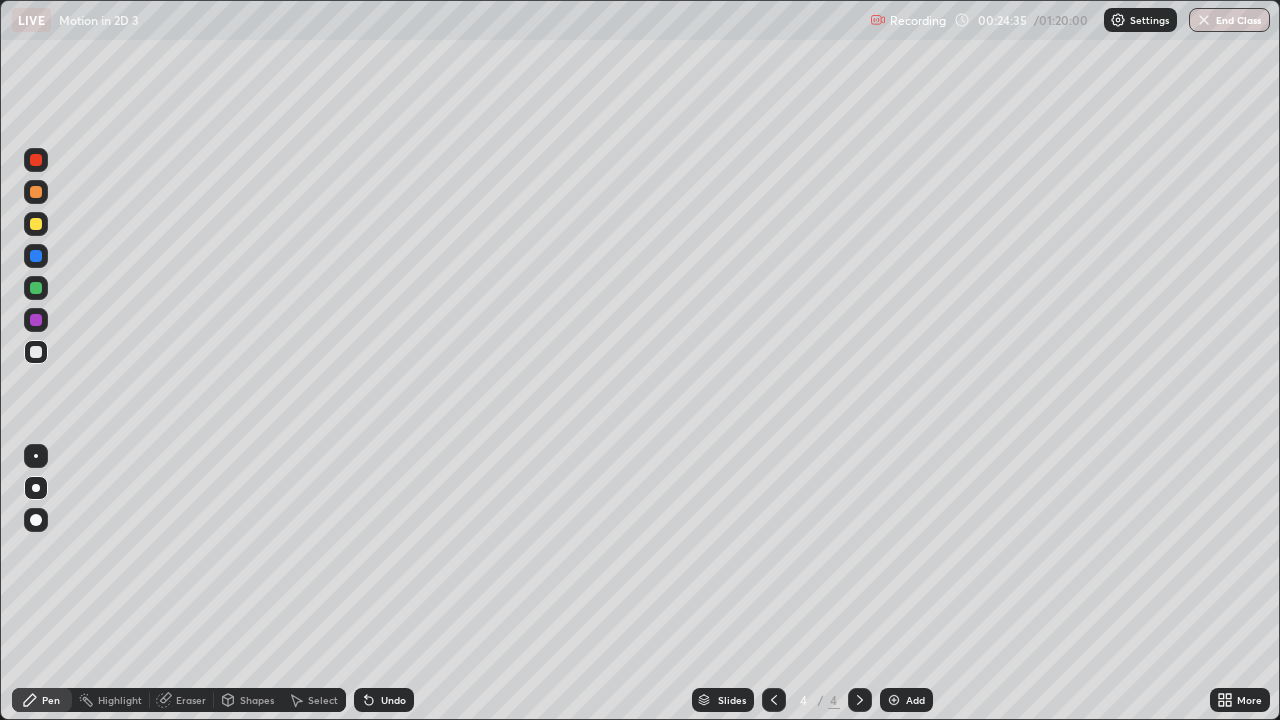 click on "Undo" at bounding box center [393, 700] 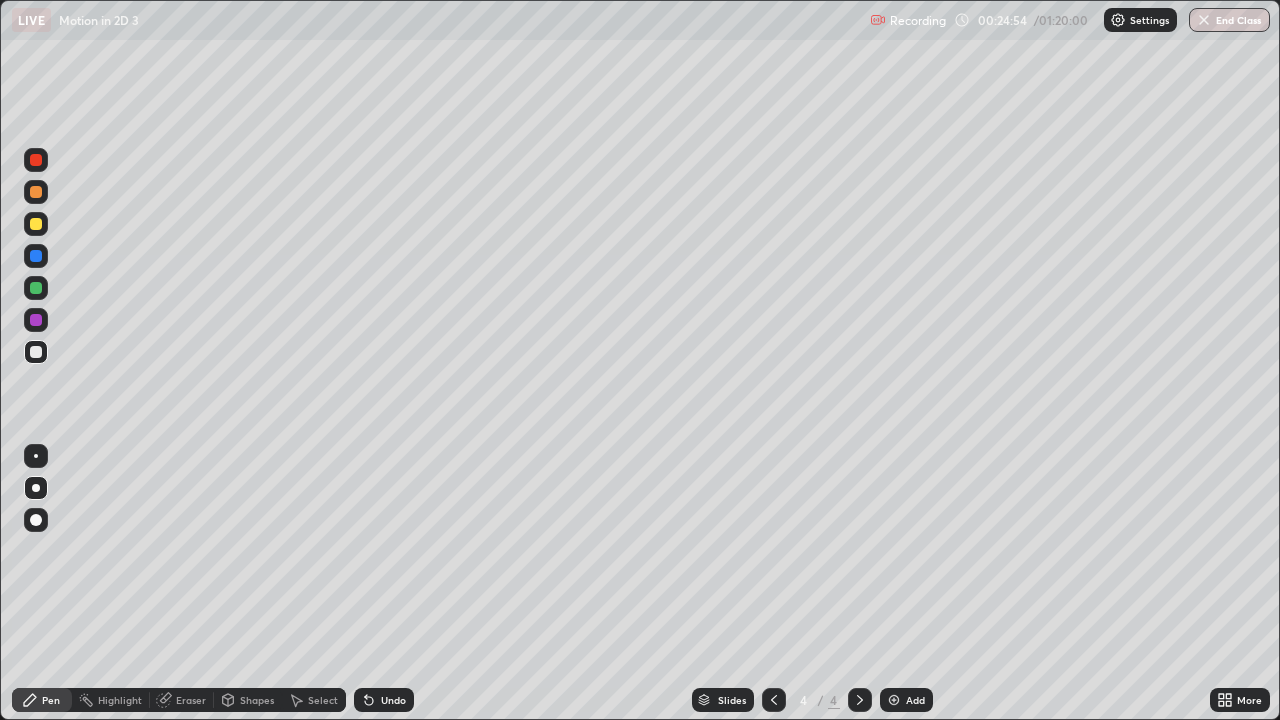 click at bounding box center [36, 256] 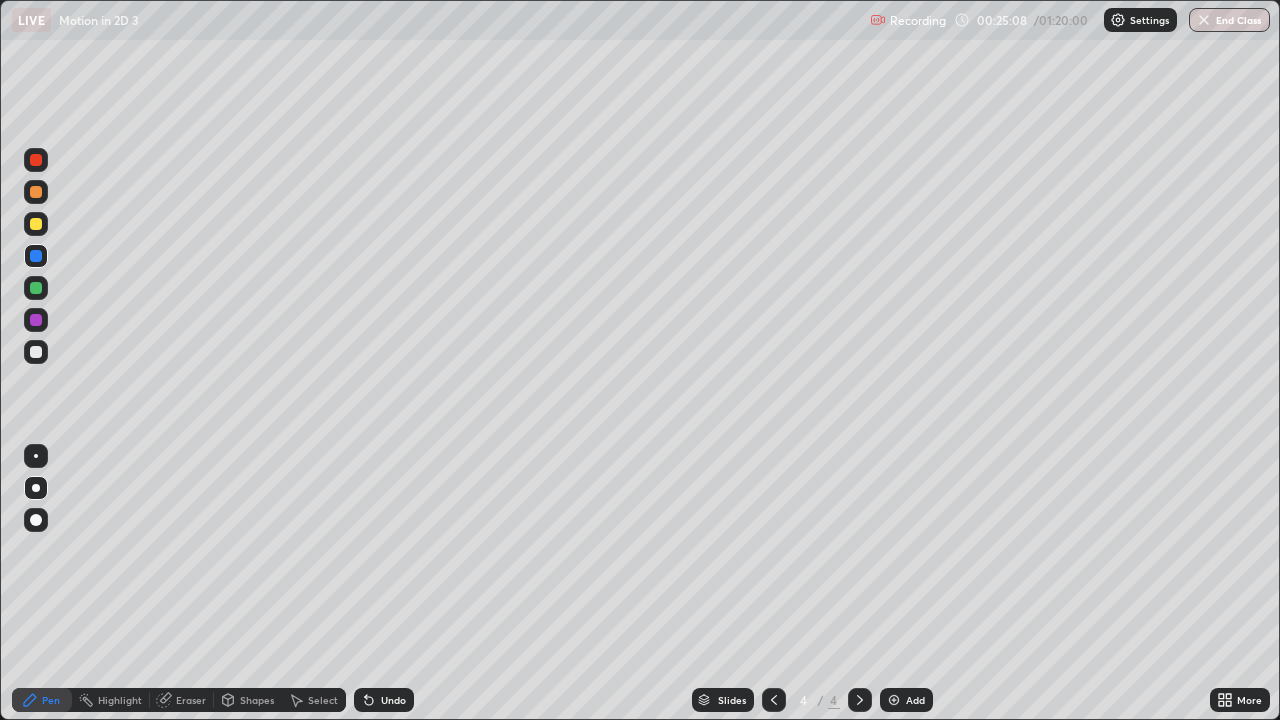 click at bounding box center [36, 352] 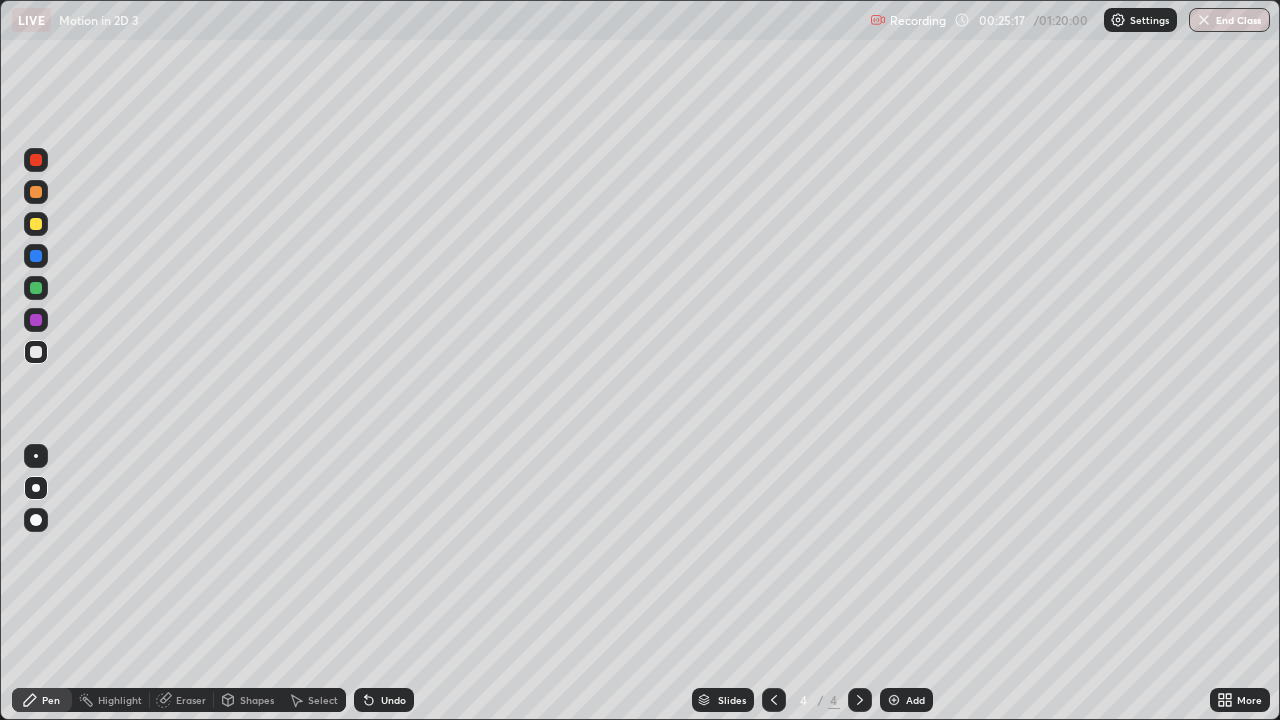 click on "Undo" at bounding box center (393, 700) 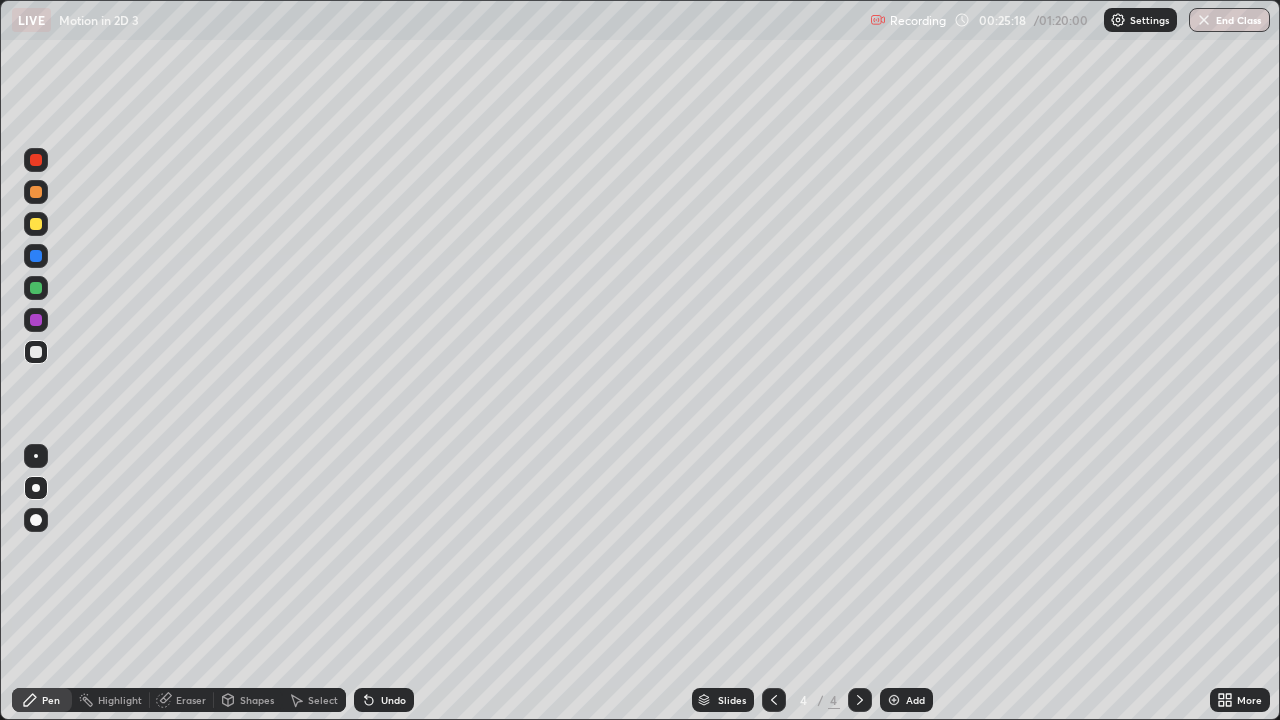 click on "Undo" at bounding box center (384, 700) 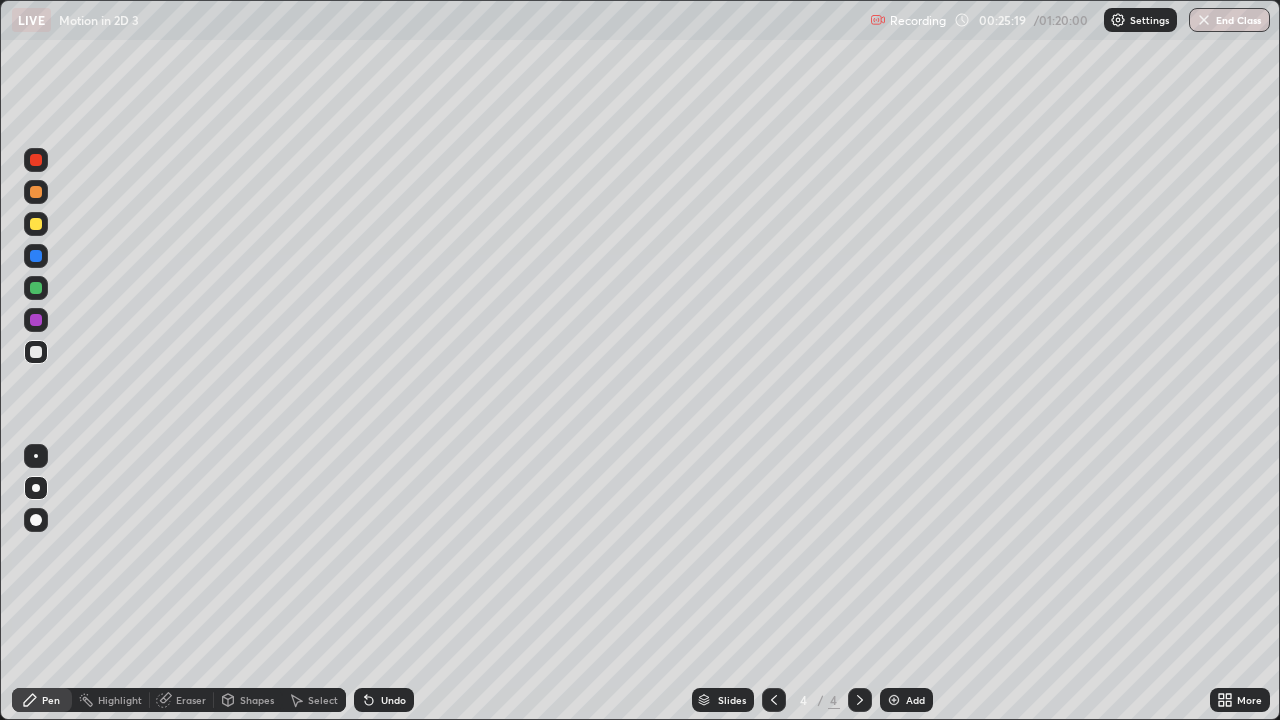 click on "Undo" at bounding box center [384, 700] 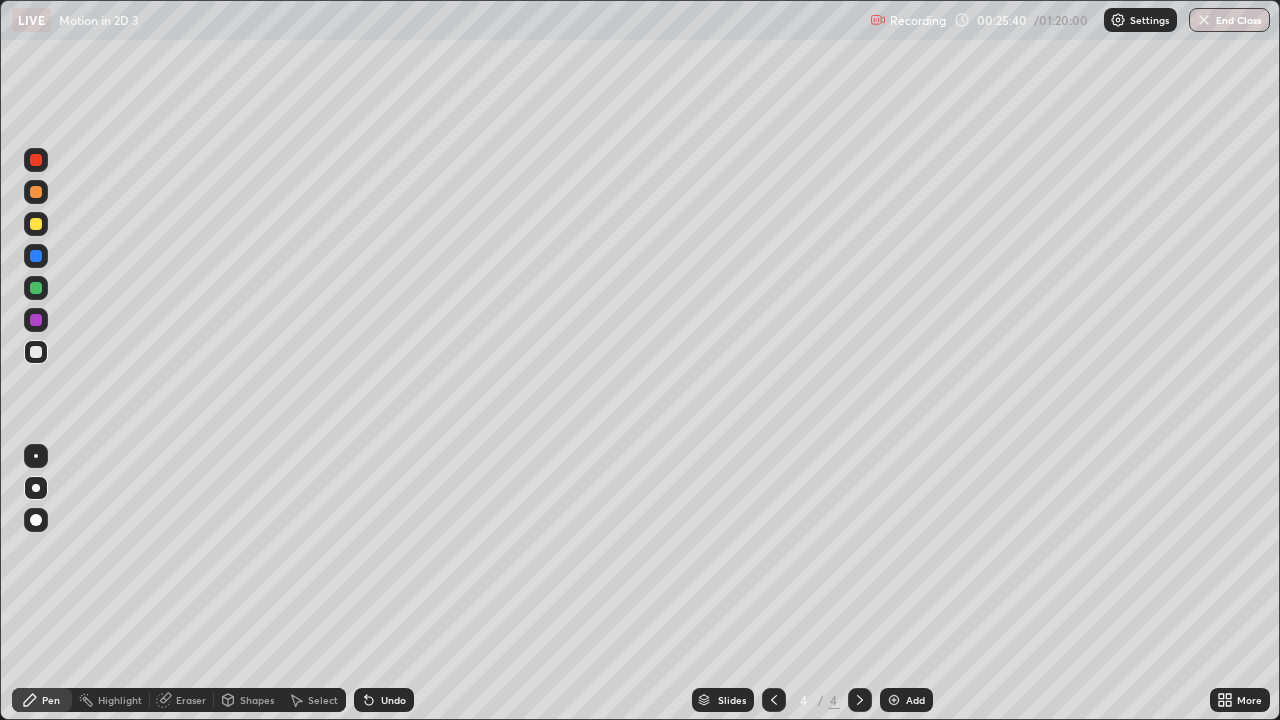 click at bounding box center [36, 224] 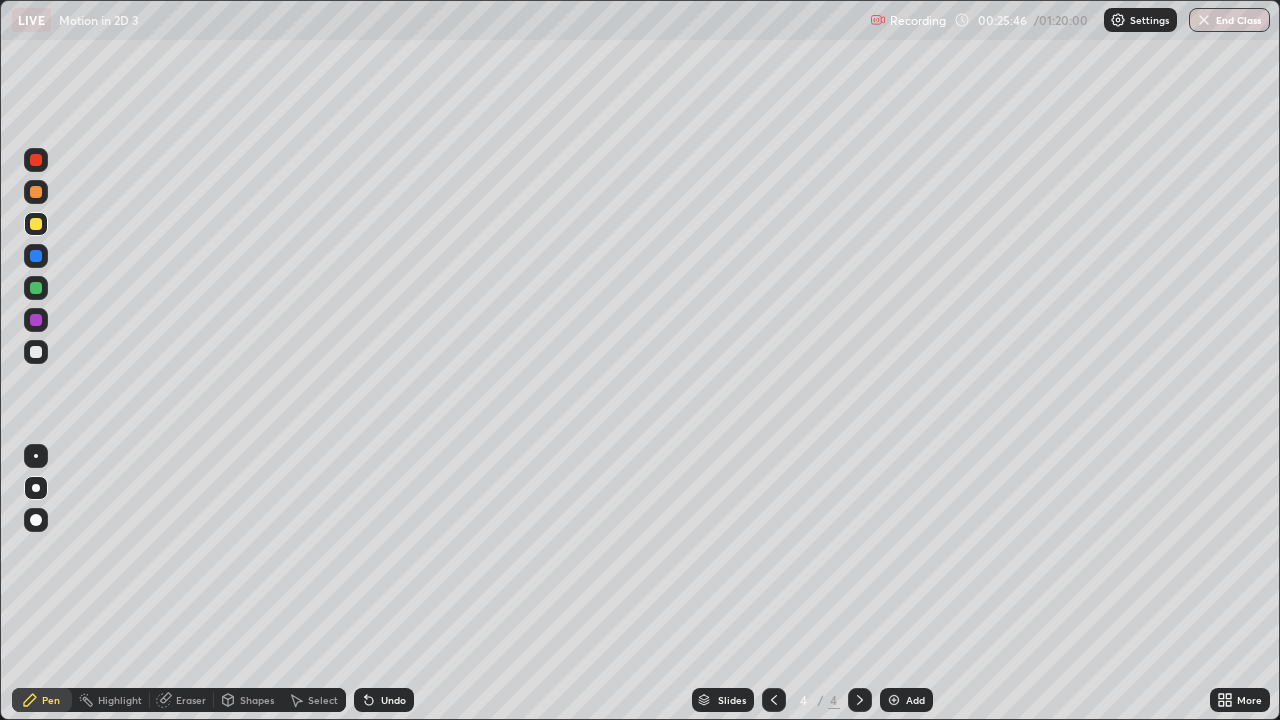 click at bounding box center [36, 352] 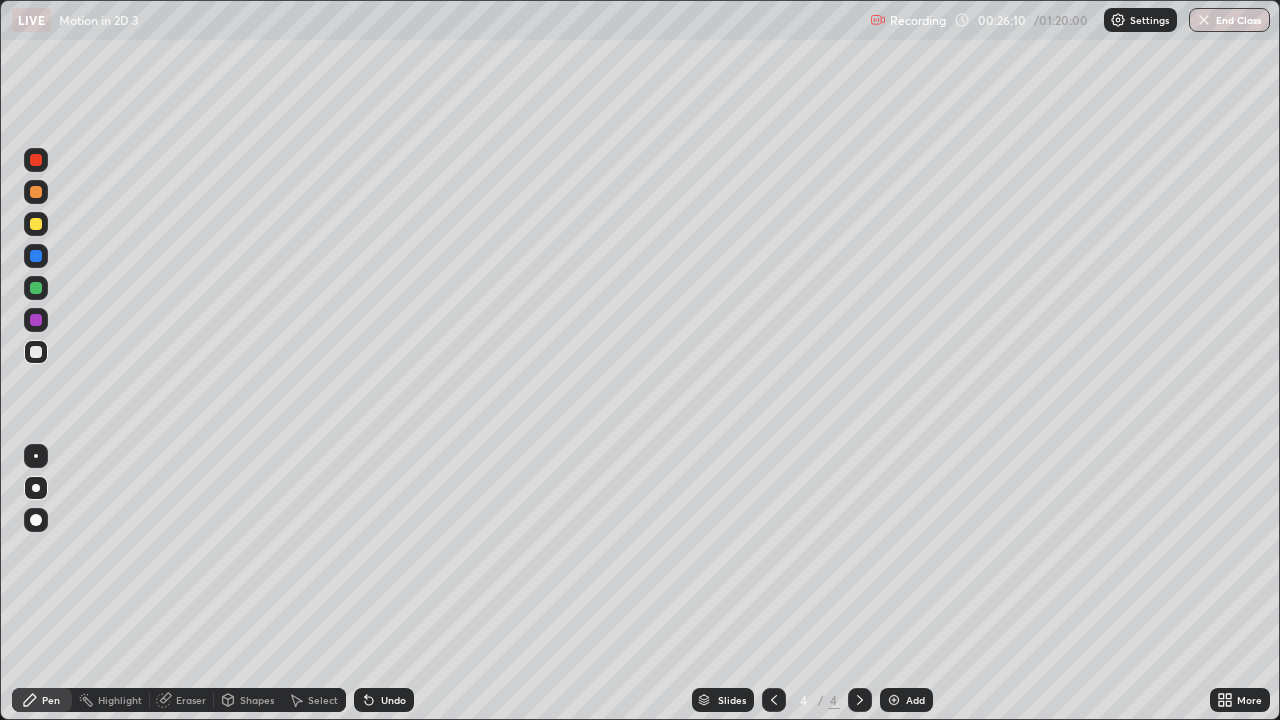 click at bounding box center (36, 224) 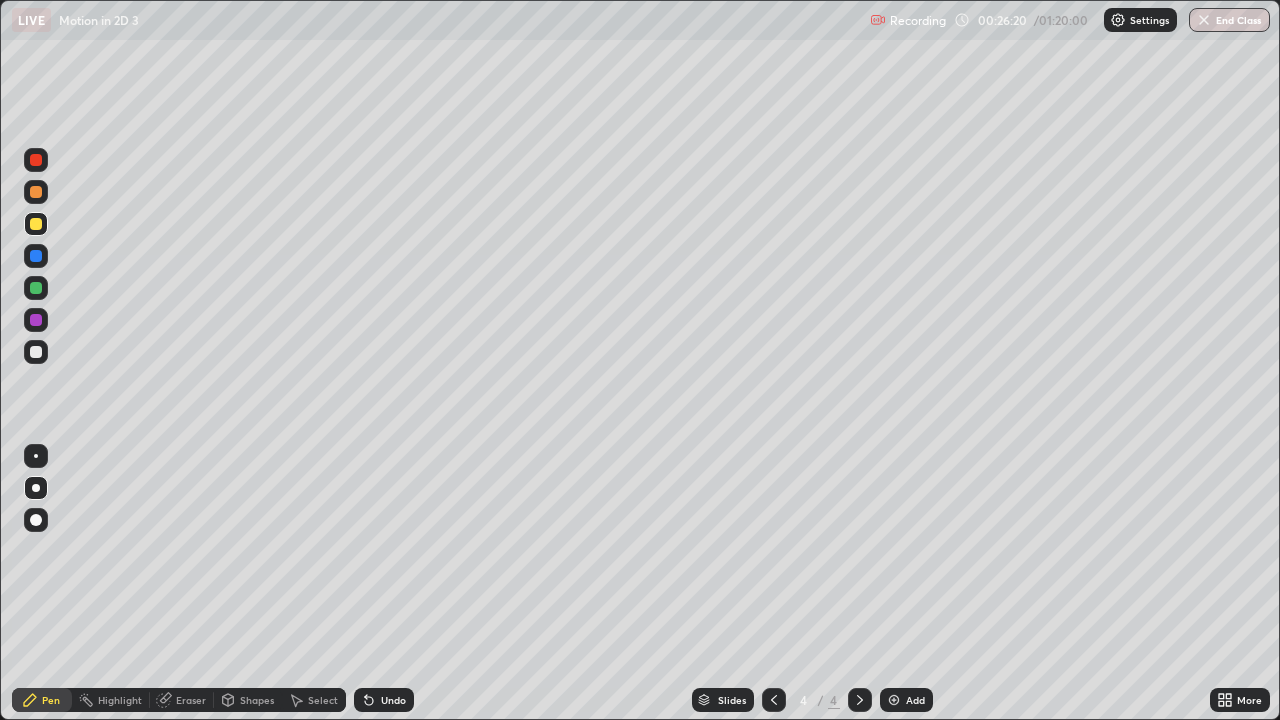 click at bounding box center (36, 224) 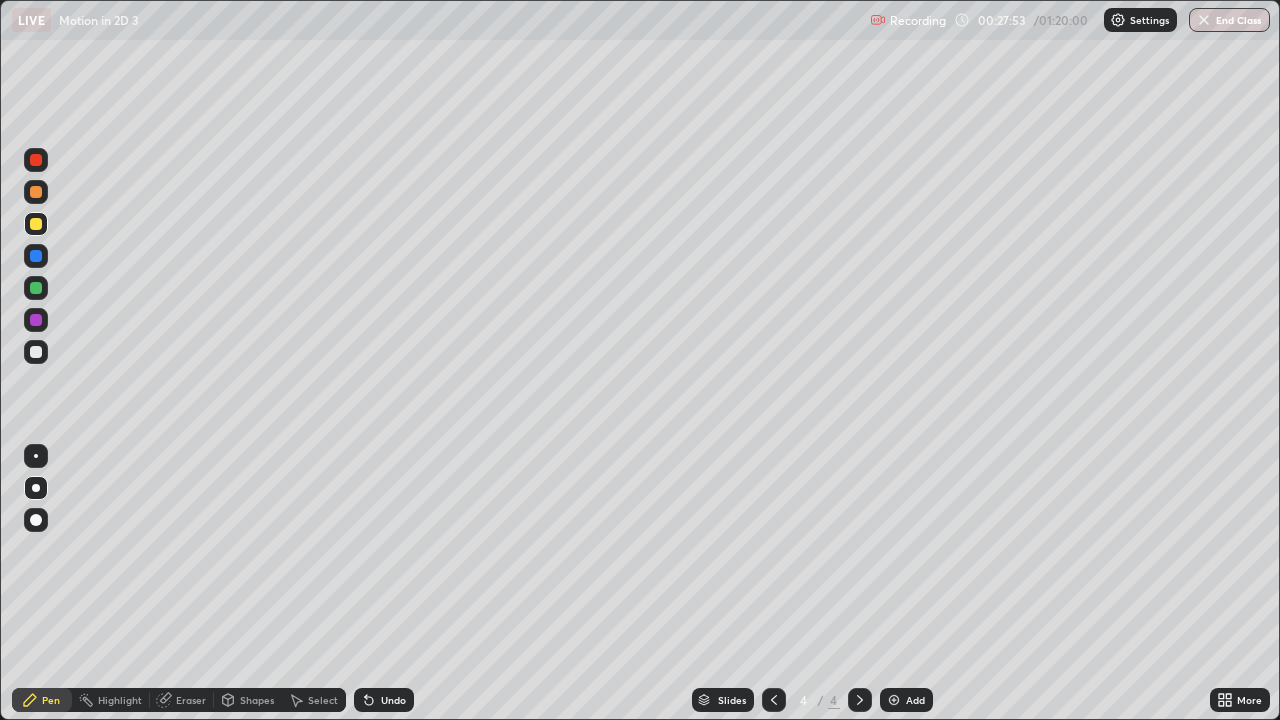 click at bounding box center [36, 192] 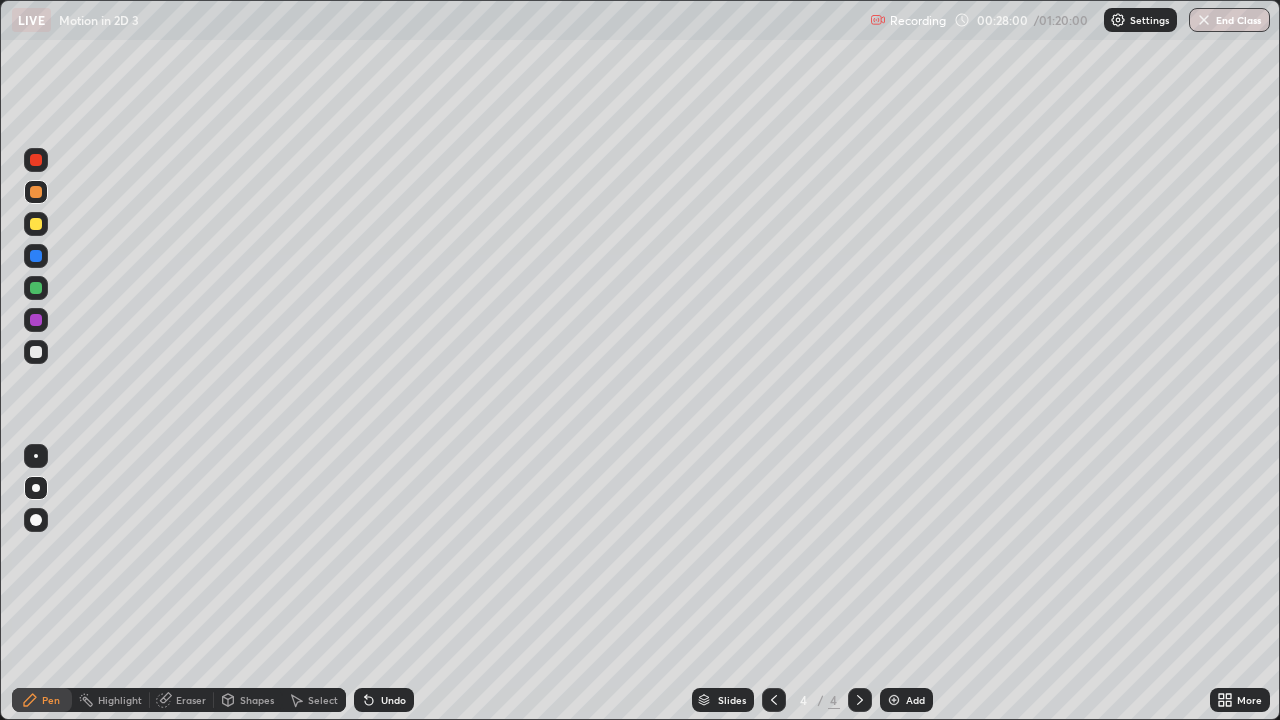 click on "Eraser" at bounding box center (191, 700) 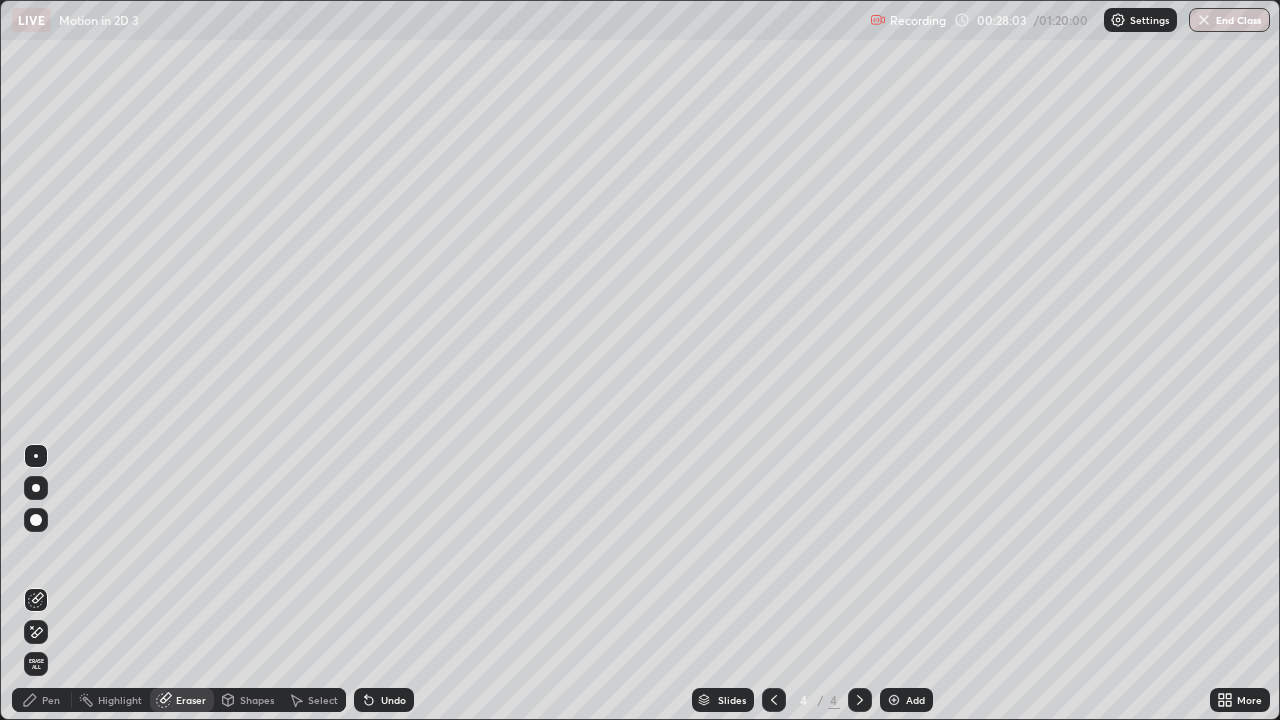 click on "Pen" at bounding box center (42, 700) 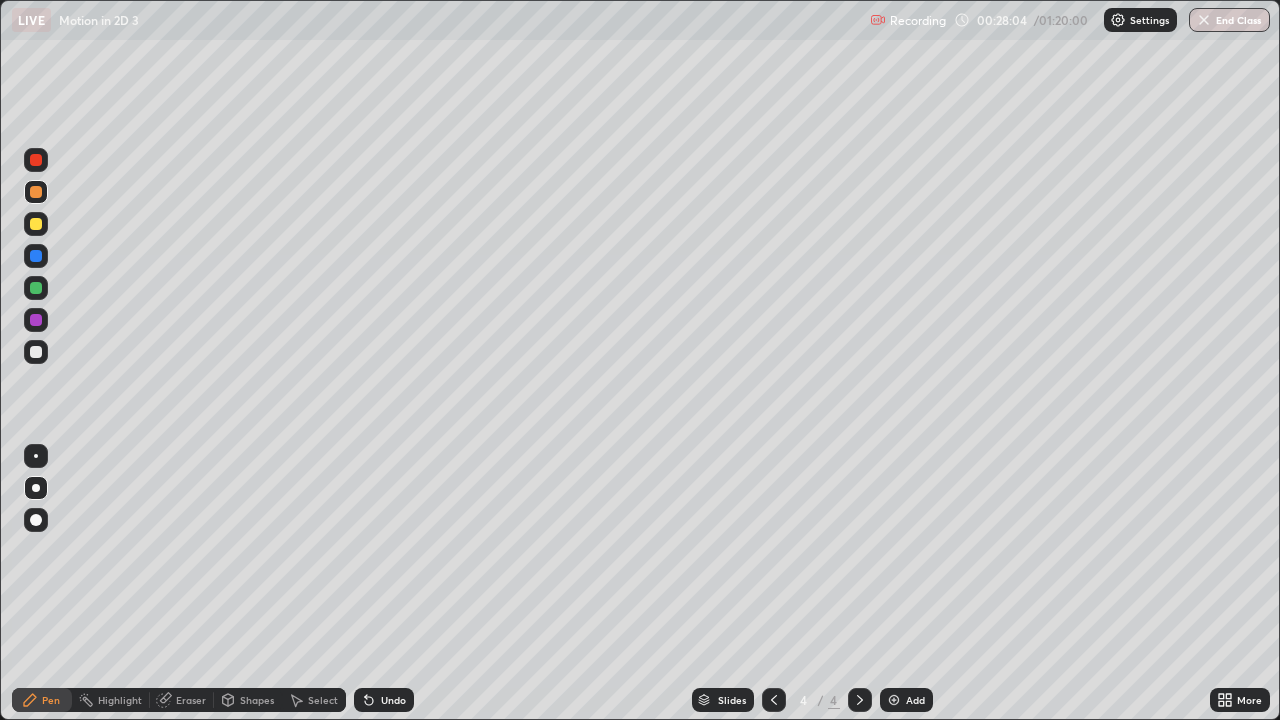 click at bounding box center (36, 224) 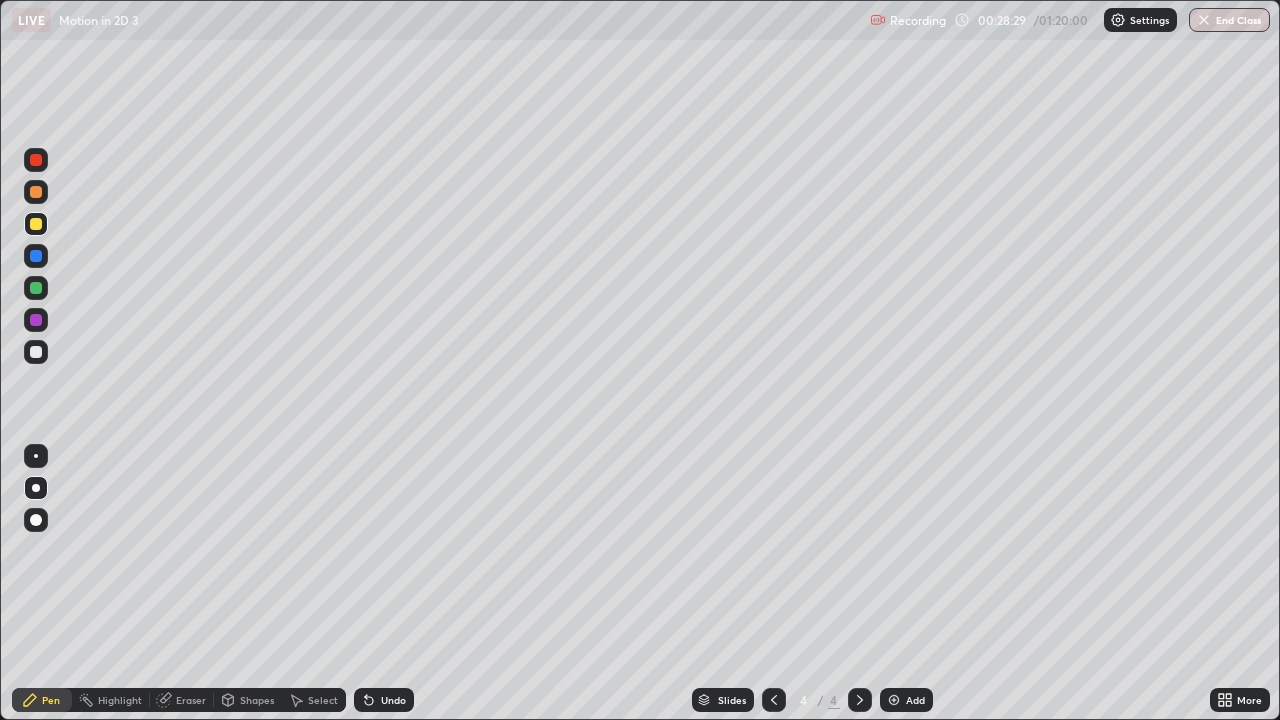 click at bounding box center [36, 192] 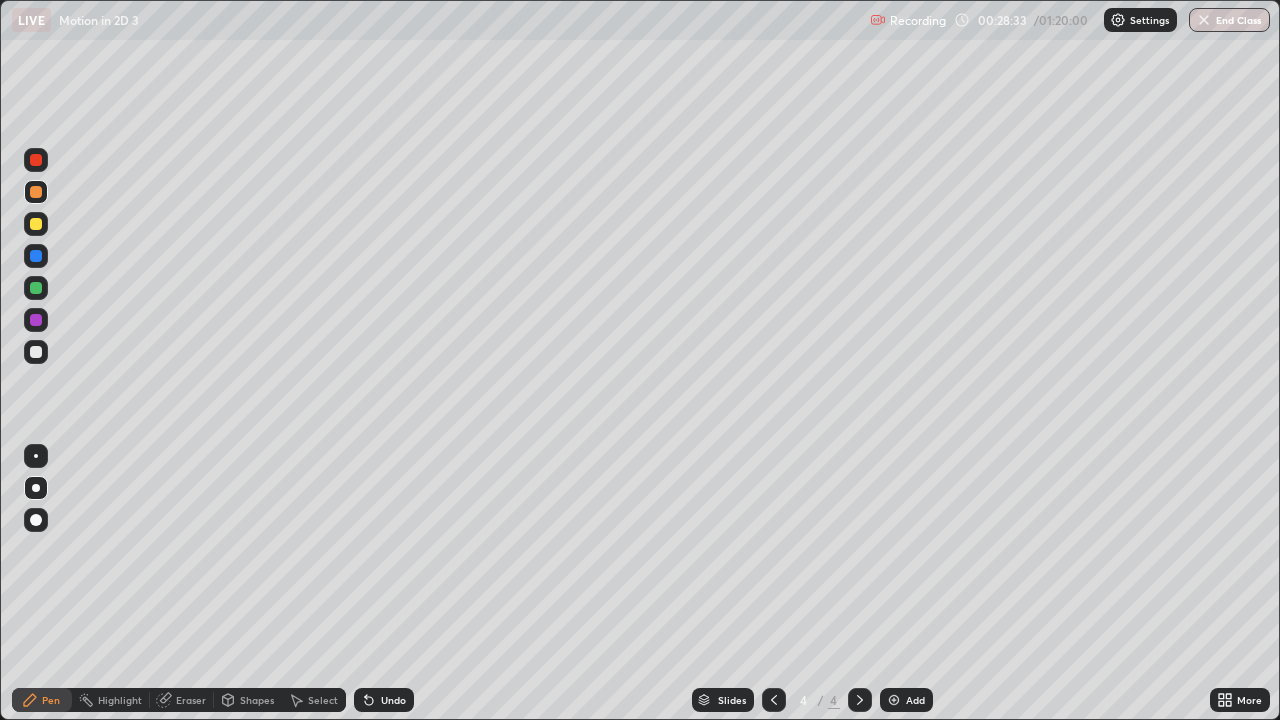 click at bounding box center [36, 160] 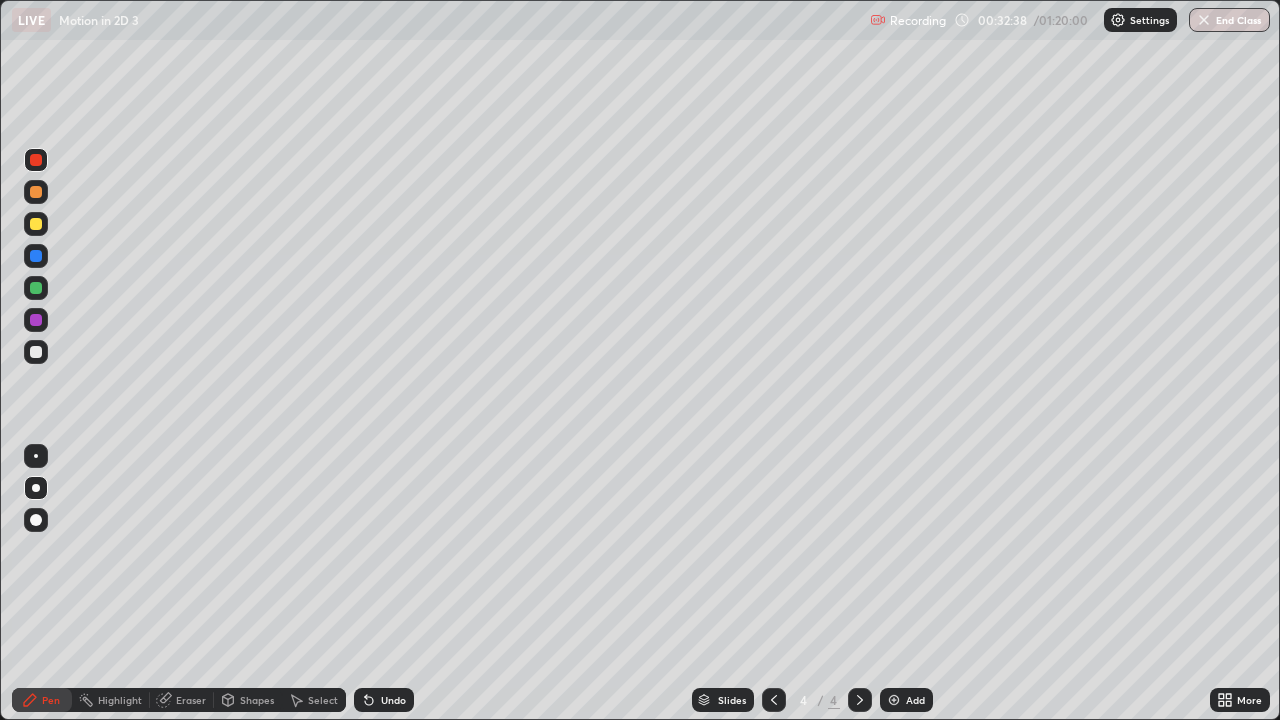click on "Eraser" at bounding box center [182, 700] 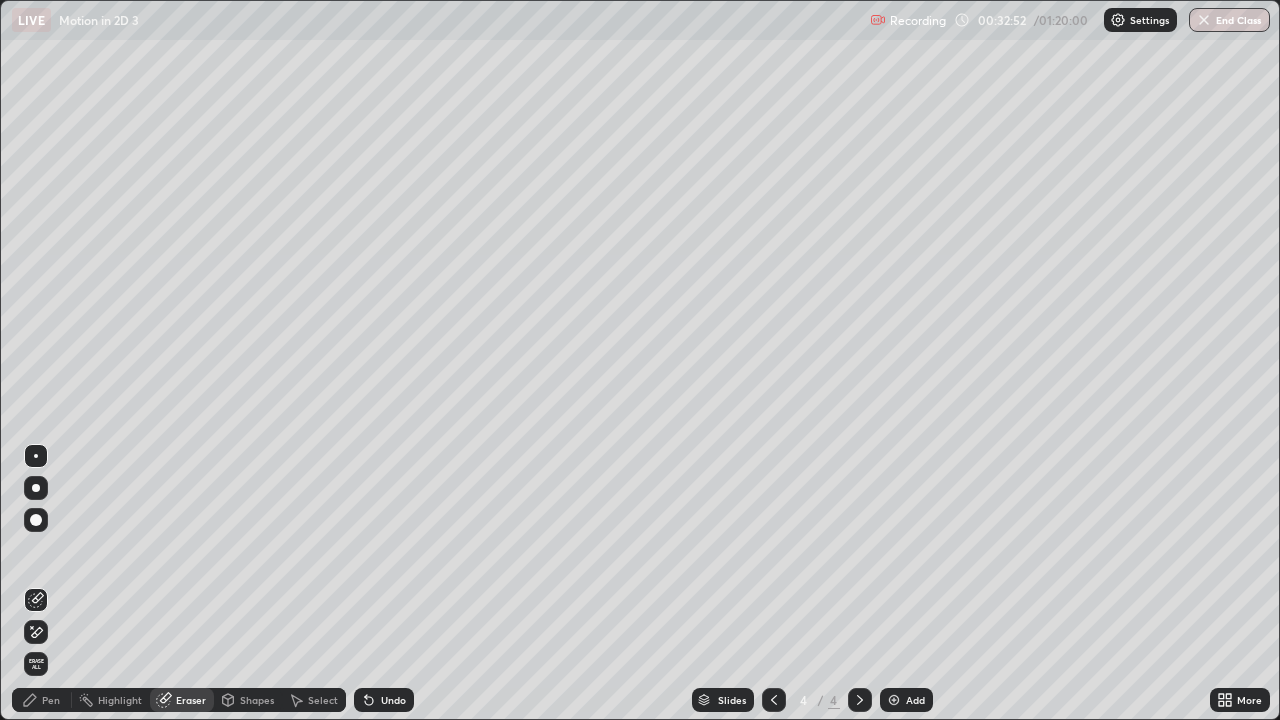 click on "Pen" at bounding box center [42, 700] 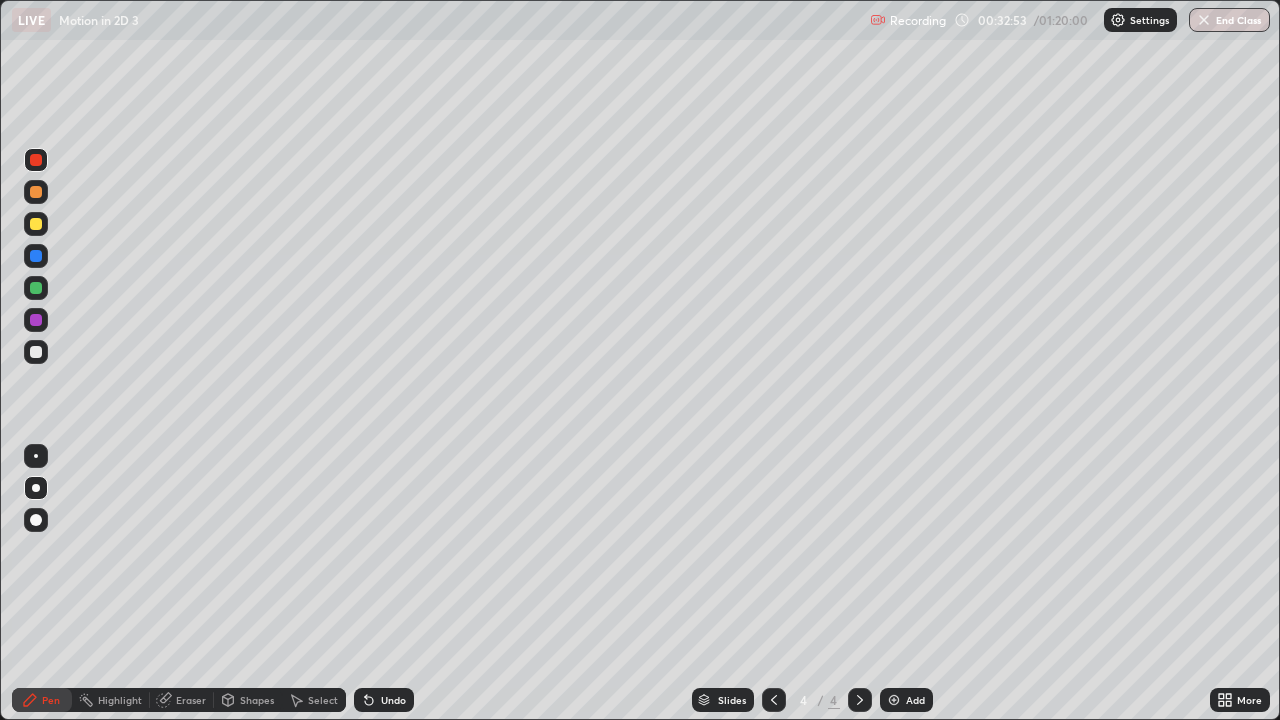 click at bounding box center [36, 352] 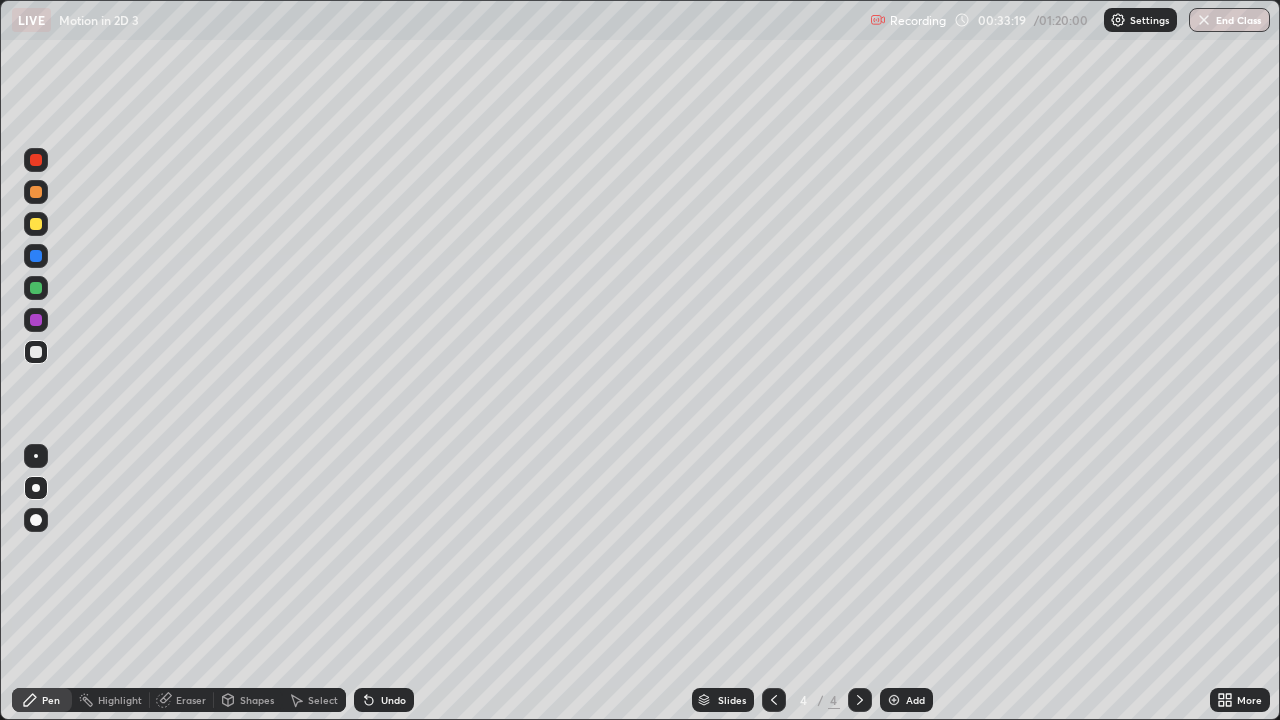 click on "Undo" at bounding box center (384, 700) 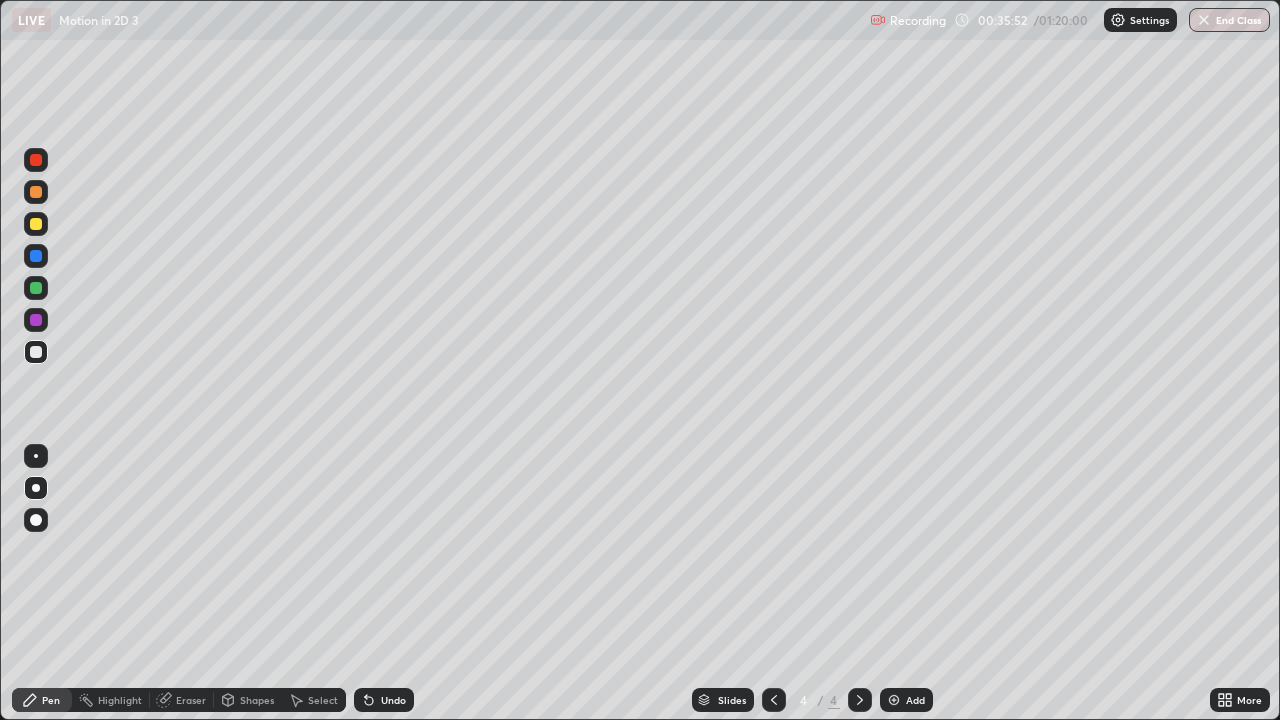 click on "Undo" at bounding box center [393, 700] 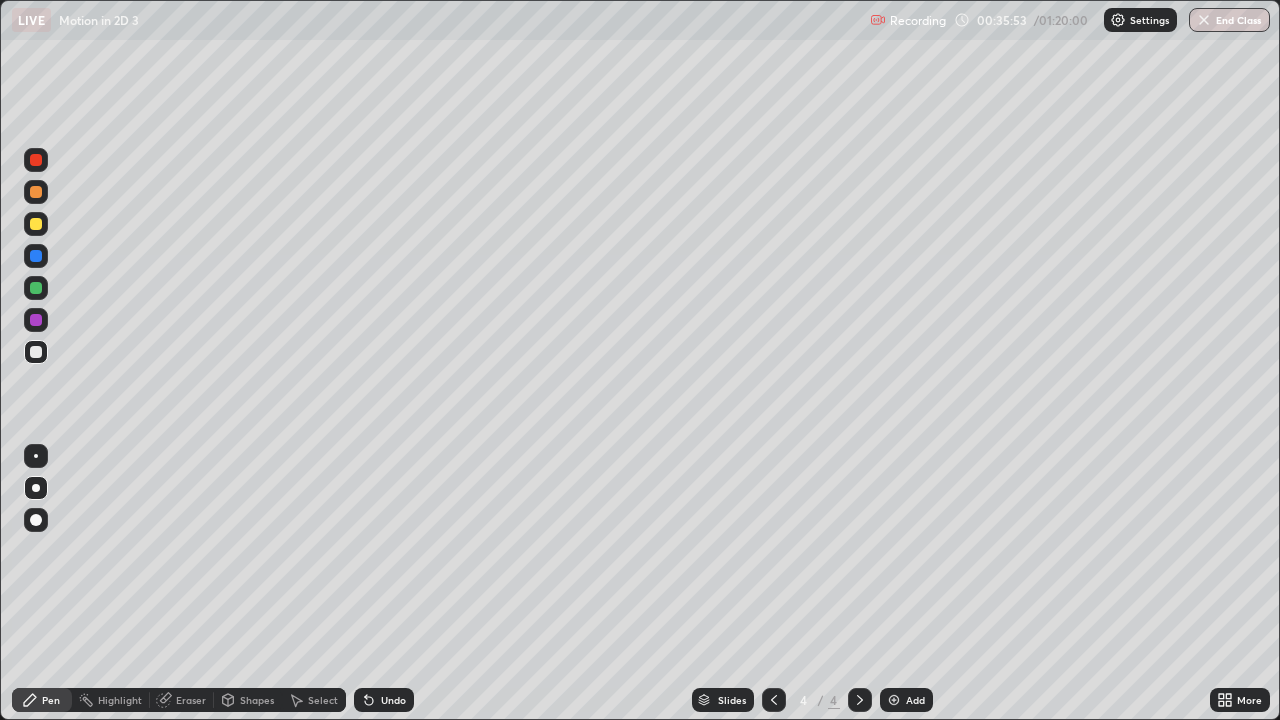 click on "Undo" at bounding box center [393, 700] 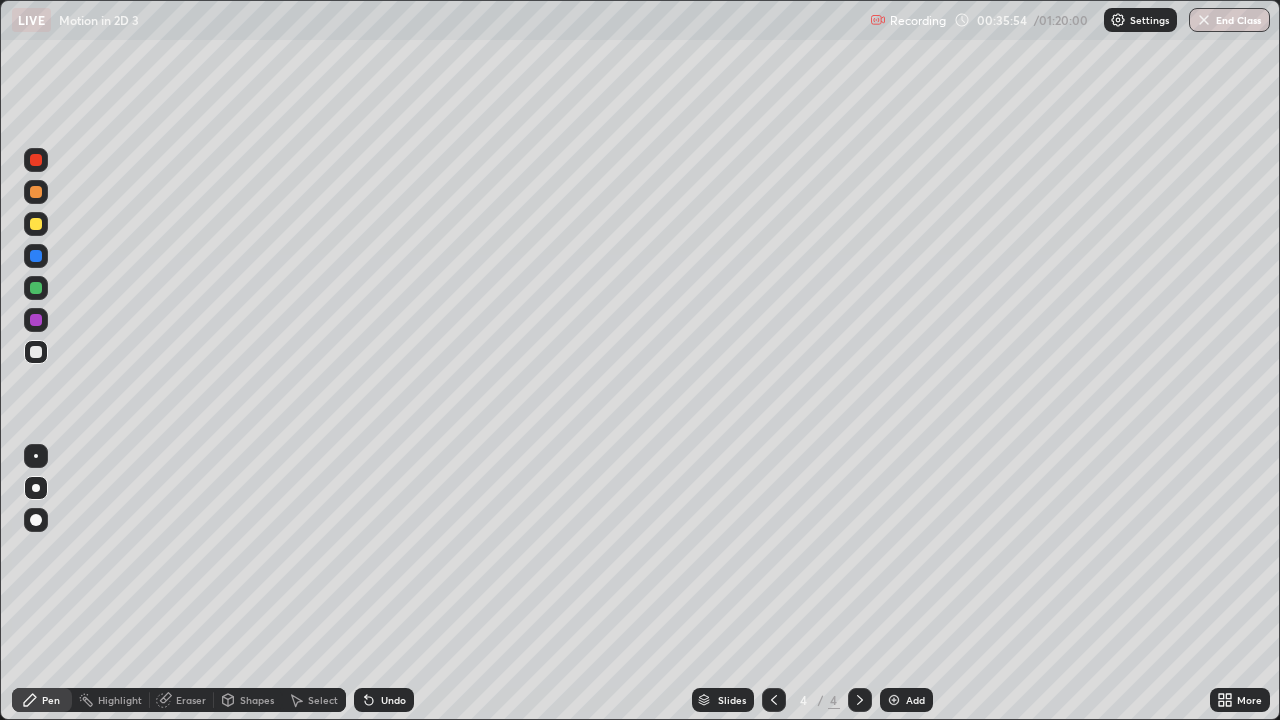 click on "Undo" at bounding box center [384, 700] 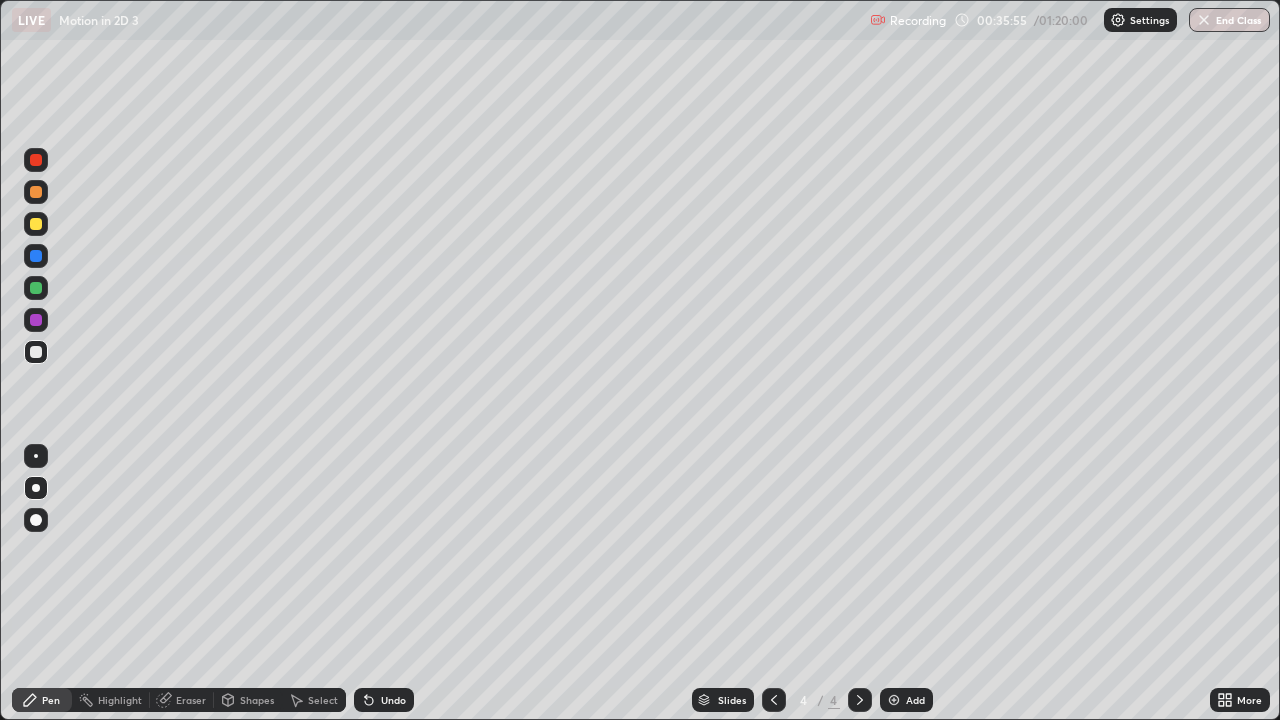 click on "Undo" at bounding box center [384, 700] 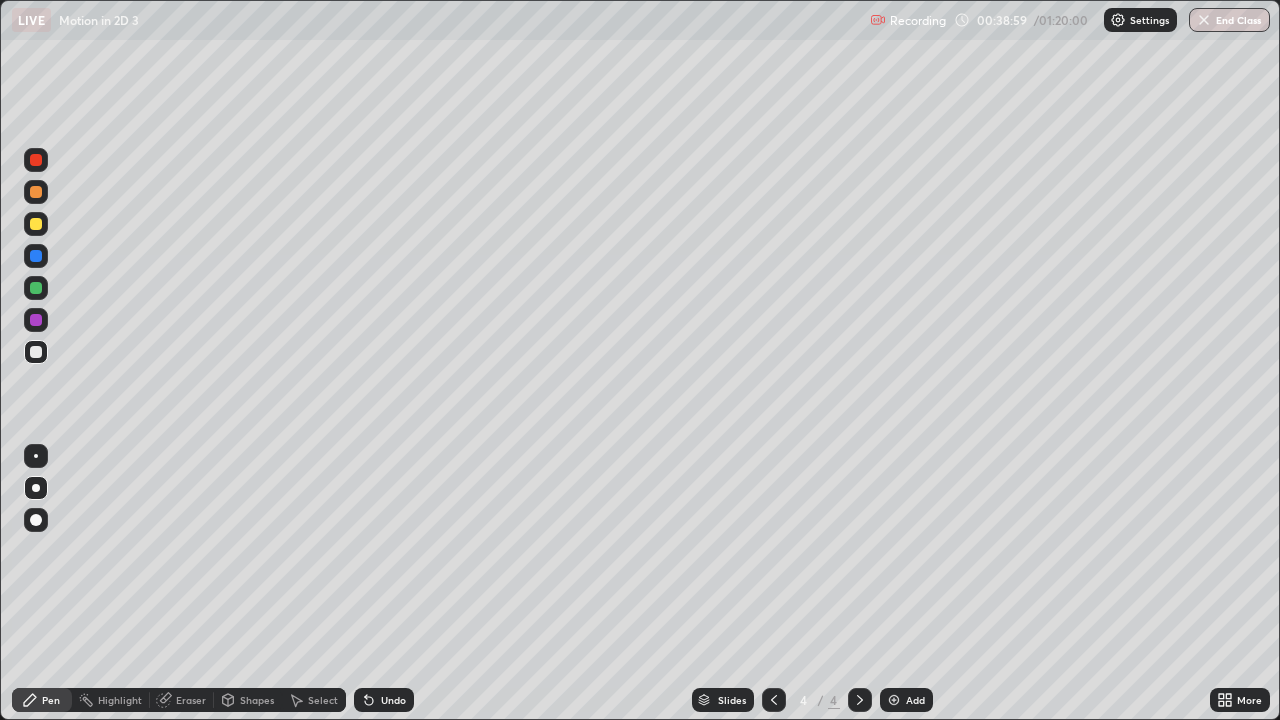 click on "Add" at bounding box center [915, 700] 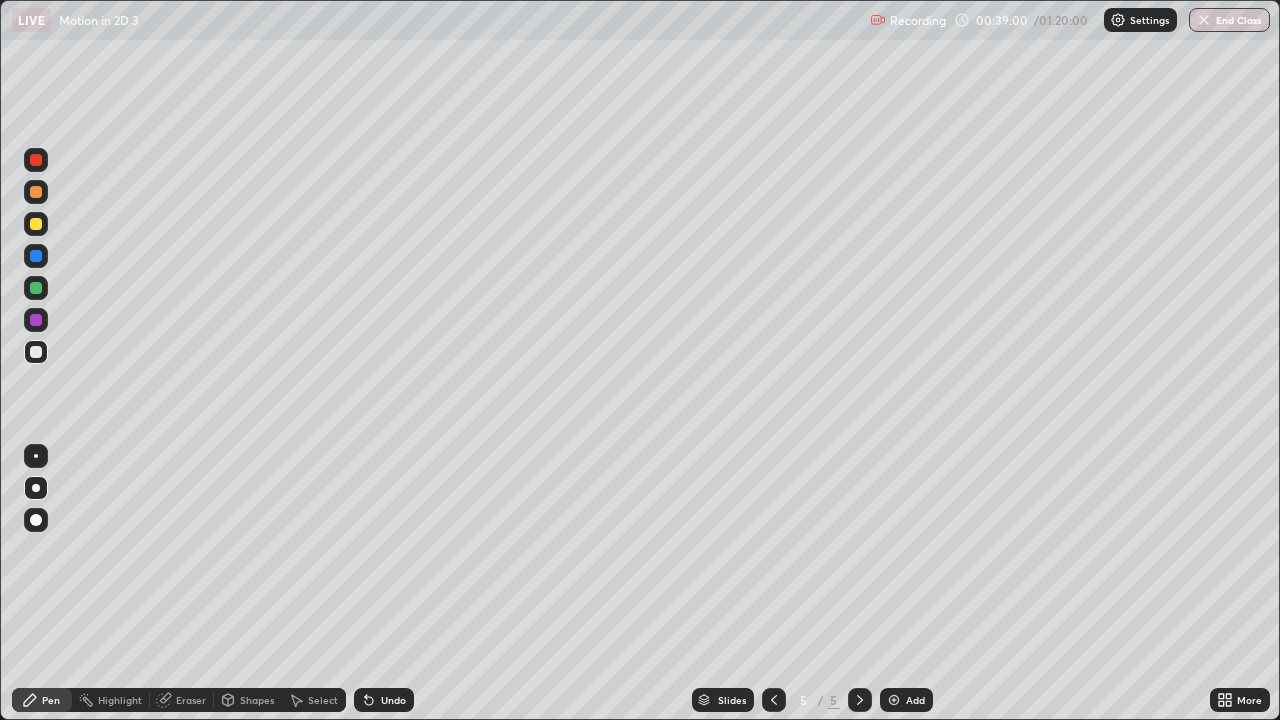 click at bounding box center [36, 352] 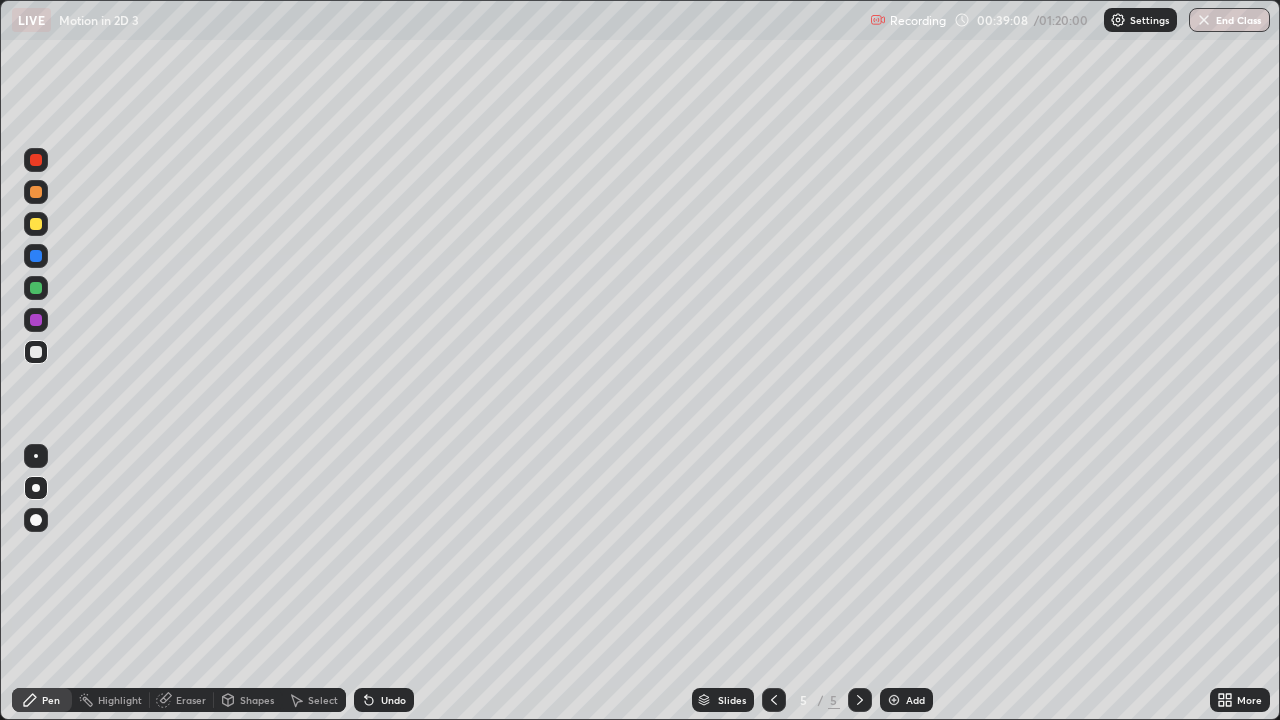 click at bounding box center (36, 224) 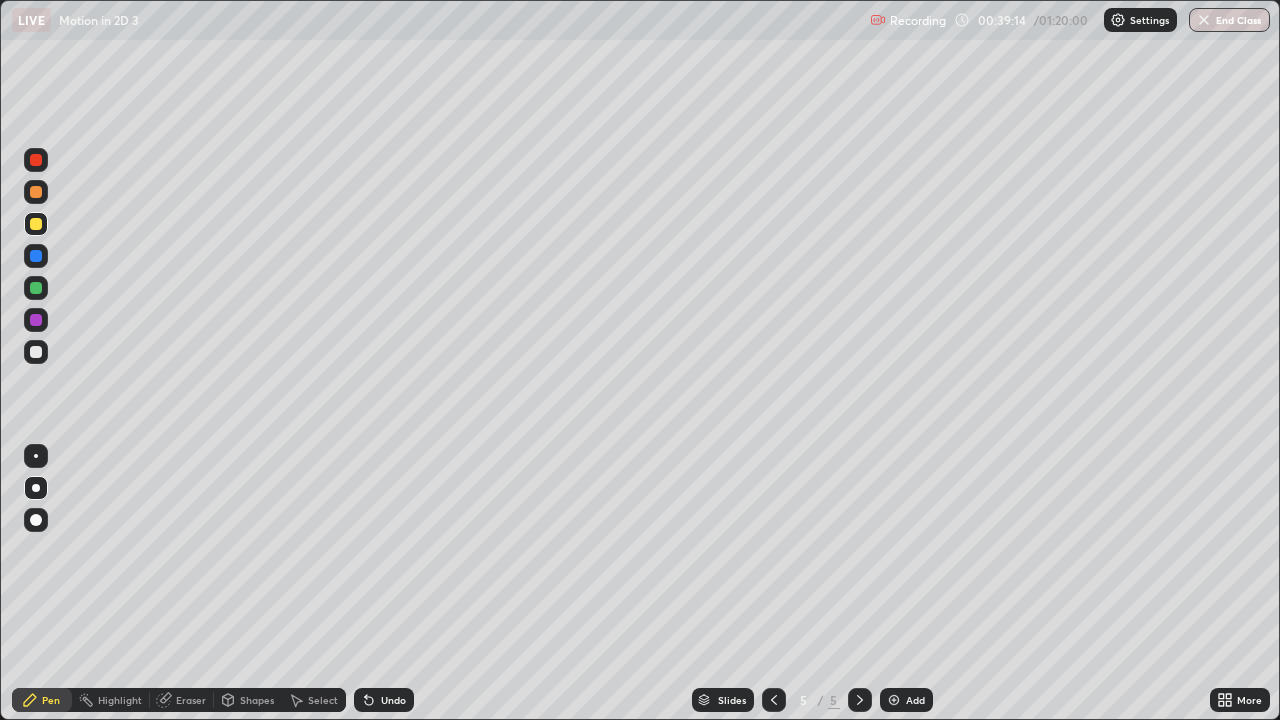 click at bounding box center [36, 352] 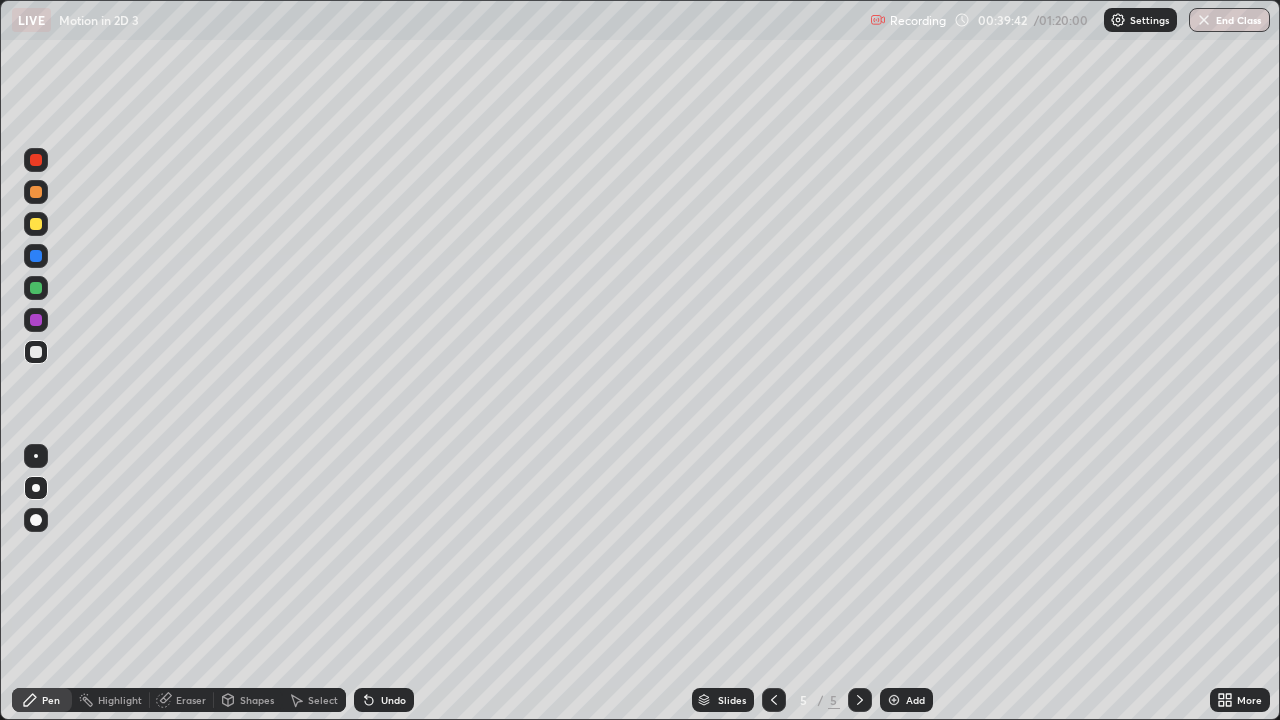 click on "Undo" at bounding box center [384, 700] 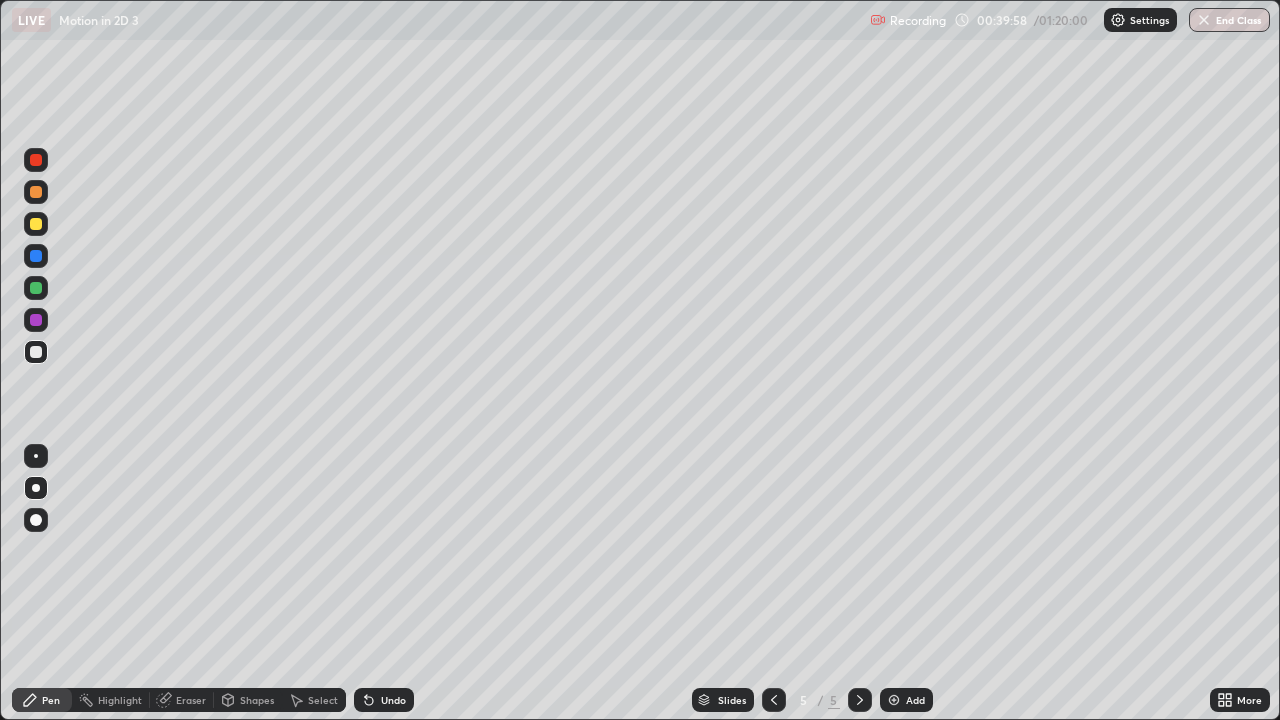 click at bounding box center (36, 288) 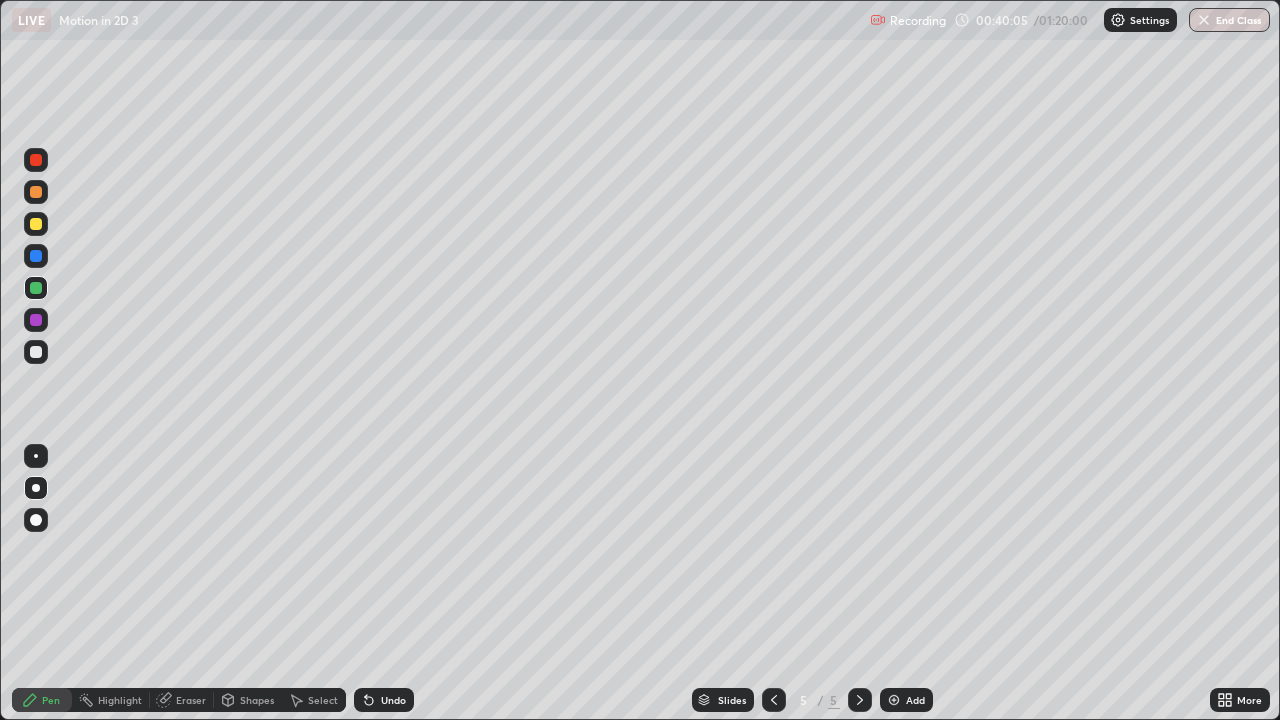 click at bounding box center [36, 352] 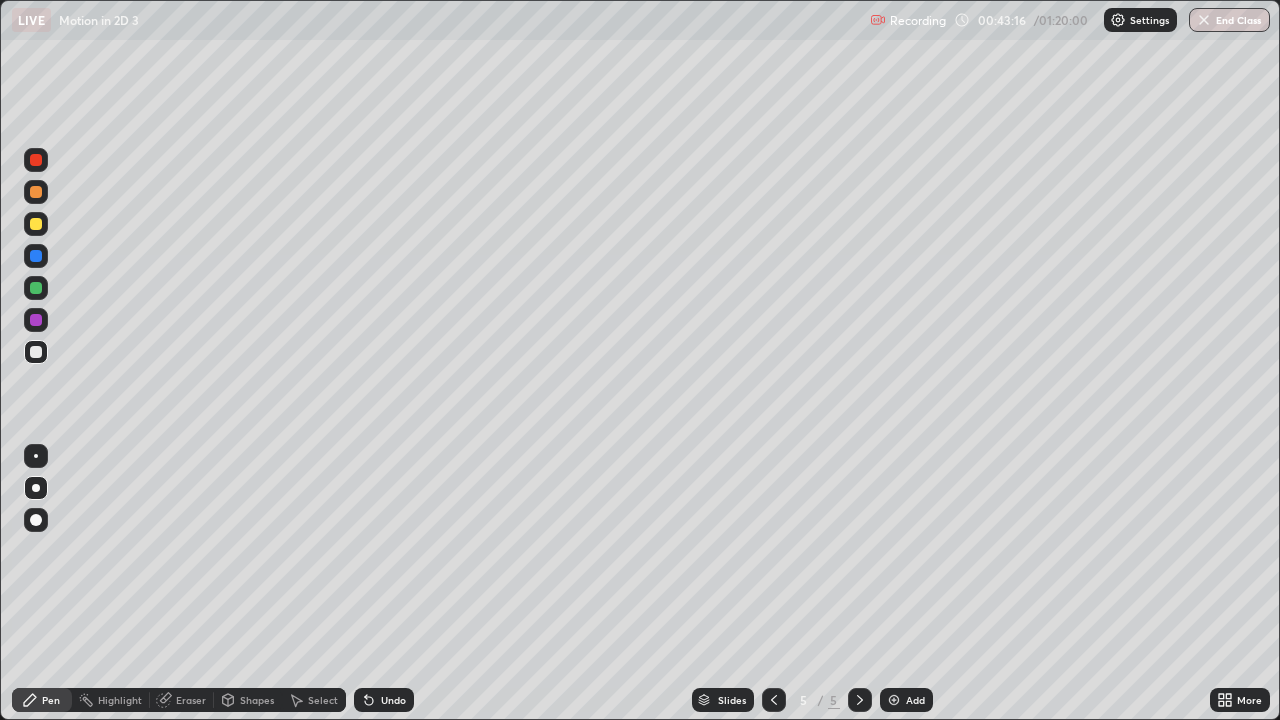 click at bounding box center [36, 256] 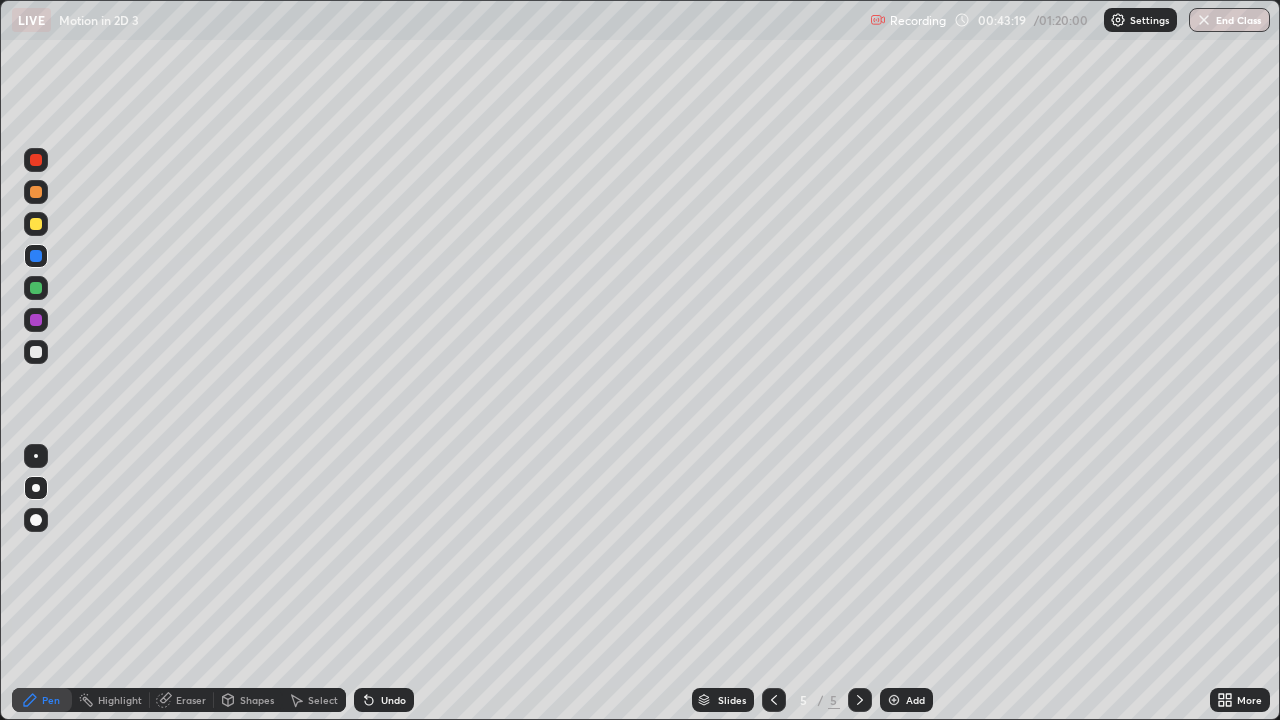 click at bounding box center [36, 352] 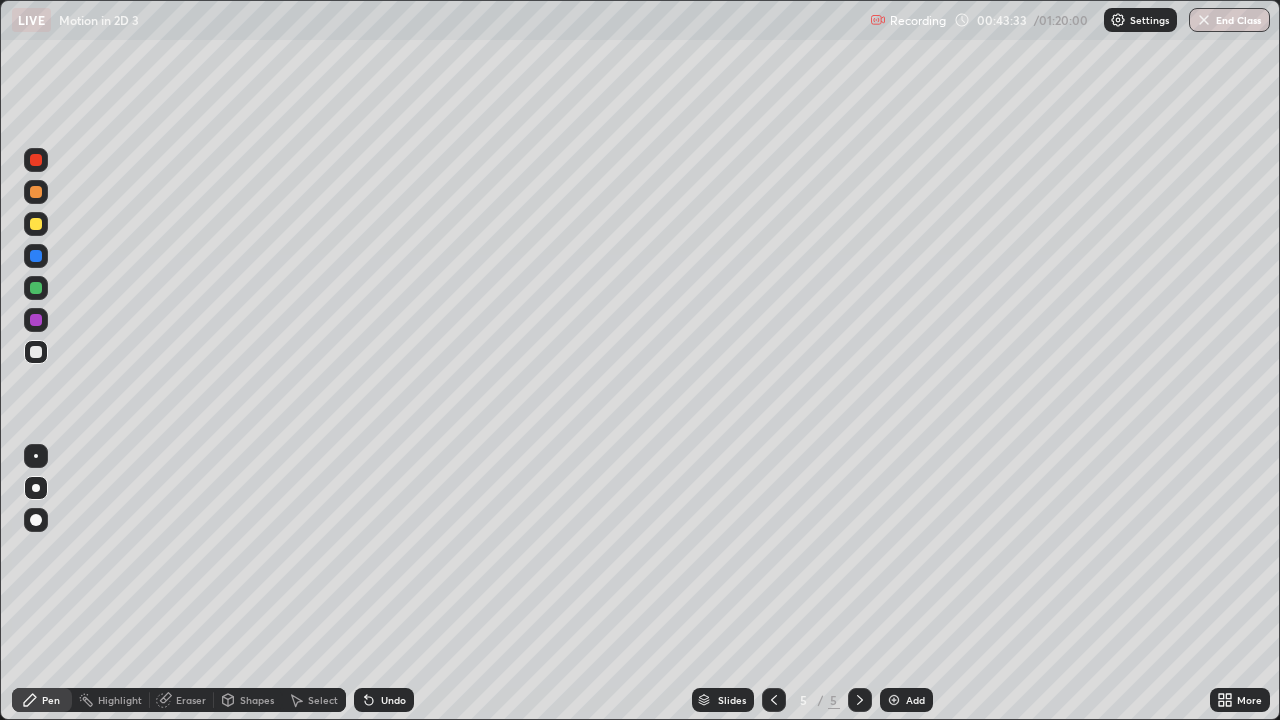 click on "Undo" at bounding box center [384, 700] 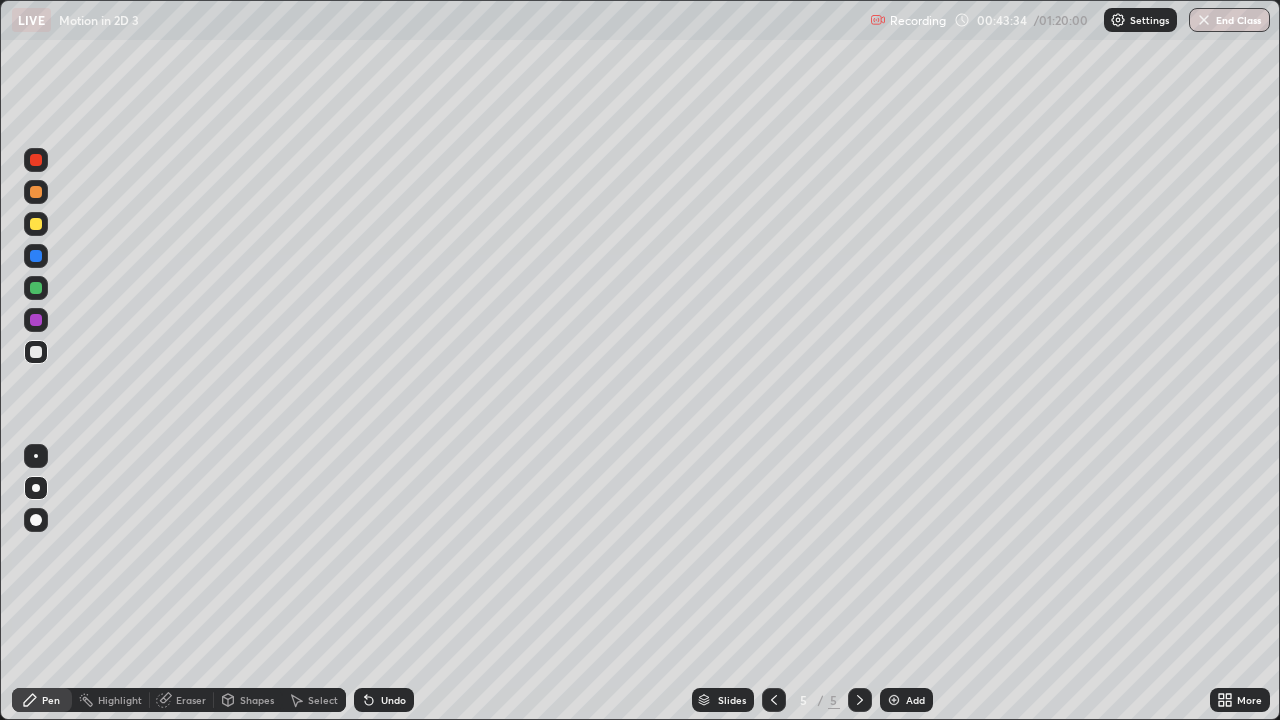click on "Undo" at bounding box center [393, 700] 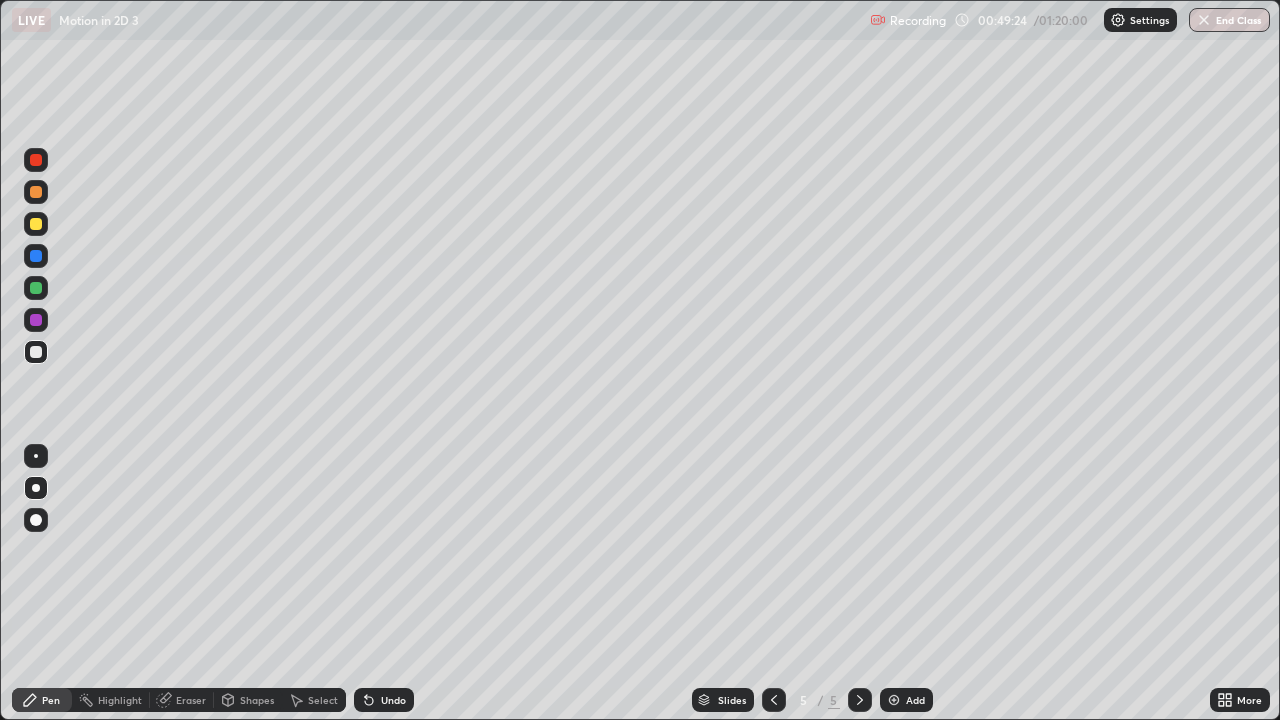 click on "Add" at bounding box center [906, 700] 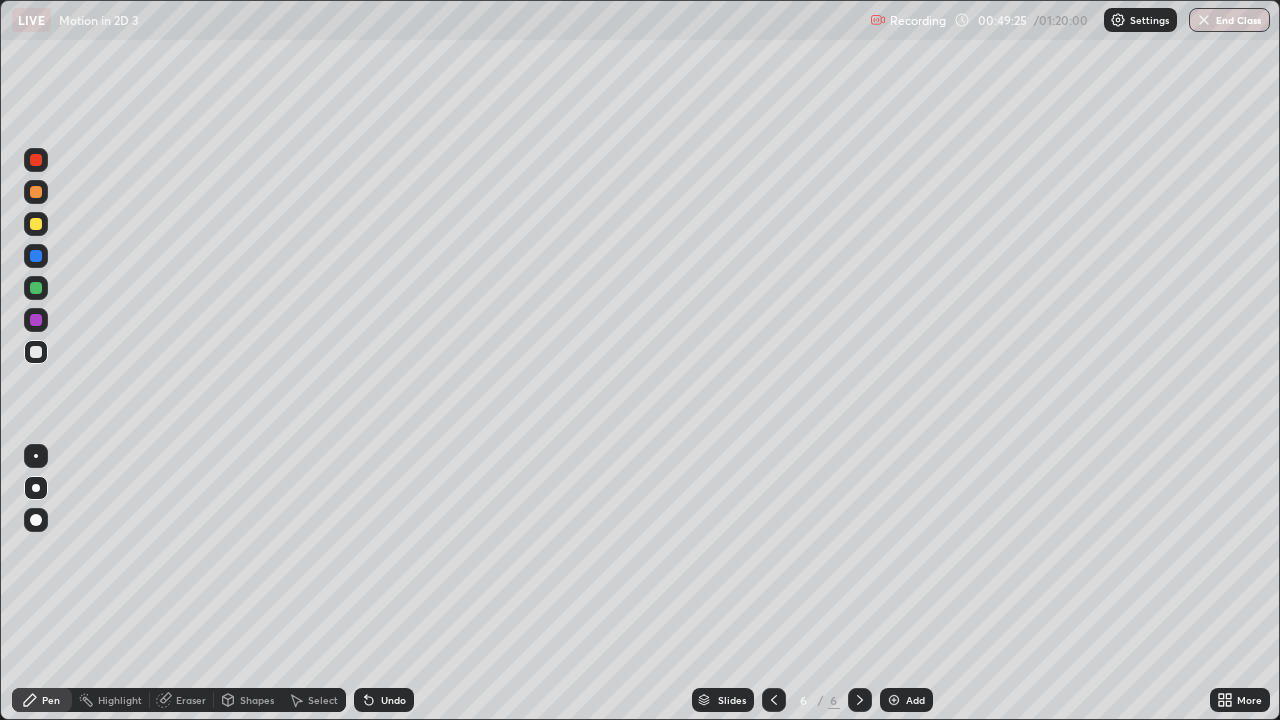 click at bounding box center (36, 488) 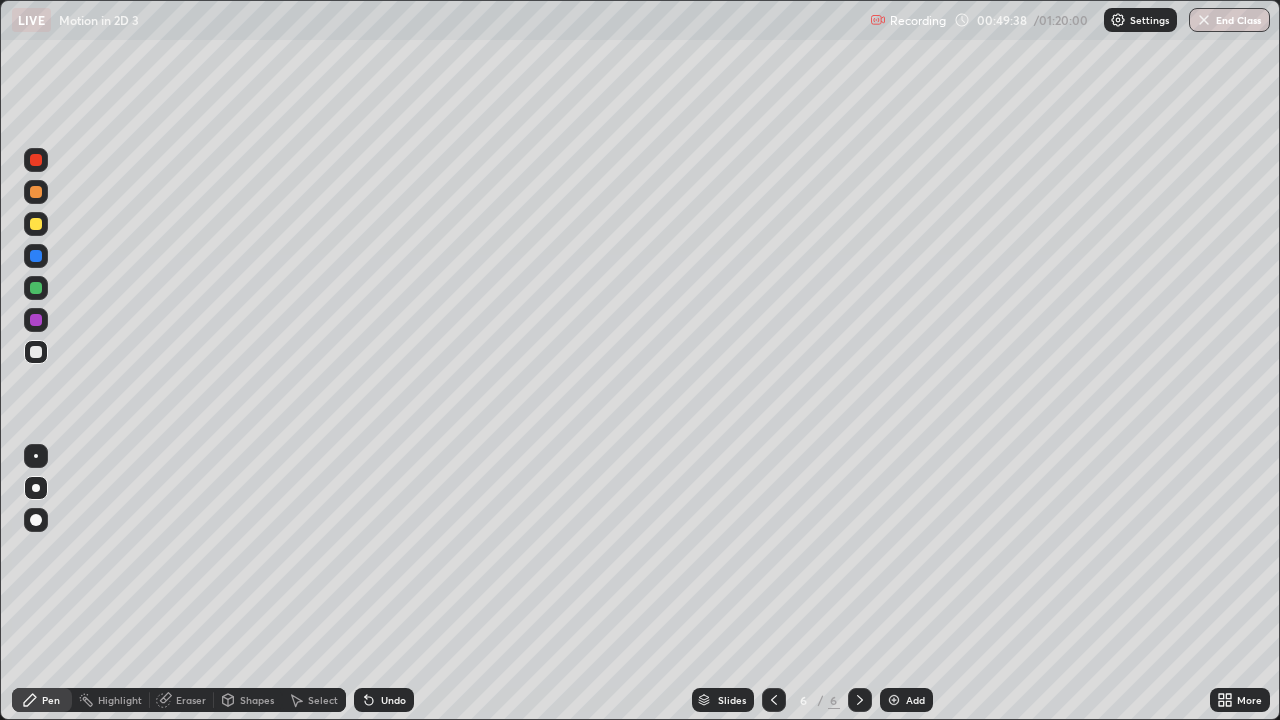 click on "Shapes" at bounding box center (248, 700) 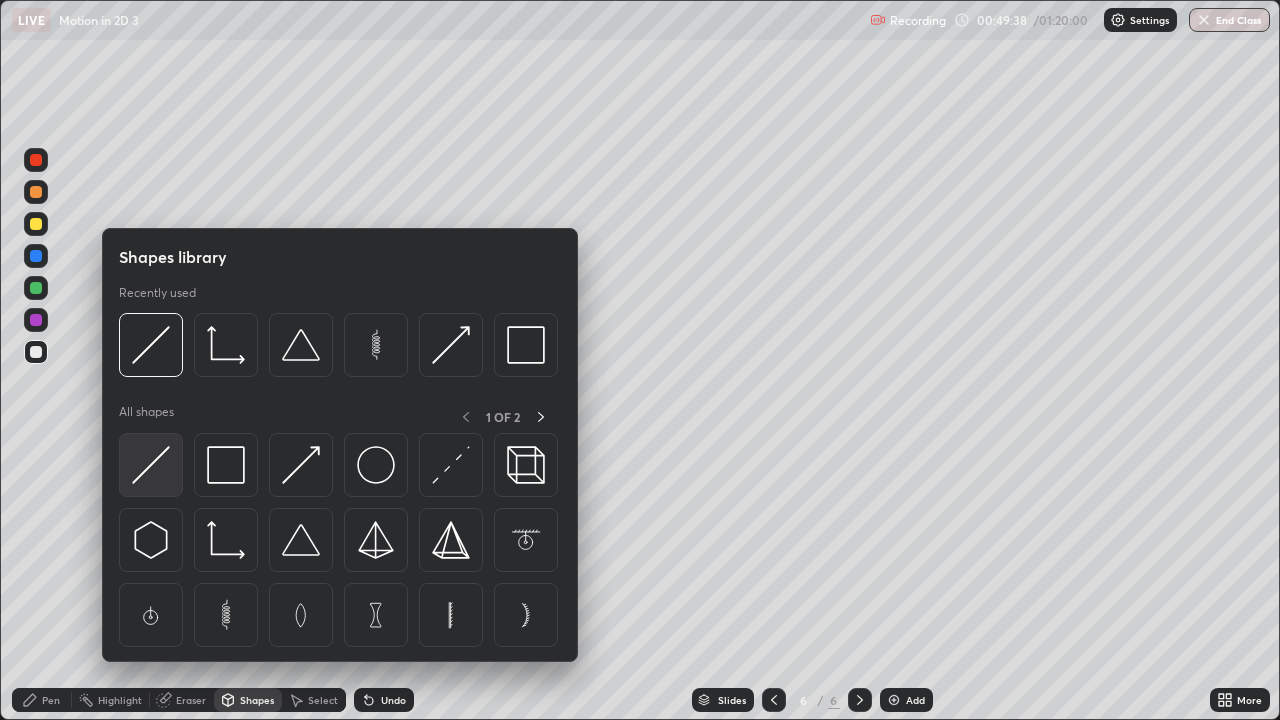 click at bounding box center [151, 465] 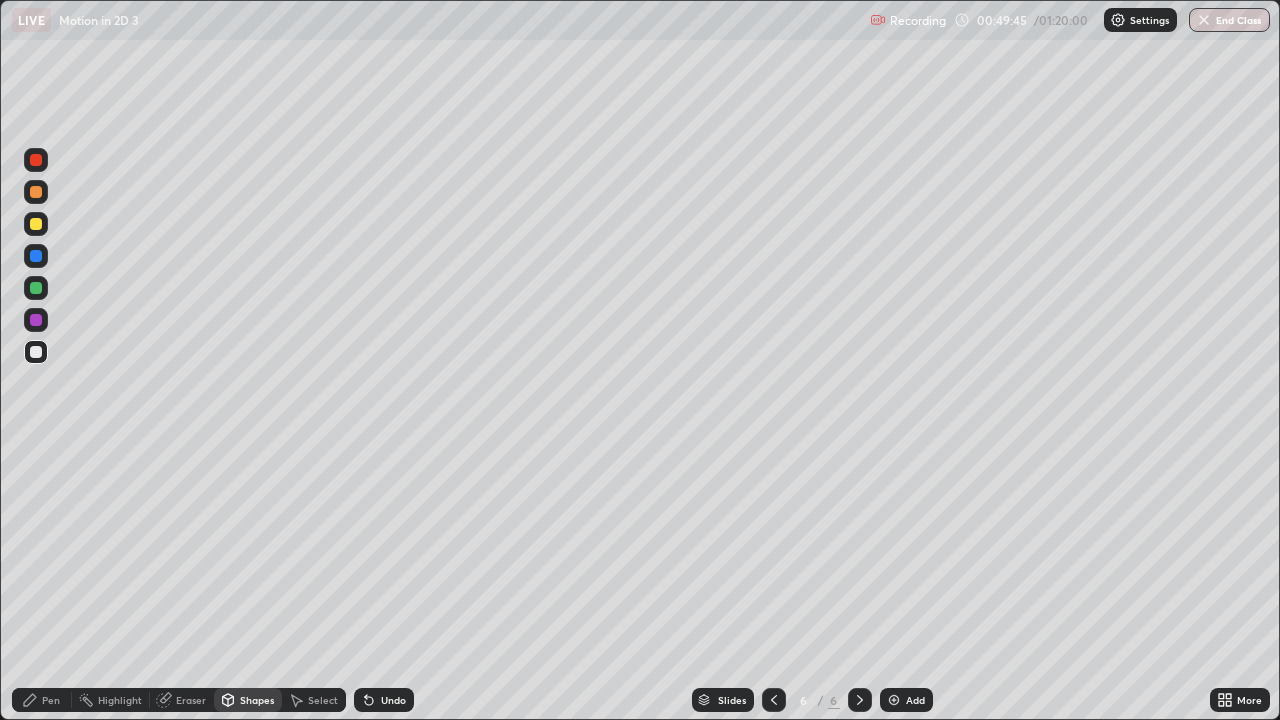 click at bounding box center (36, 224) 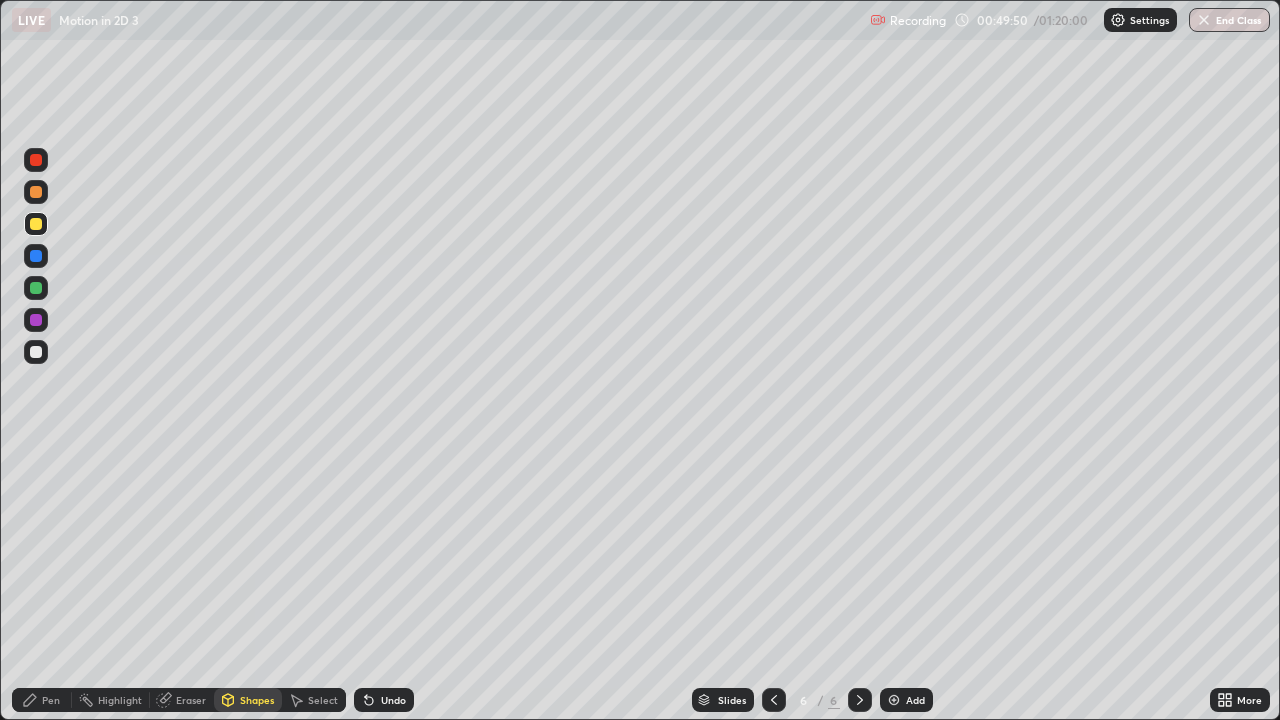 click at bounding box center [36, 352] 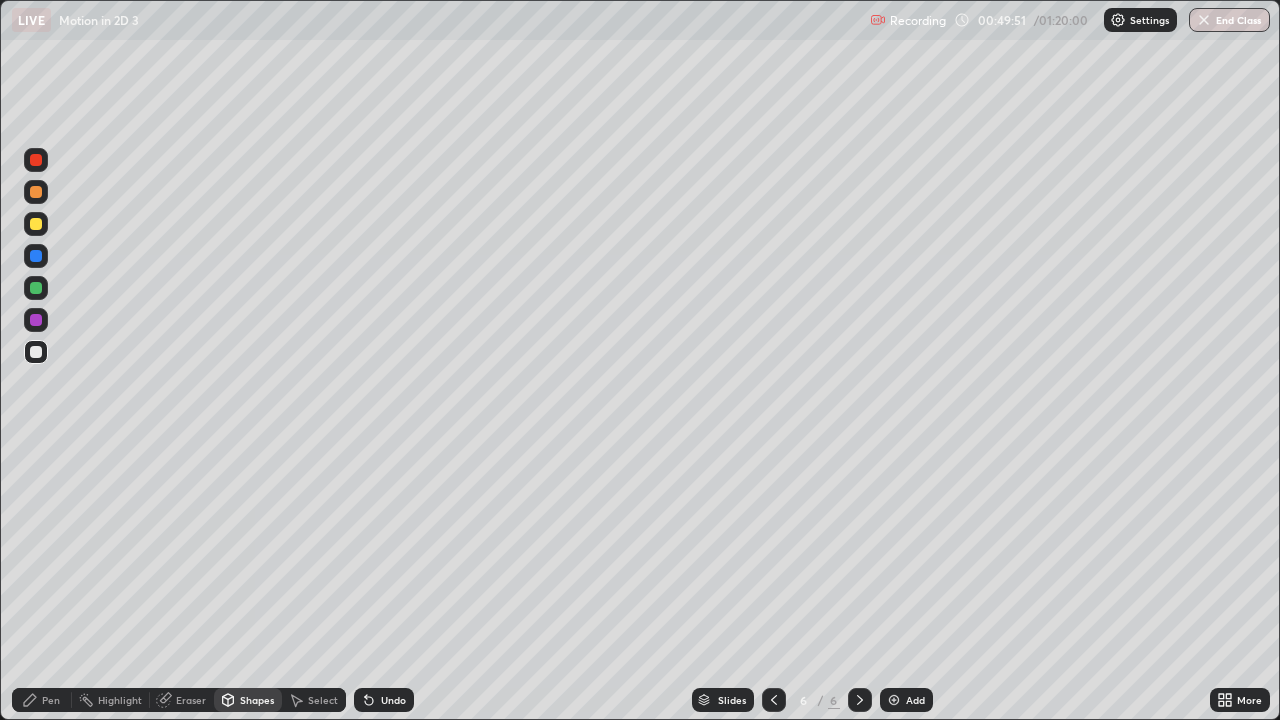 click 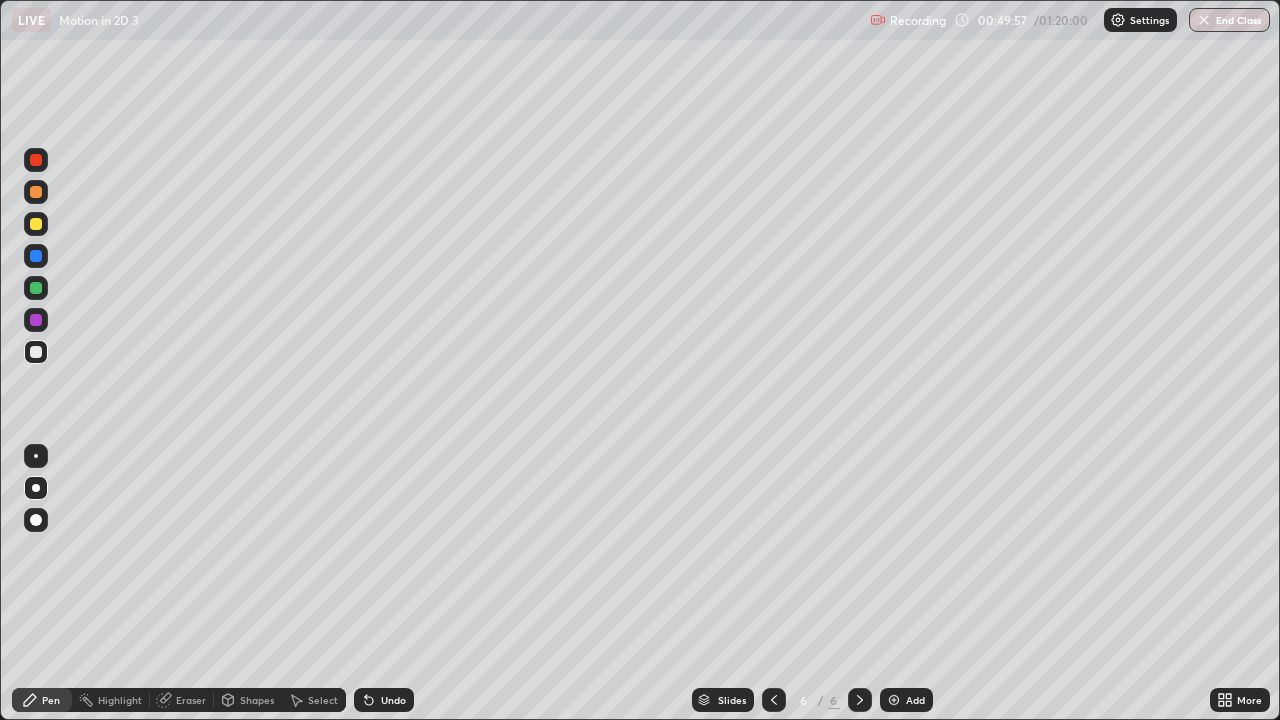 click on "Undo" at bounding box center [393, 700] 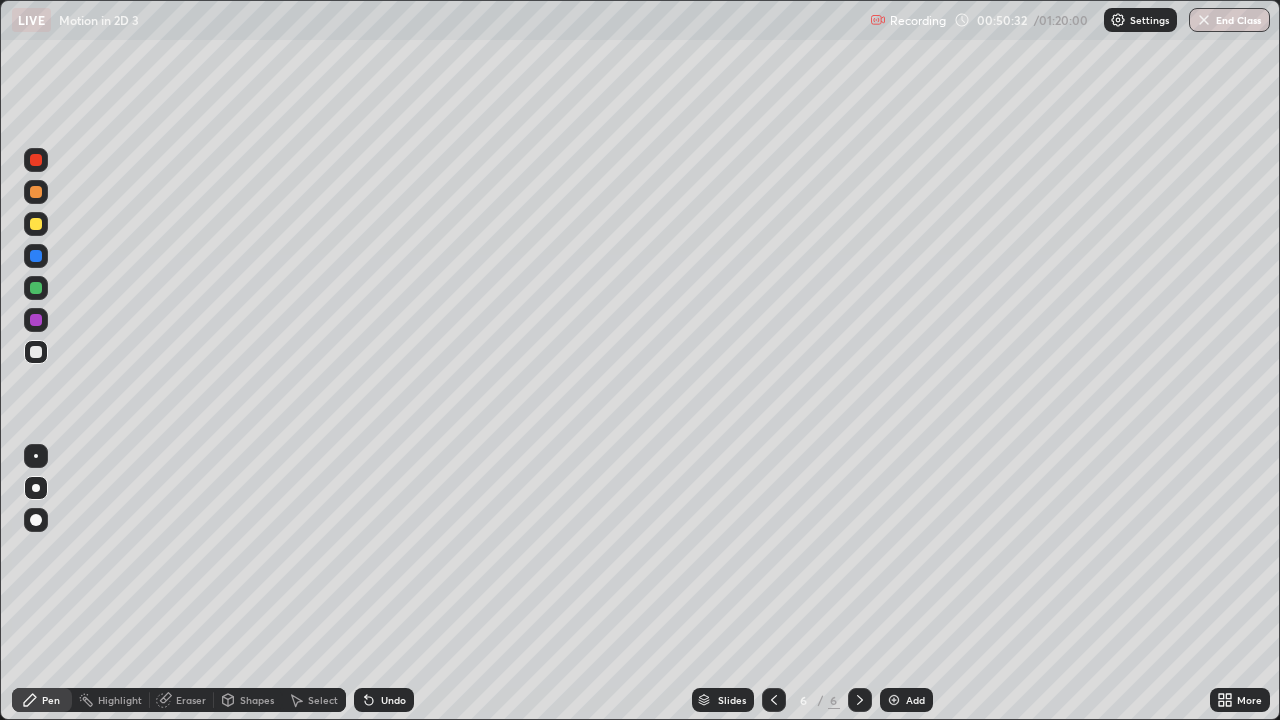 click at bounding box center [36, 160] 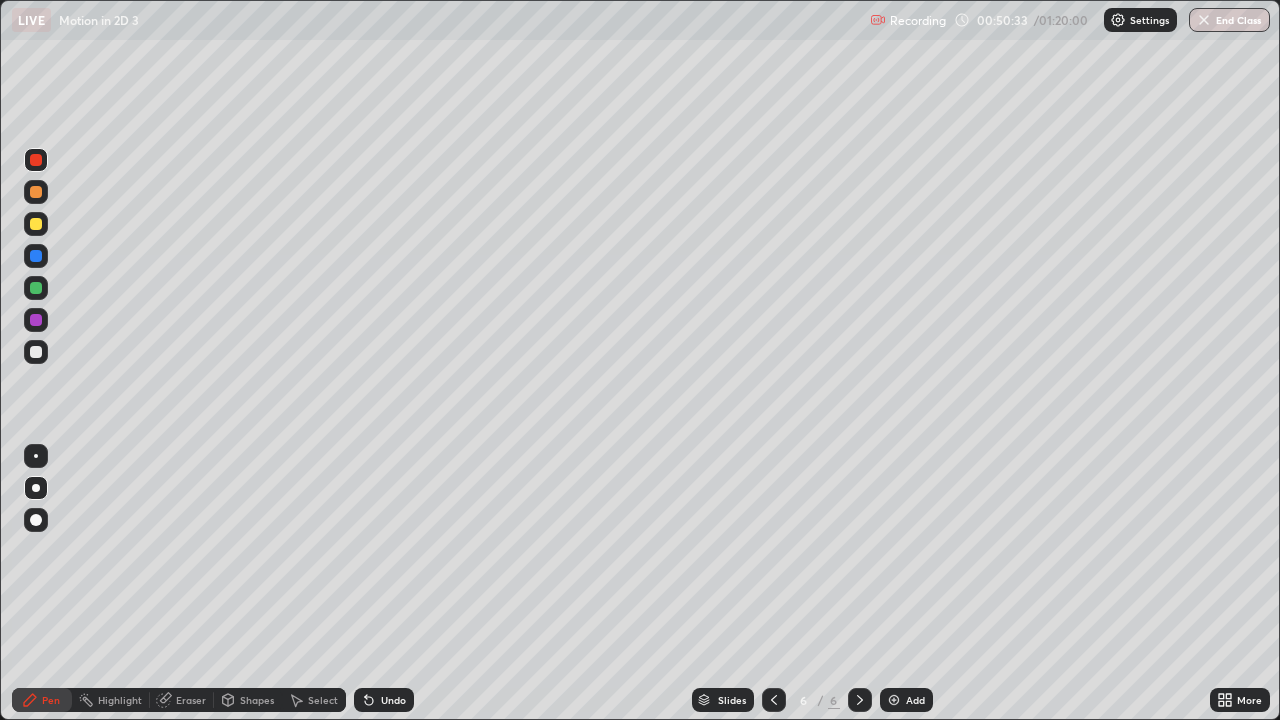 click on "Shapes" at bounding box center [257, 700] 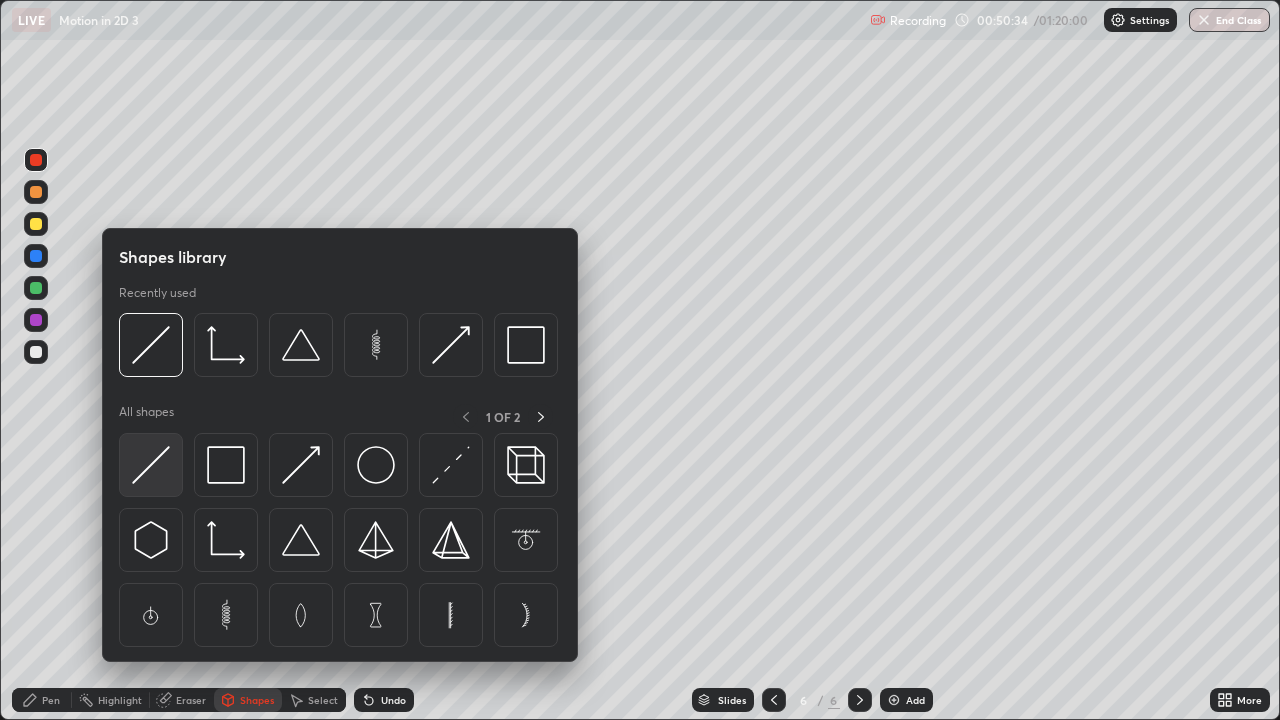 click at bounding box center (151, 465) 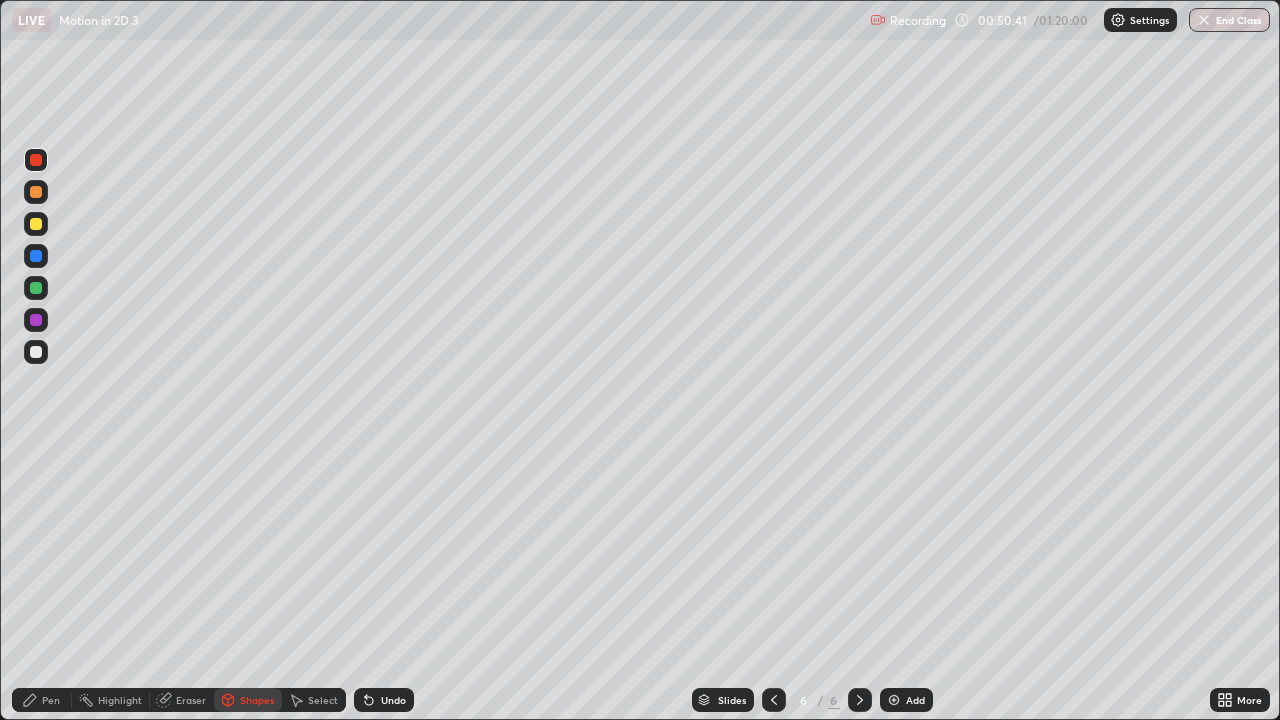 click on "Pen" at bounding box center [51, 700] 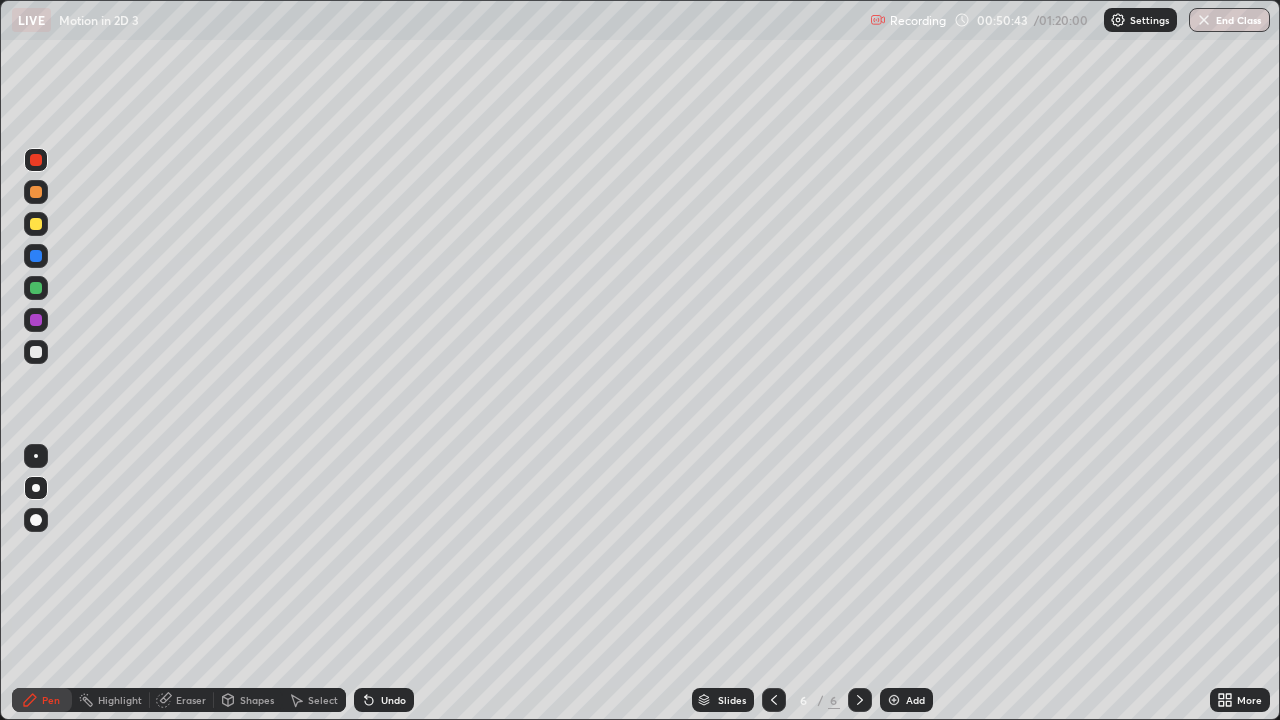 click at bounding box center (36, 352) 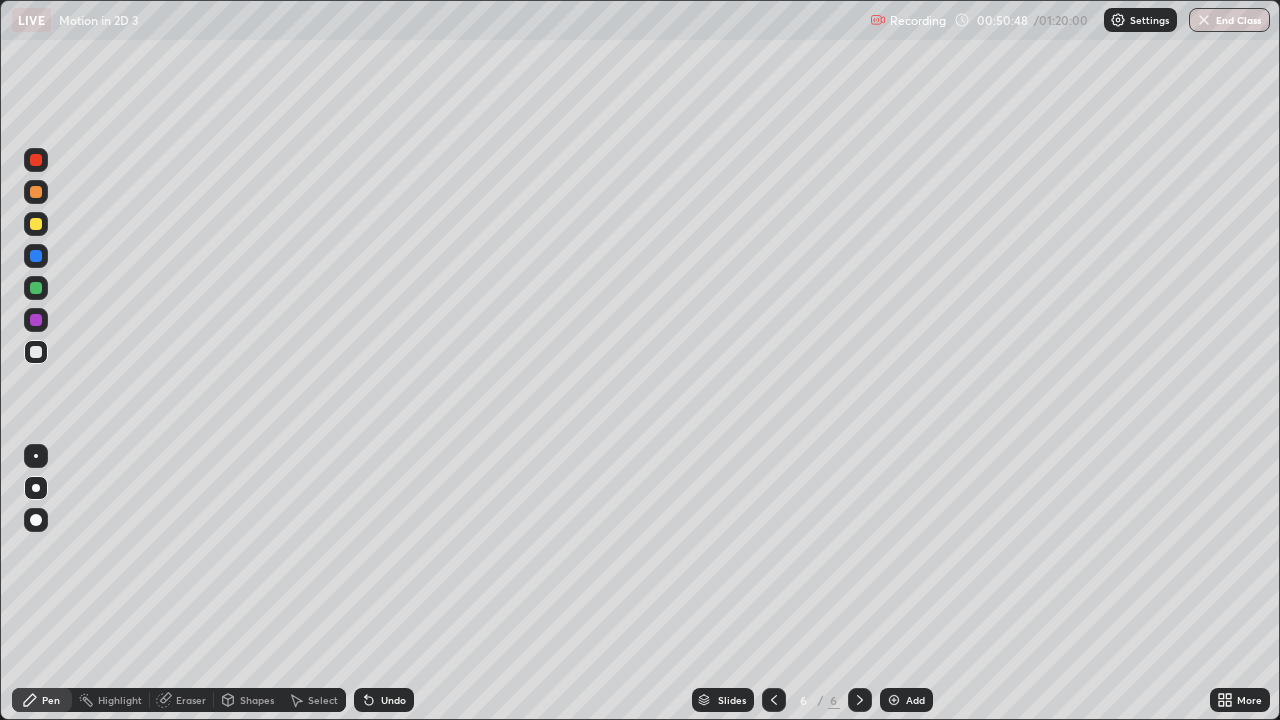click at bounding box center [36, 160] 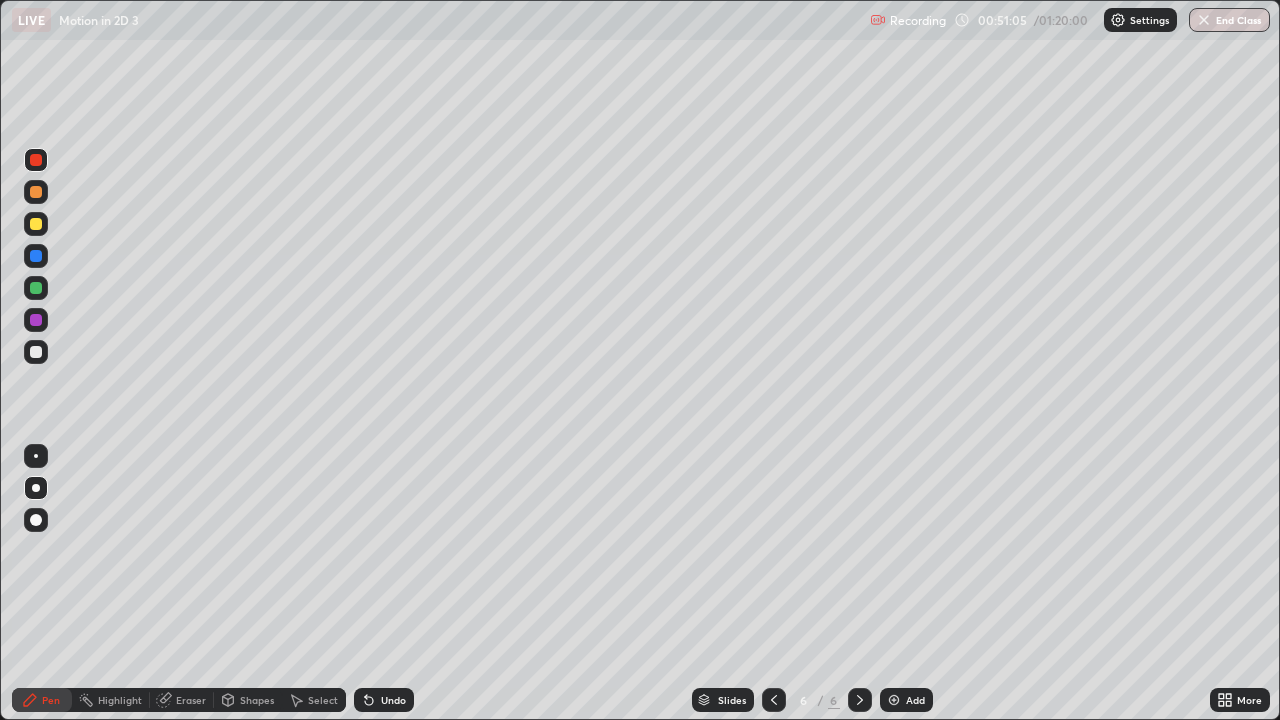 click at bounding box center (36, 352) 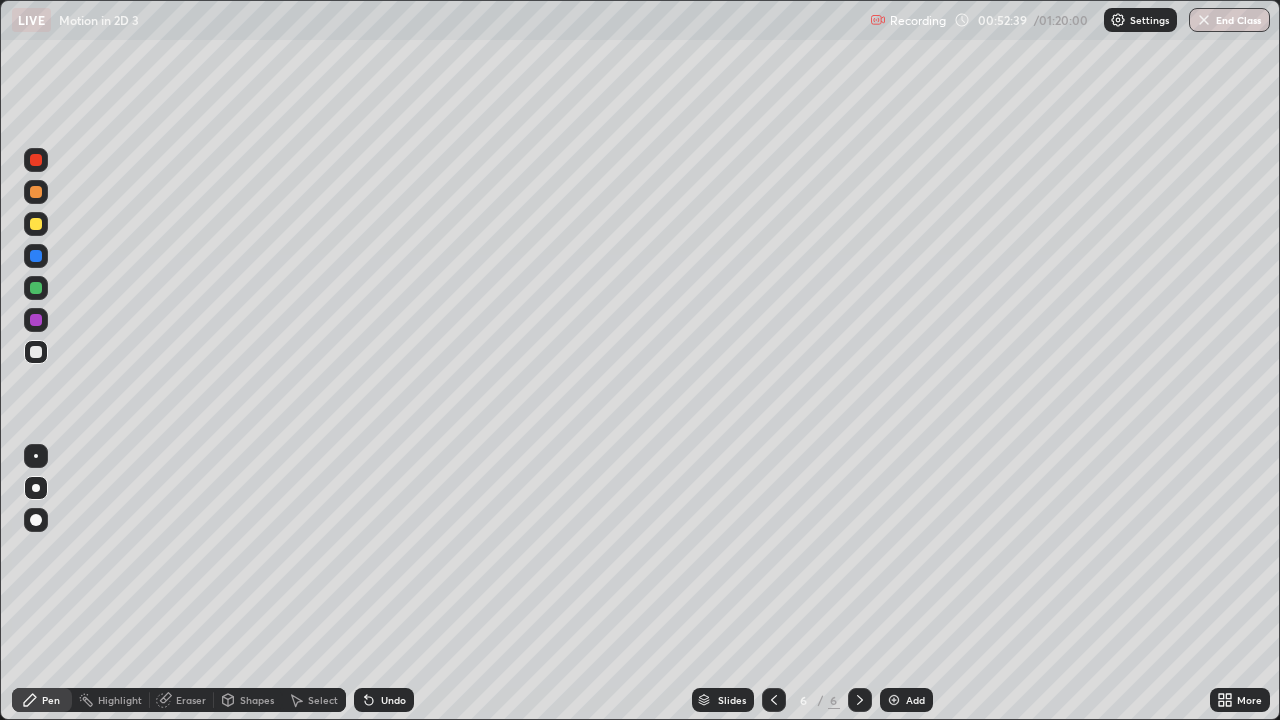 click on "Undo" at bounding box center (384, 700) 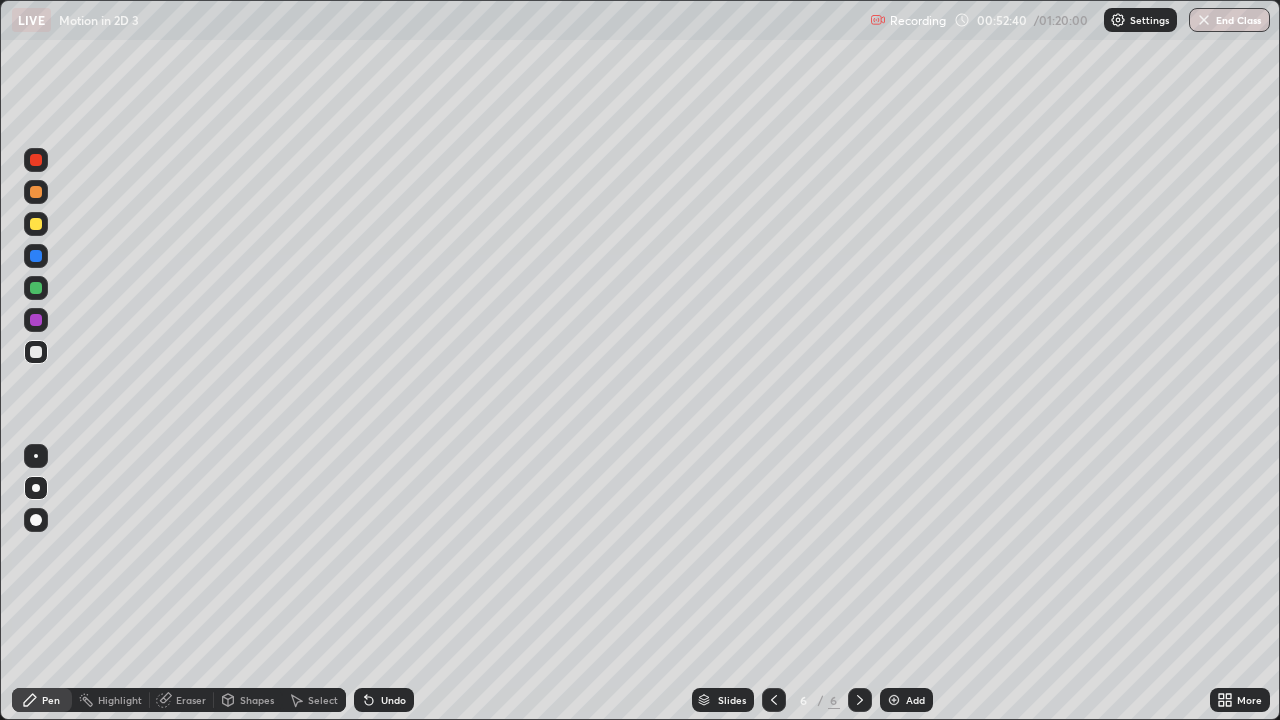 click on "Undo" at bounding box center (393, 700) 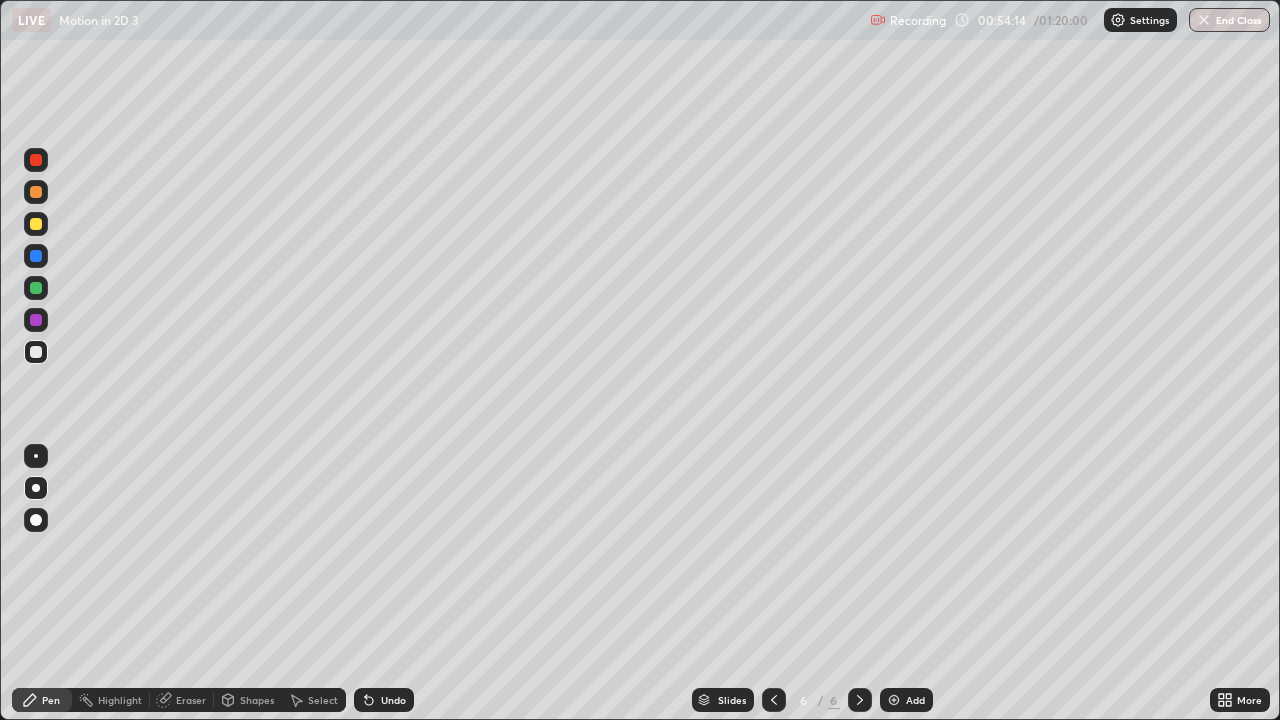click on "Slides 6 / 6 Add" at bounding box center [812, 700] 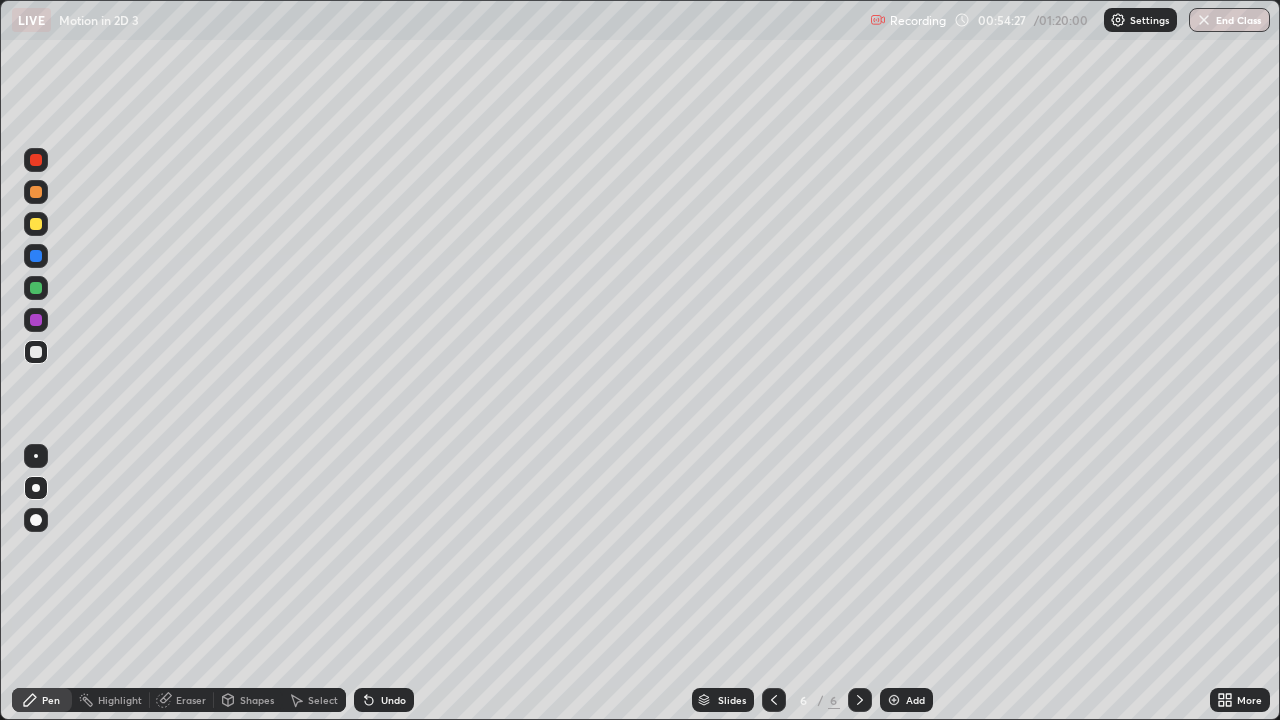 click on "Select" at bounding box center [314, 700] 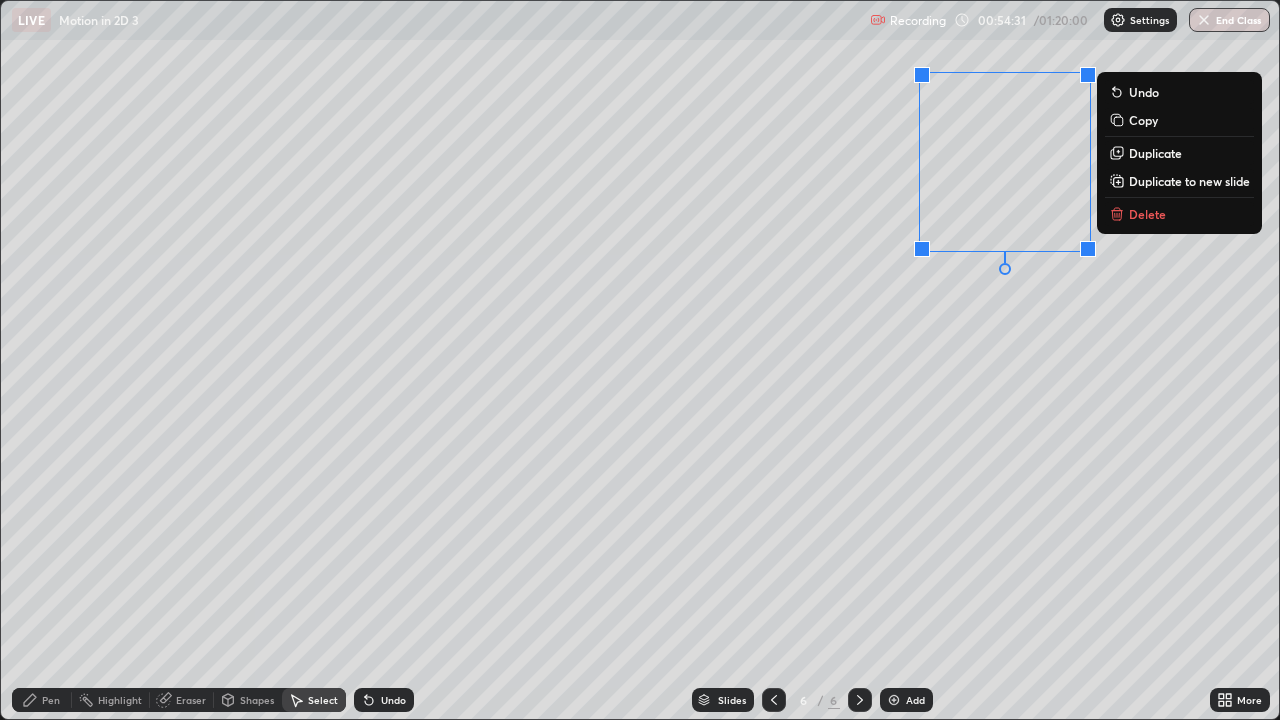 click on "Delete" at bounding box center (1147, 214) 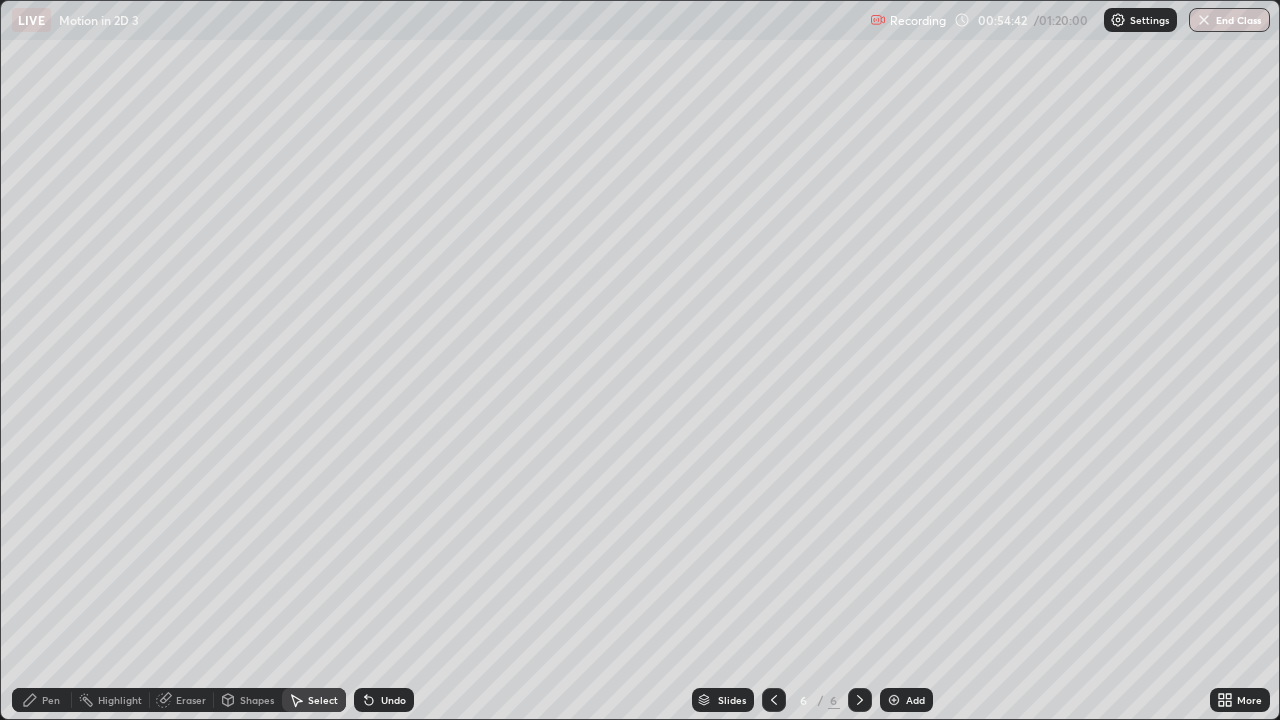 click on "Pen" at bounding box center [42, 700] 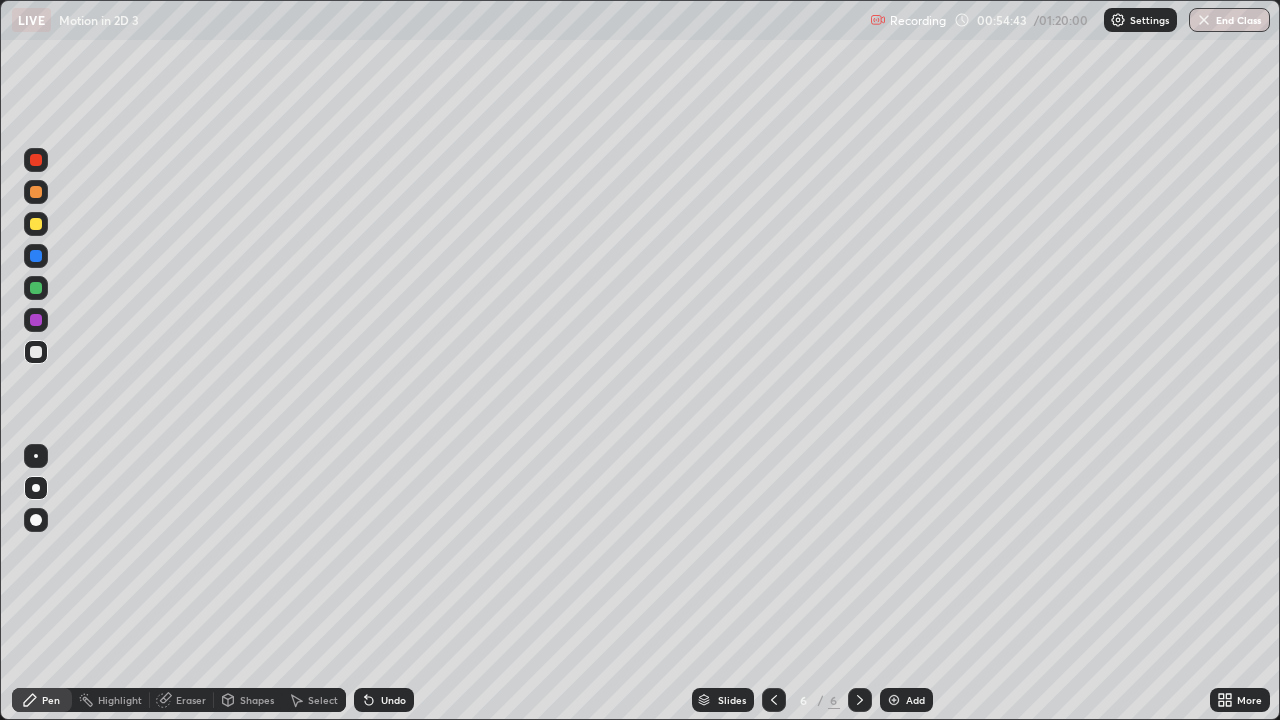 click at bounding box center (36, 352) 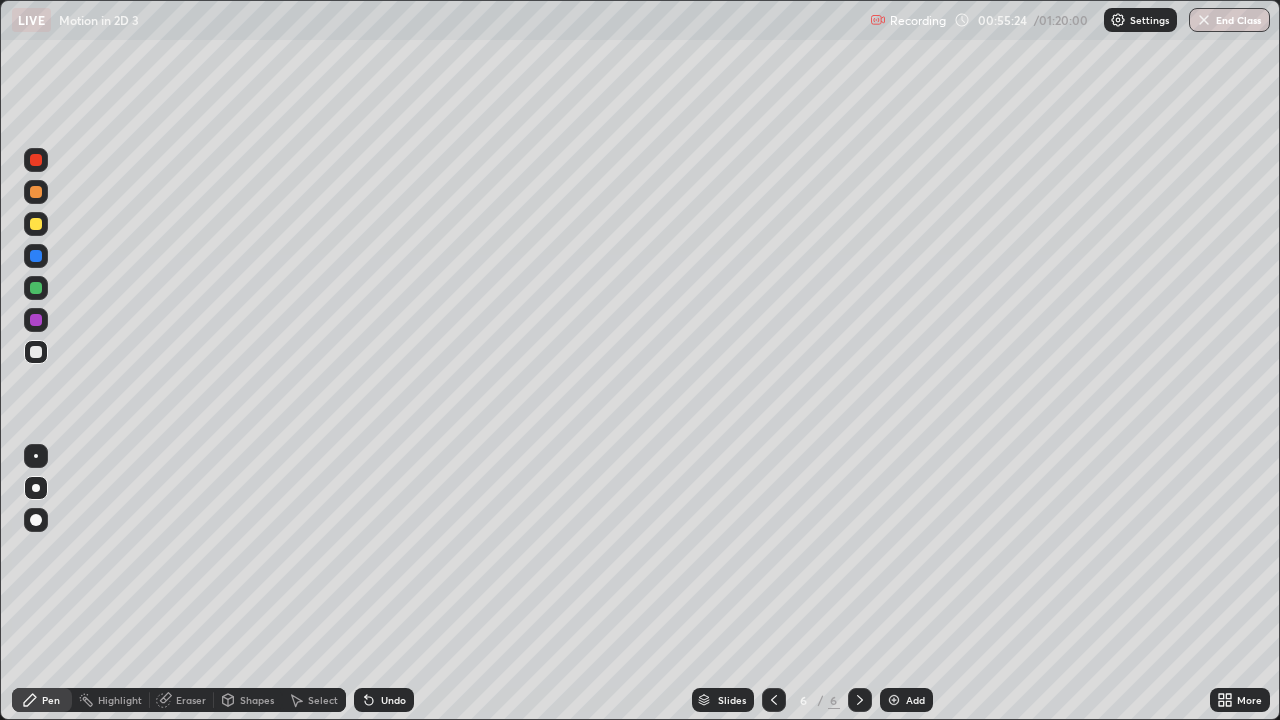 click on "Undo" at bounding box center (393, 700) 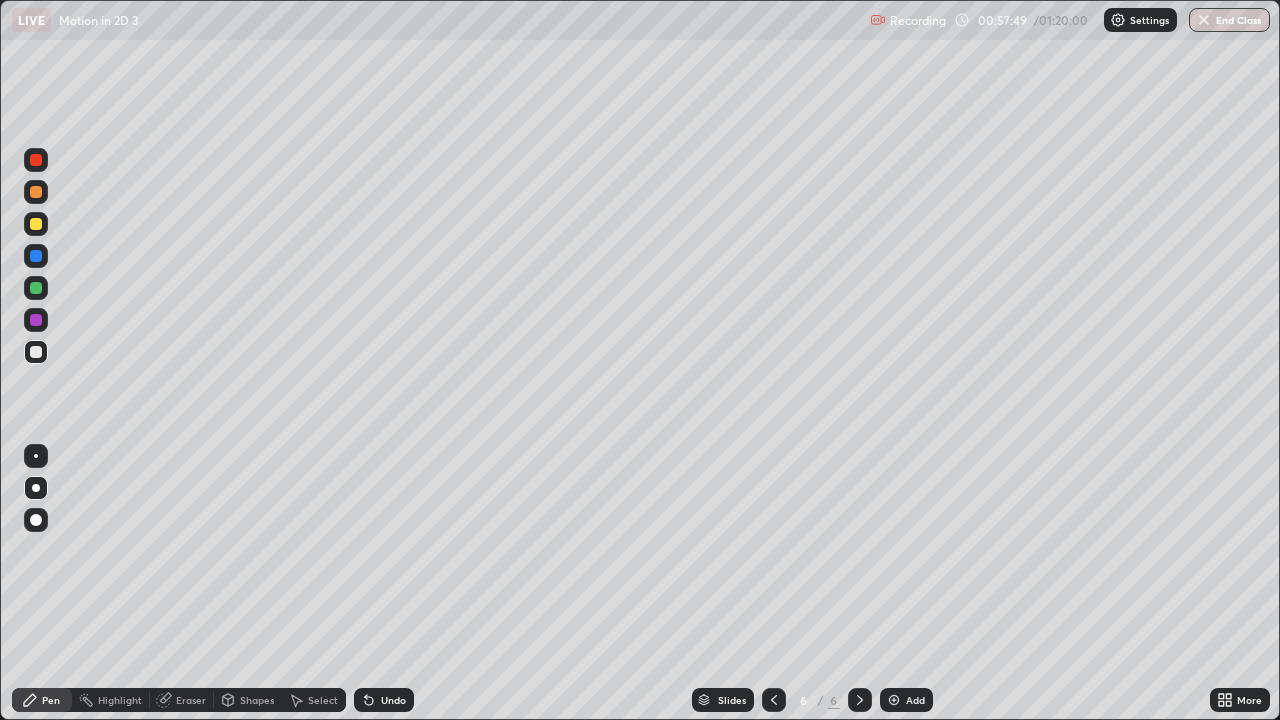 click at bounding box center [36, 352] 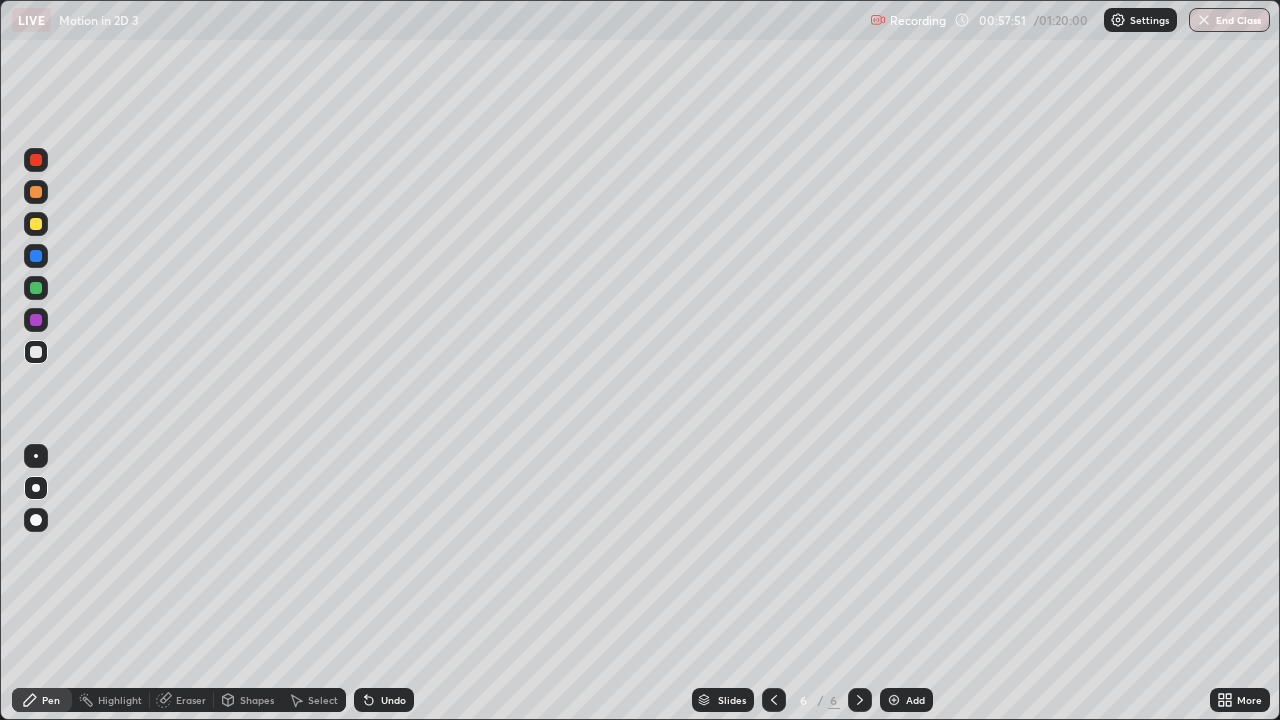 click on "Shapes" at bounding box center (248, 700) 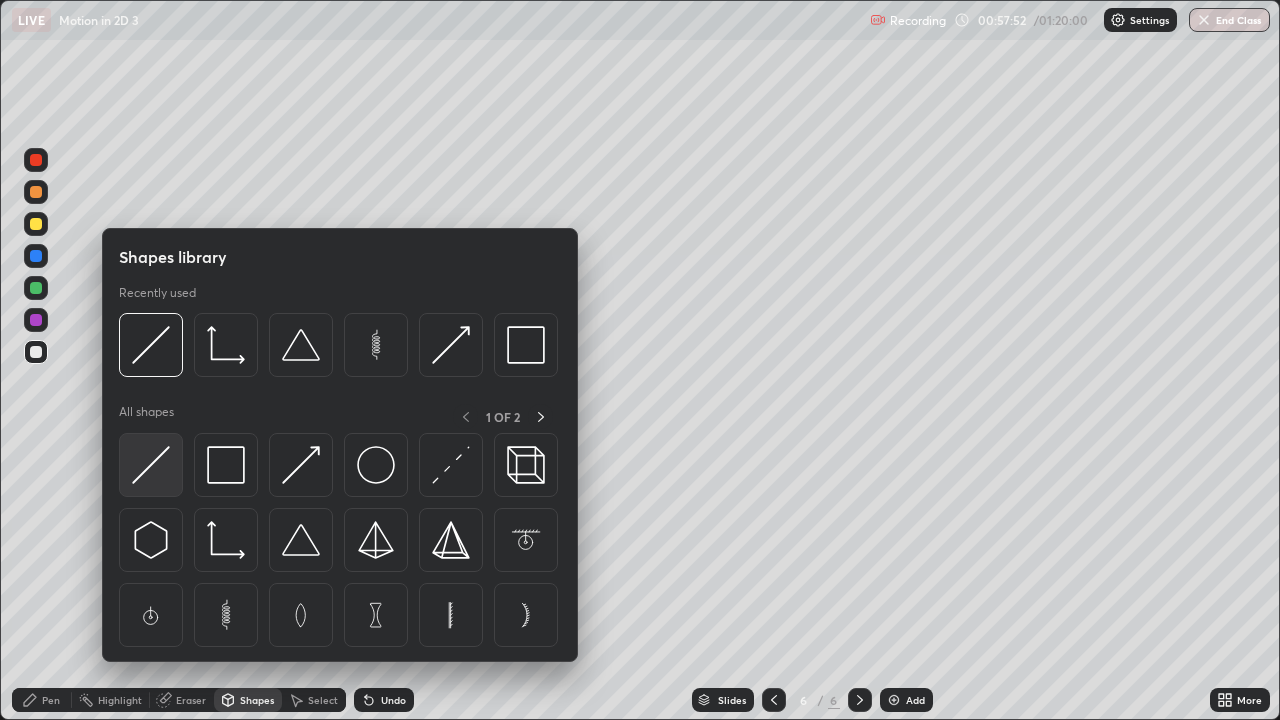 click at bounding box center (151, 465) 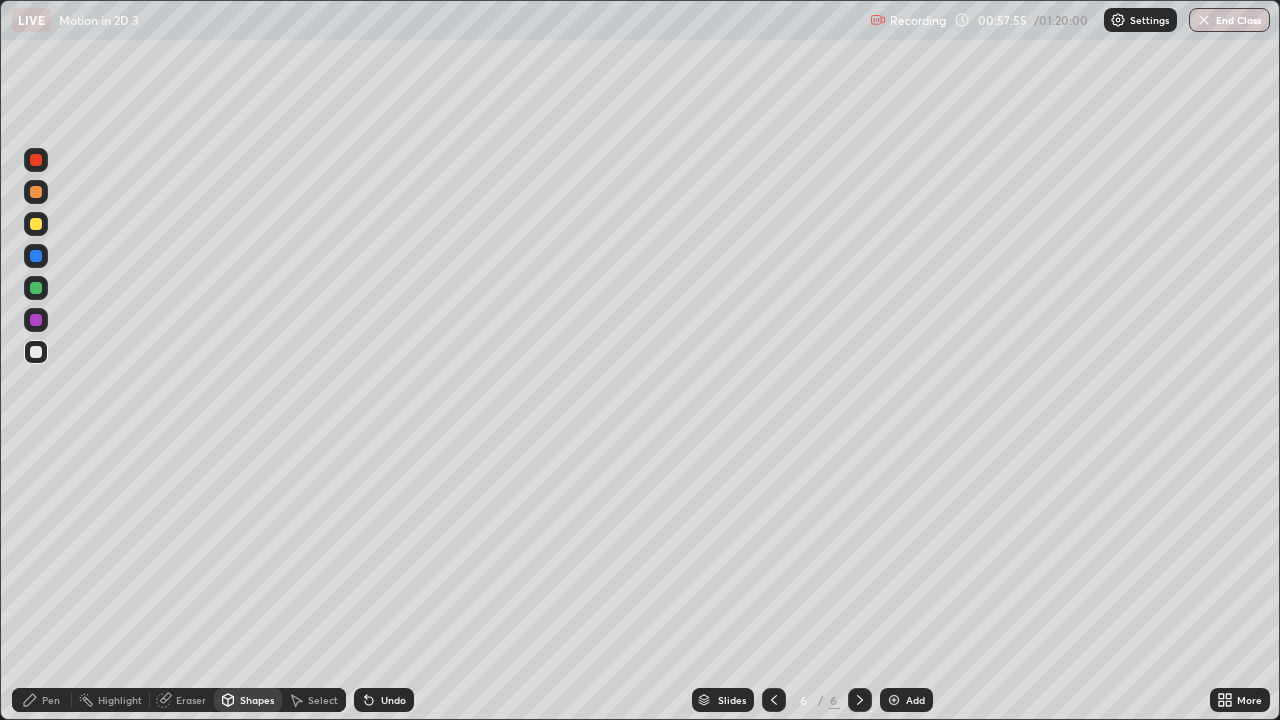 click at bounding box center [36, 224] 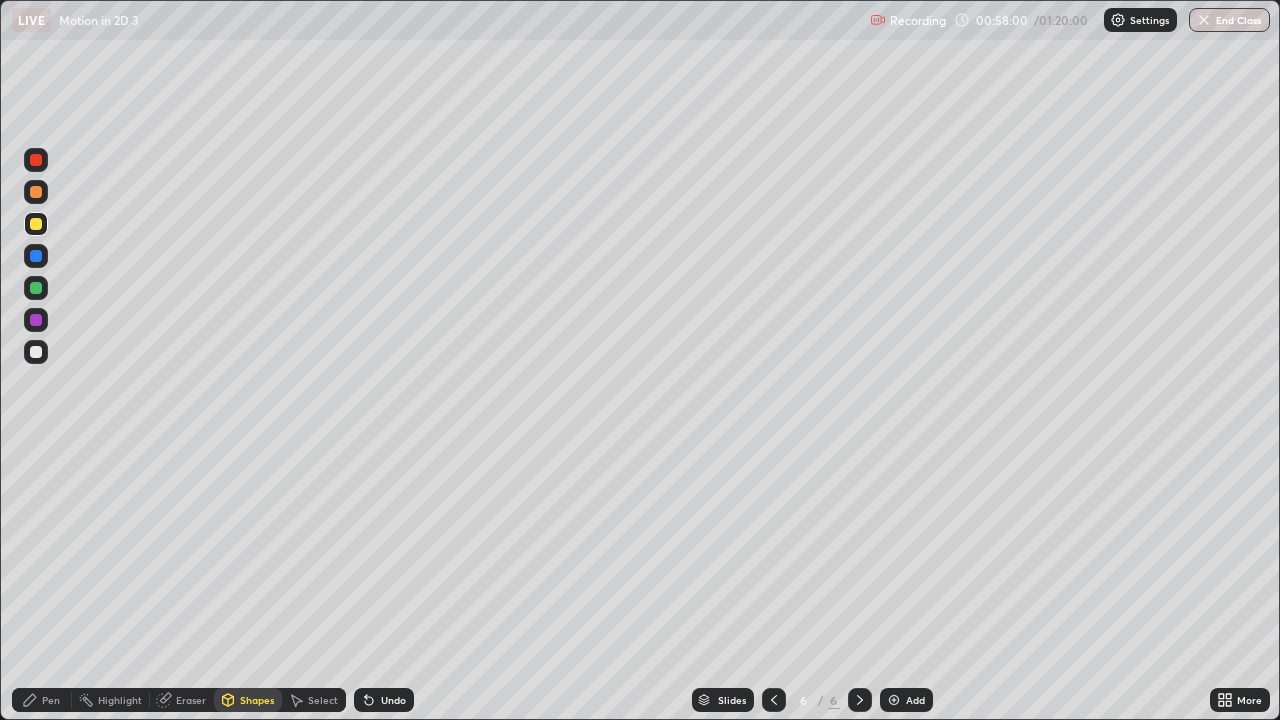 click at bounding box center (36, 192) 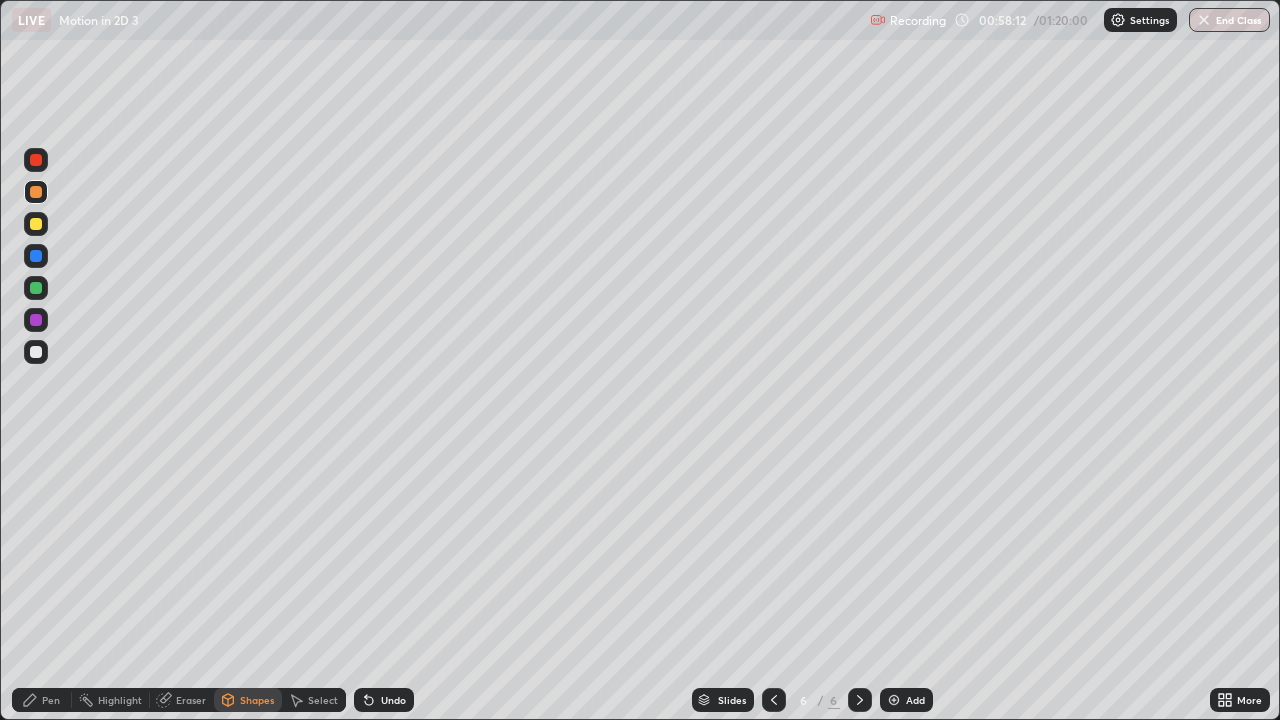 click at bounding box center (36, 160) 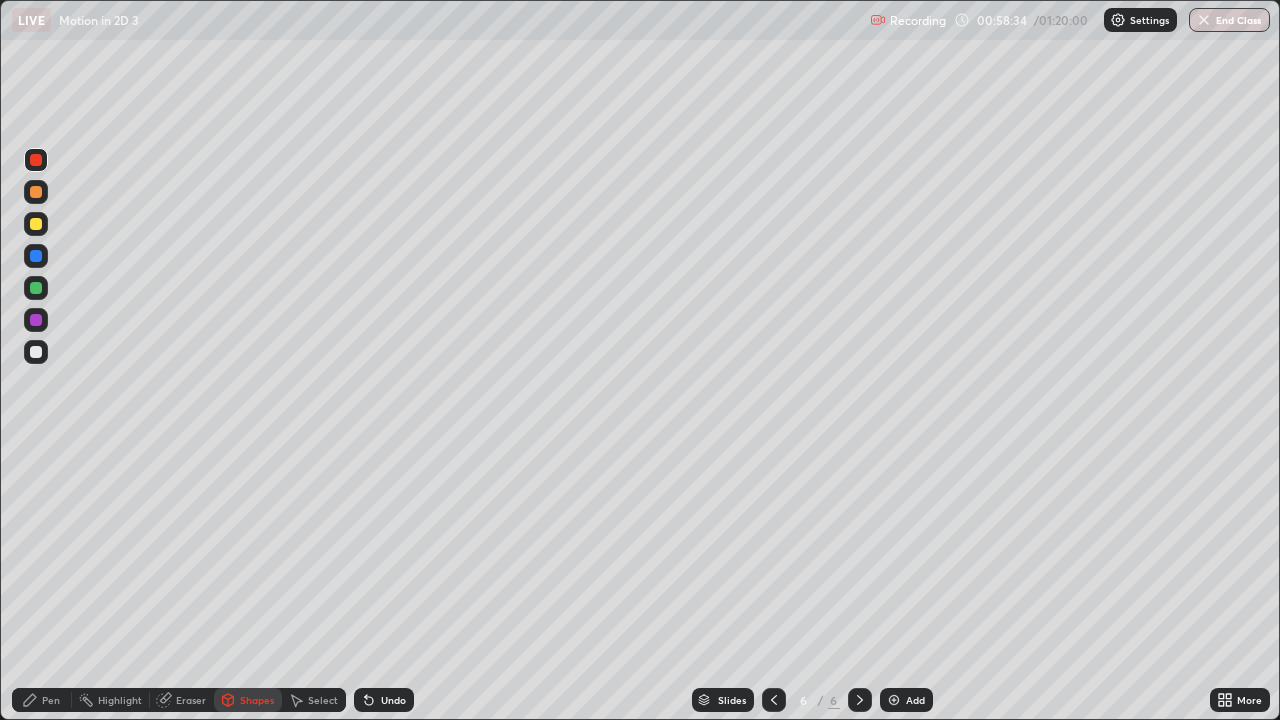 click 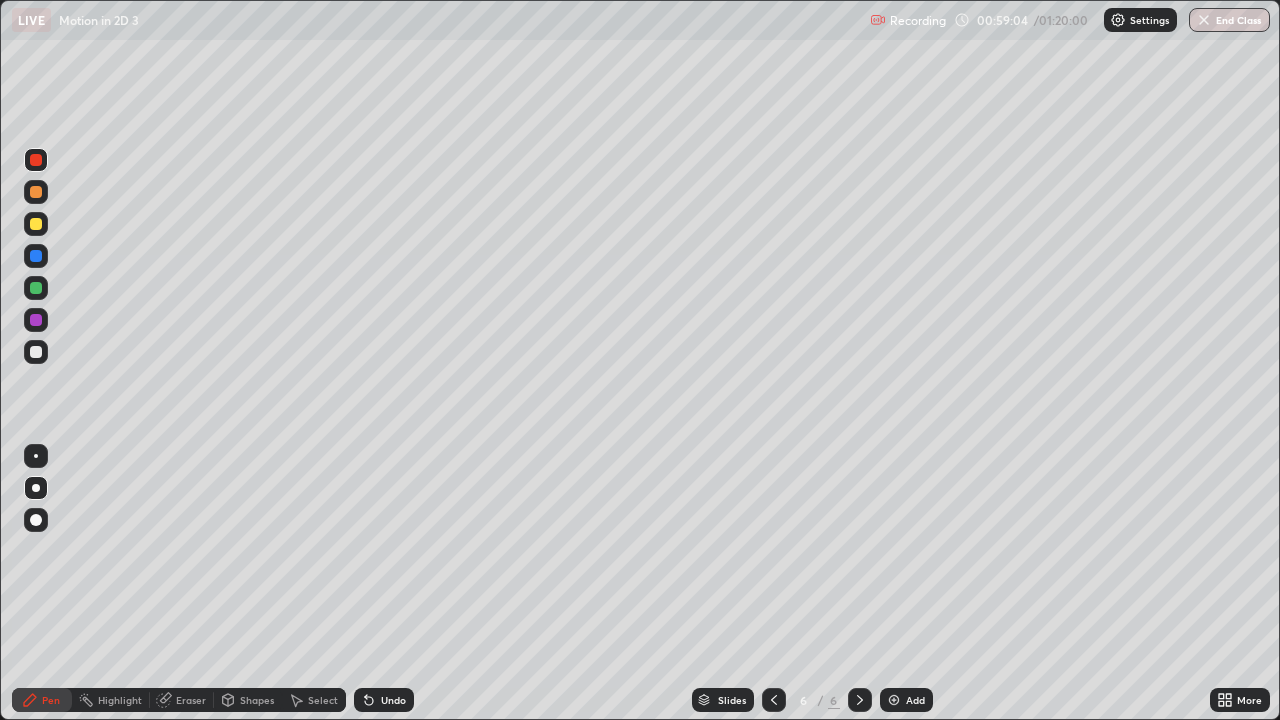 click at bounding box center [36, 352] 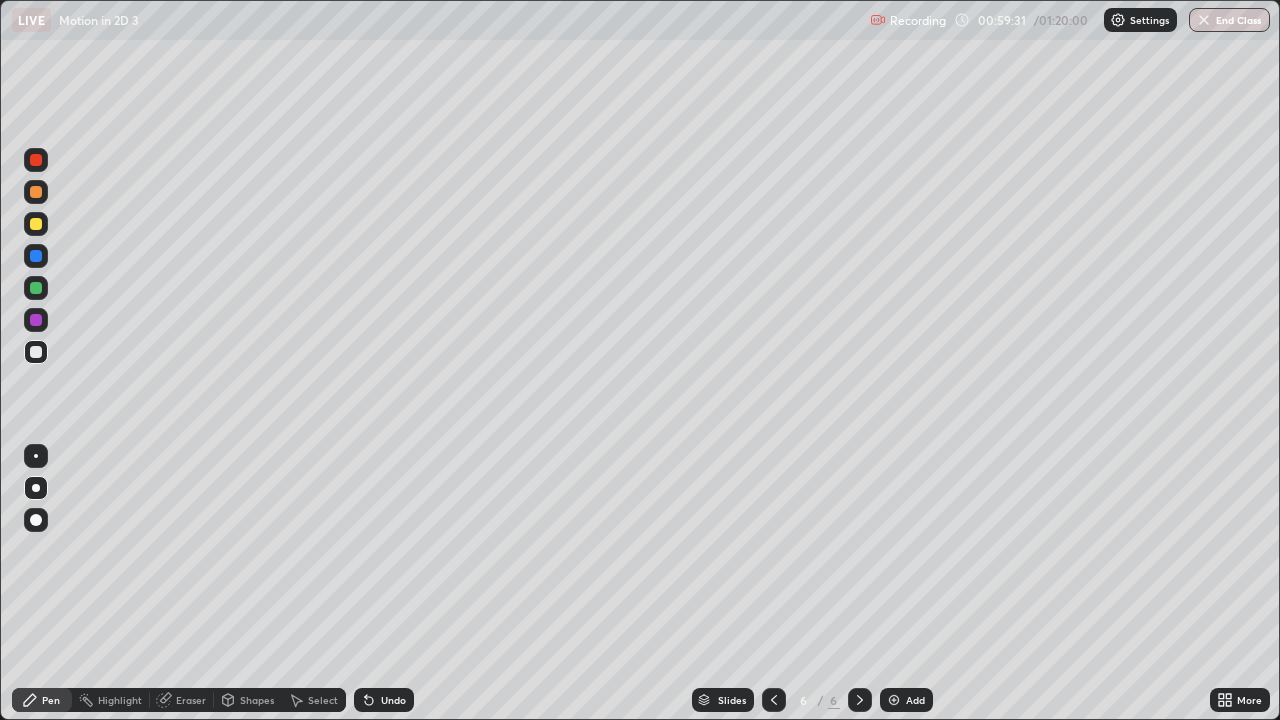 click on "Undo" at bounding box center (393, 700) 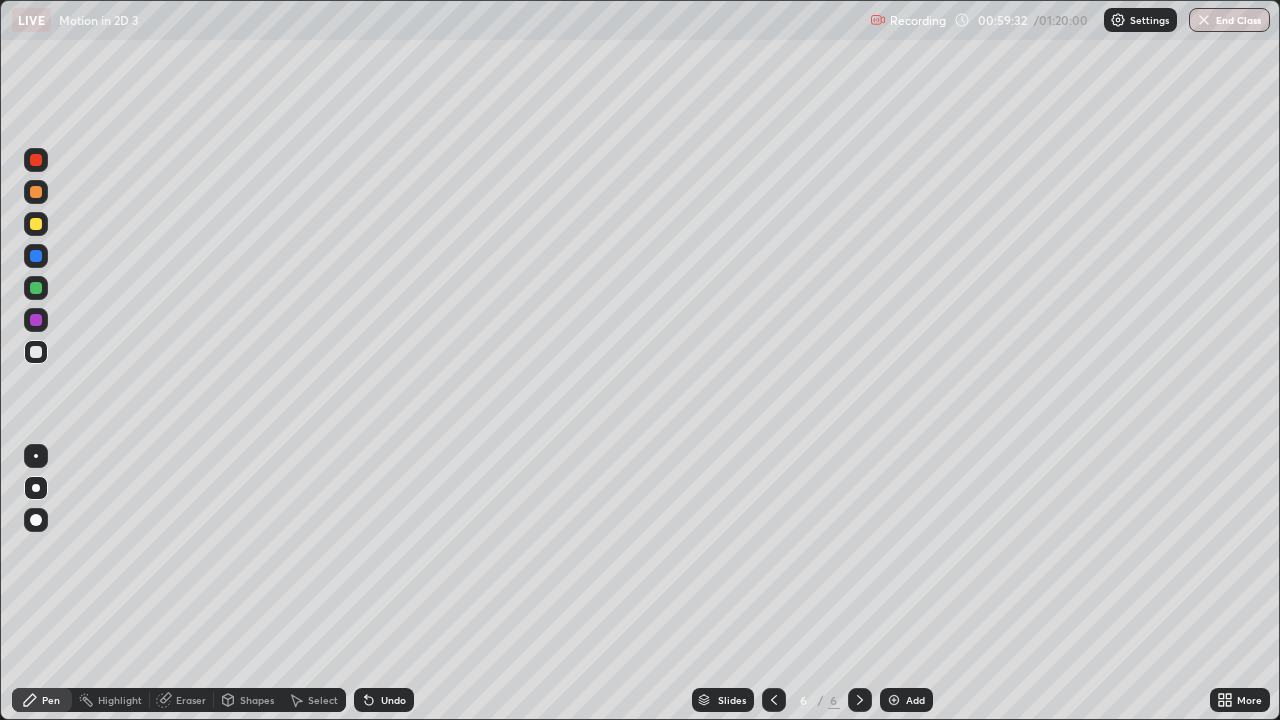 click on "Undo" at bounding box center [393, 700] 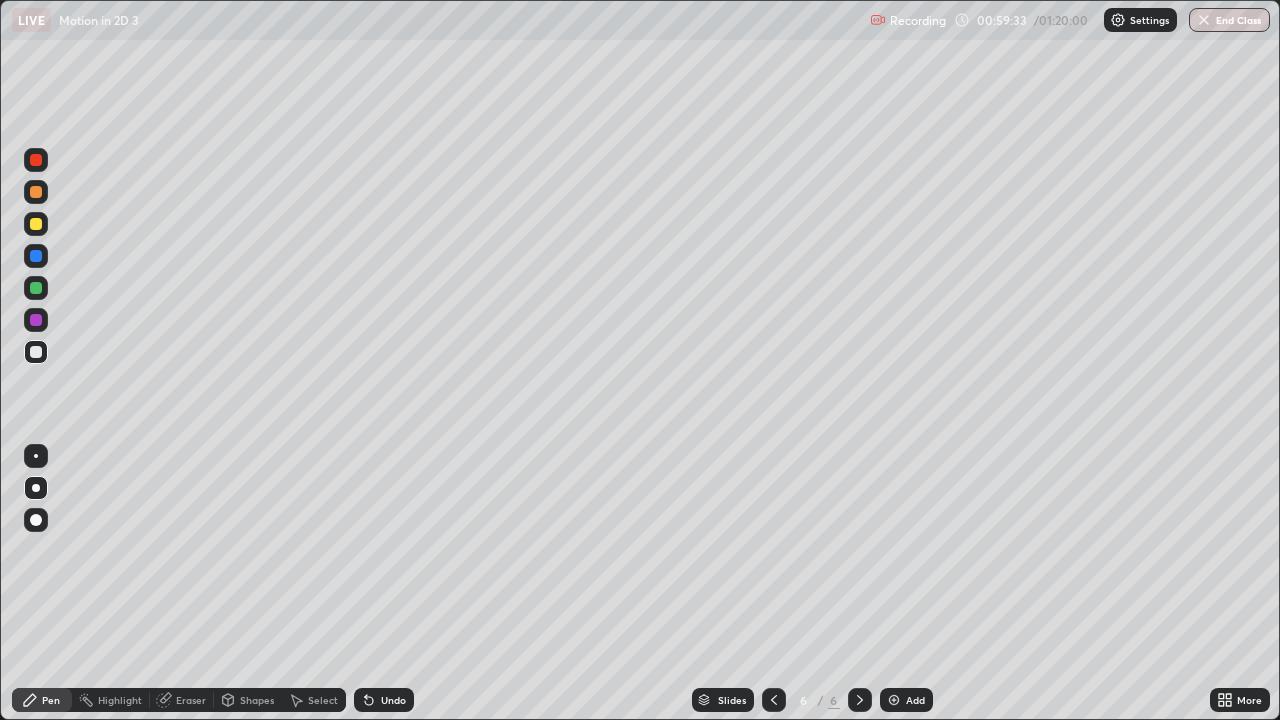 click on "Undo" at bounding box center [393, 700] 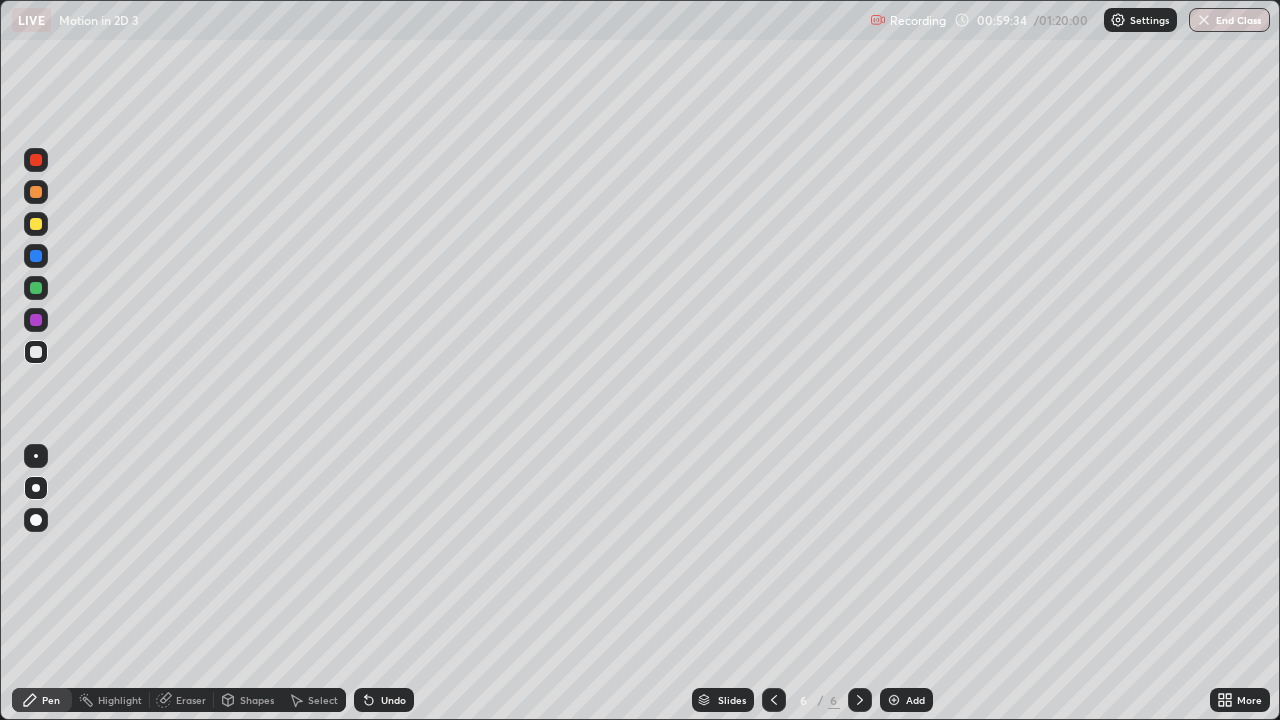 click on "Undo" at bounding box center [384, 700] 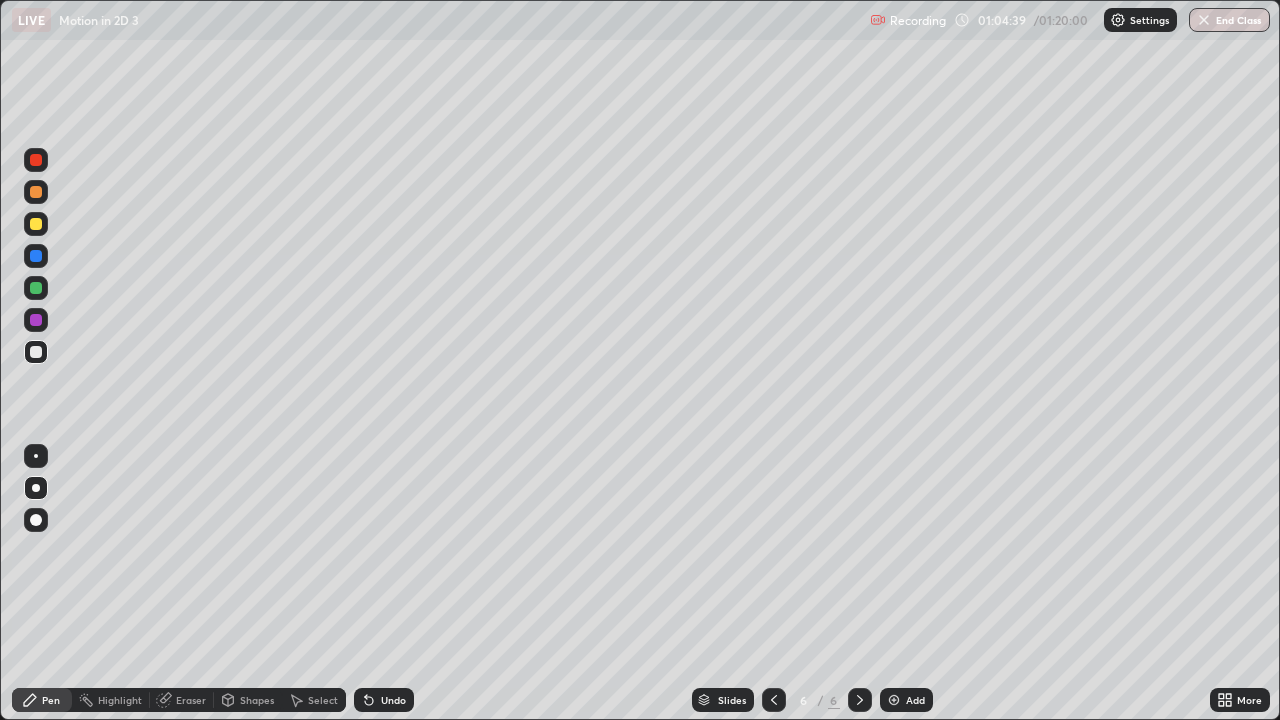 click on "Add" at bounding box center [915, 700] 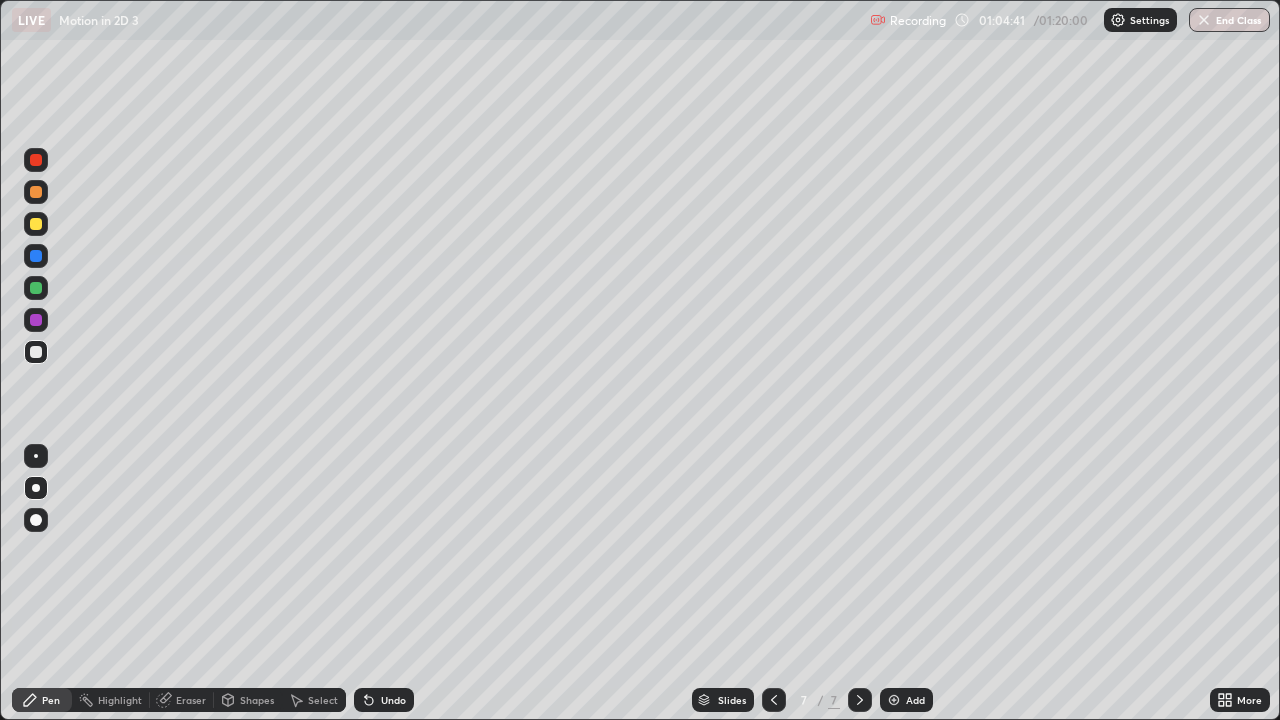click at bounding box center [36, 352] 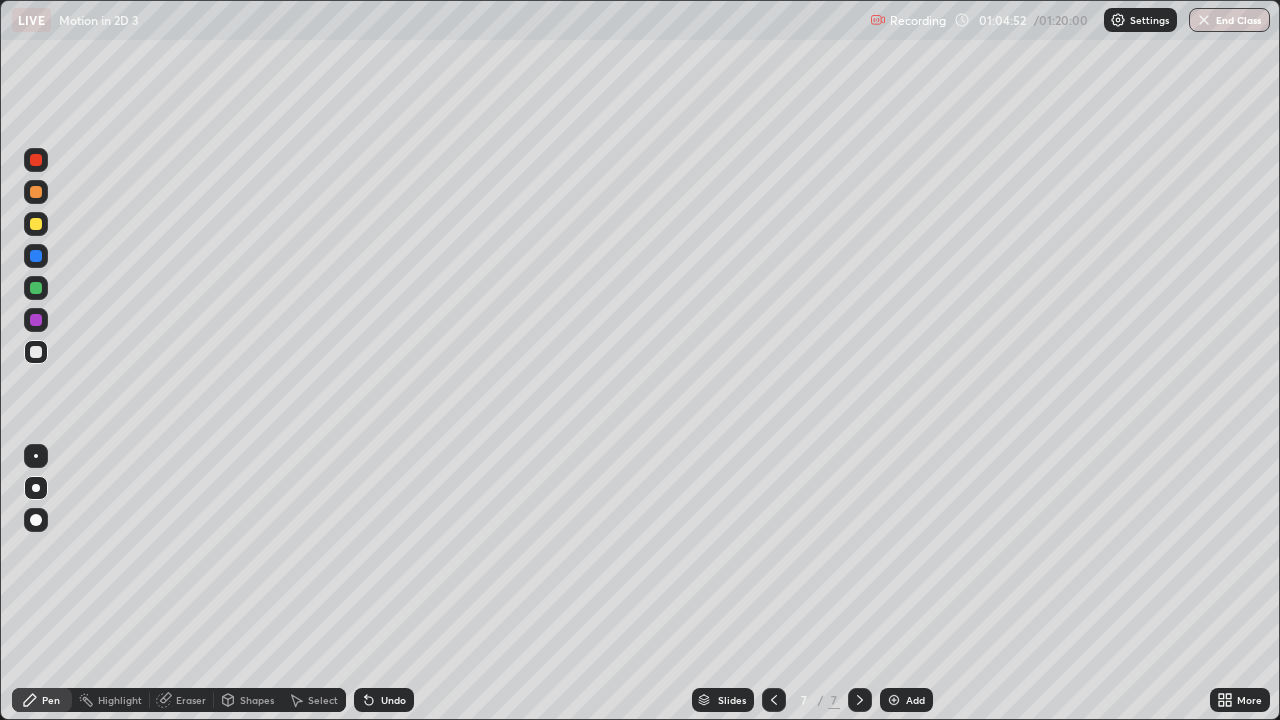 click at bounding box center (36, 224) 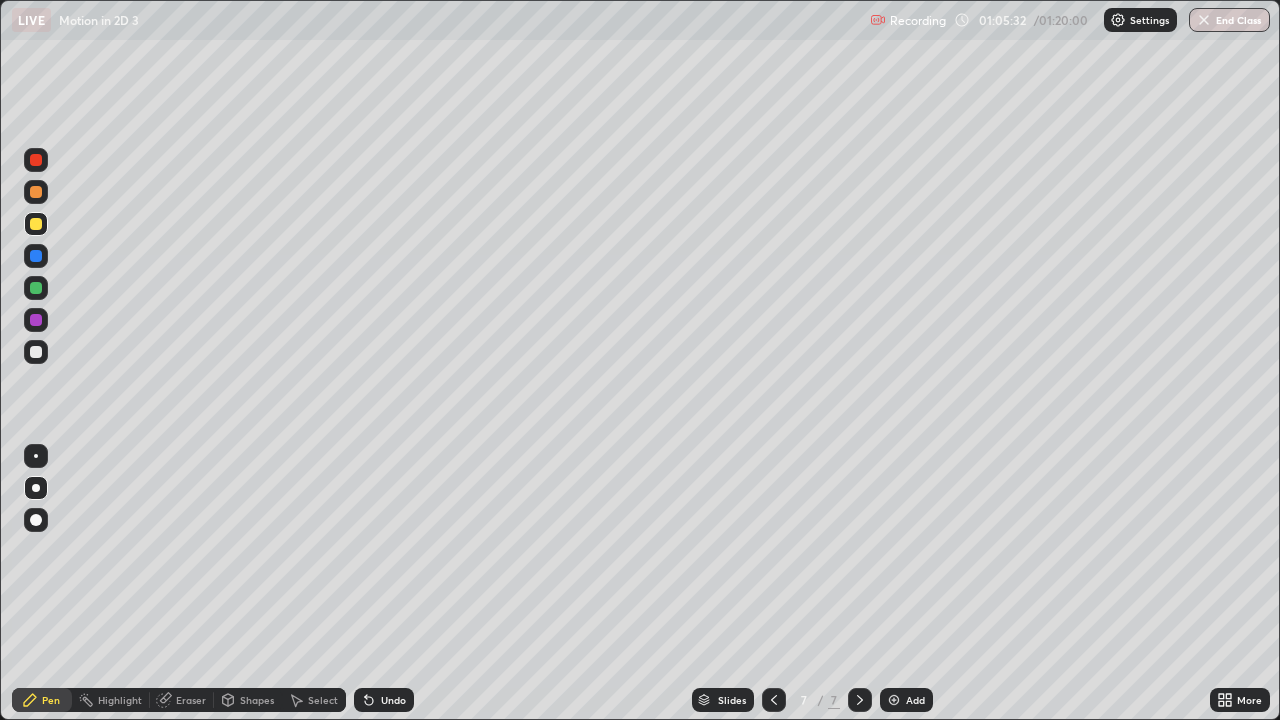 click at bounding box center (36, 192) 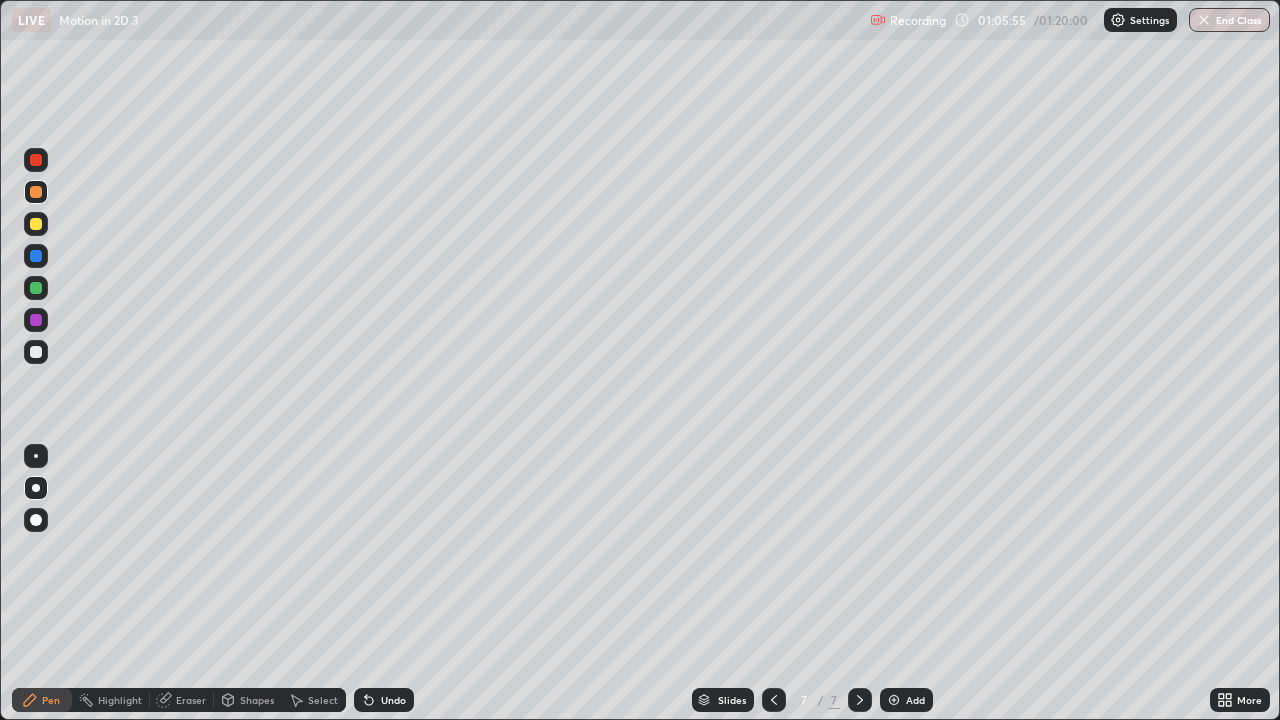 click at bounding box center (36, 352) 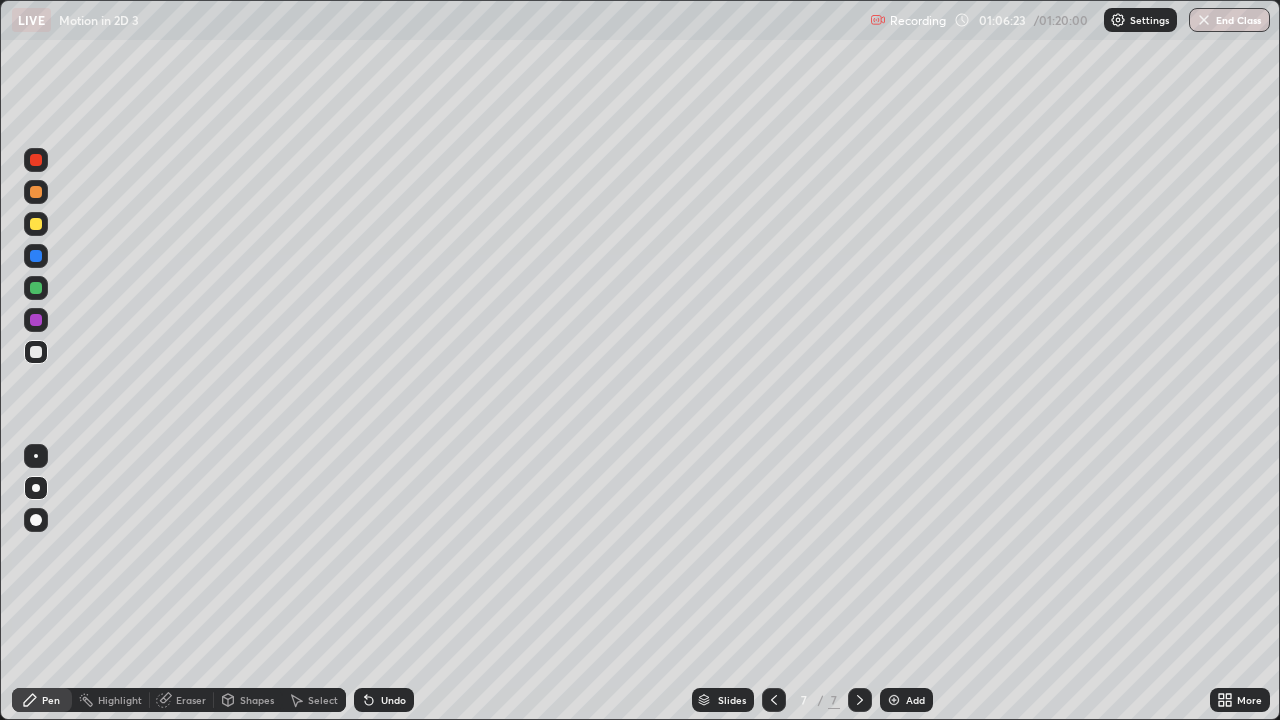 click at bounding box center [36, 256] 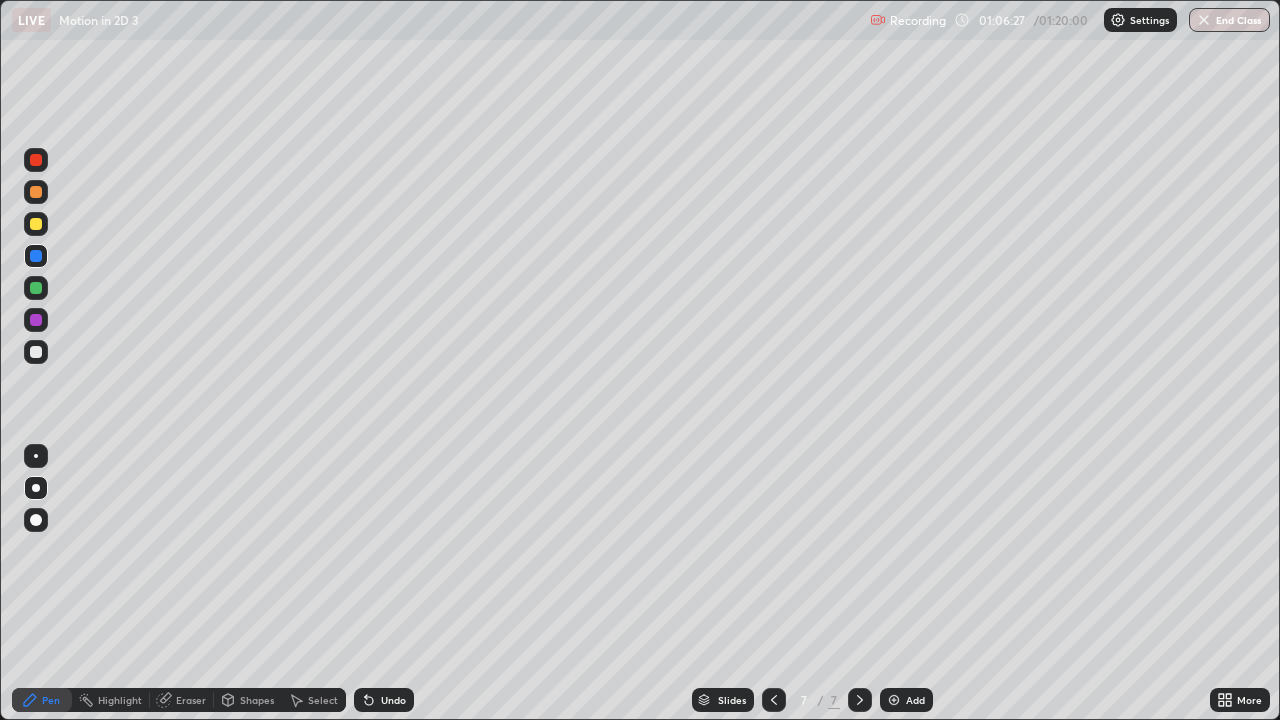 click at bounding box center [36, 352] 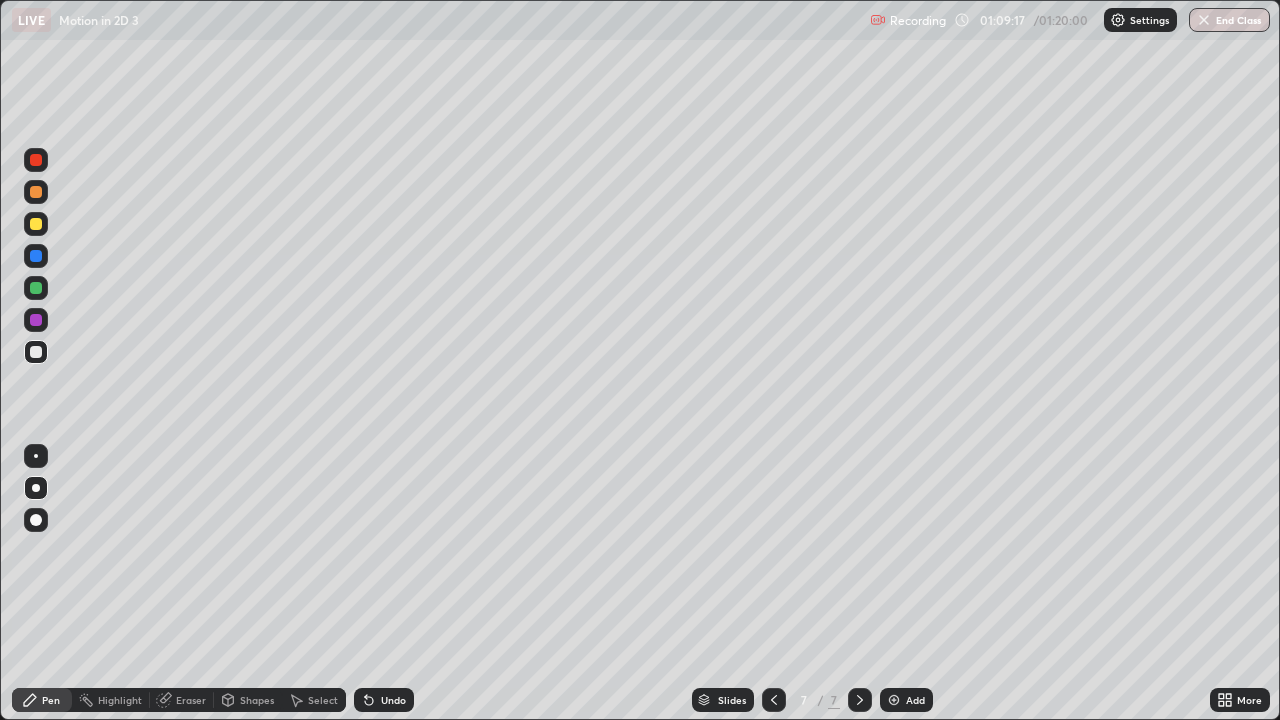 click at bounding box center [36, 288] 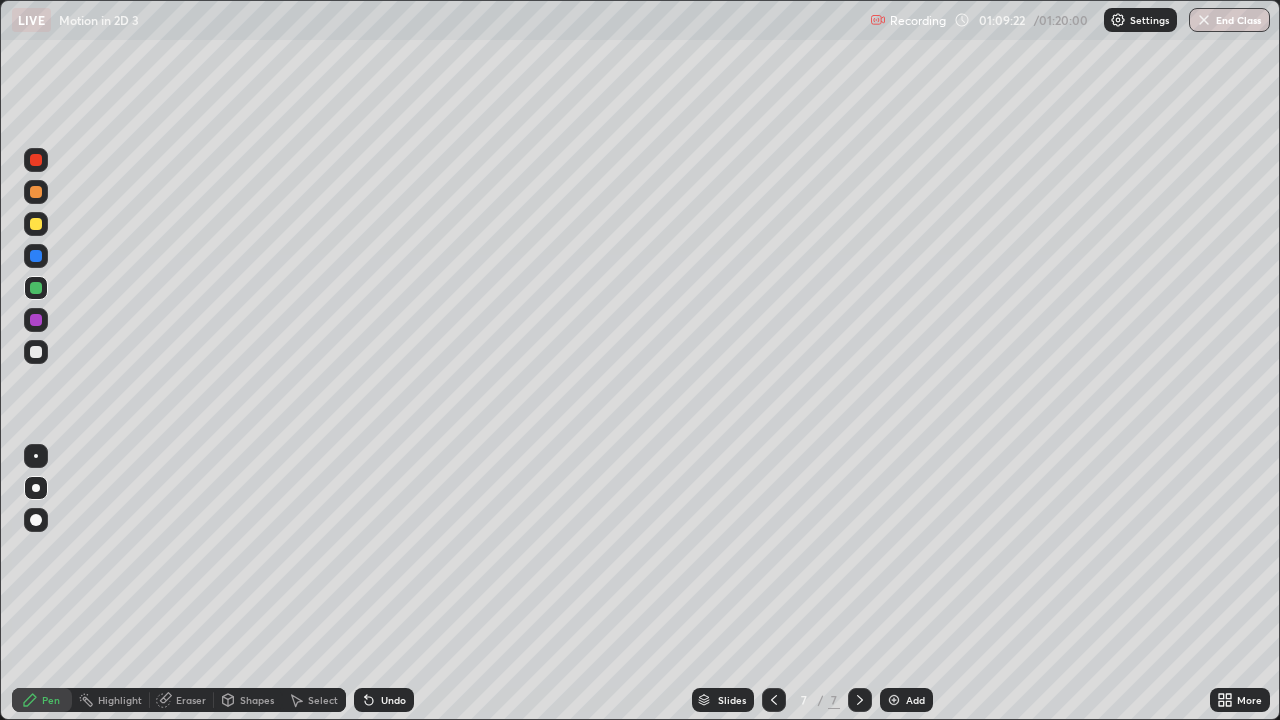 click at bounding box center (36, 352) 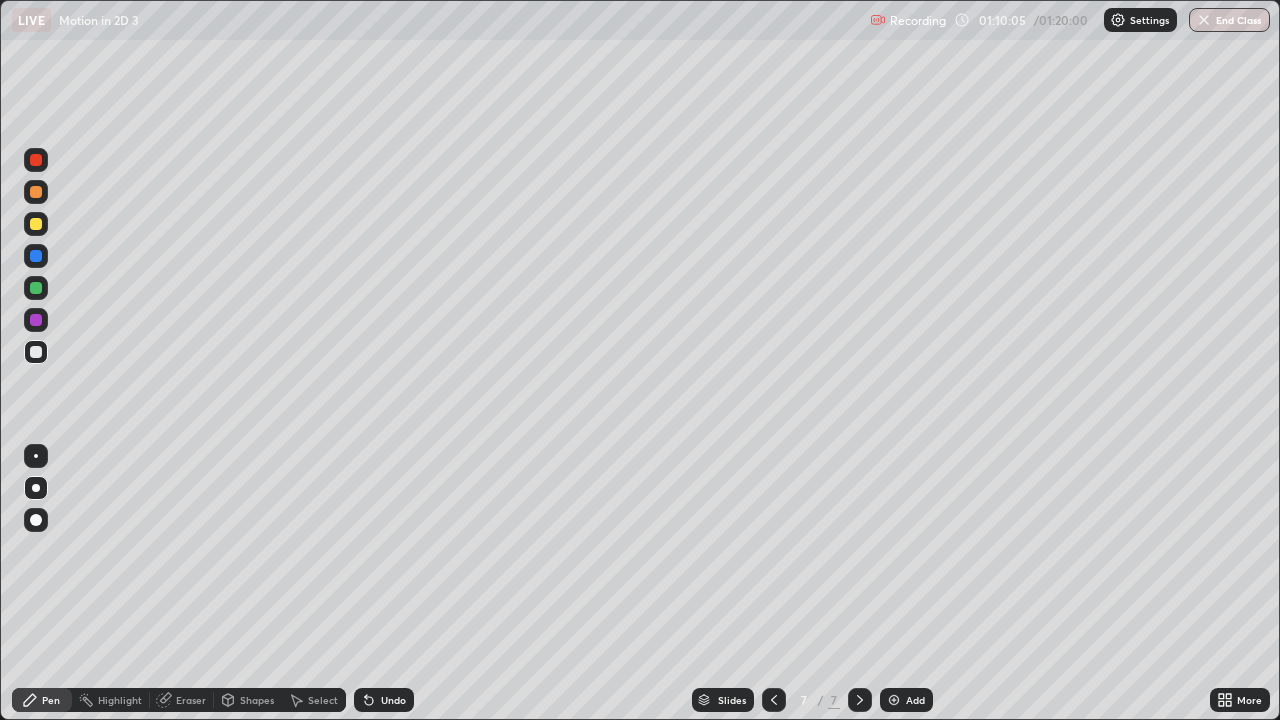 click at bounding box center [36, 224] 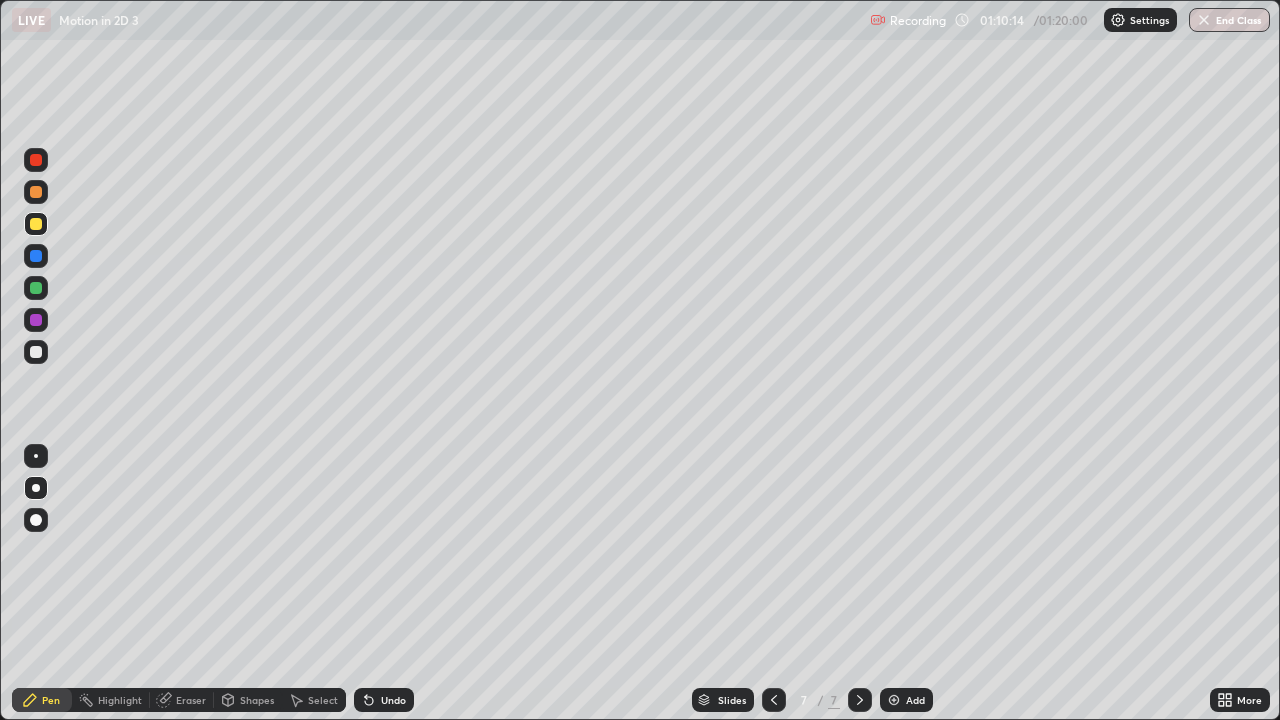 click on "Eraser" at bounding box center (191, 700) 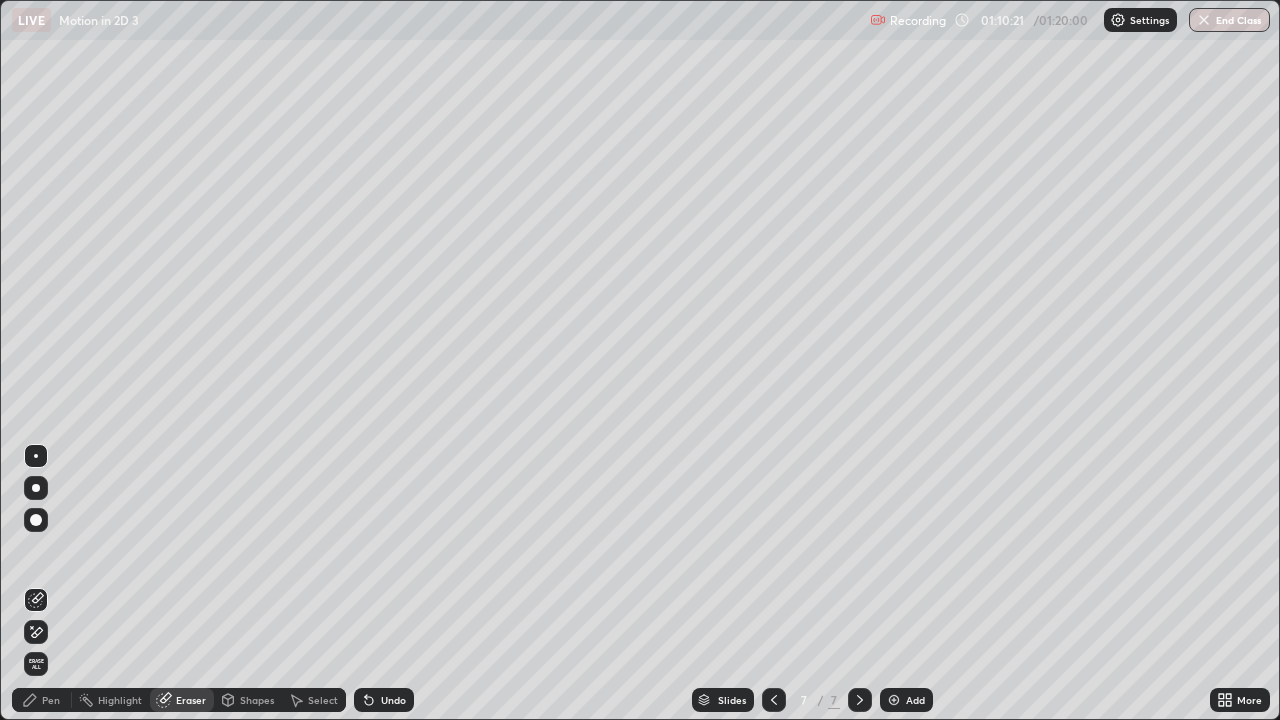 click on "Pen" at bounding box center [51, 700] 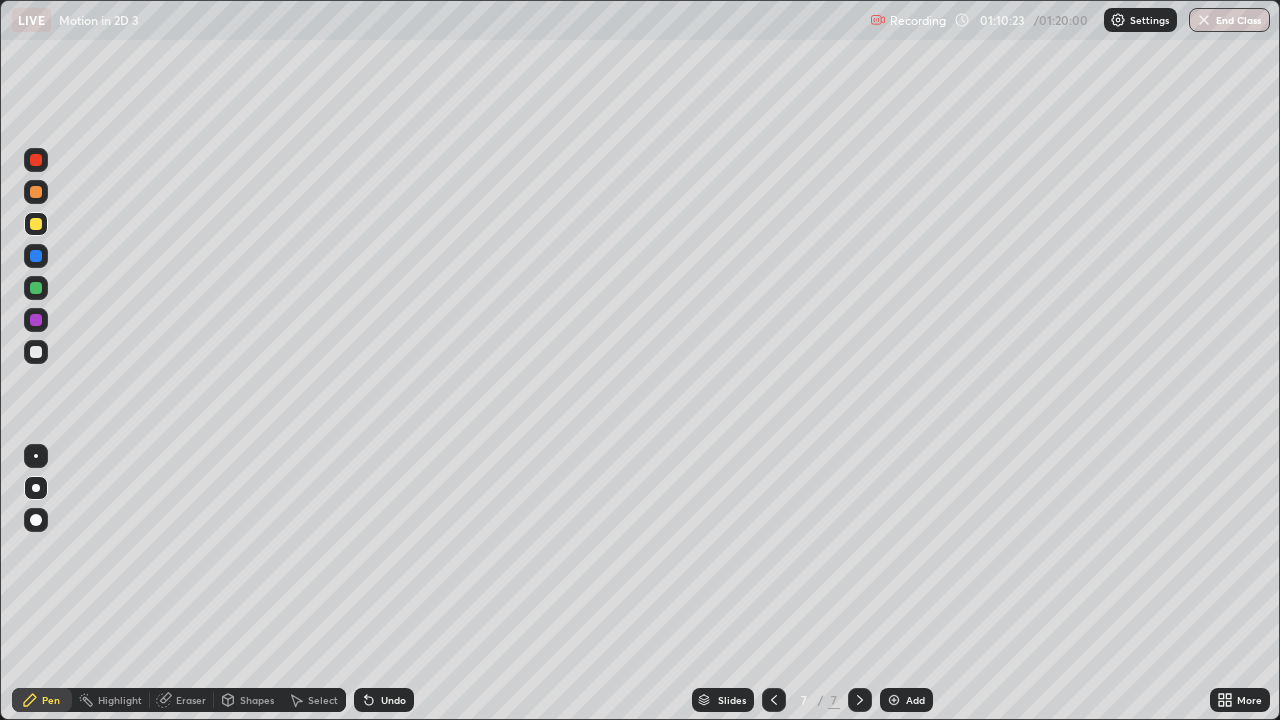 click at bounding box center (36, 352) 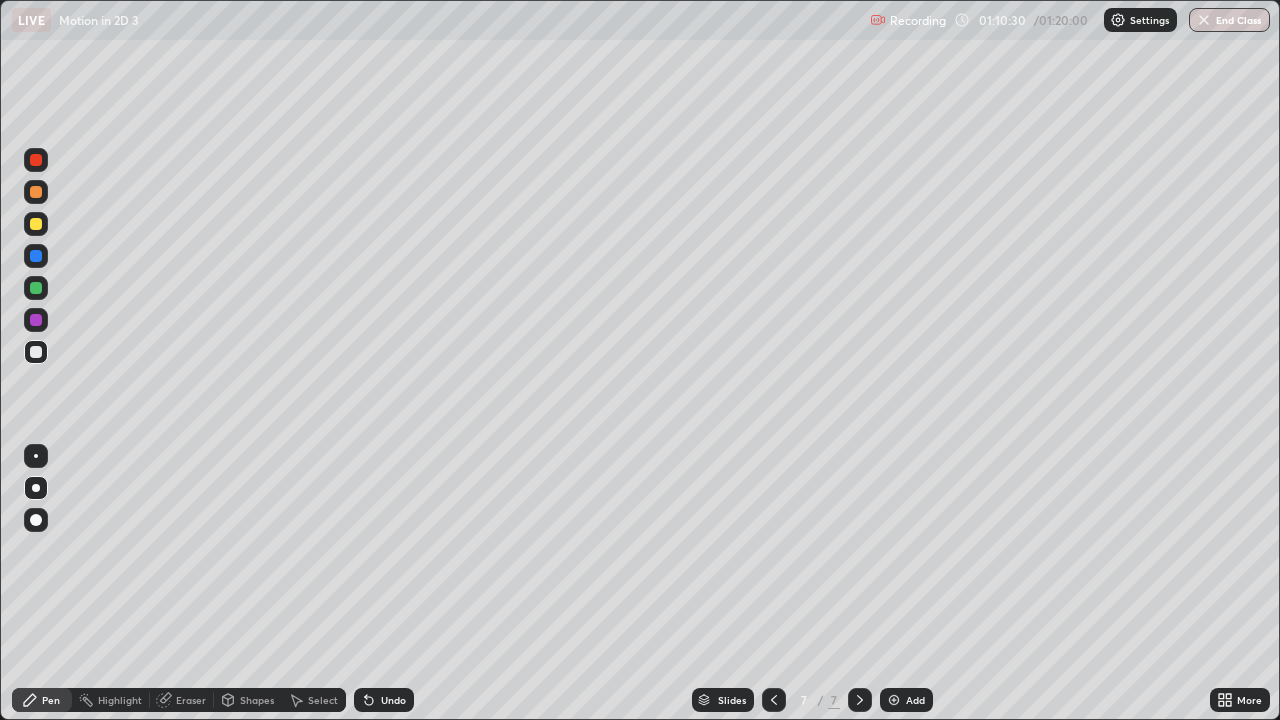 click on "Eraser" at bounding box center [191, 700] 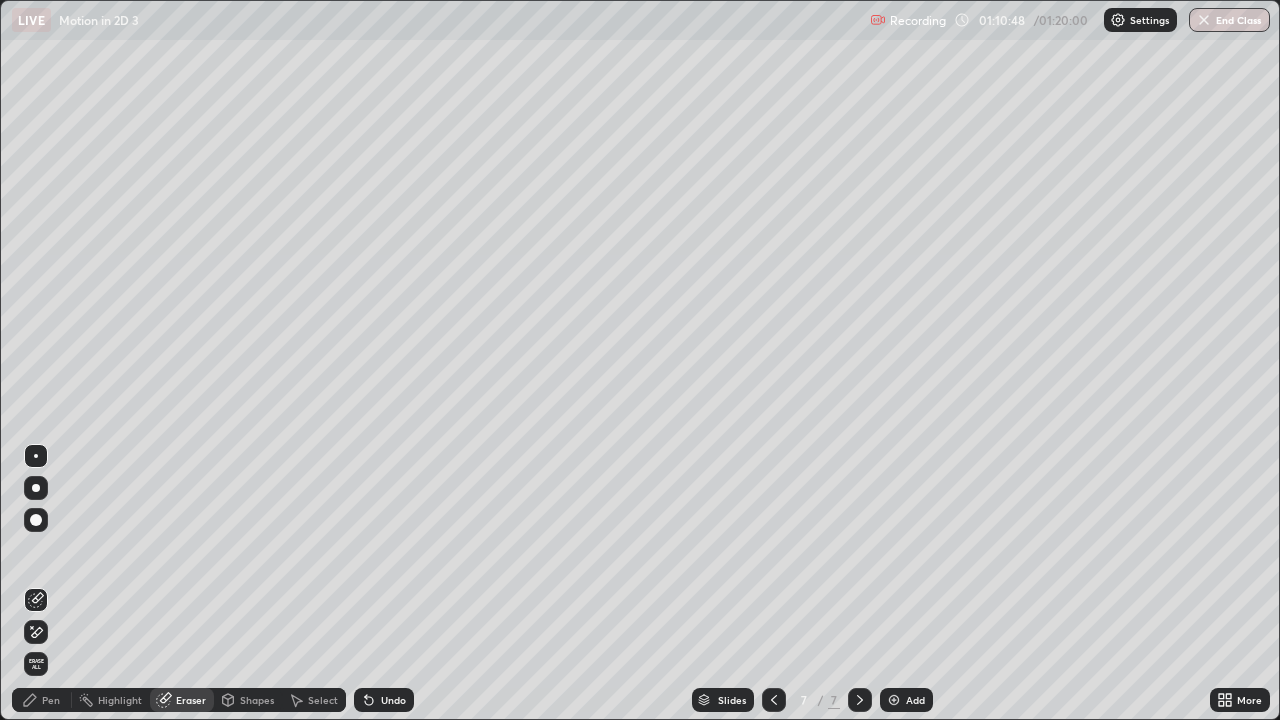 click on "Pen" at bounding box center [42, 700] 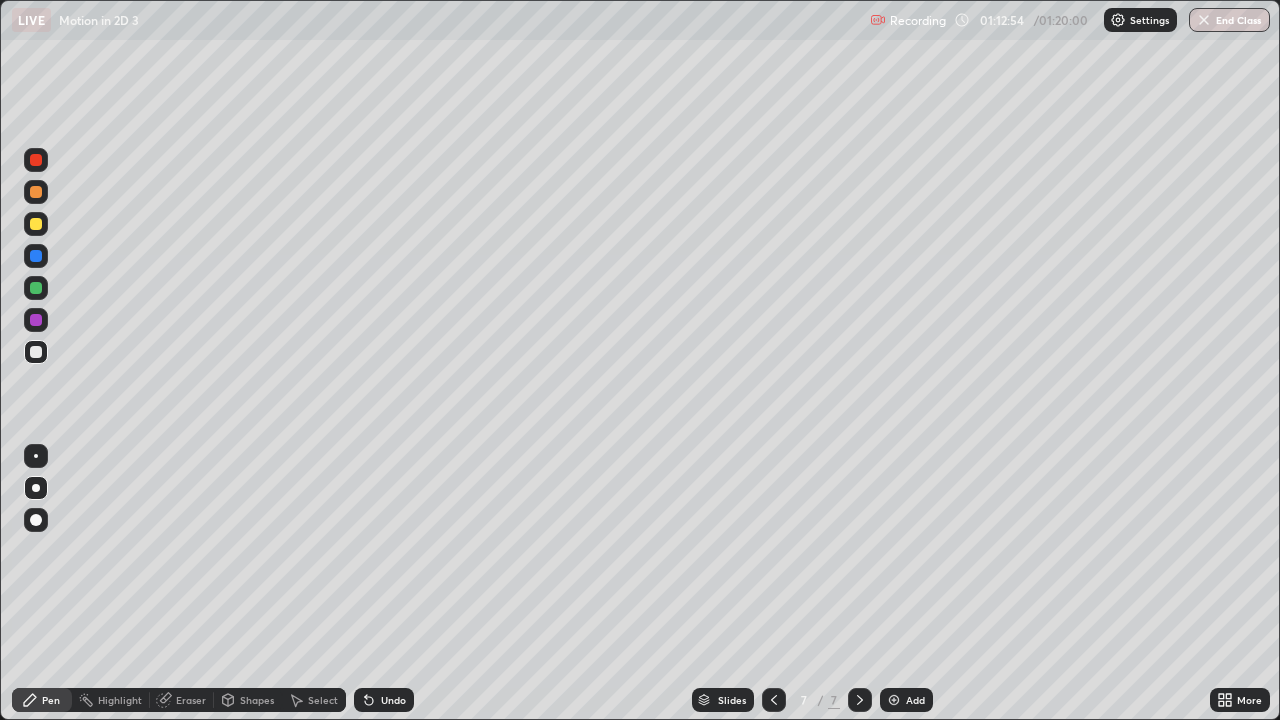 click at bounding box center [36, 160] 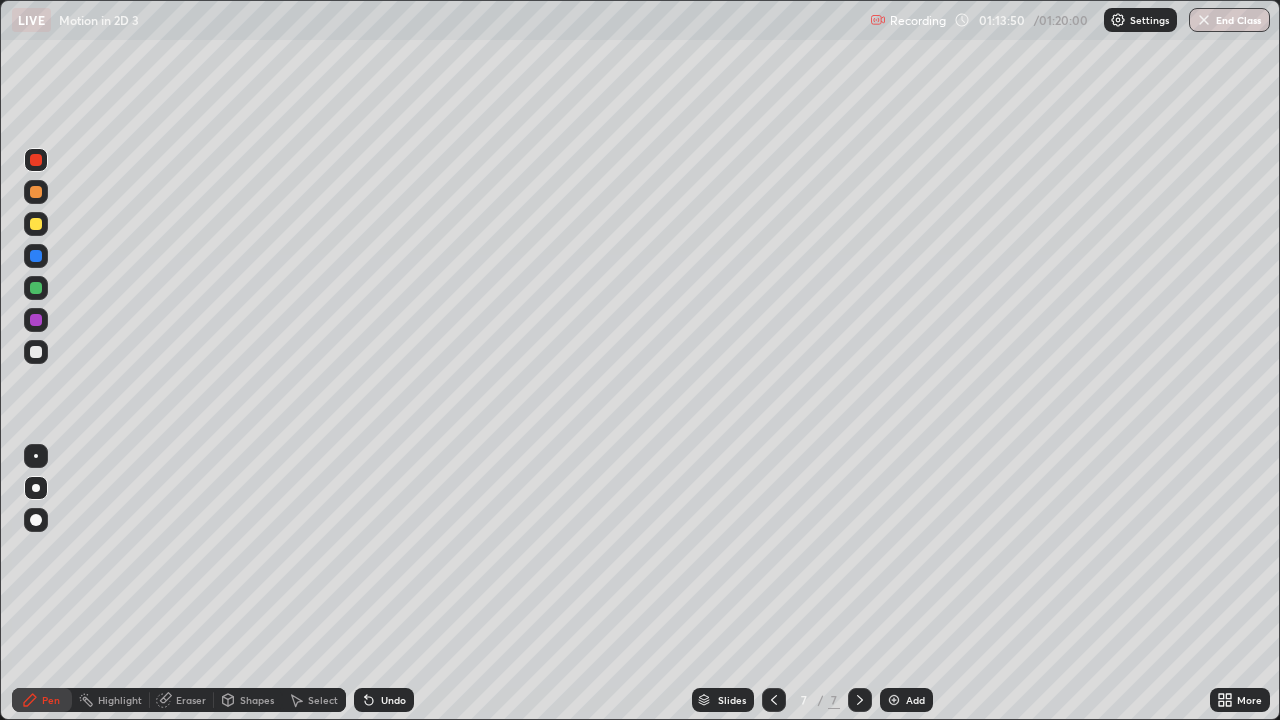 click at bounding box center [36, 224] 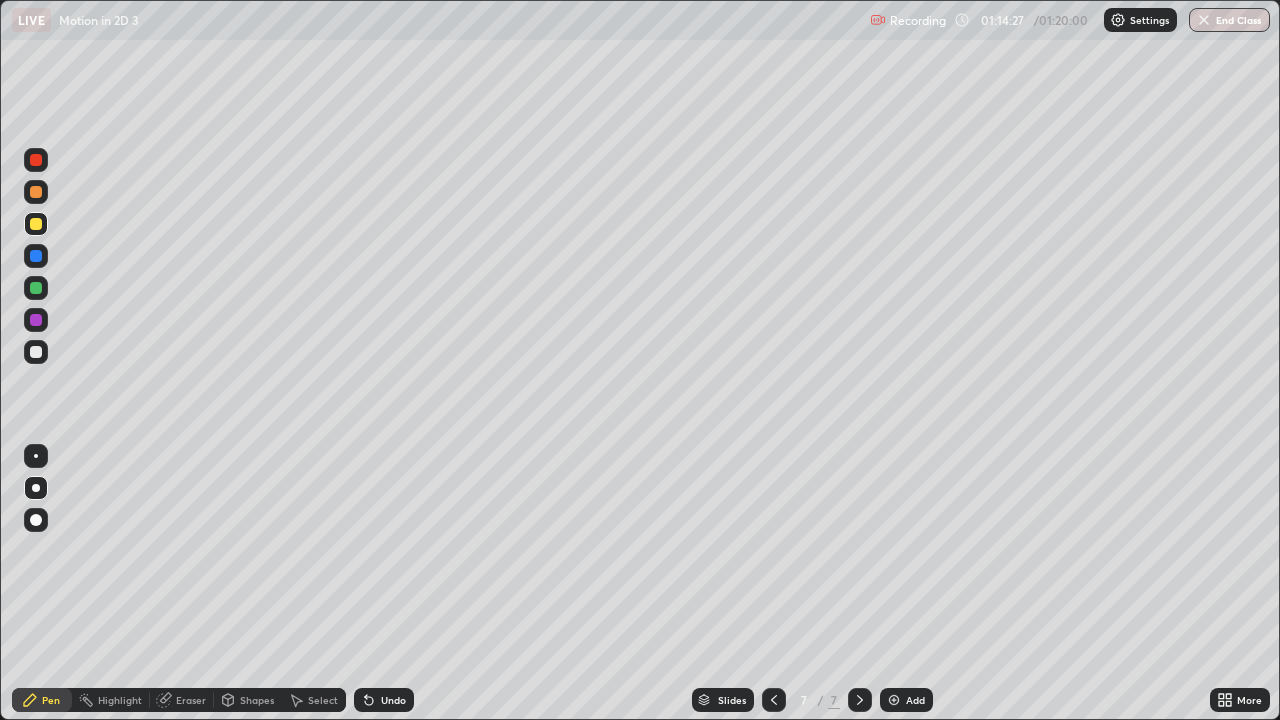 click on "Add" at bounding box center (906, 700) 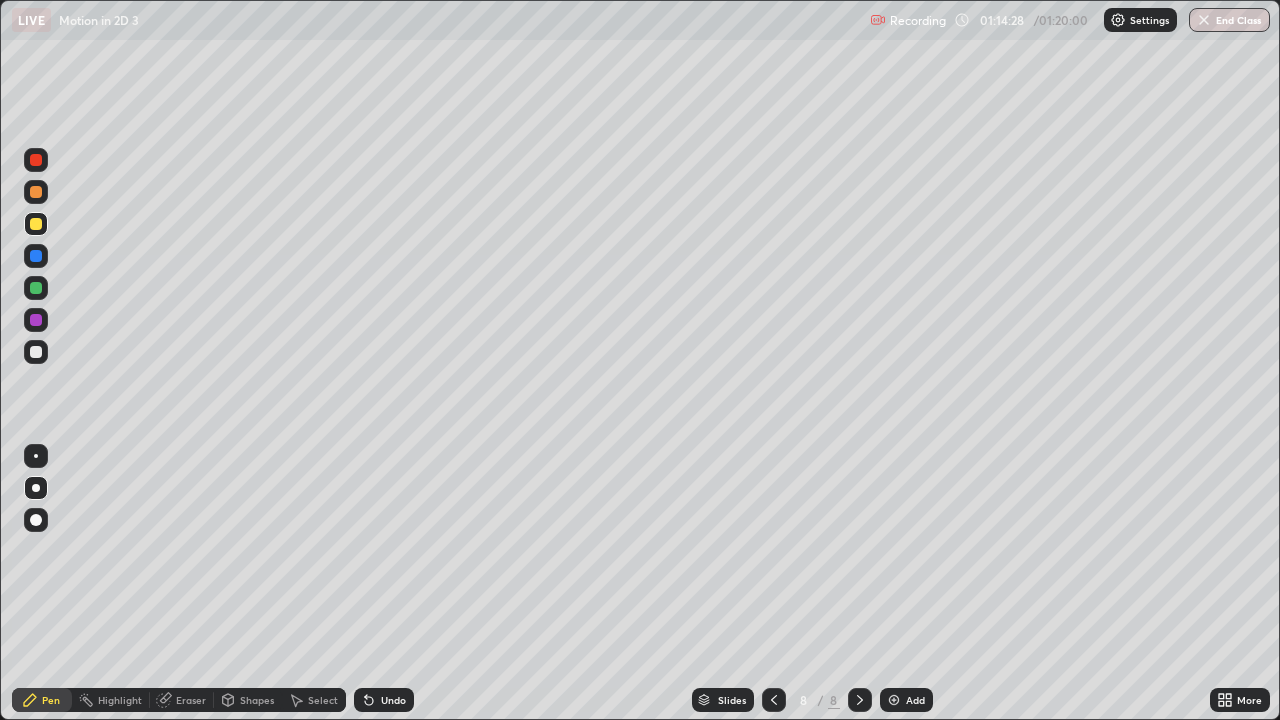 click at bounding box center (36, 352) 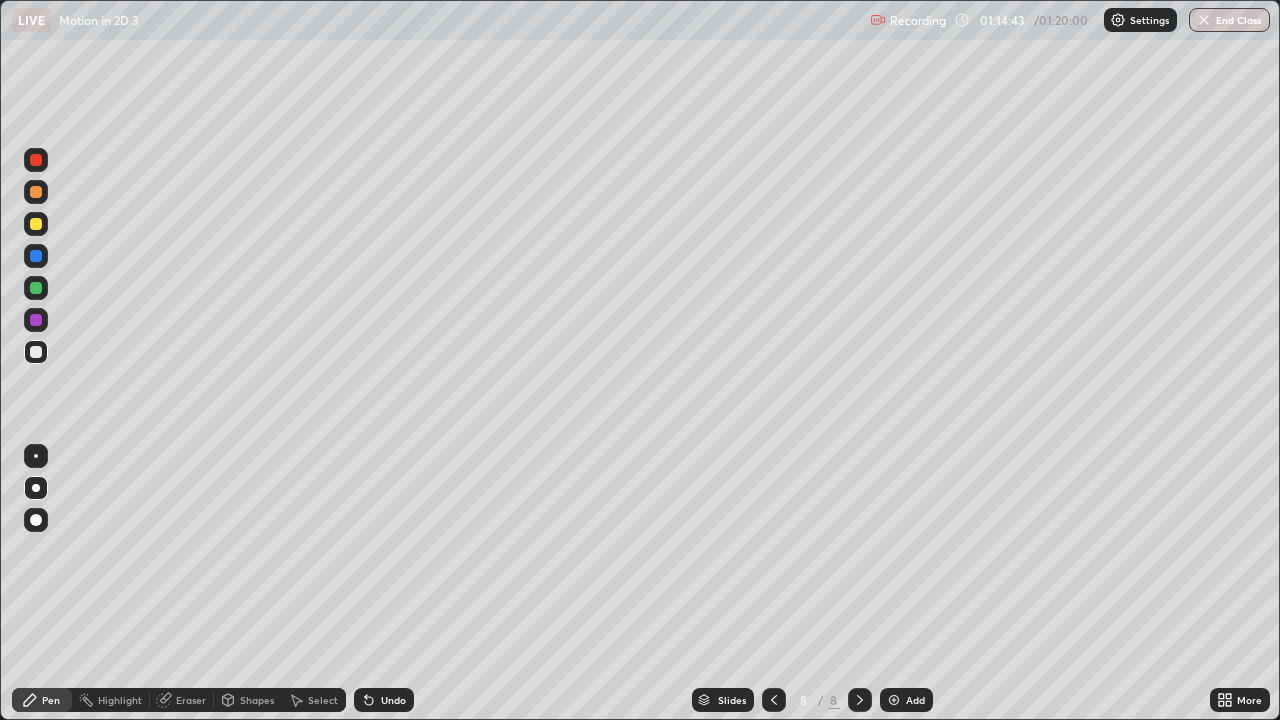 click at bounding box center [36, 224] 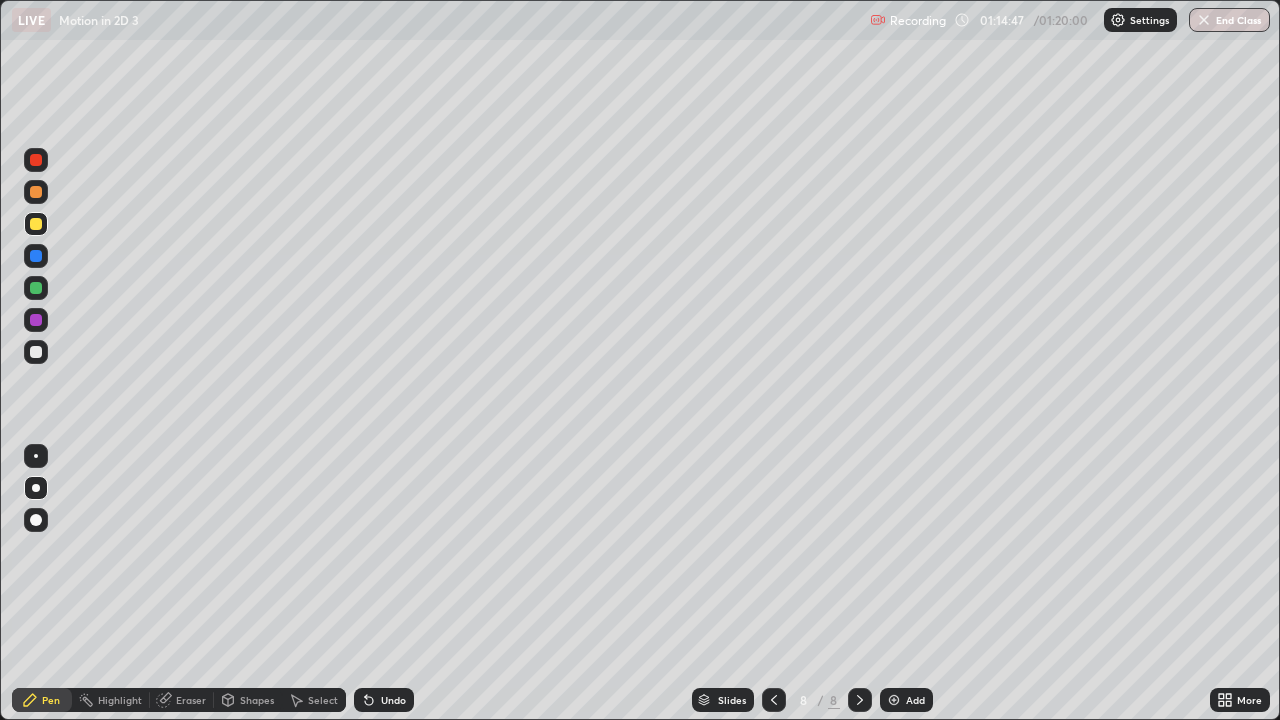 click at bounding box center [36, 352] 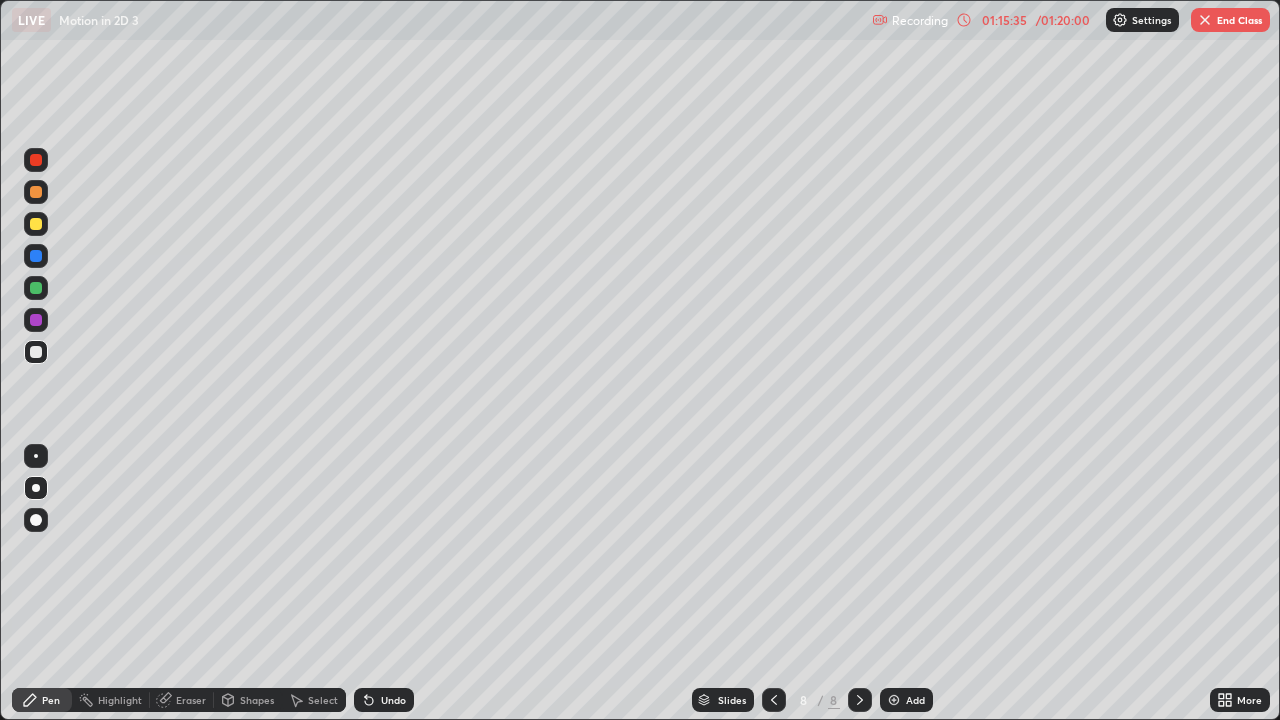click on "Shapes" at bounding box center (257, 700) 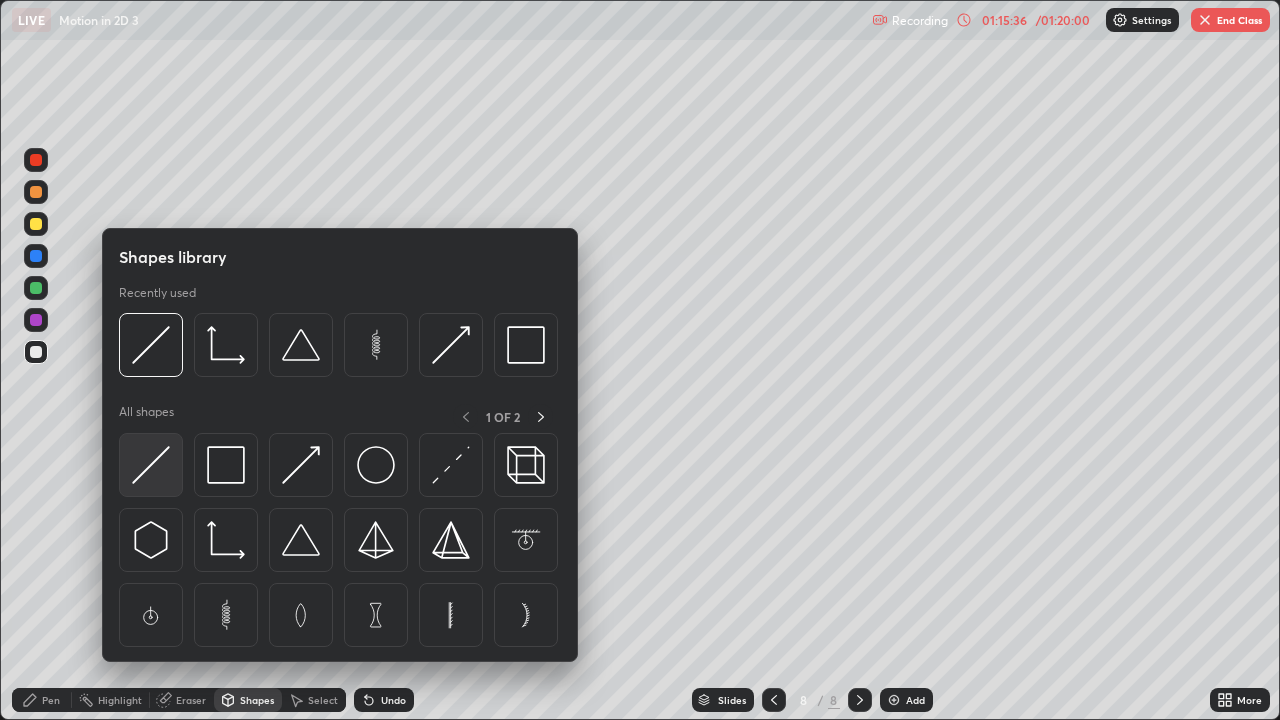 click at bounding box center (151, 465) 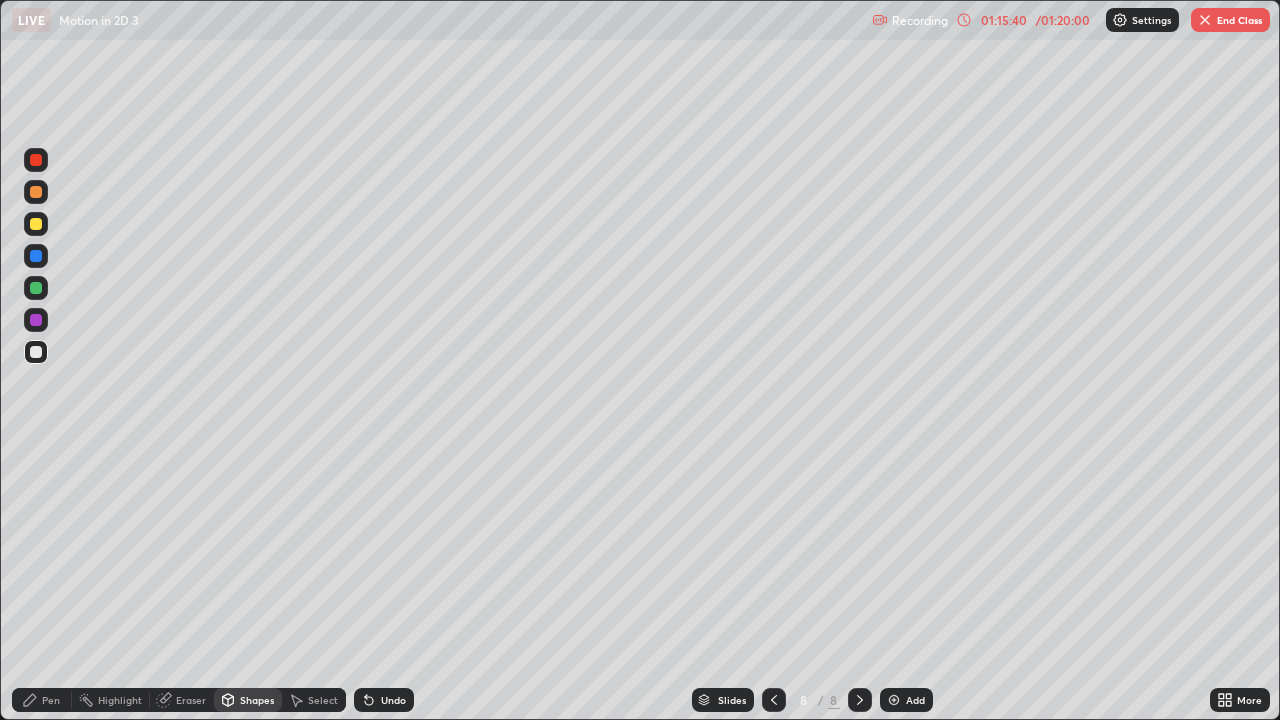 click at bounding box center (36, 160) 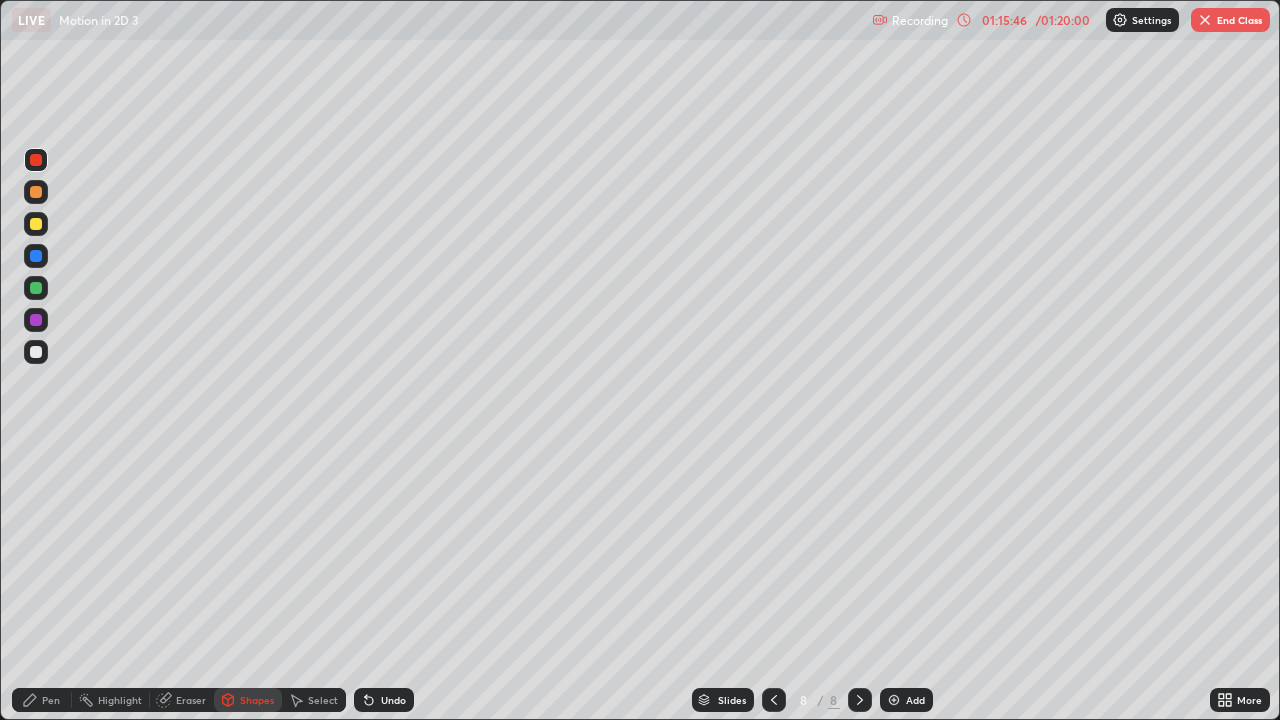 click on "Shapes" at bounding box center (257, 700) 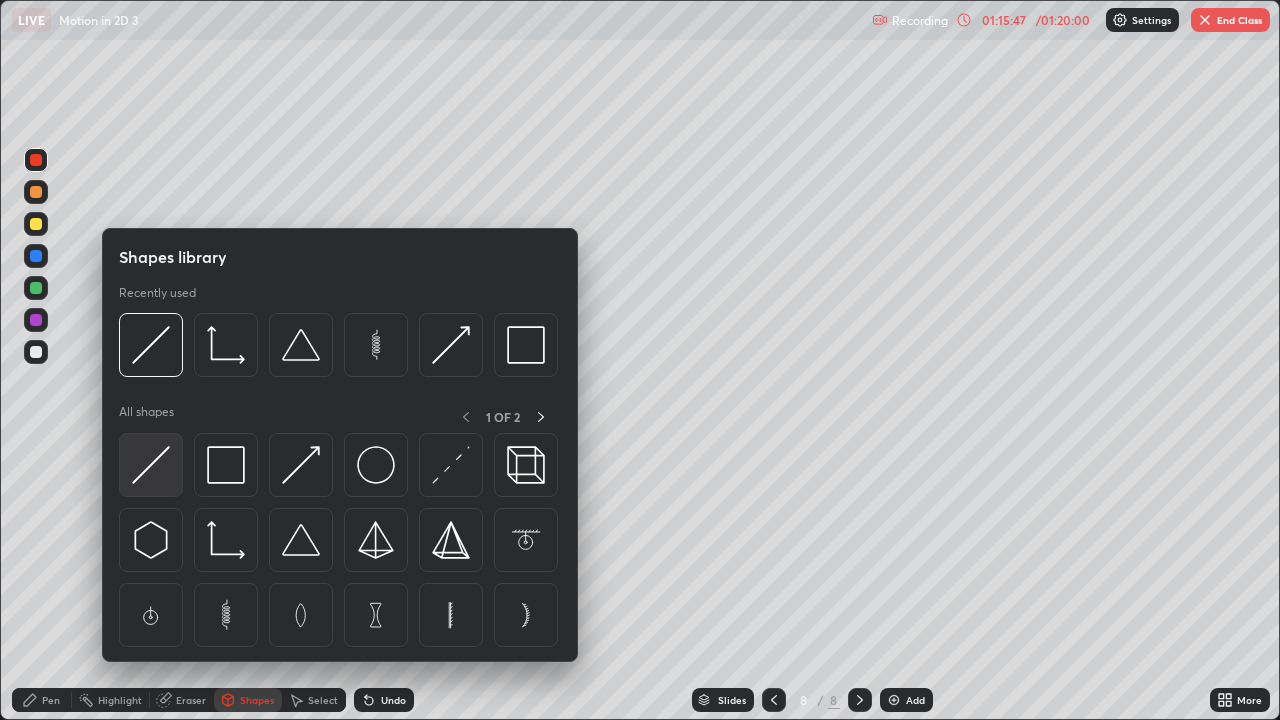 click at bounding box center [151, 465] 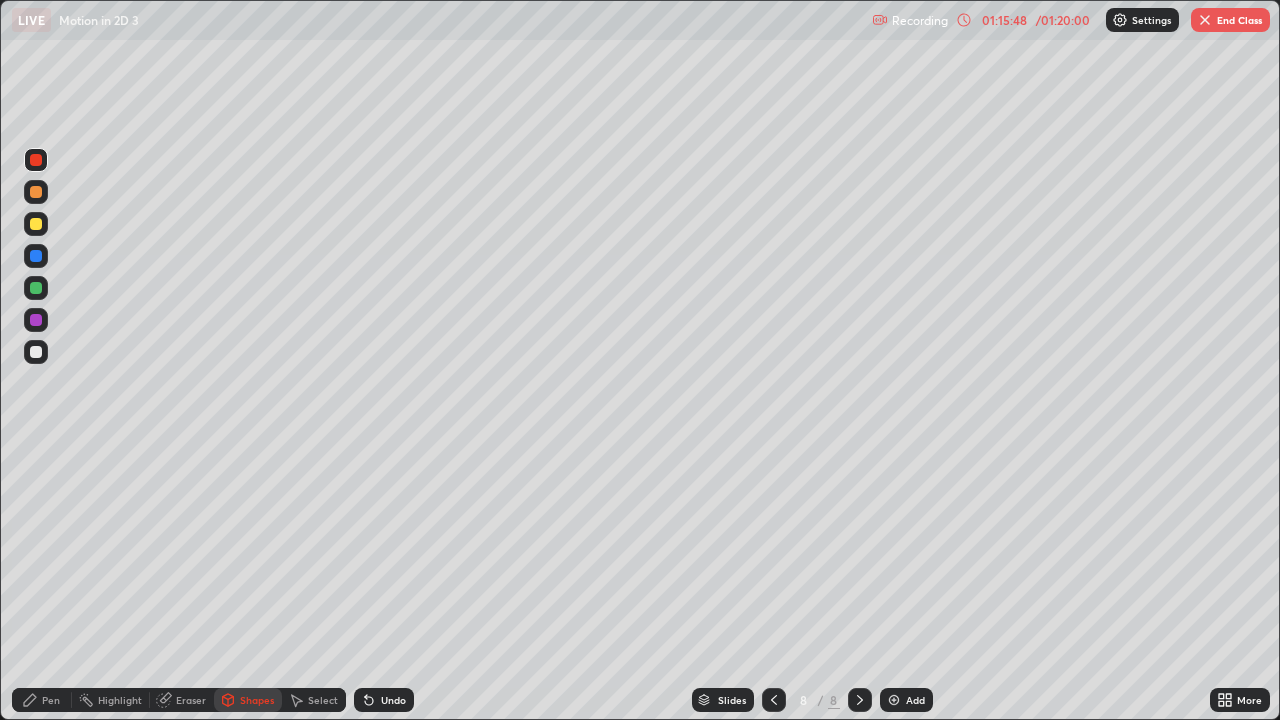 click at bounding box center [36, 224] 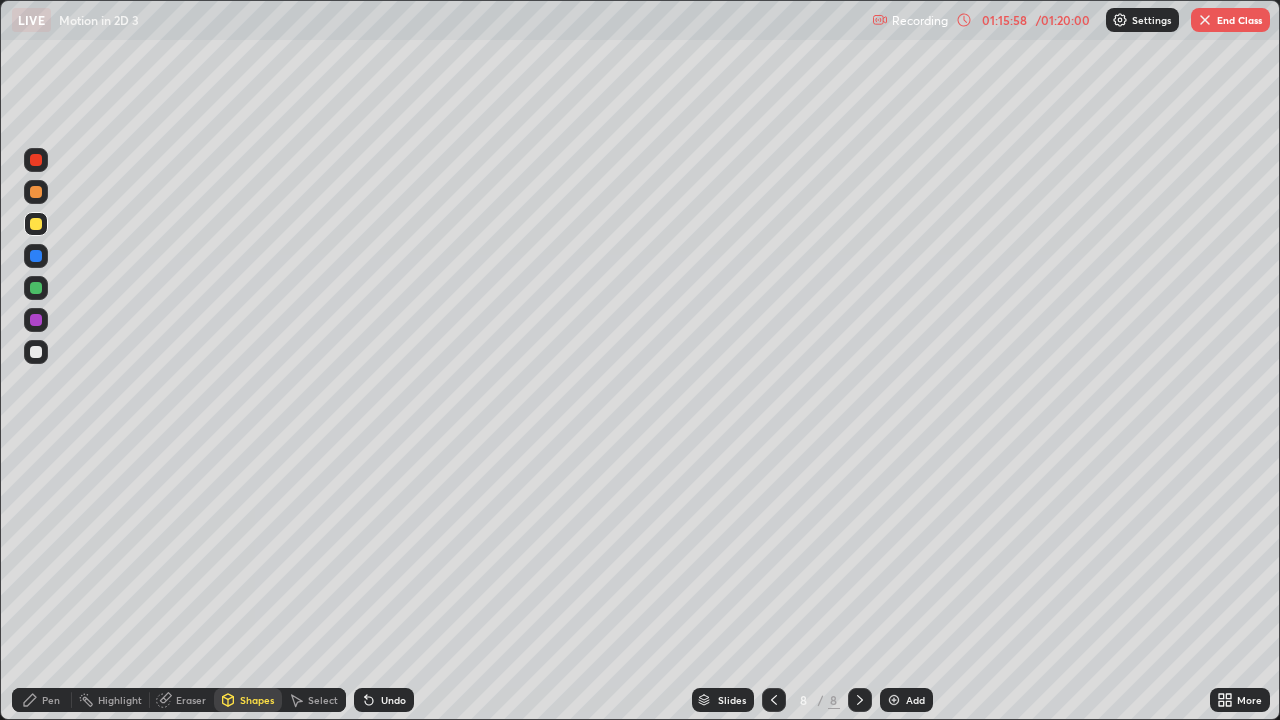 click at bounding box center (36, 224) 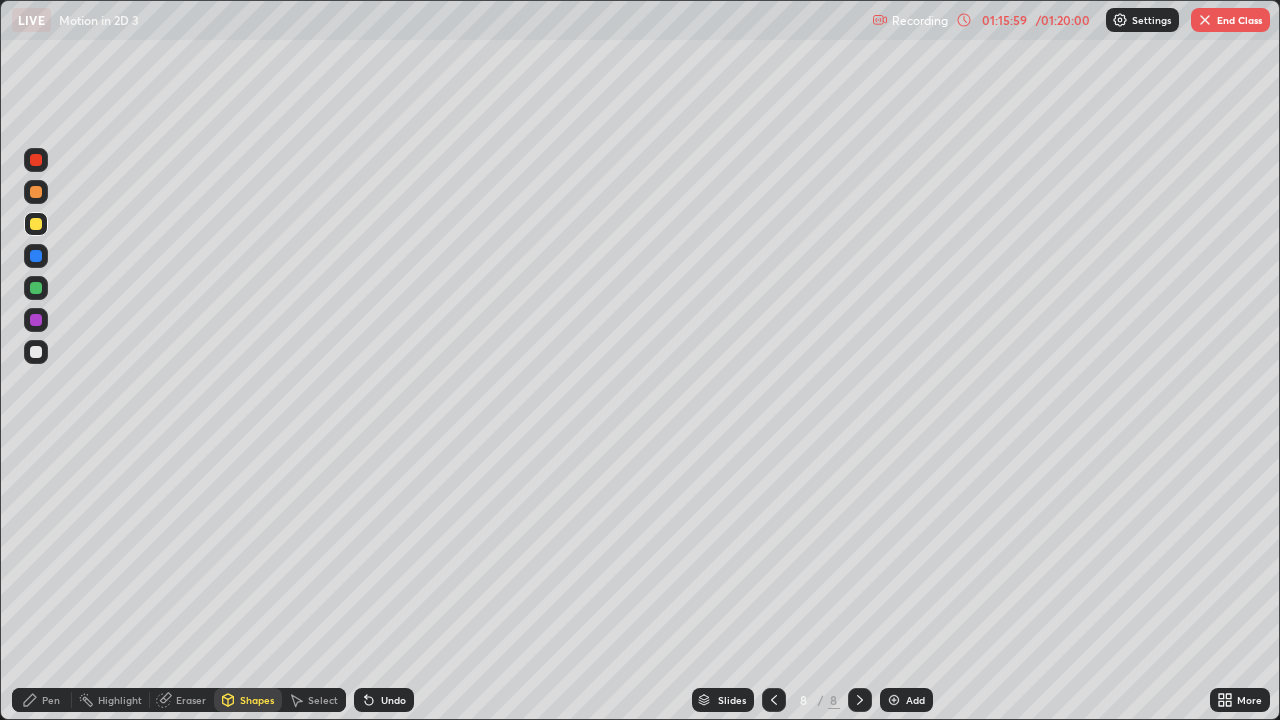 click on "Pen" at bounding box center (42, 700) 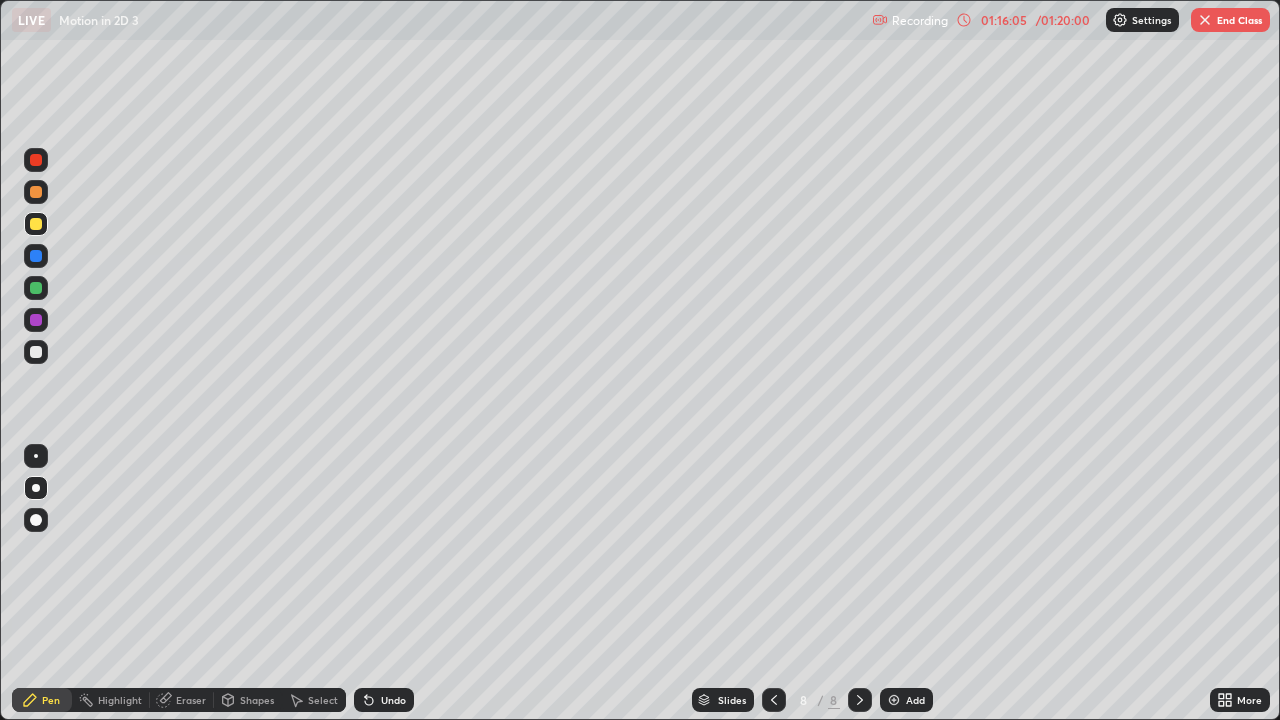 click at bounding box center [36, 352] 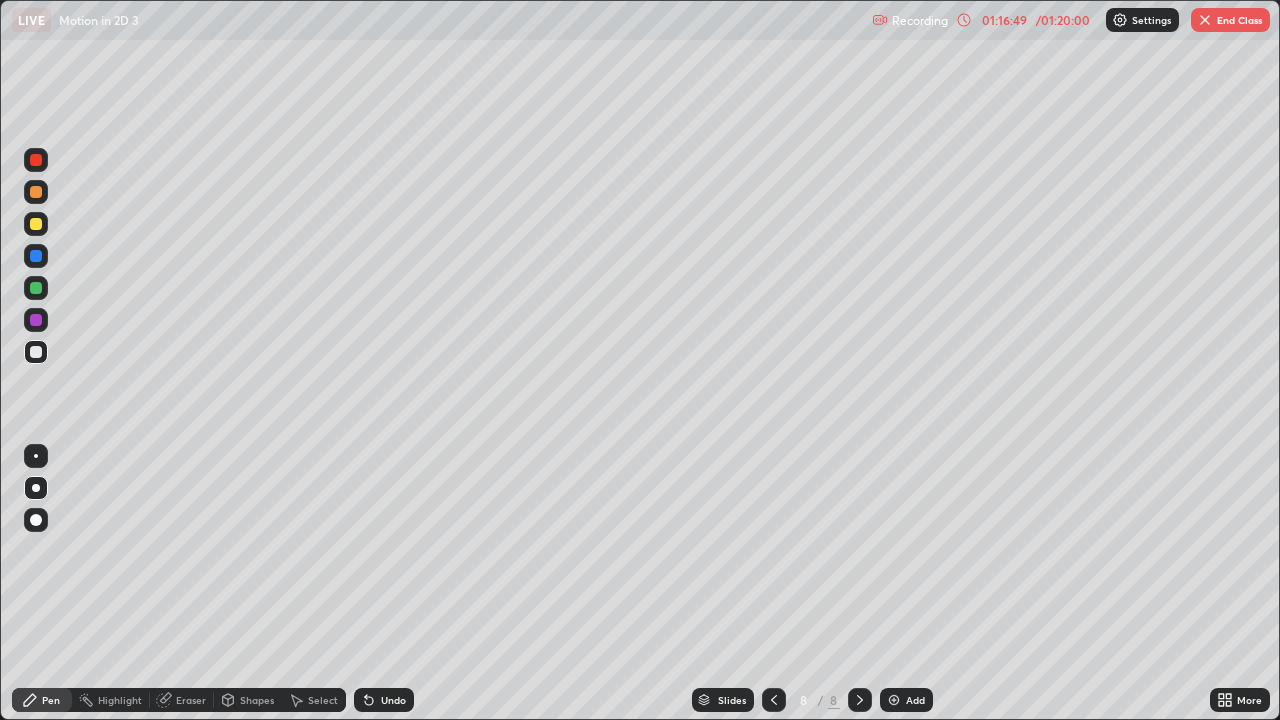 click at bounding box center [36, 352] 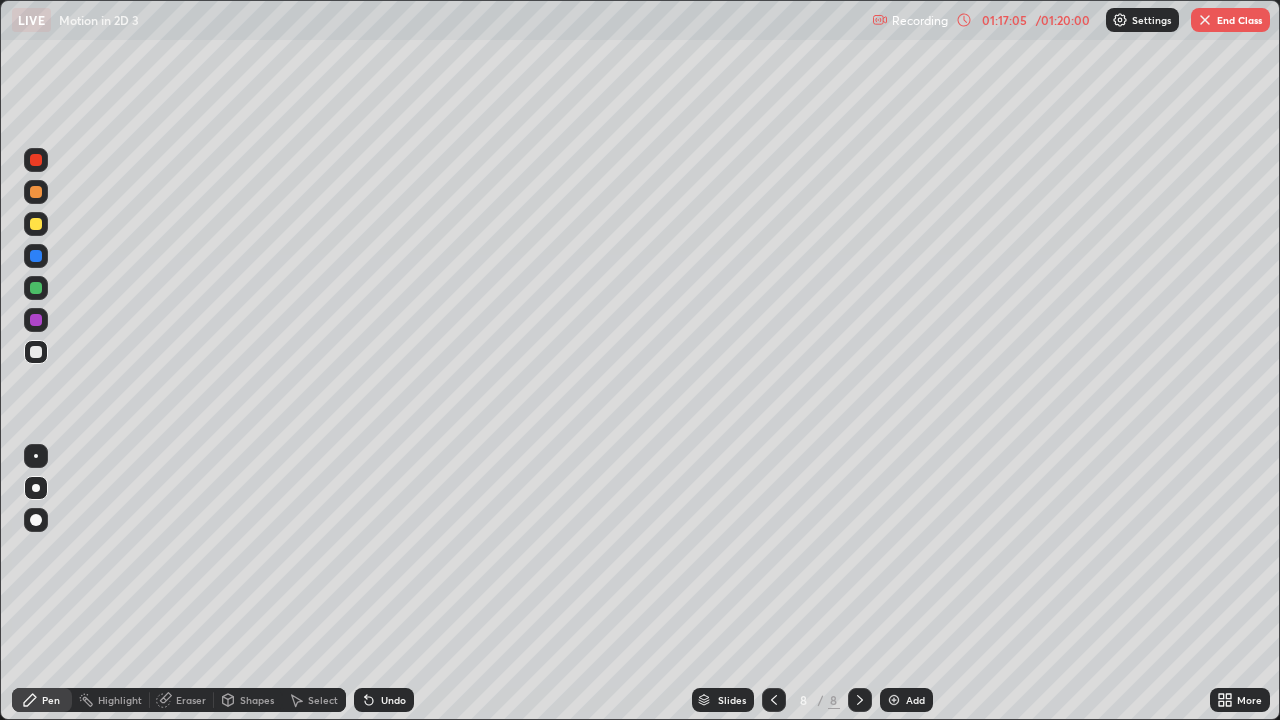 click at bounding box center [36, 224] 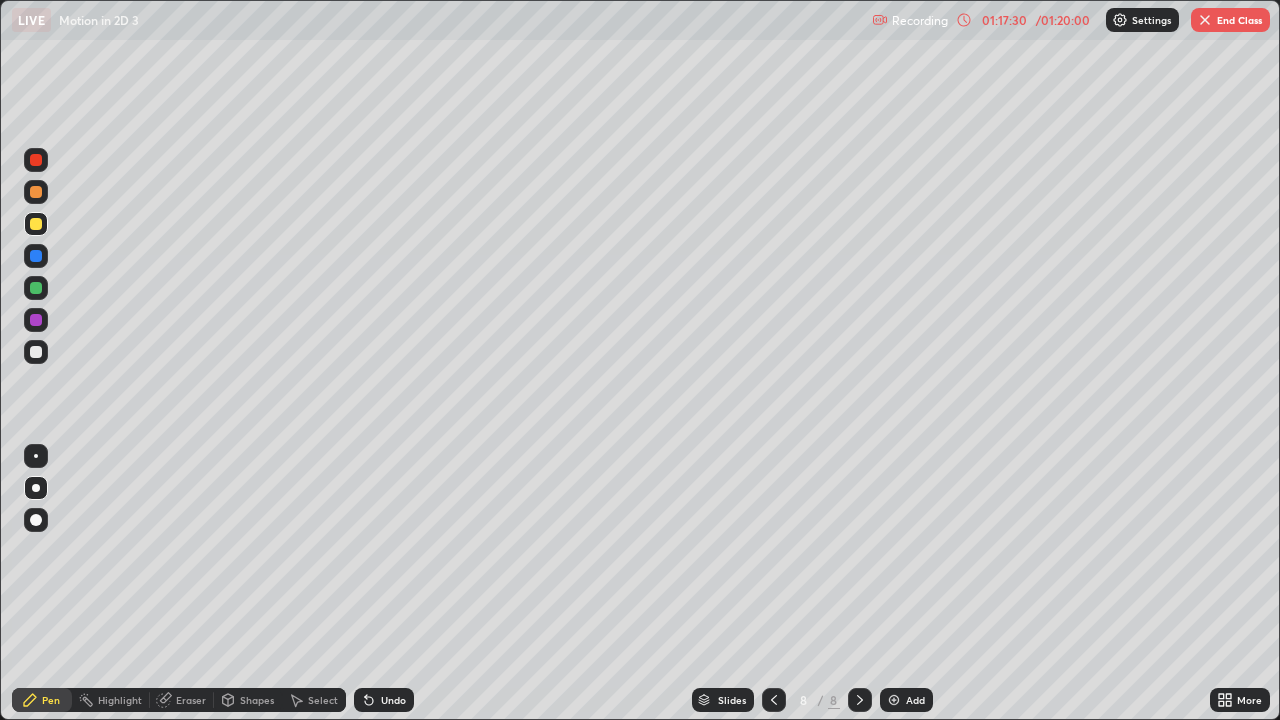 click at bounding box center [36, 352] 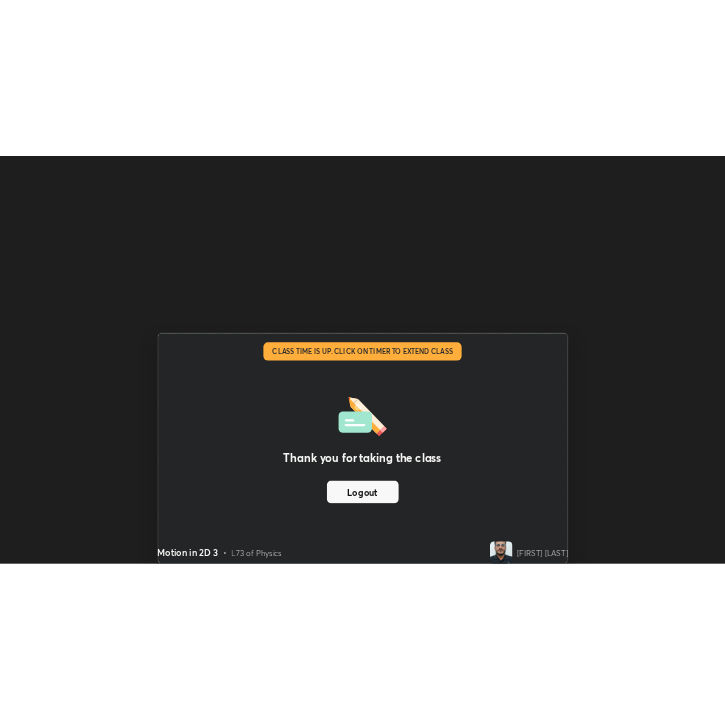 scroll, scrollTop: 720, scrollLeft: 725, axis: both 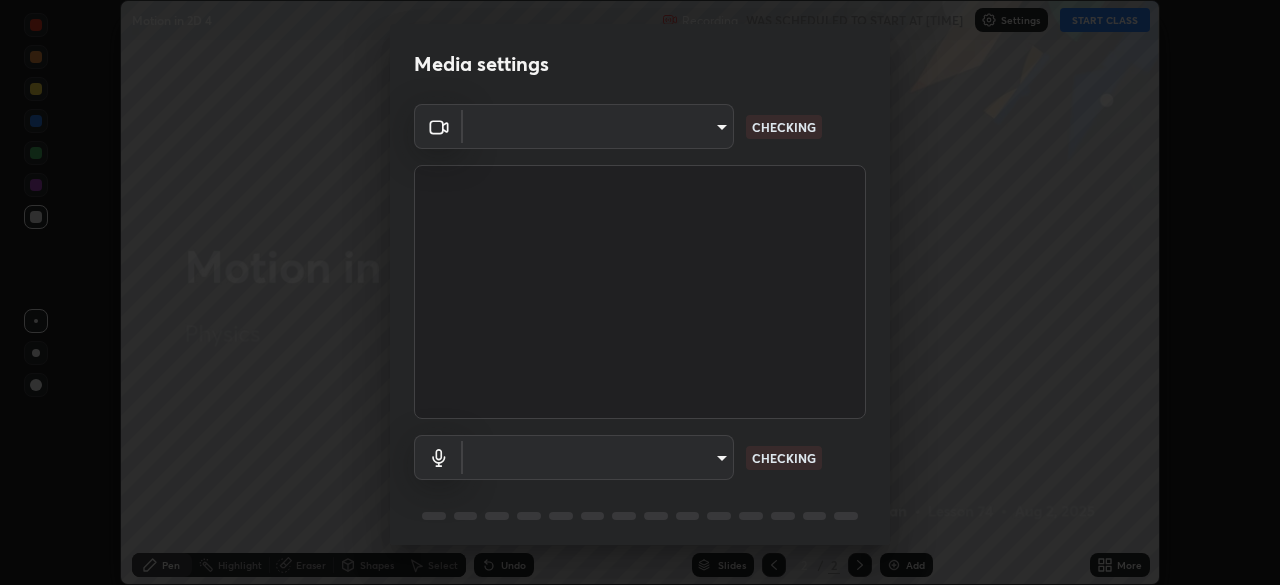 type on "219a49c928e9c0b46faffe4f39ef64d047ff4b9bef24b59344cfd42c927ef79e" 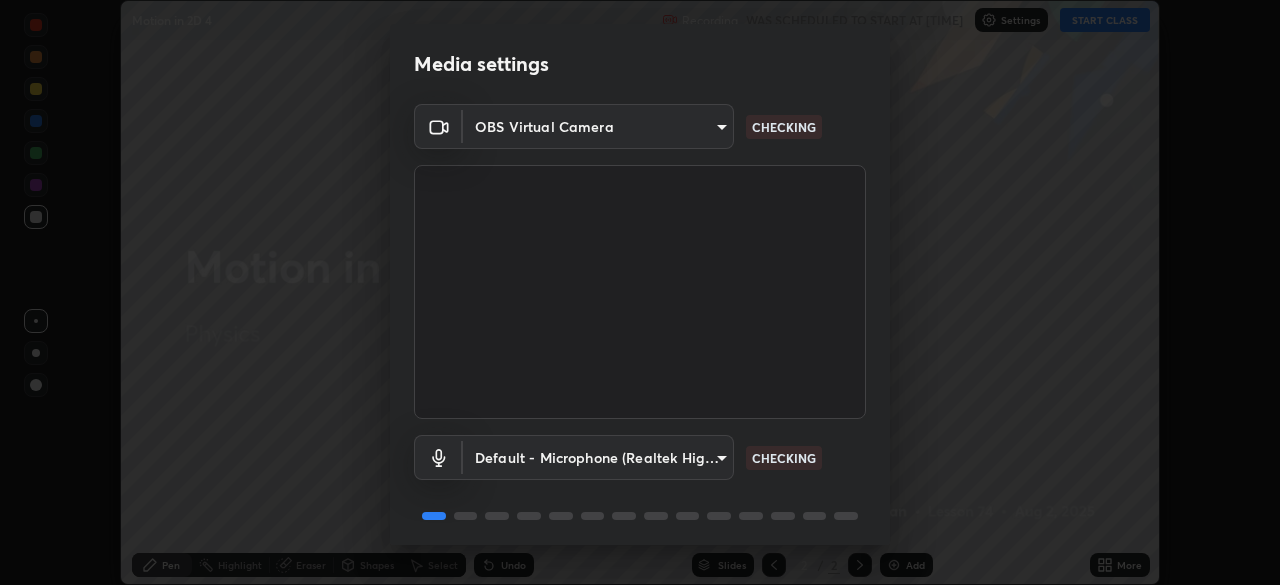 scroll, scrollTop: 71, scrollLeft: 0, axis: vertical 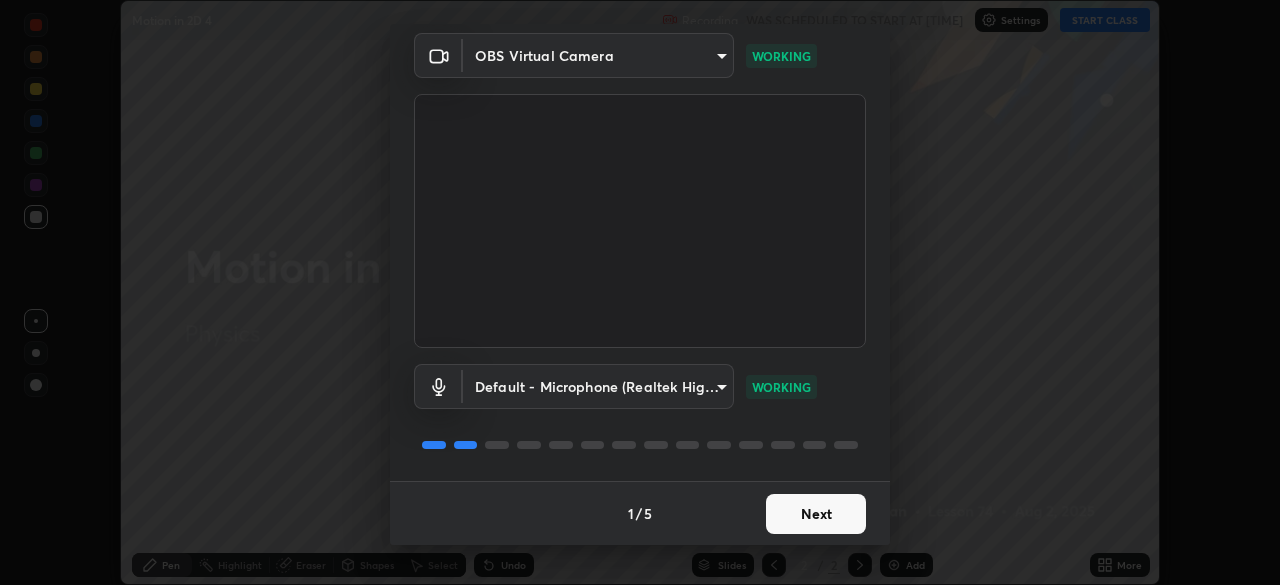 click on "Next" at bounding box center [816, 514] 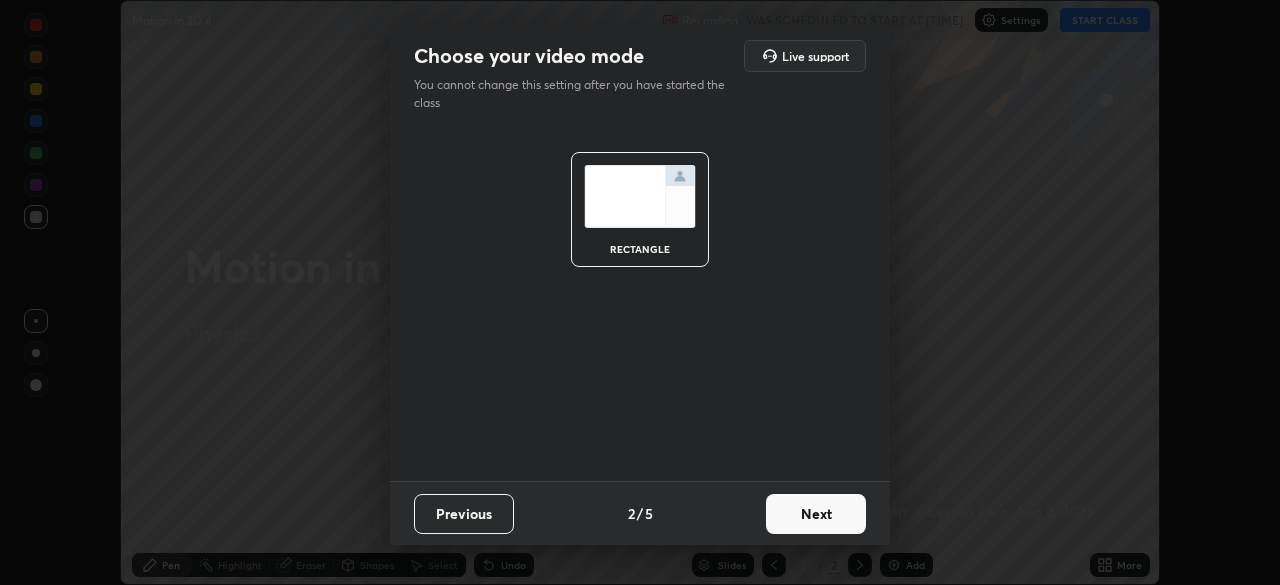 scroll, scrollTop: 0, scrollLeft: 0, axis: both 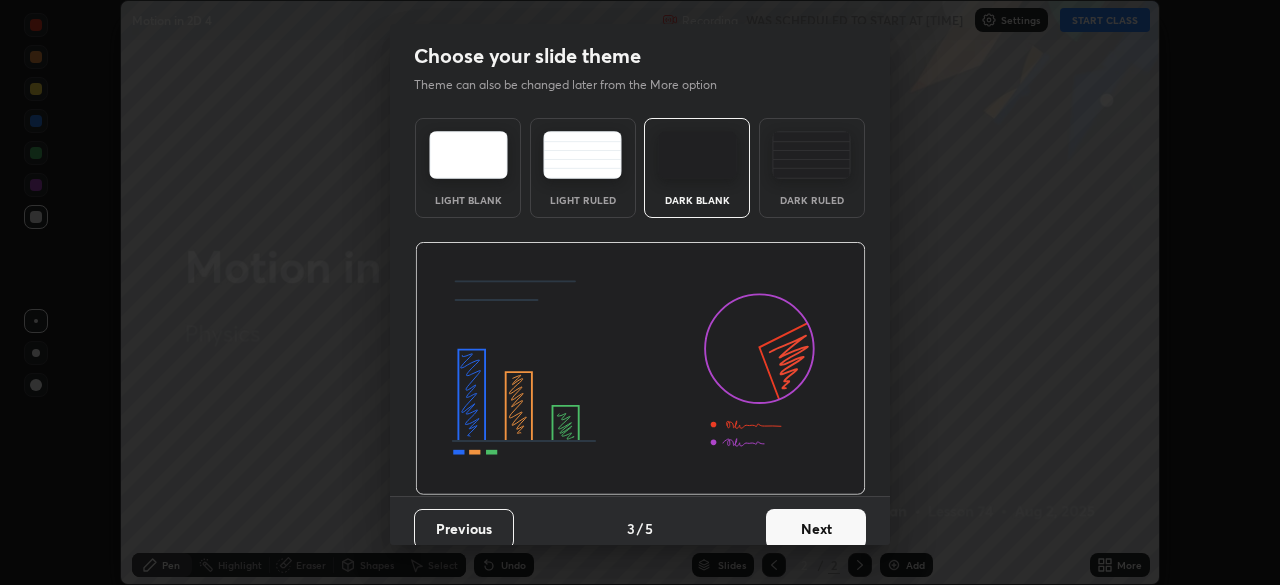 click on "Next" at bounding box center [816, 529] 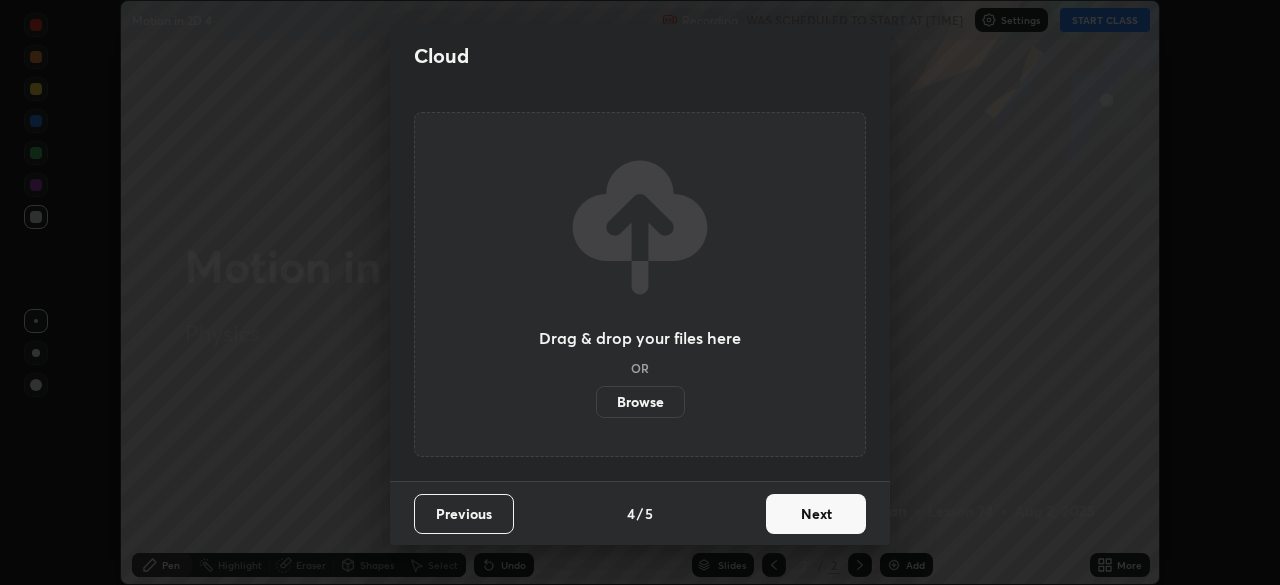 click on "Next" at bounding box center (816, 514) 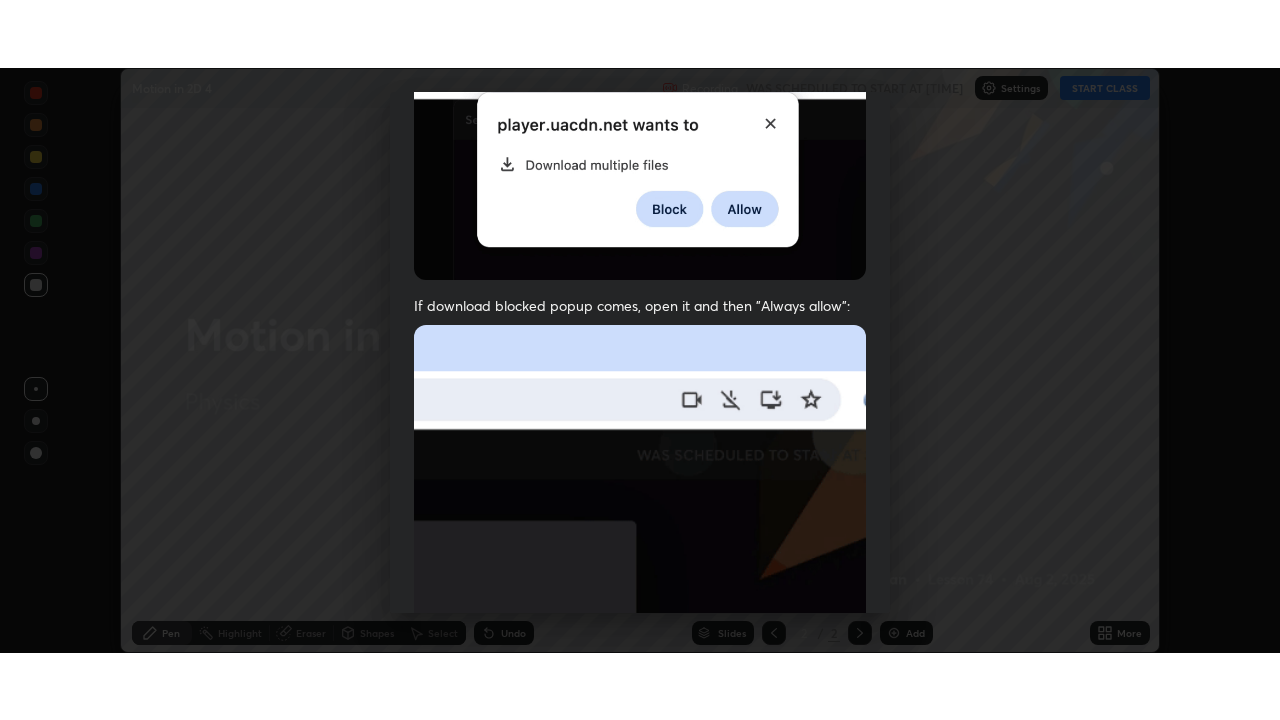 scroll, scrollTop: 479, scrollLeft: 0, axis: vertical 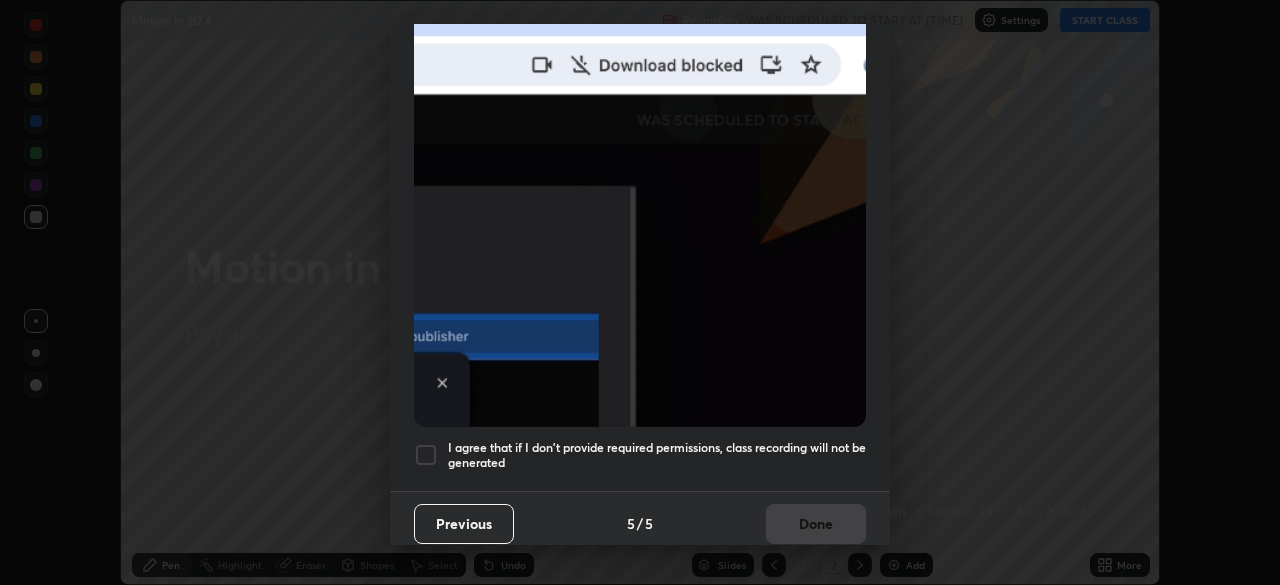 click at bounding box center (426, 455) 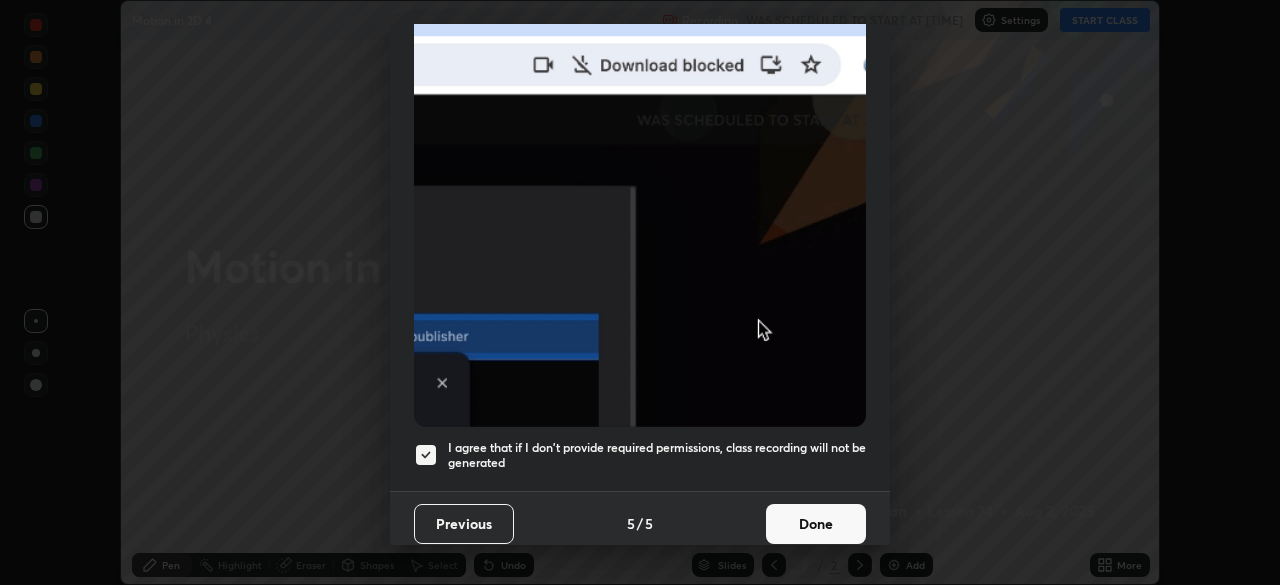 click on "Done" at bounding box center (816, 524) 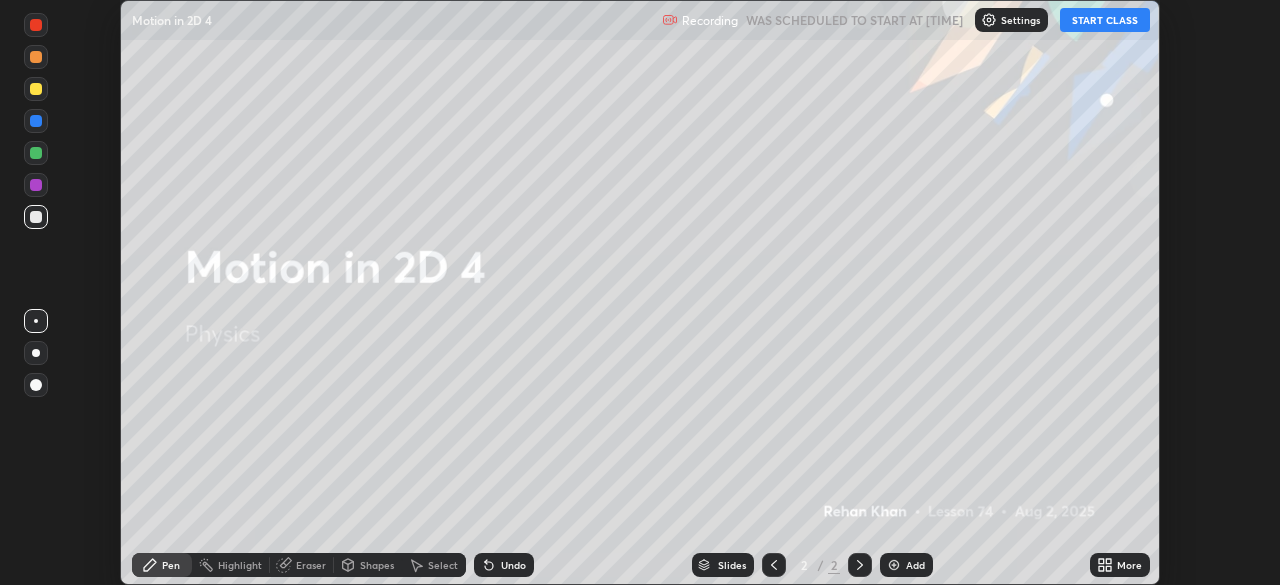 click on "START CLASS" at bounding box center [1105, 20] 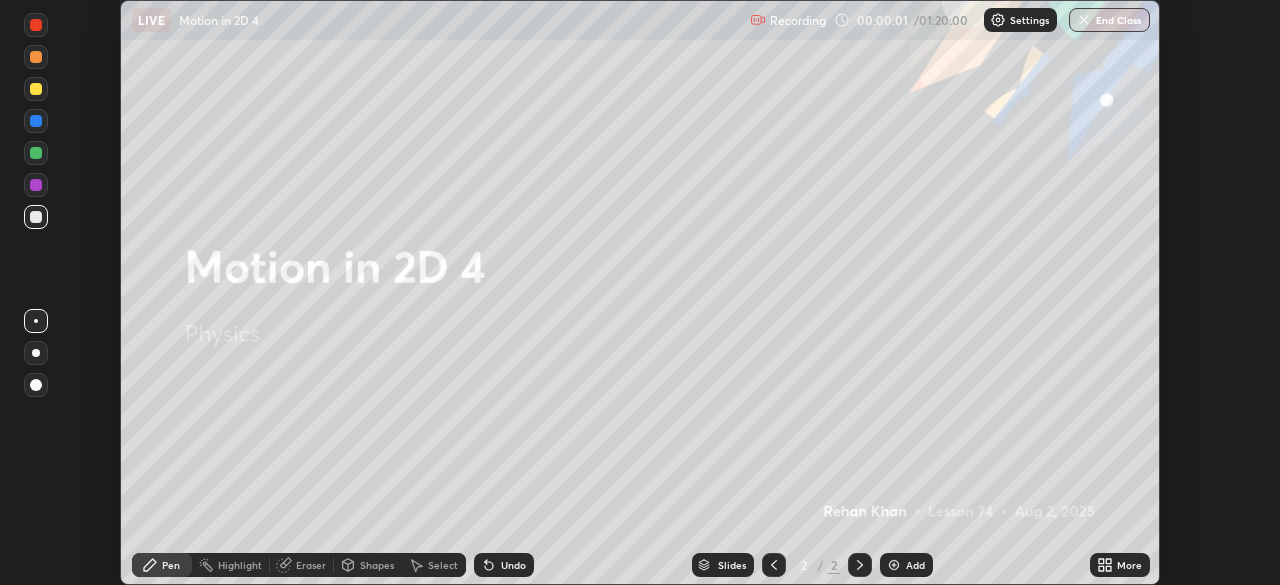 click on "More" at bounding box center [1120, 565] 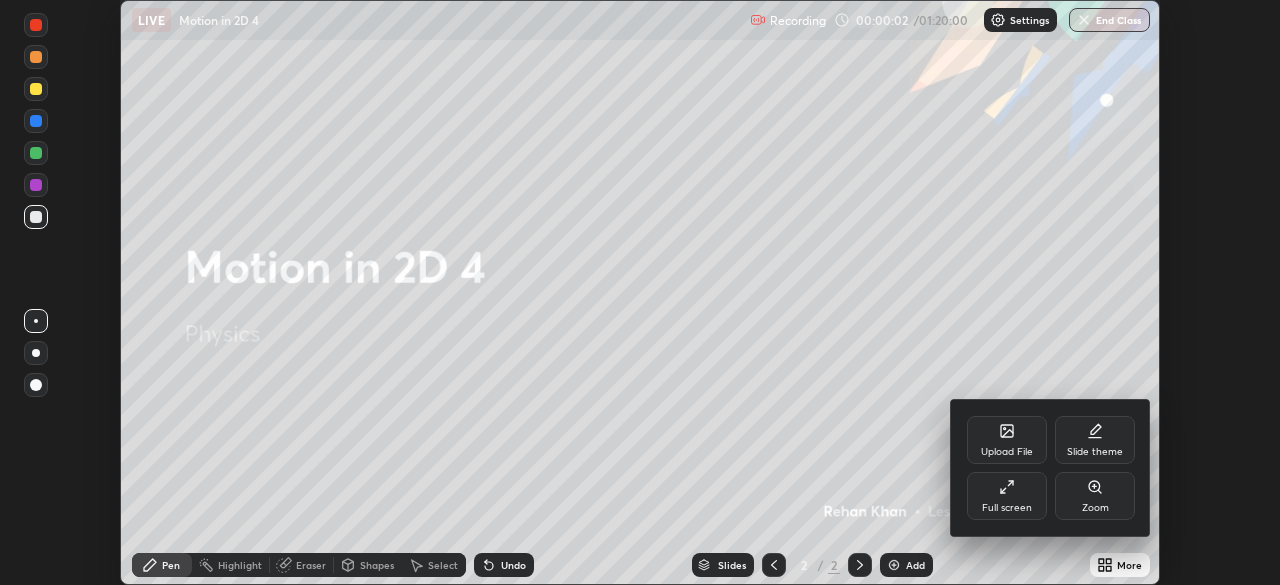 click on "Full screen" at bounding box center (1007, 508) 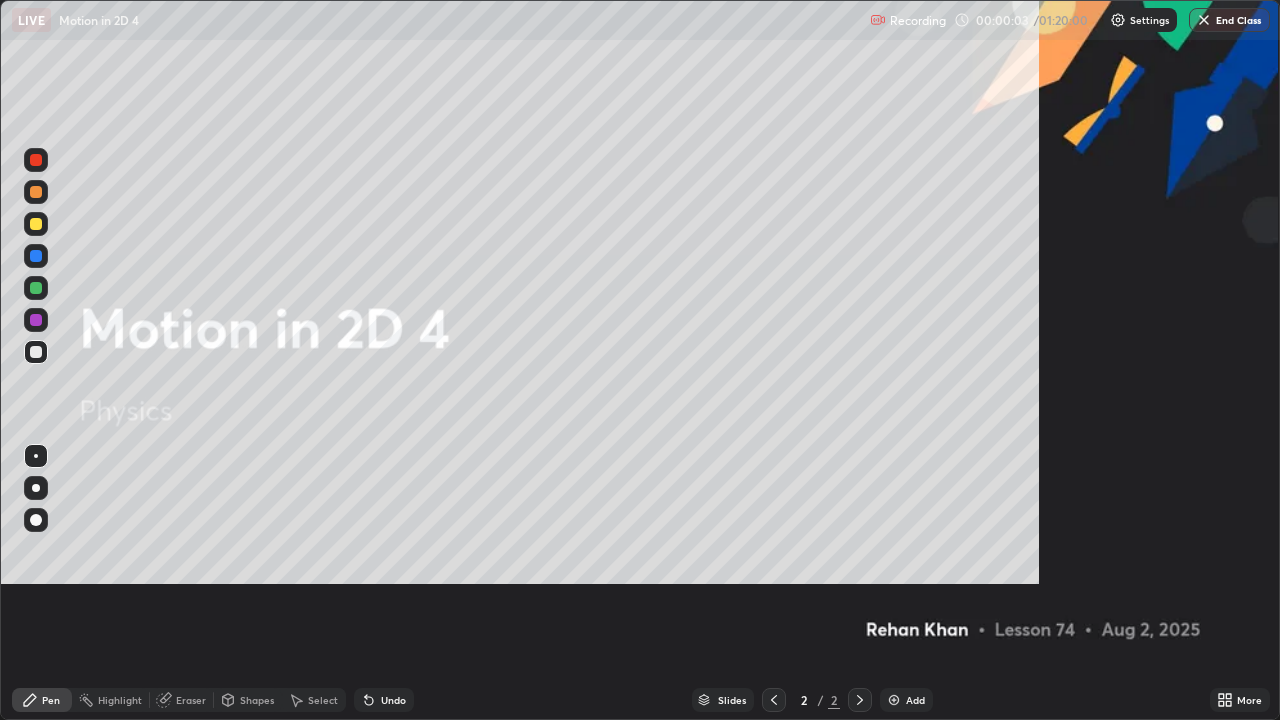 scroll, scrollTop: 99280, scrollLeft: 98720, axis: both 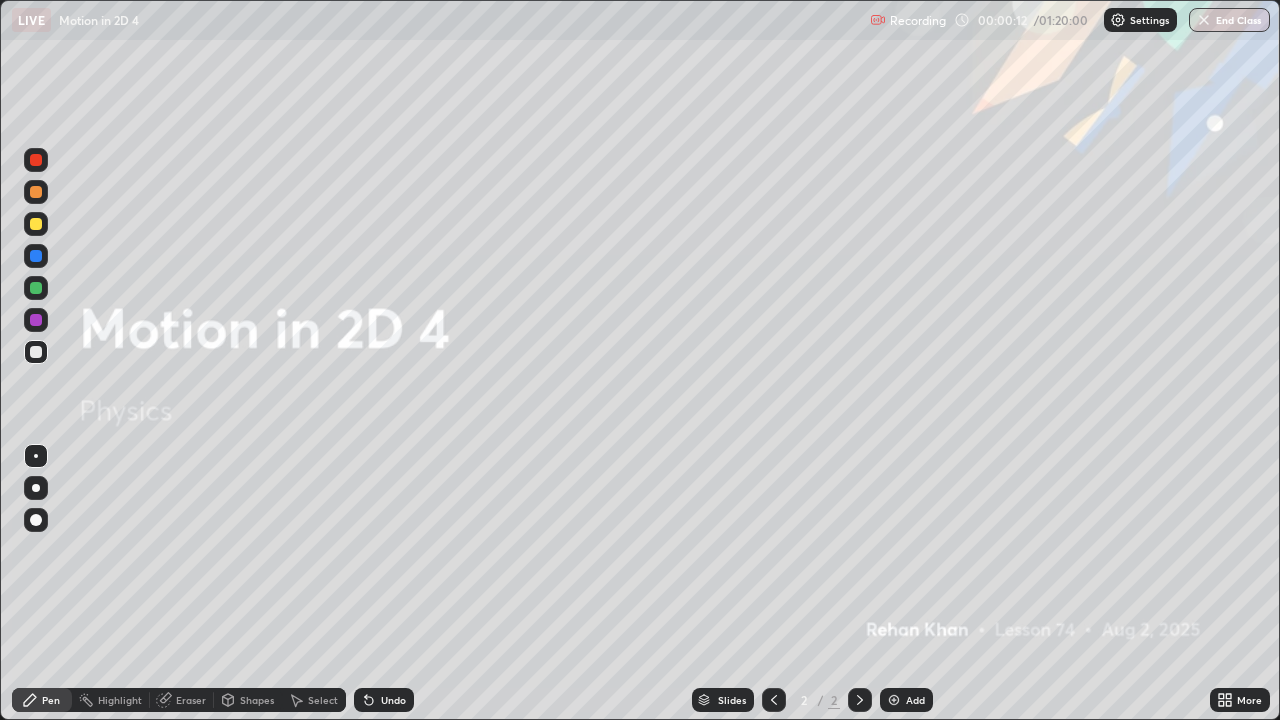 click on "Add" at bounding box center [906, 700] 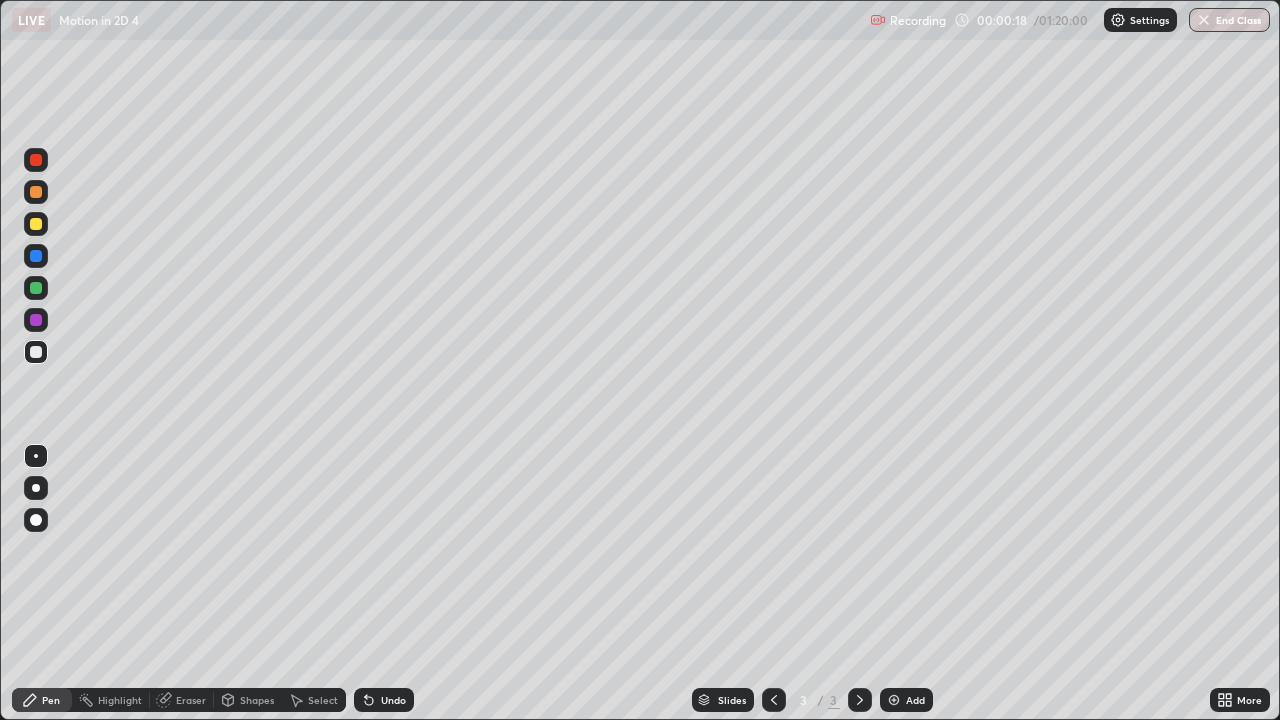 click at bounding box center [36, 488] 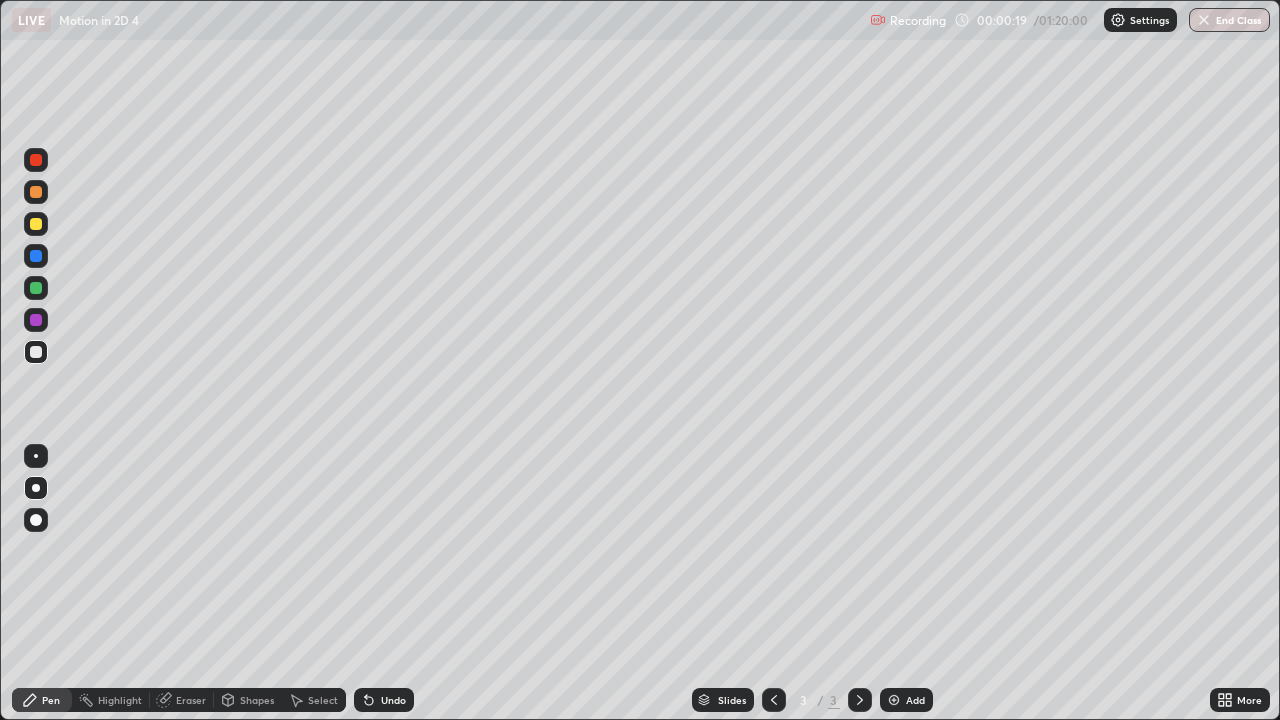 click at bounding box center (36, 352) 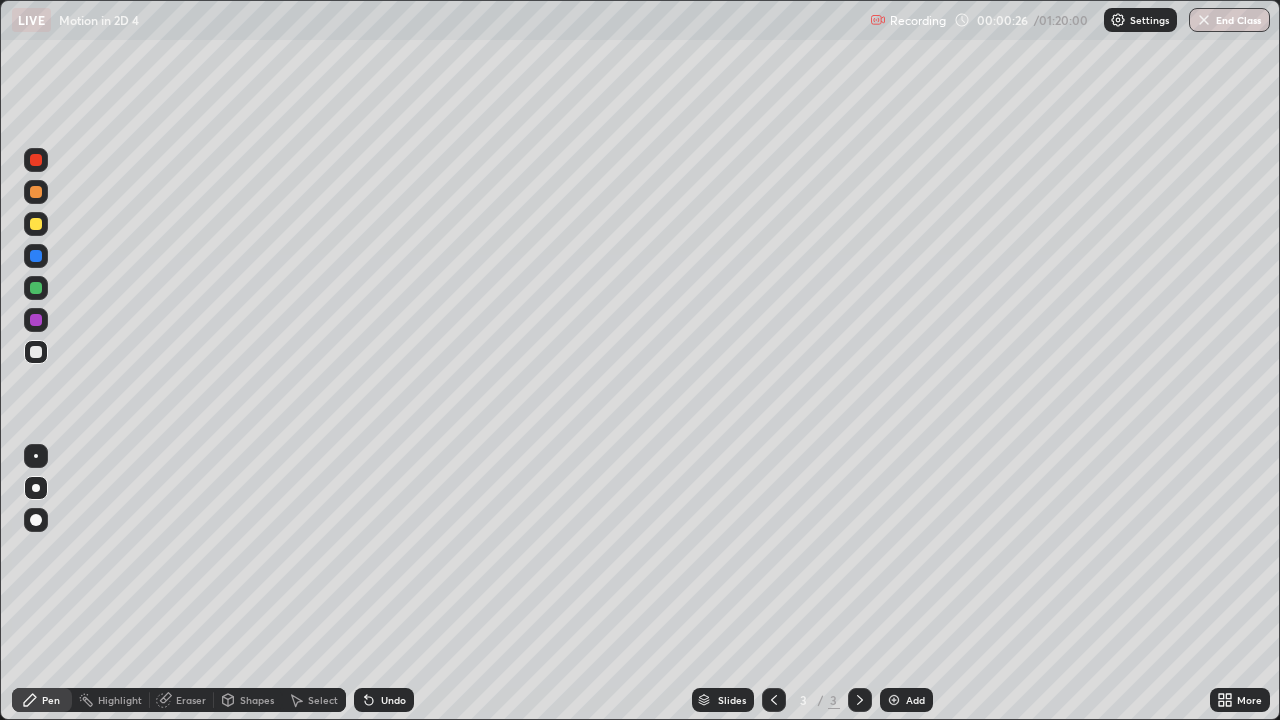 click on "Select" at bounding box center (323, 700) 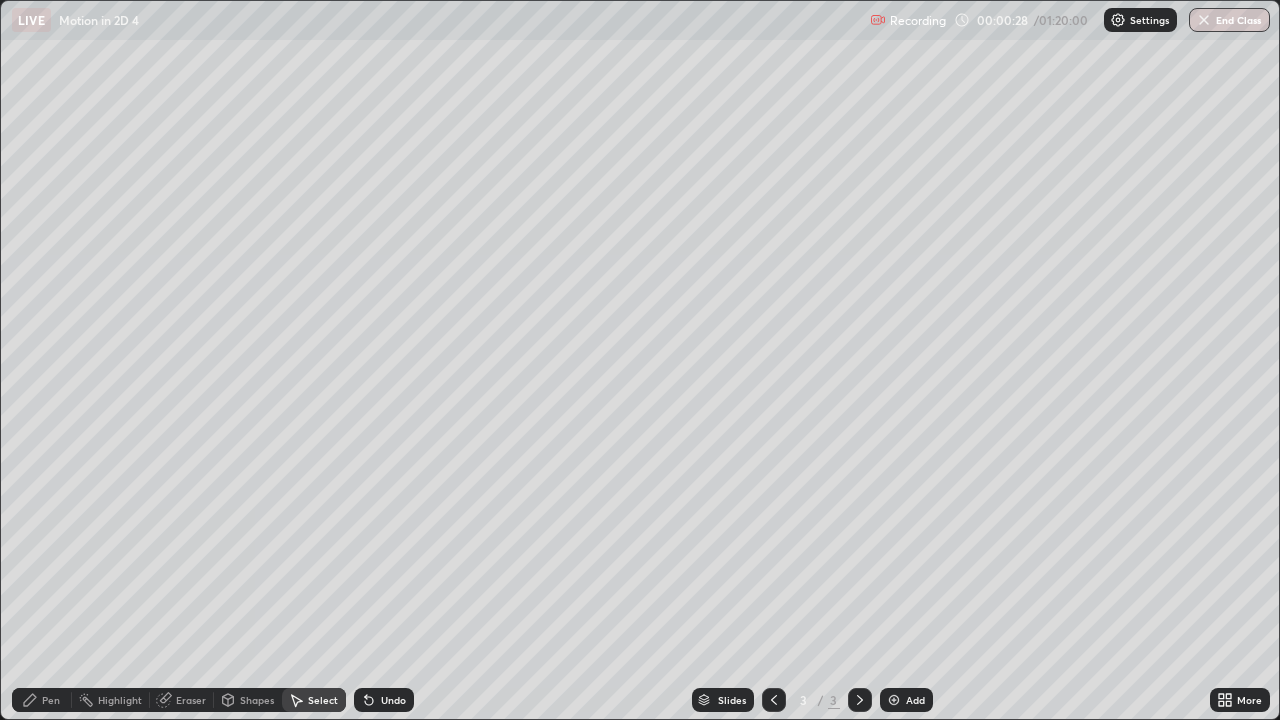 click on "Shapes" at bounding box center (248, 700) 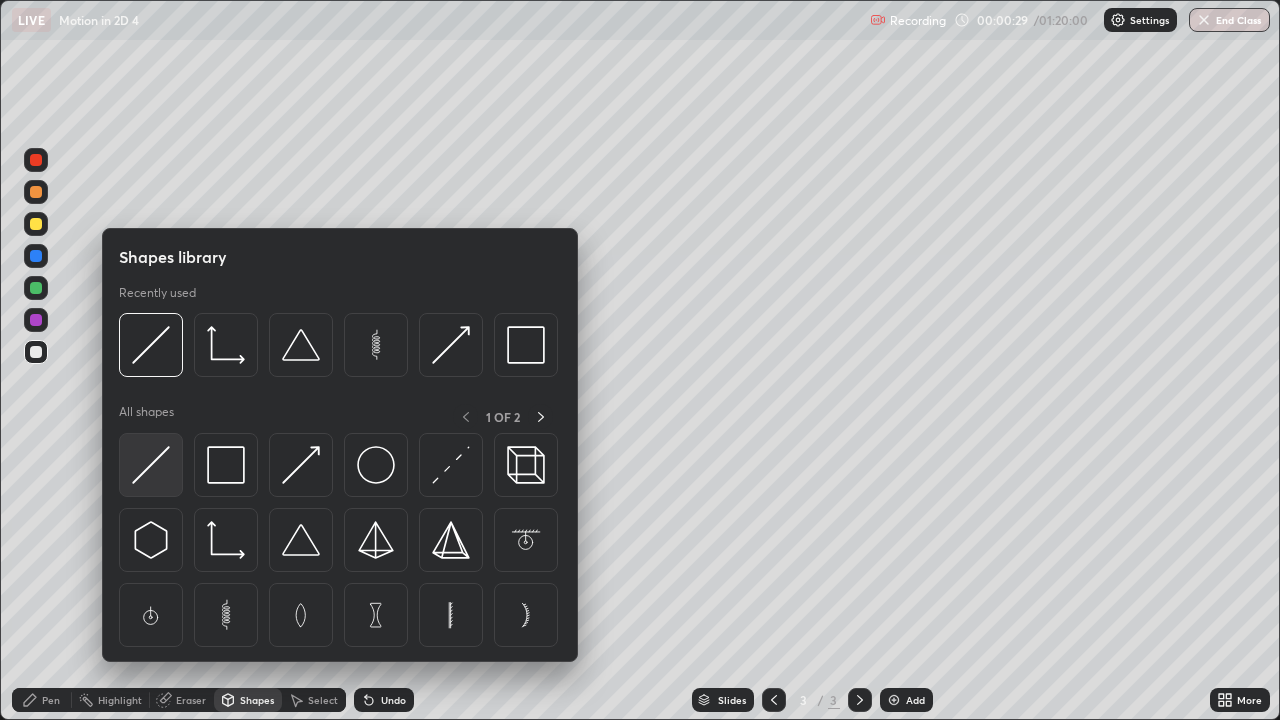 click at bounding box center (151, 465) 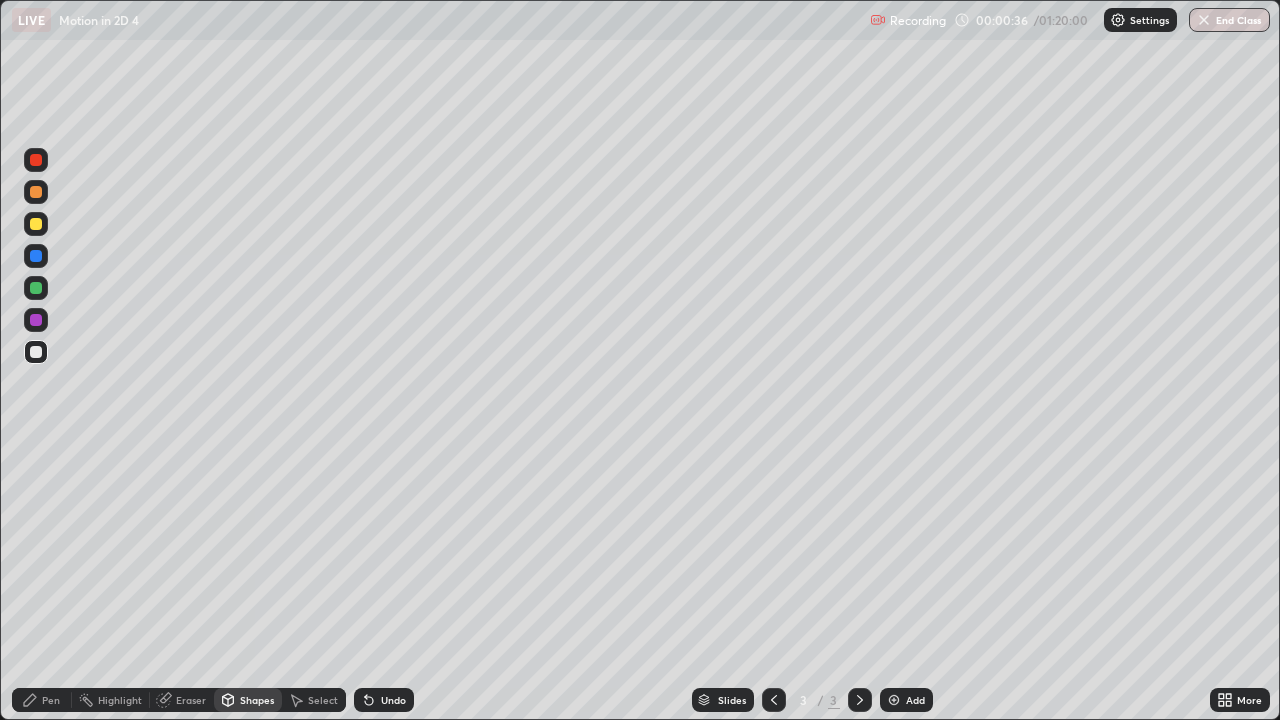 click on "Pen" at bounding box center (42, 700) 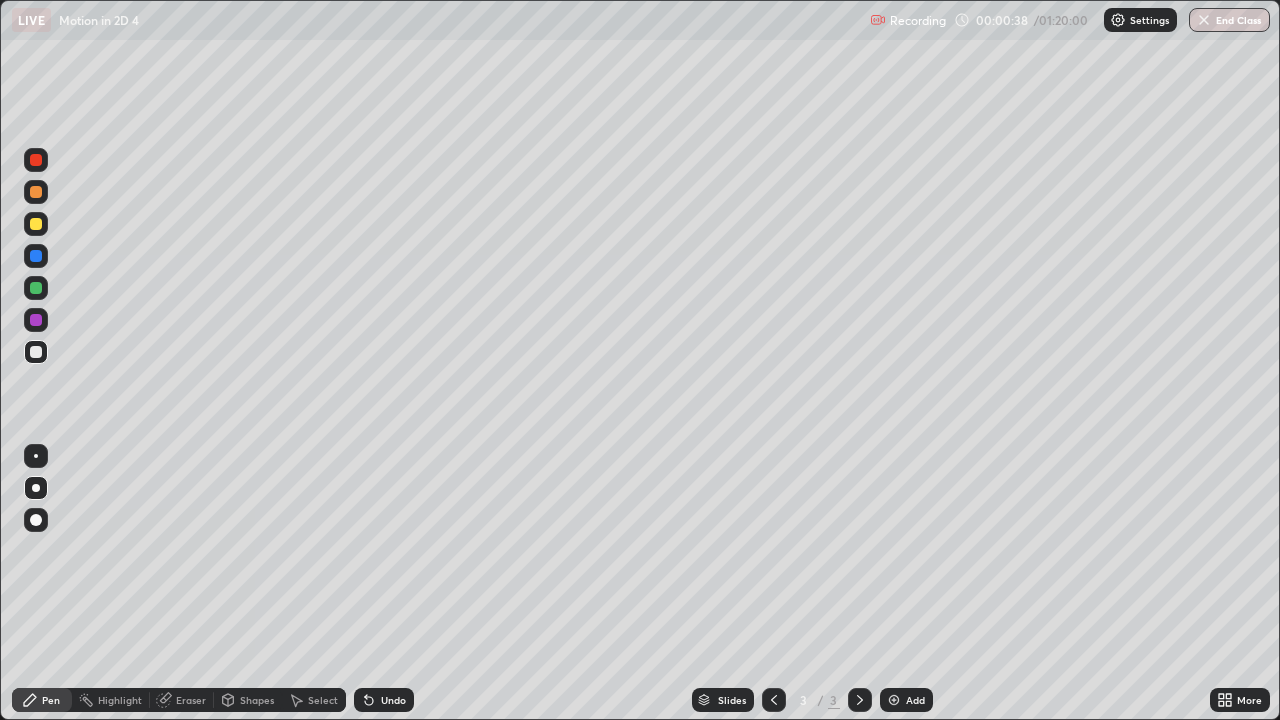 click at bounding box center (36, 224) 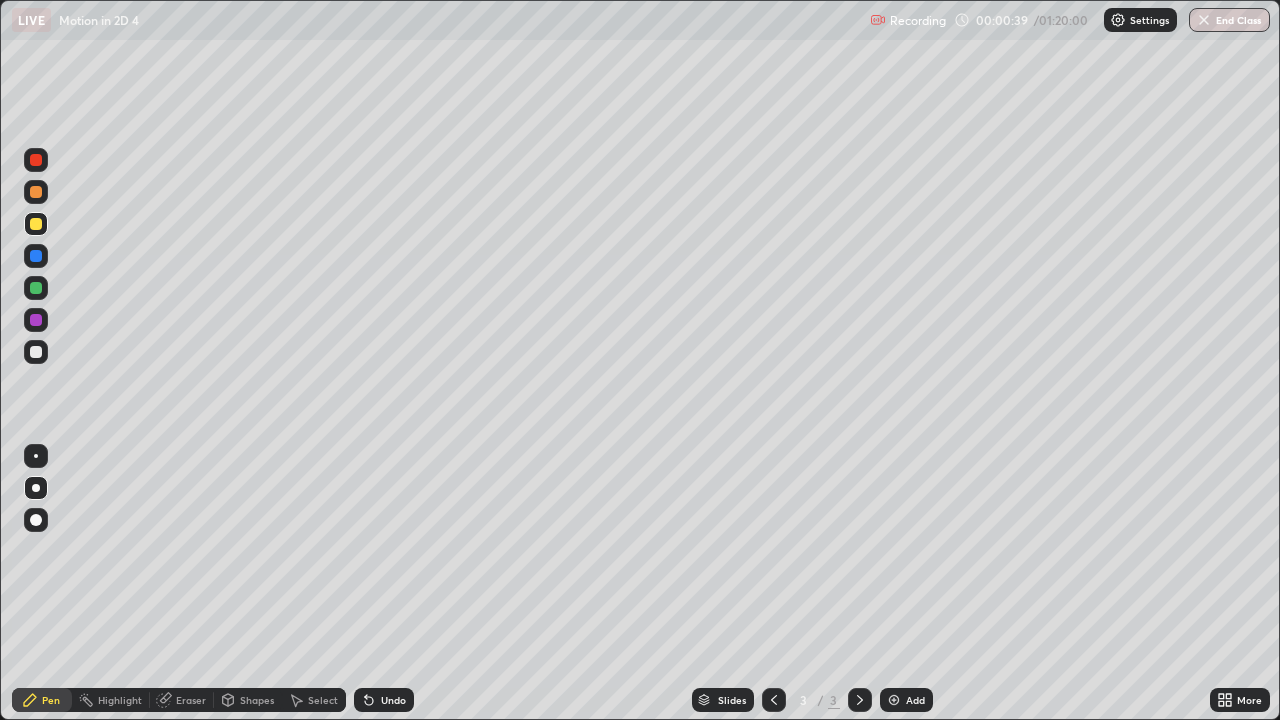 click on "Shapes" at bounding box center (257, 700) 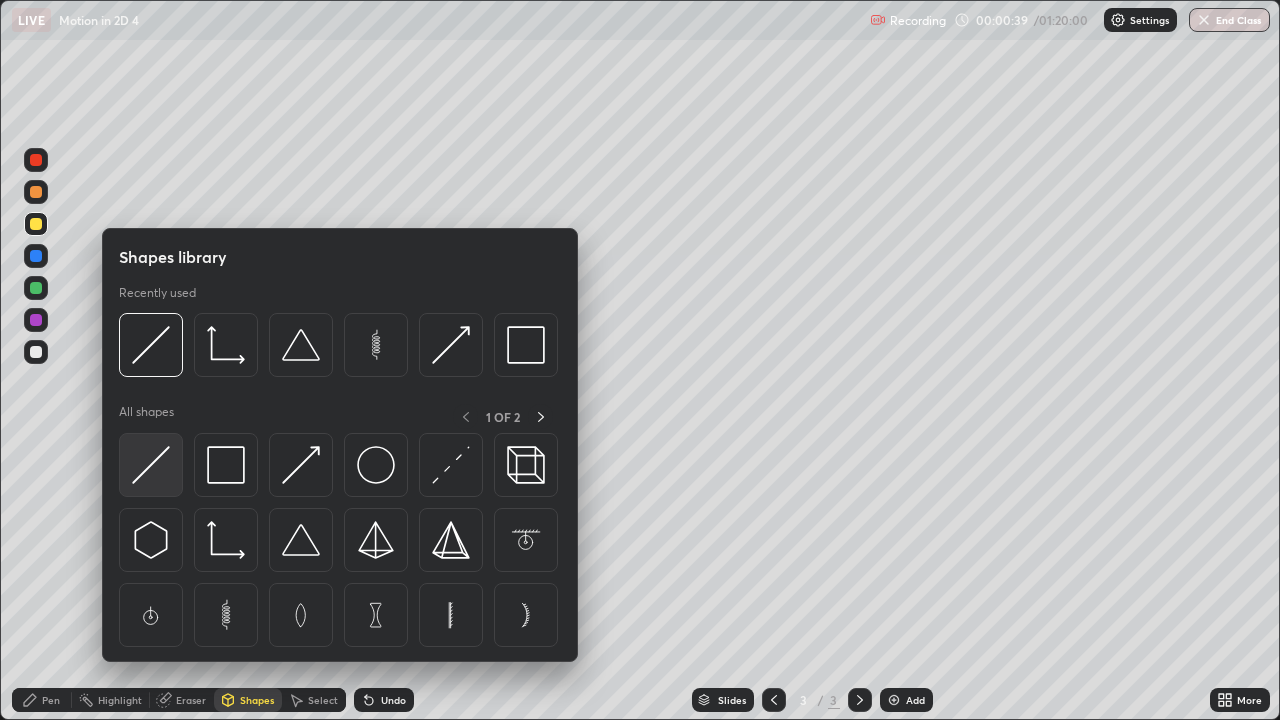 click at bounding box center [151, 465] 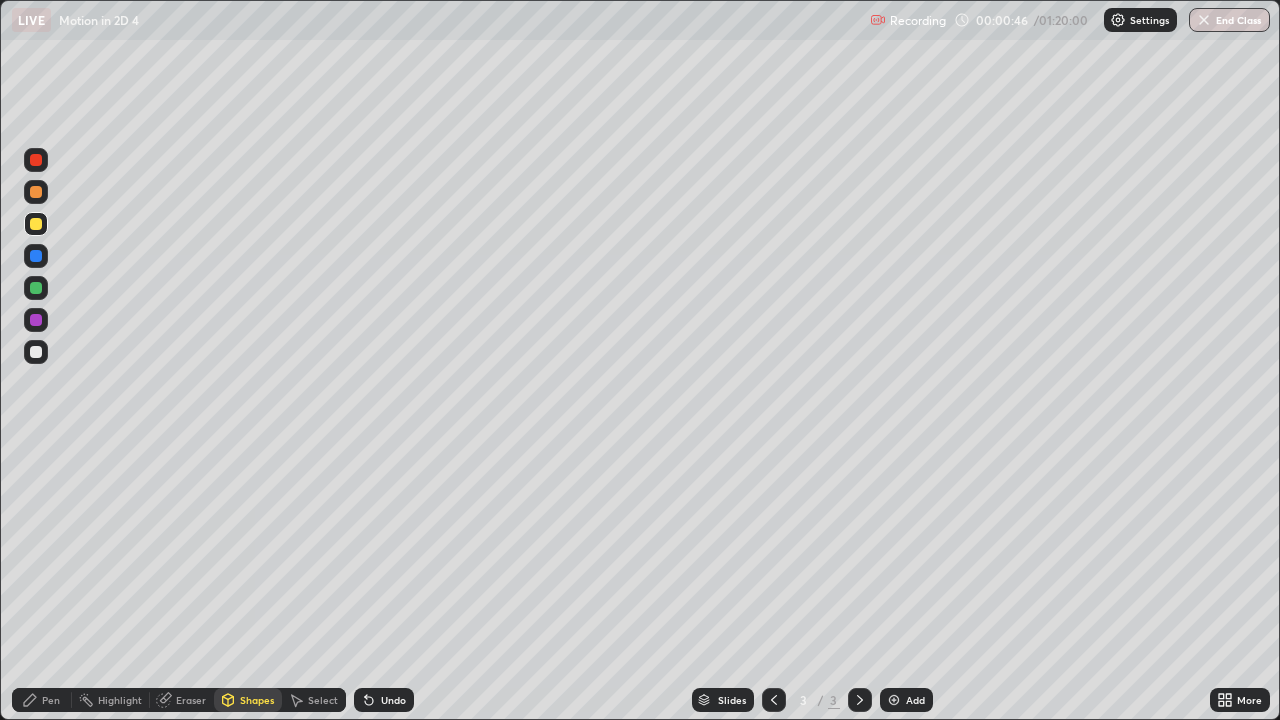 click at bounding box center (36, 352) 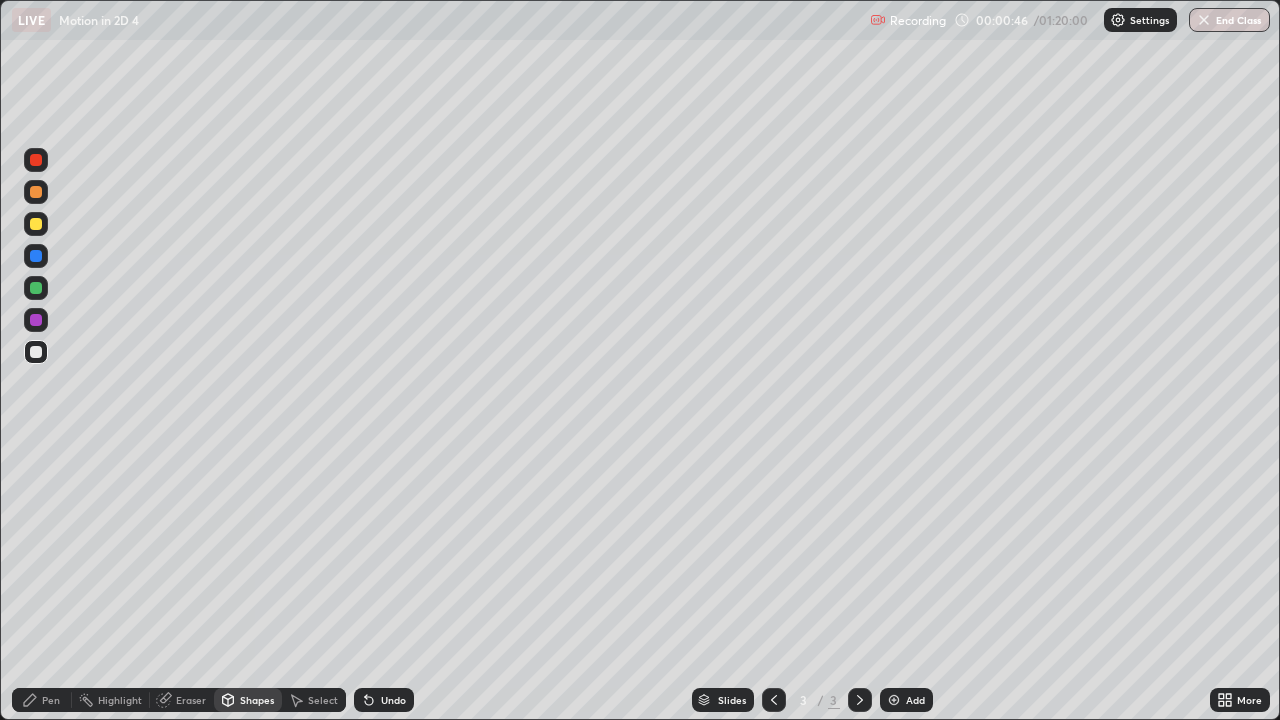 click on "Pen" at bounding box center (42, 700) 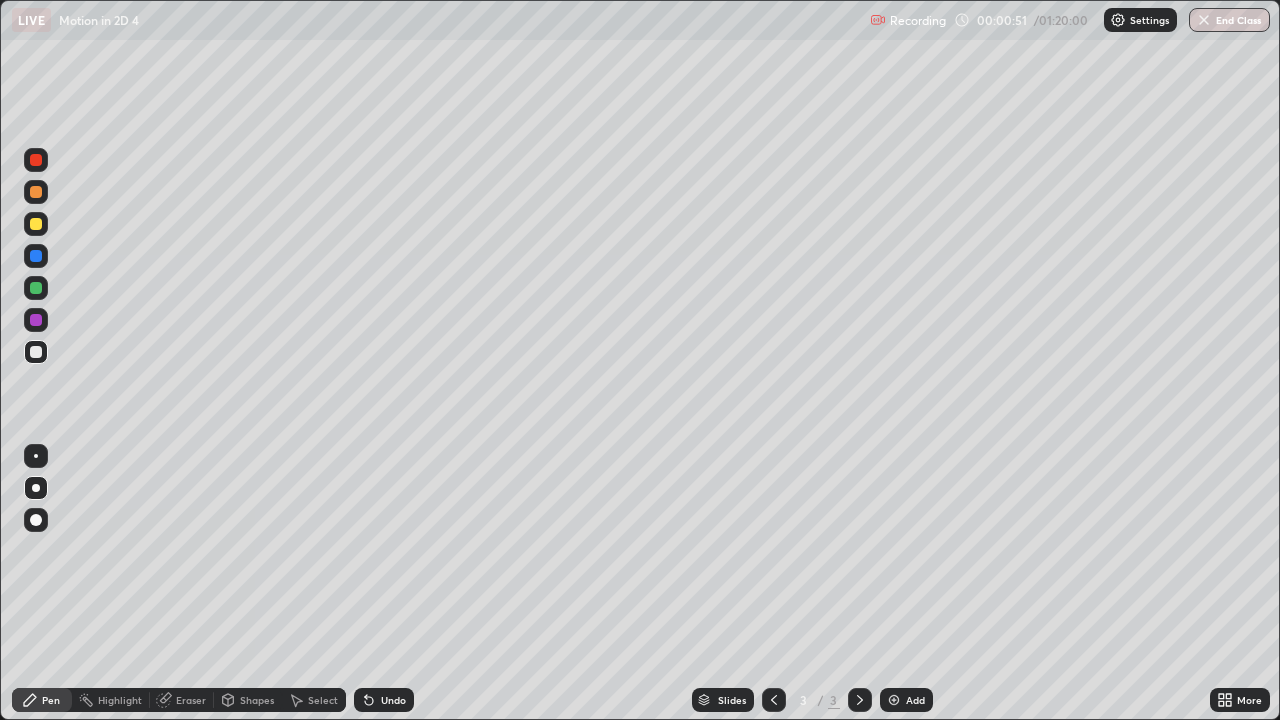 click at bounding box center [36, 224] 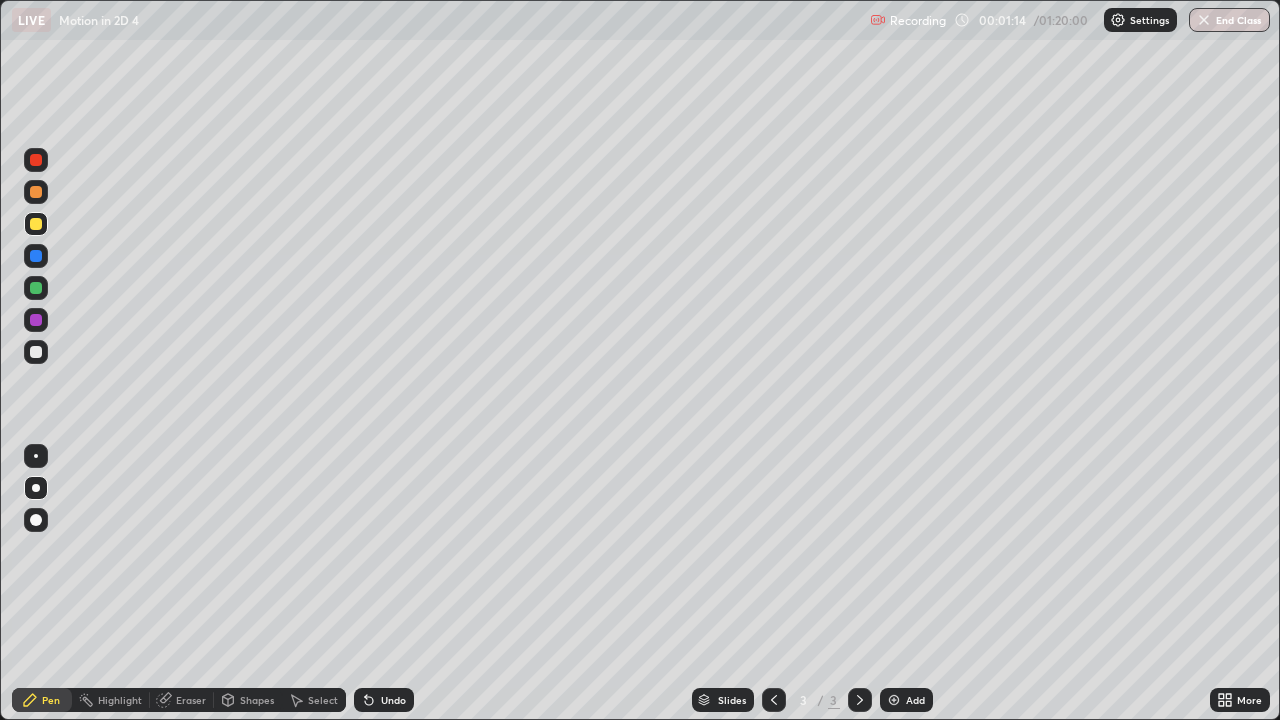 click at bounding box center (36, 352) 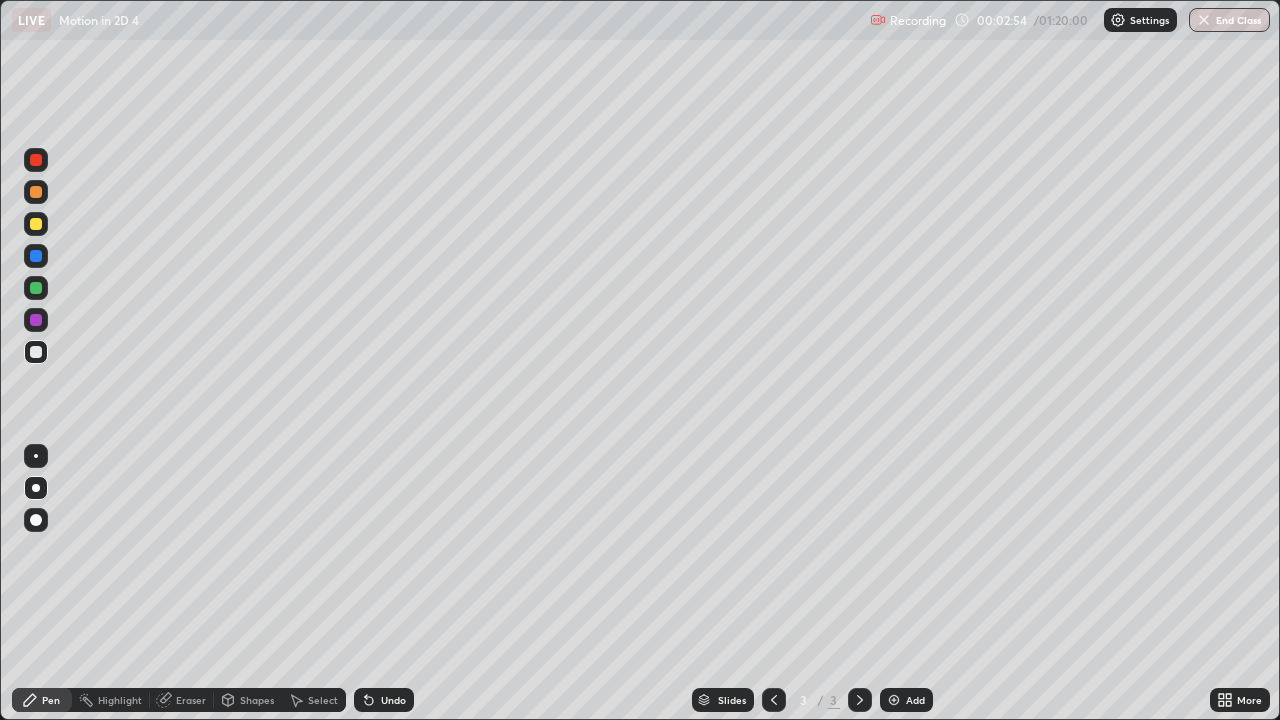 click at bounding box center [36, 352] 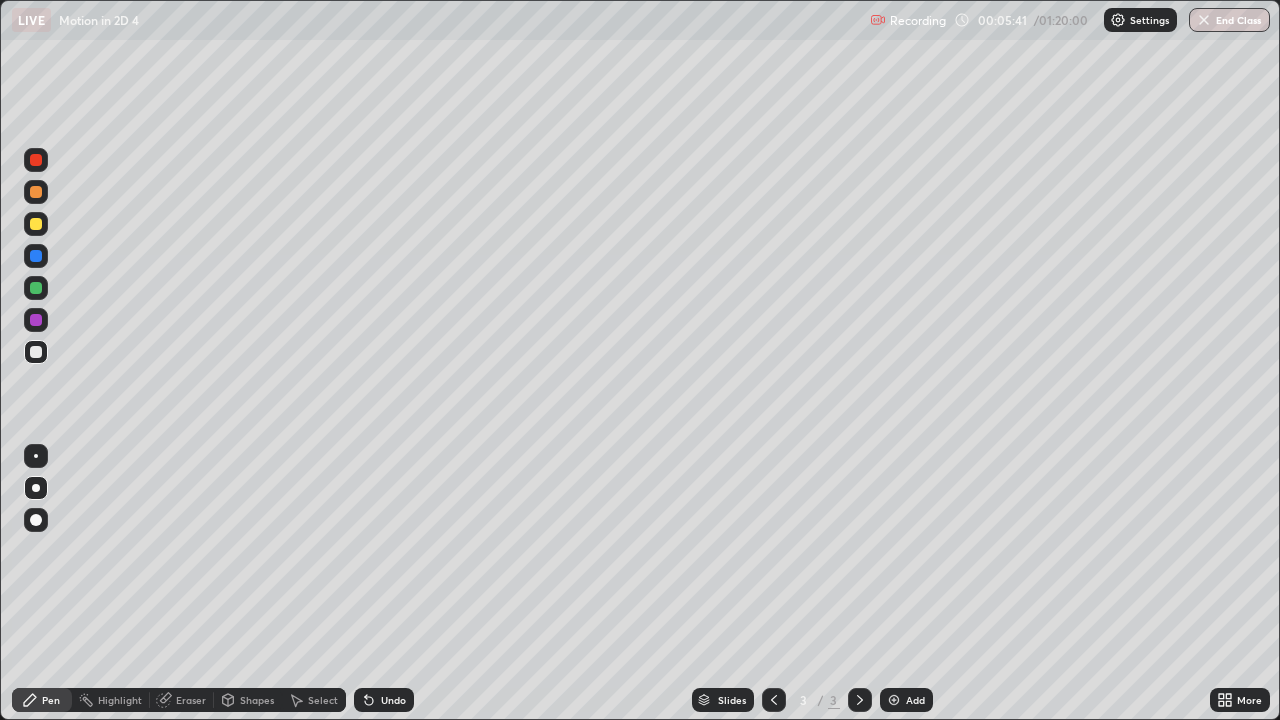 click at bounding box center (36, 256) 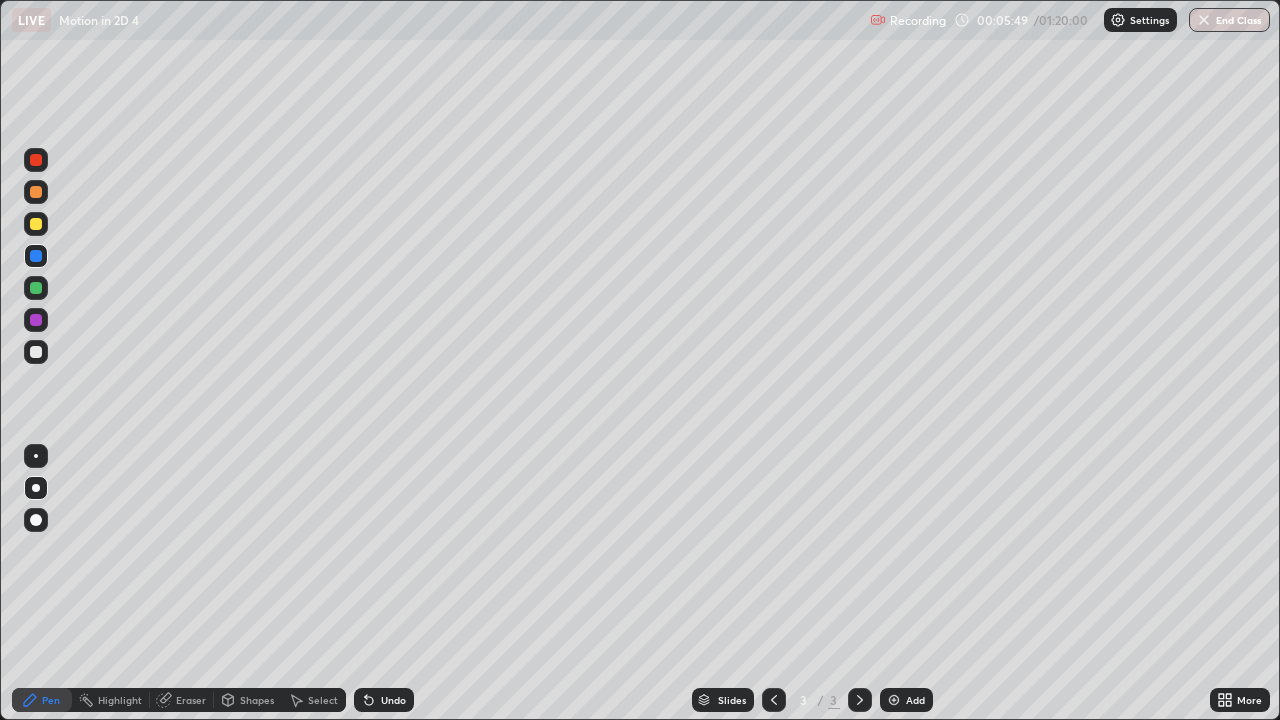 click at bounding box center [36, 352] 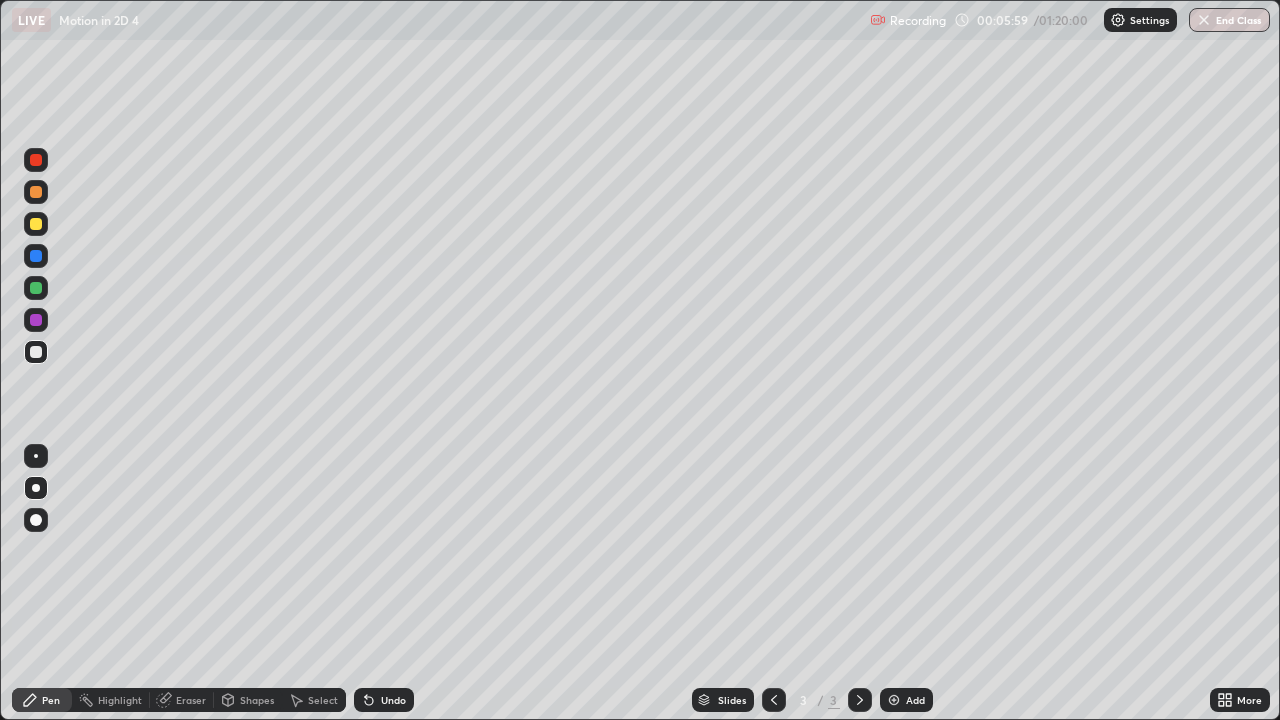 click on "Undo" at bounding box center [393, 700] 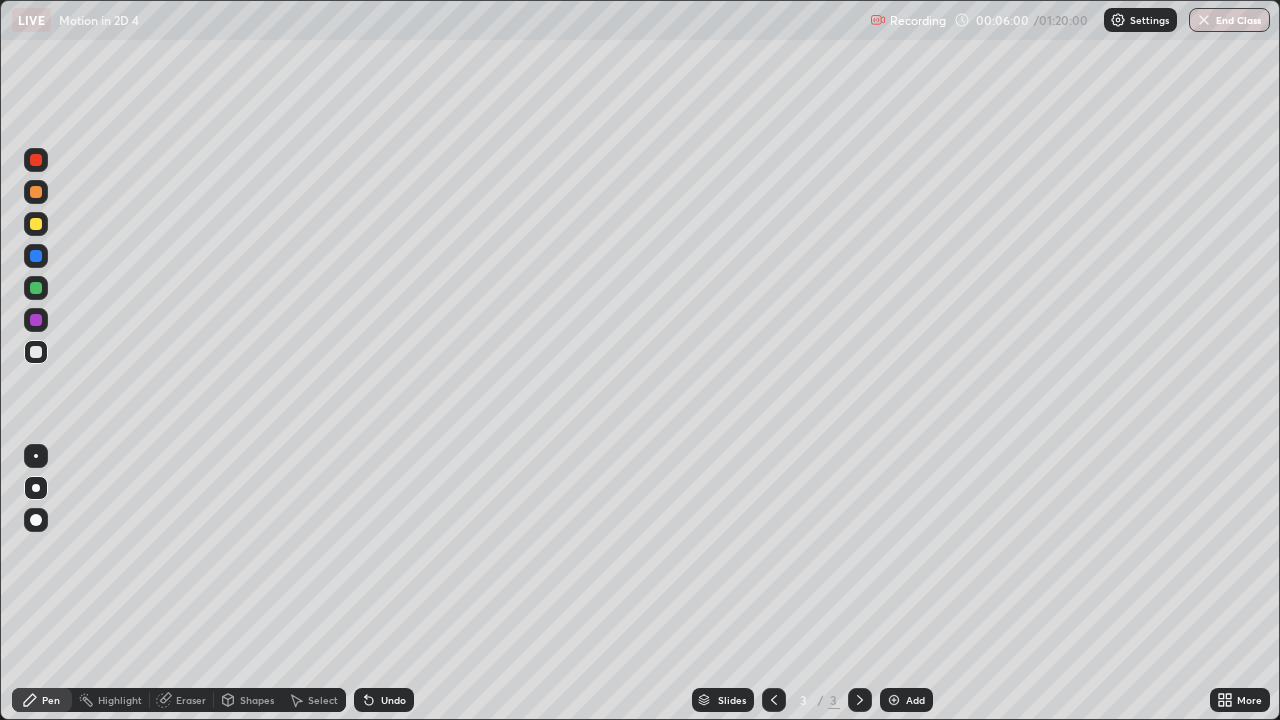 click on "Undo" at bounding box center [384, 700] 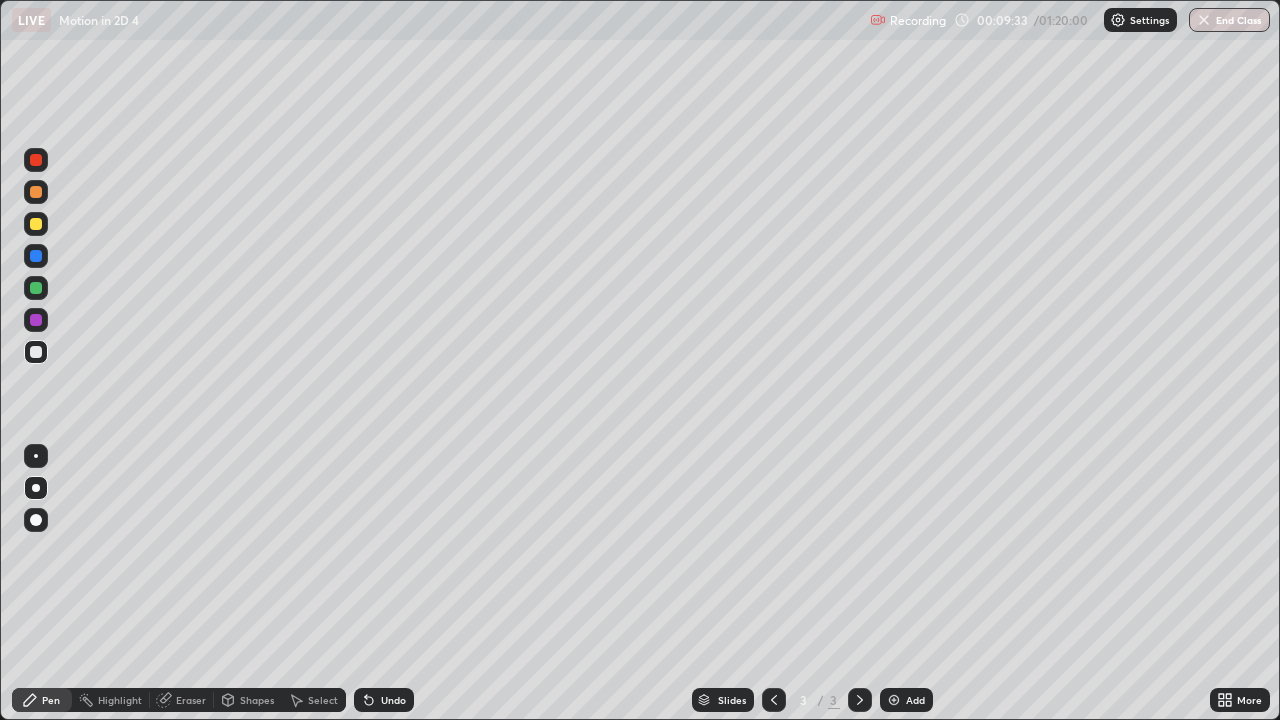 click on "Add" at bounding box center [915, 700] 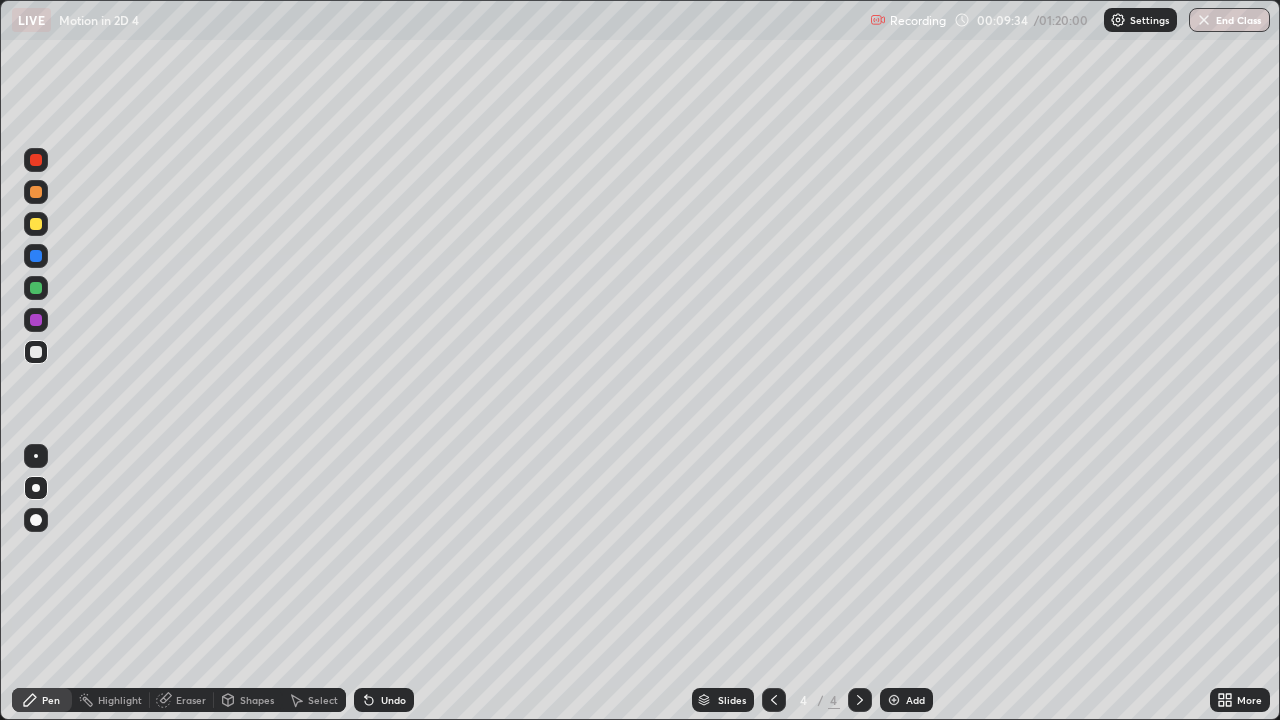 click at bounding box center [36, 352] 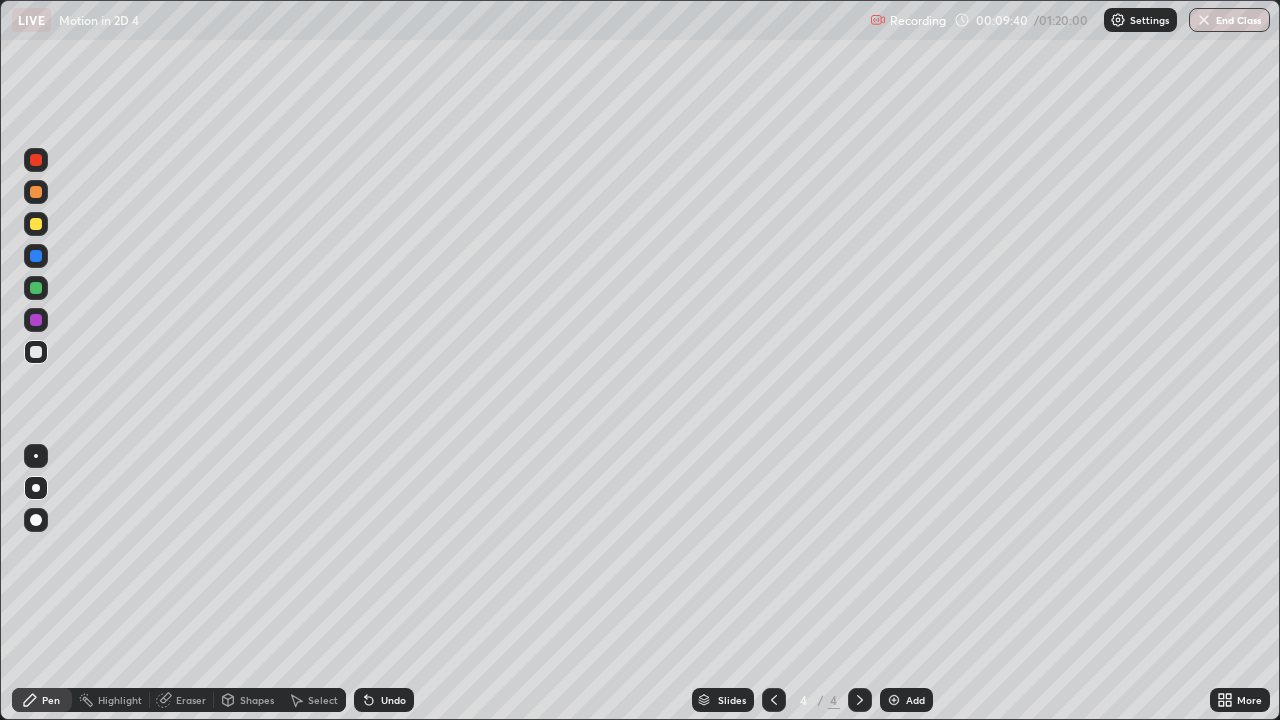 click at bounding box center (36, 224) 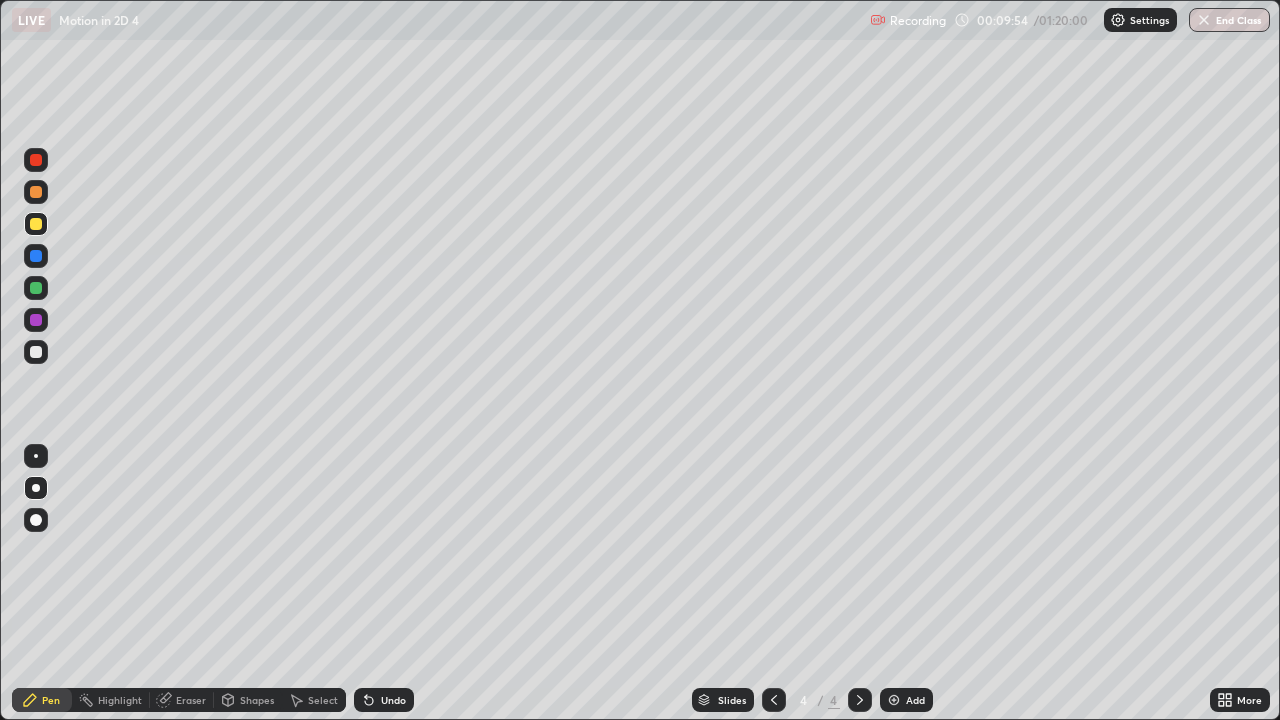 click at bounding box center (36, 224) 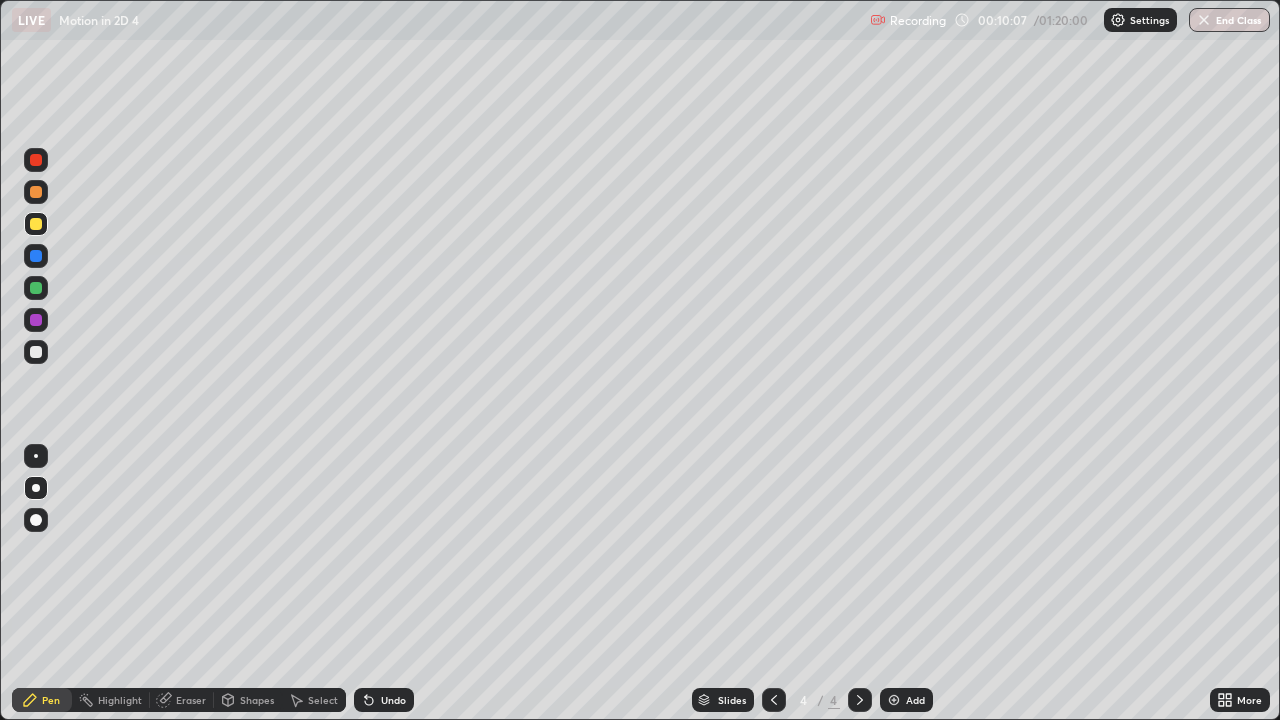 click at bounding box center (36, 352) 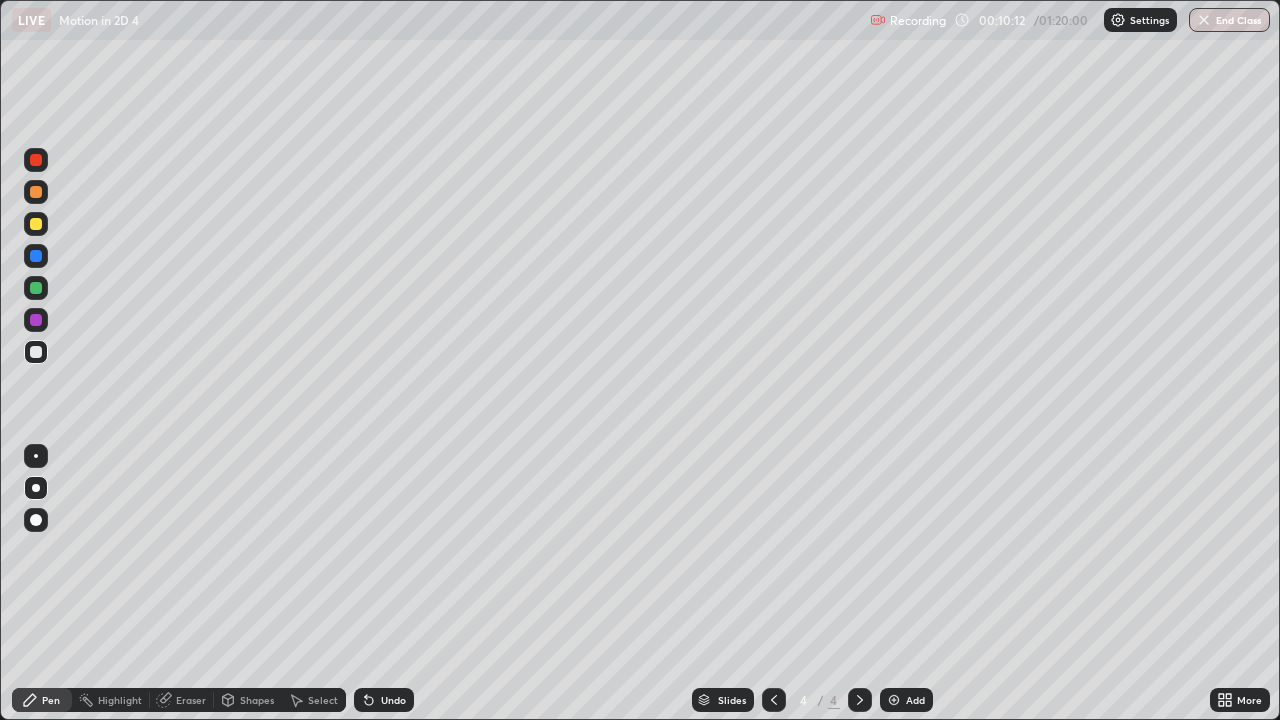 click 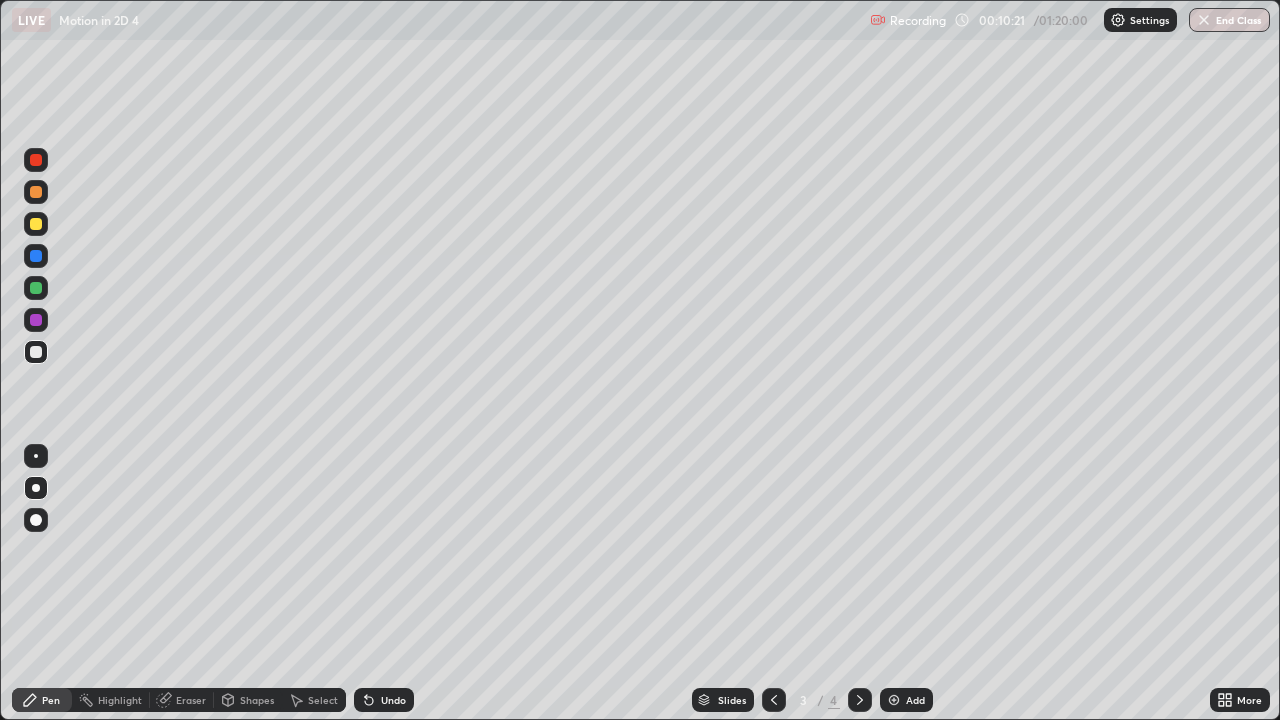 click 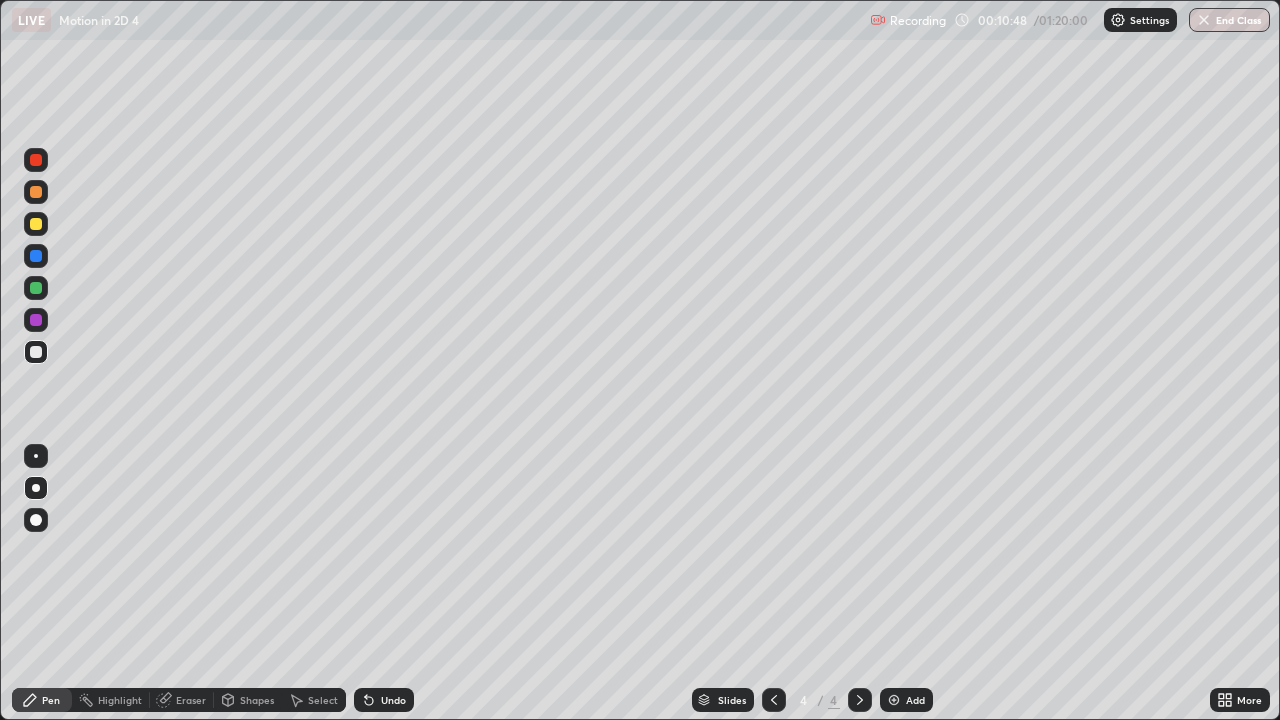click at bounding box center [36, 256] 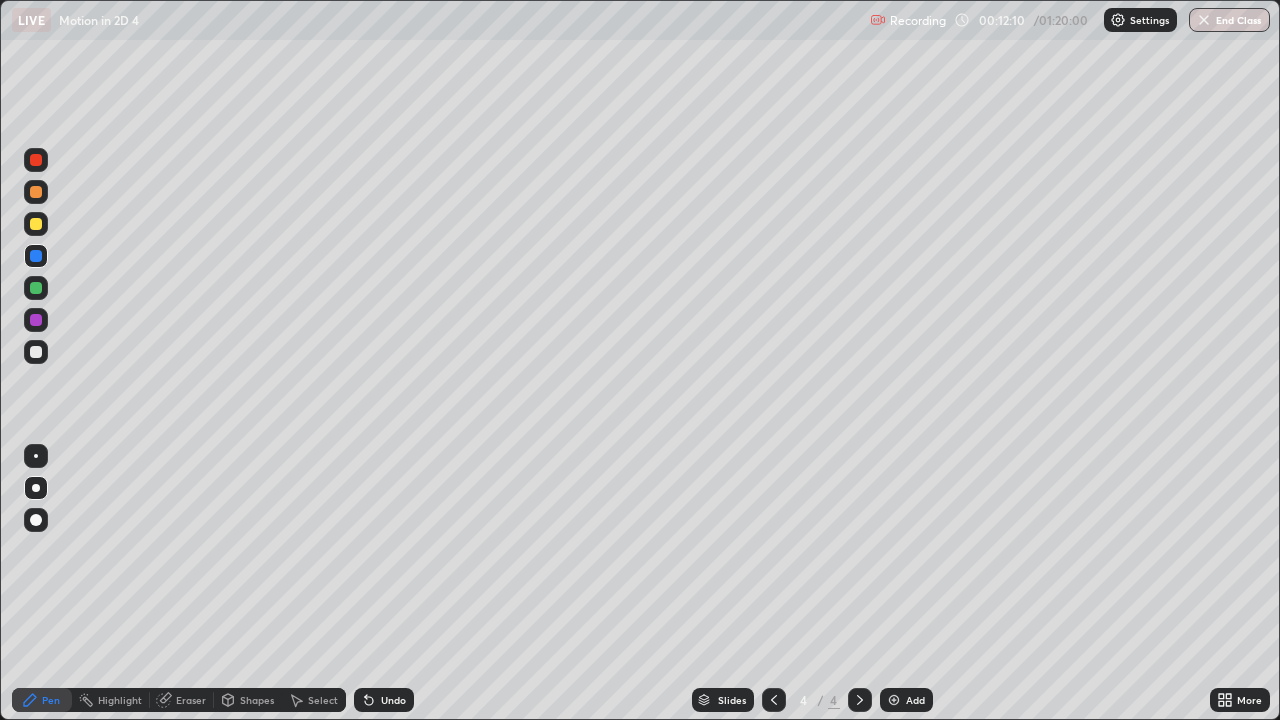 click on "Undo" at bounding box center [393, 700] 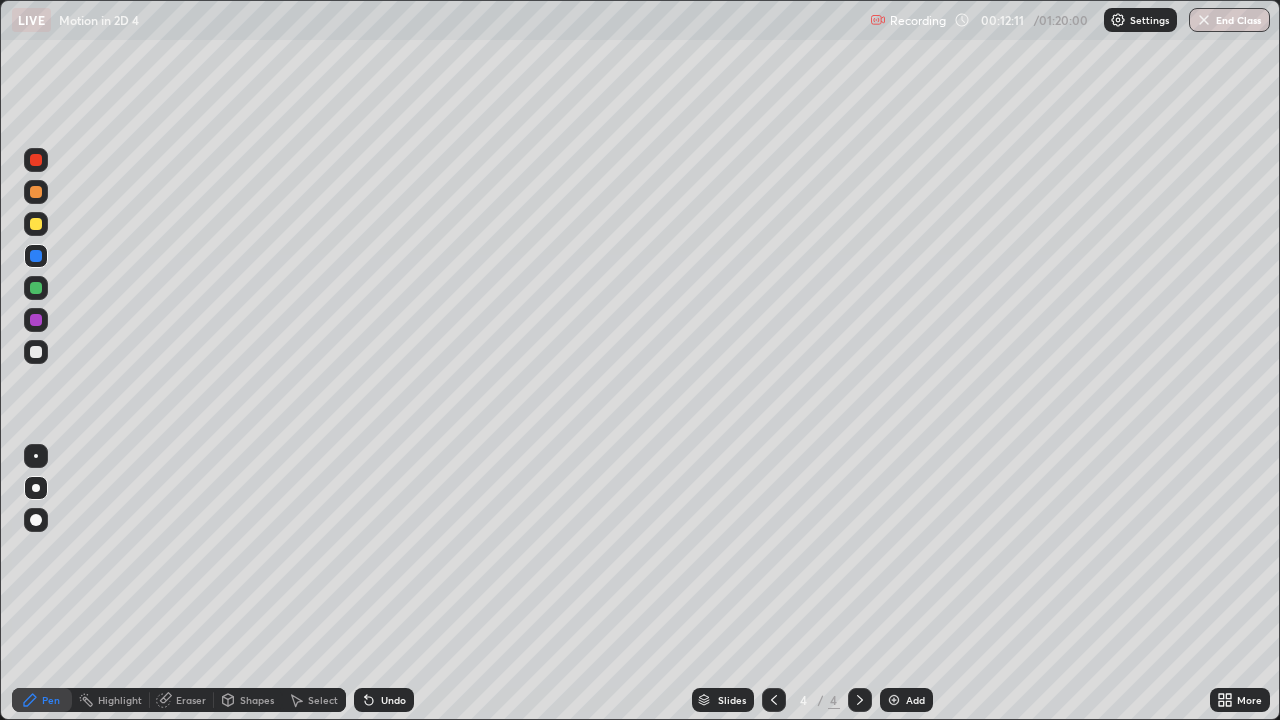click on "Undo" at bounding box center [384, 700] 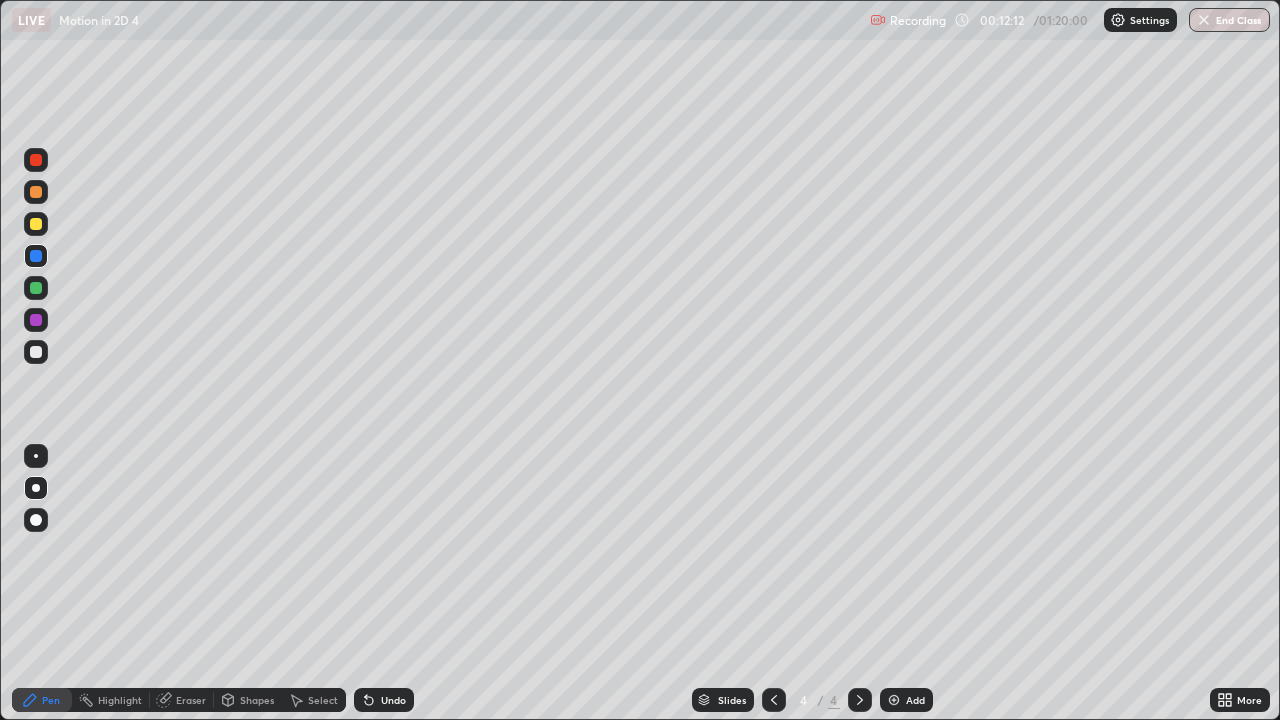 click at bounding box center (36, 352) 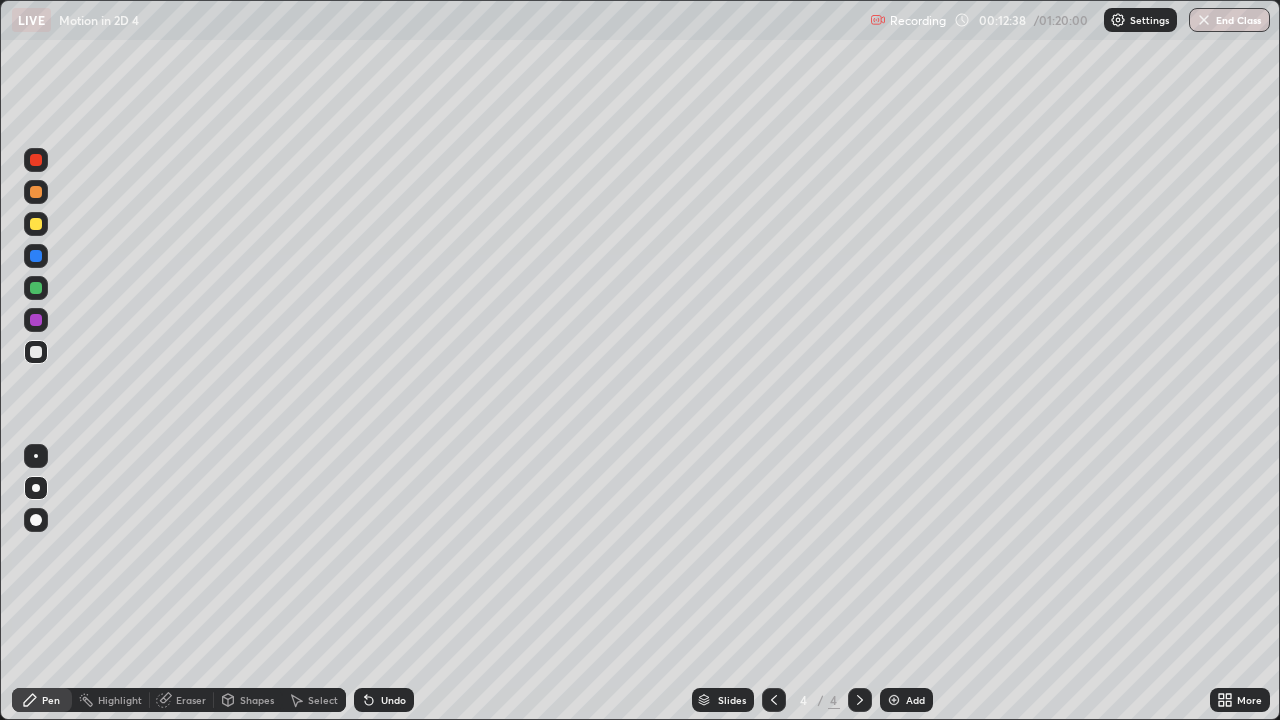 click on "Eraser" at bounding box center (191, 700) 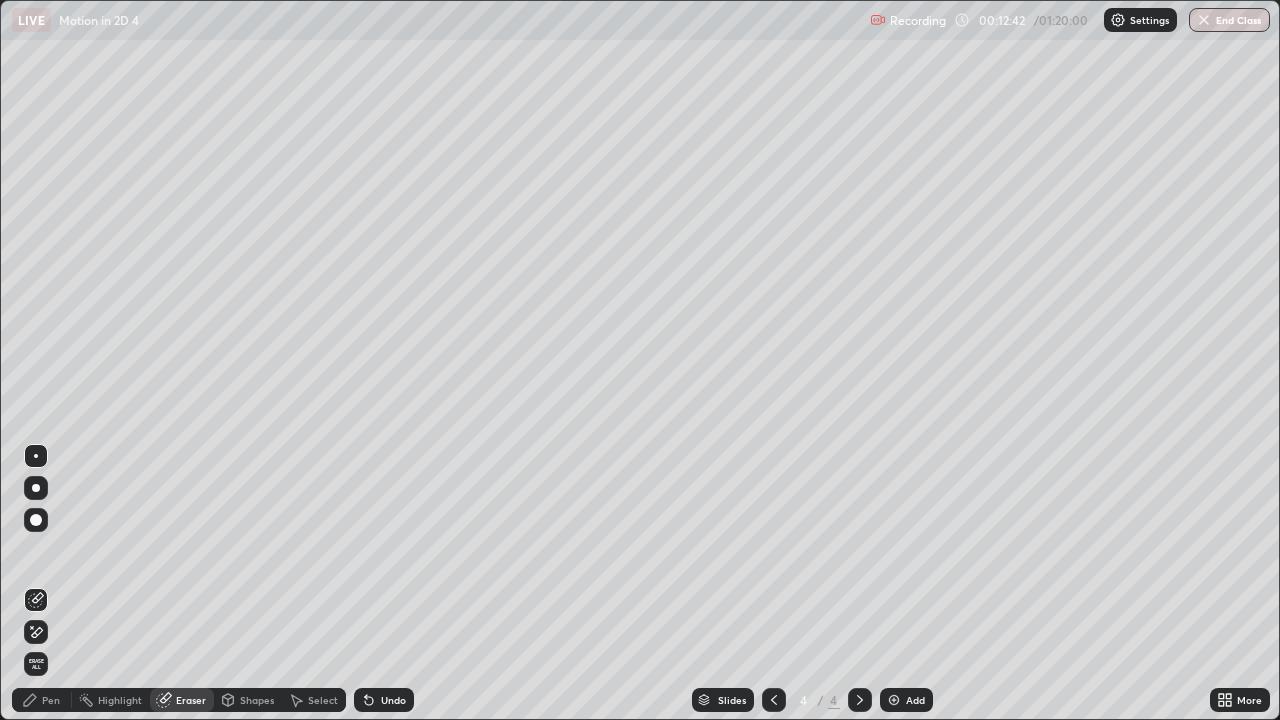 click on "Pen" at bounding box center [42, 700] 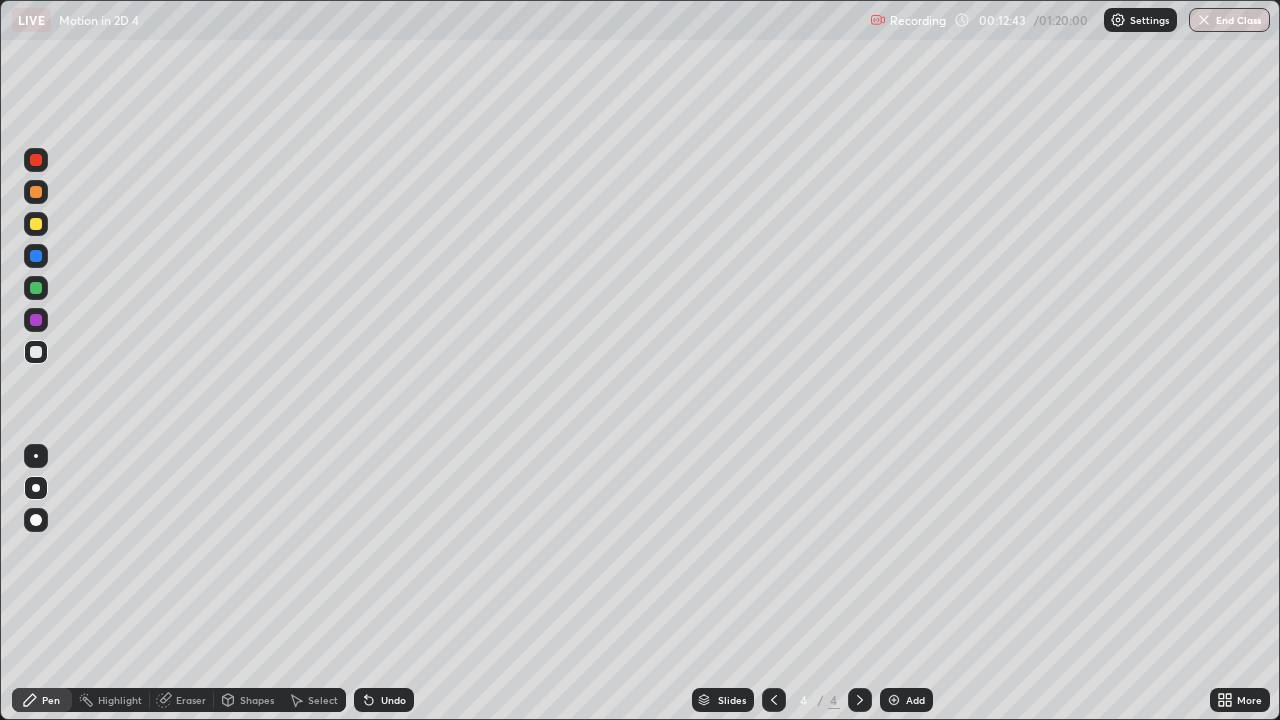 click at bounding box center [36, 352] 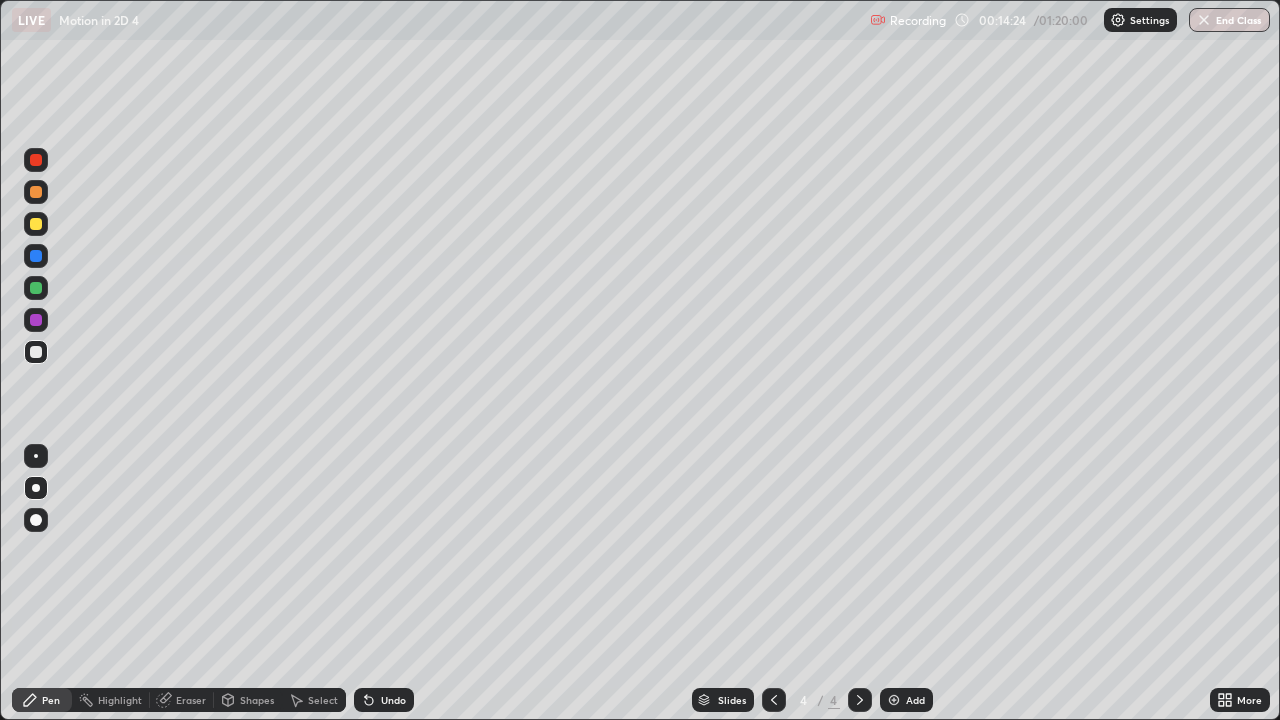 click at bounding box center (774, 700) 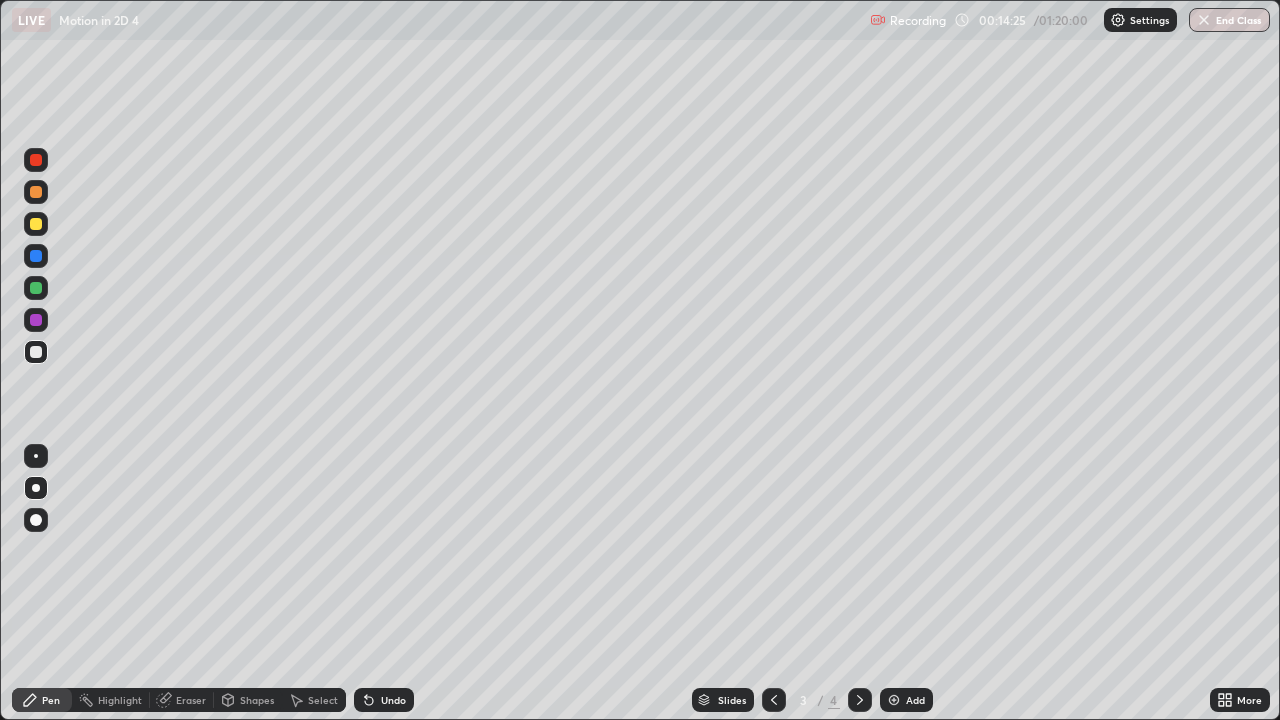 click at bounding box center (860, 700) 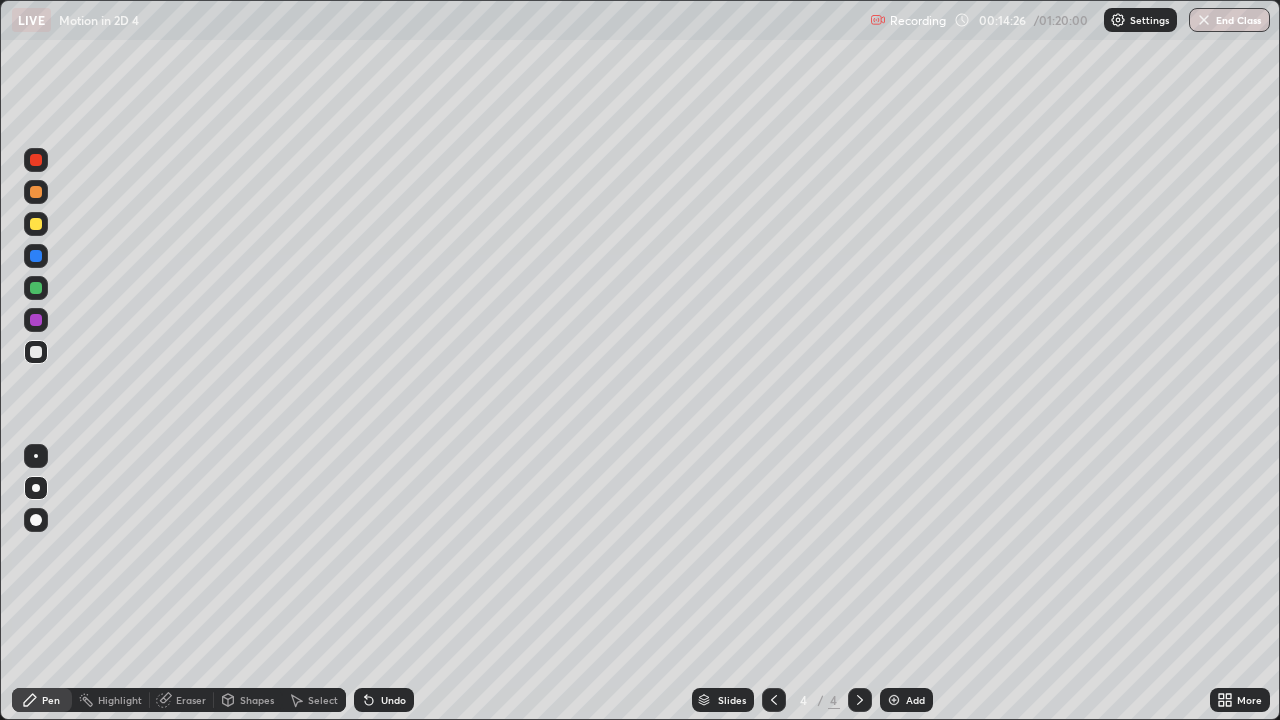 click at bounding box center (894, 700) 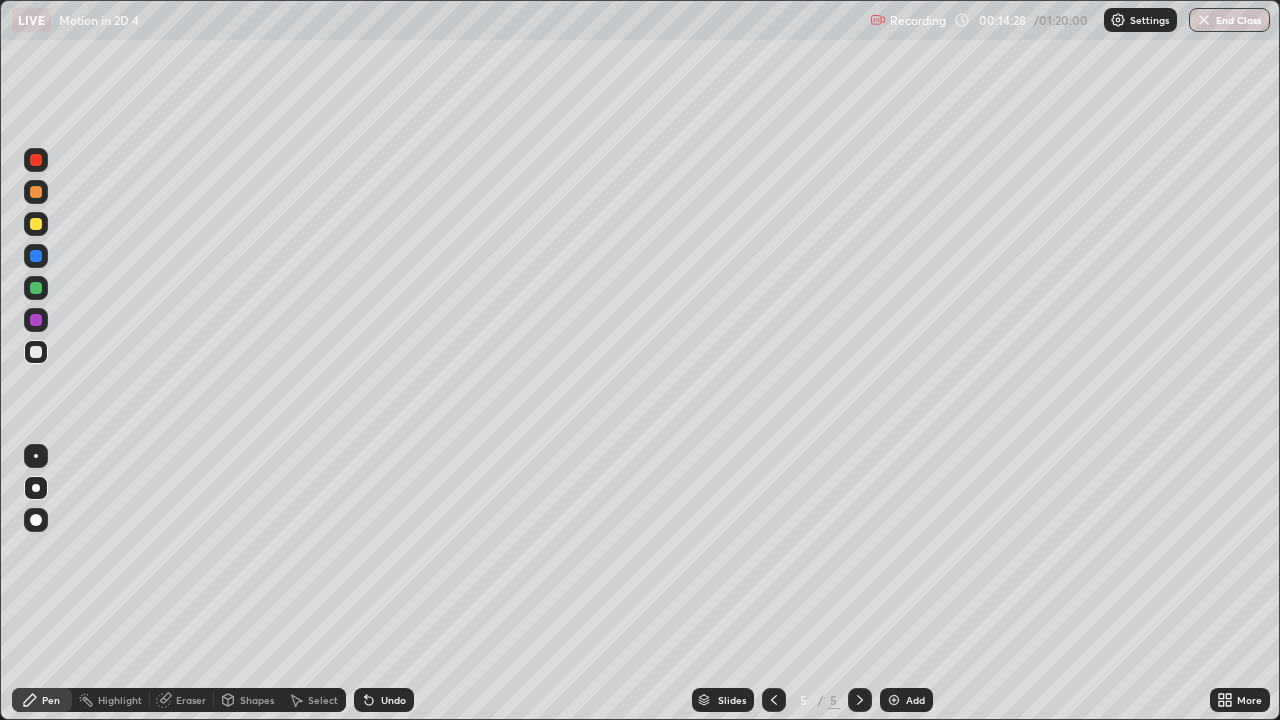 click at bounding box center (36, 352) 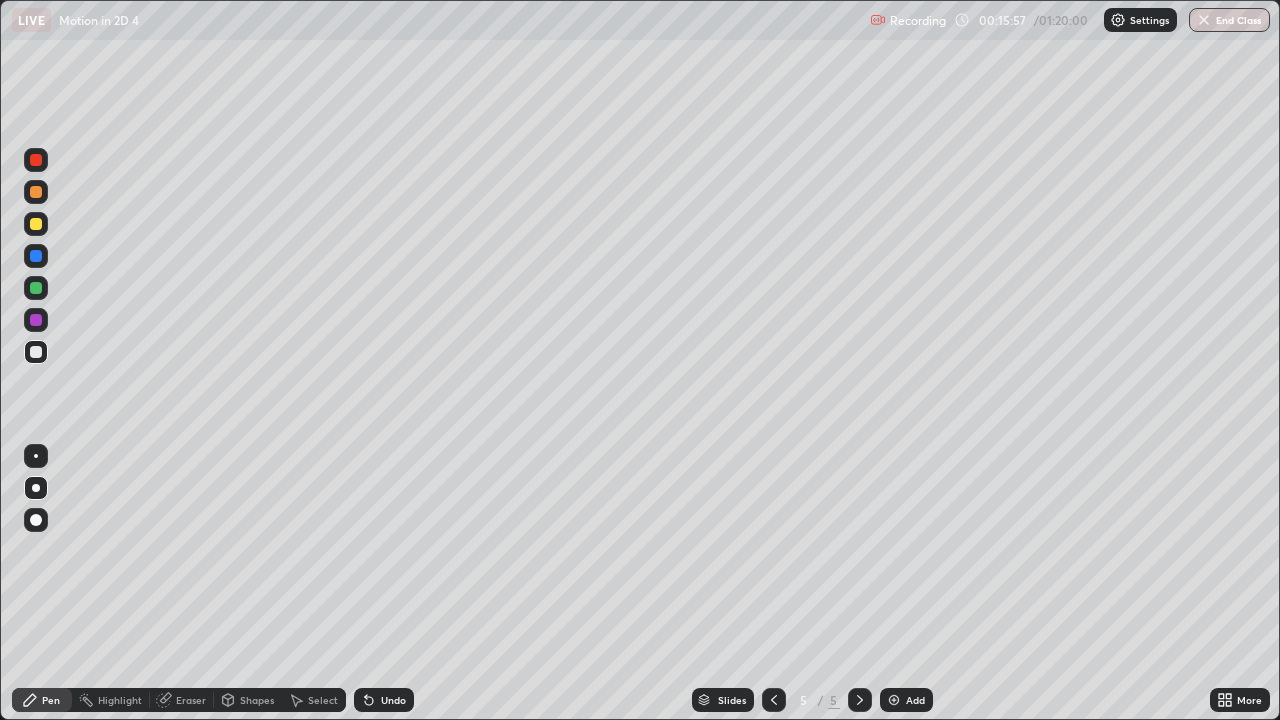 click at bounding box center (36, 256) 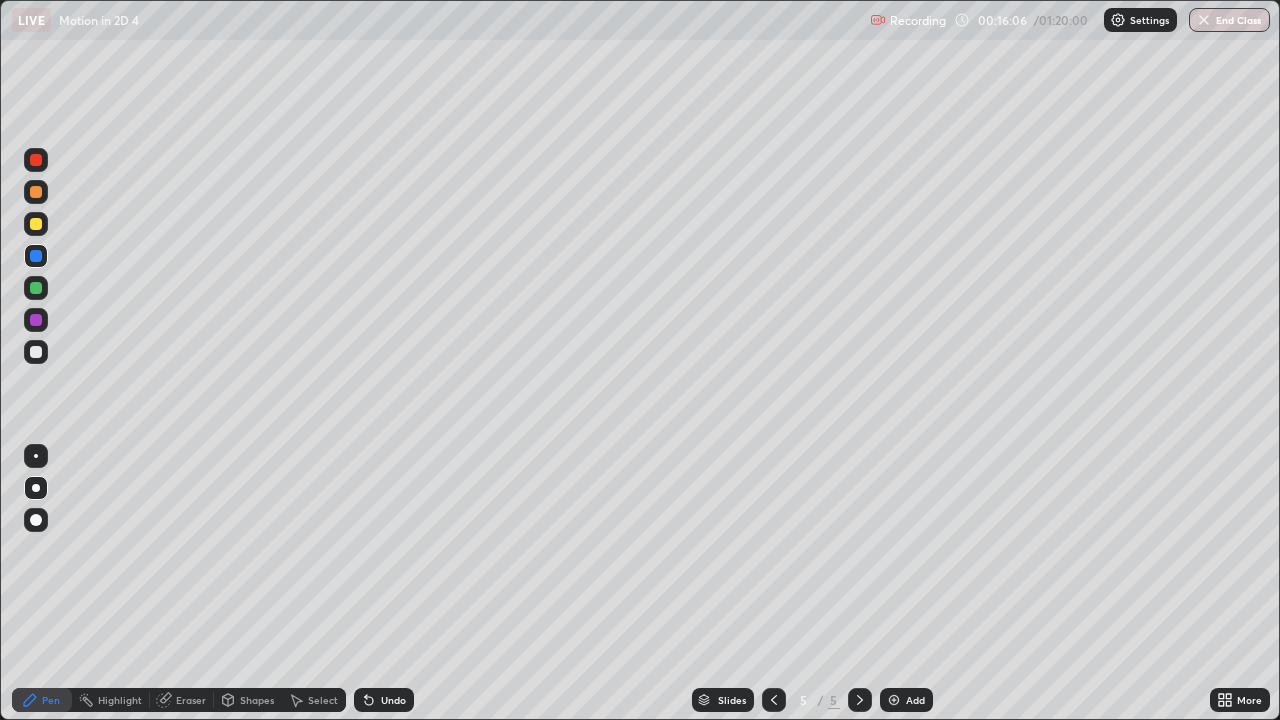 click at bounding box center [36, 352] 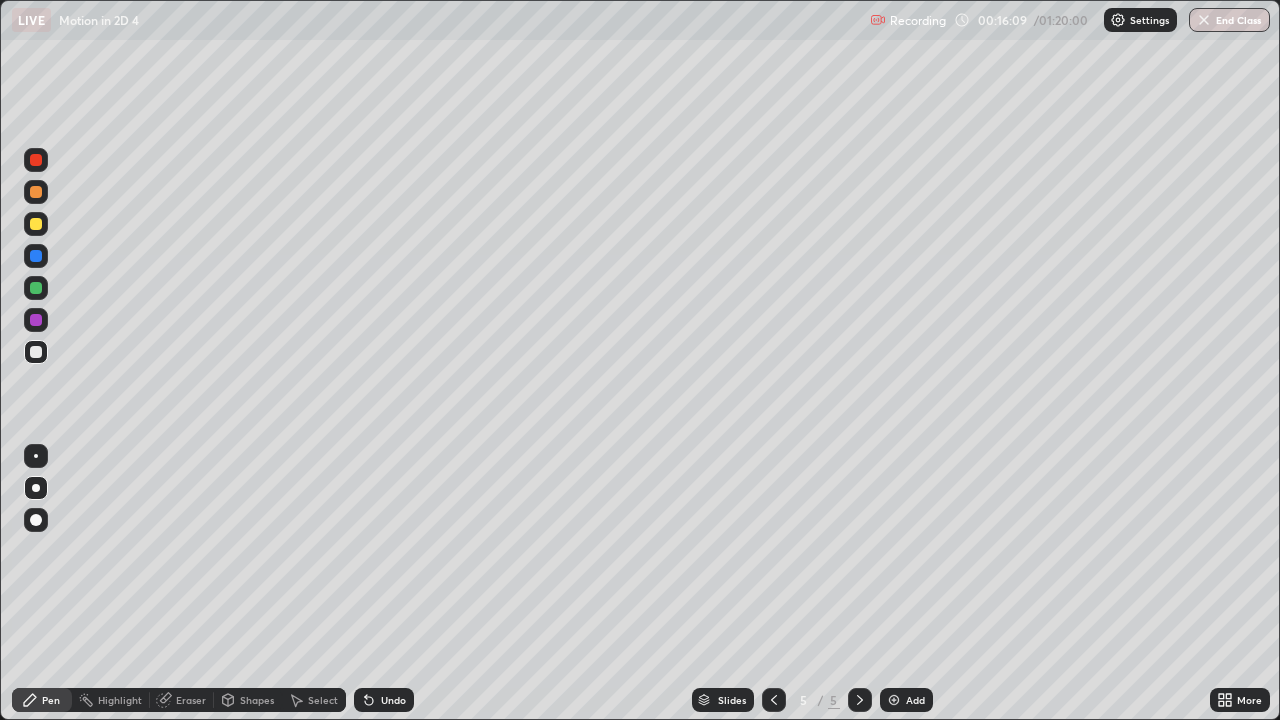 click at bounding box center (36, 224) 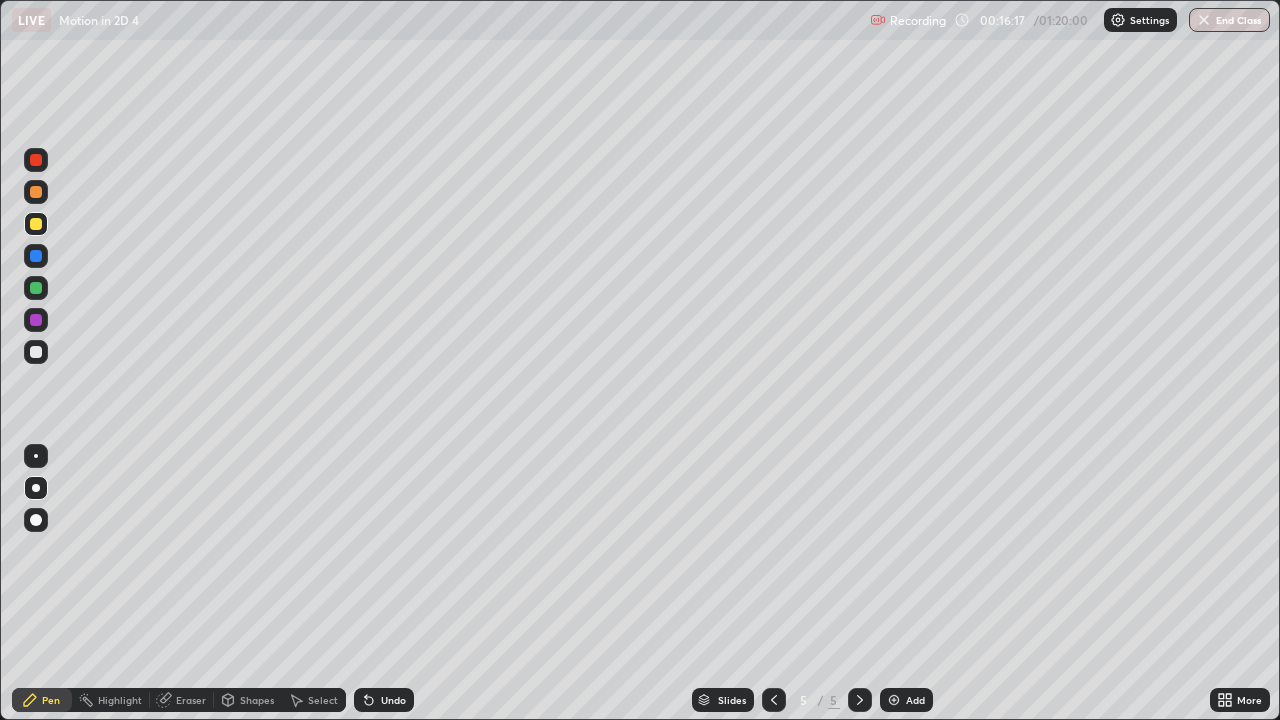 click at bounding box center [36, 352] 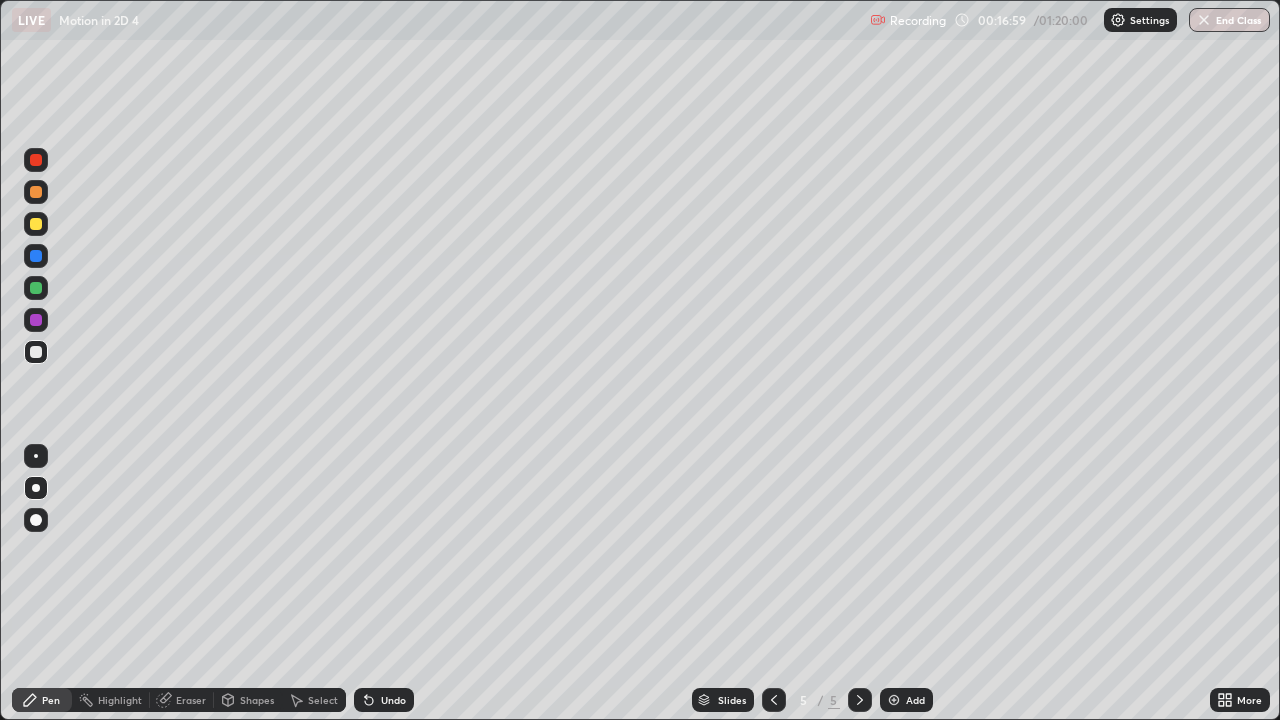 click 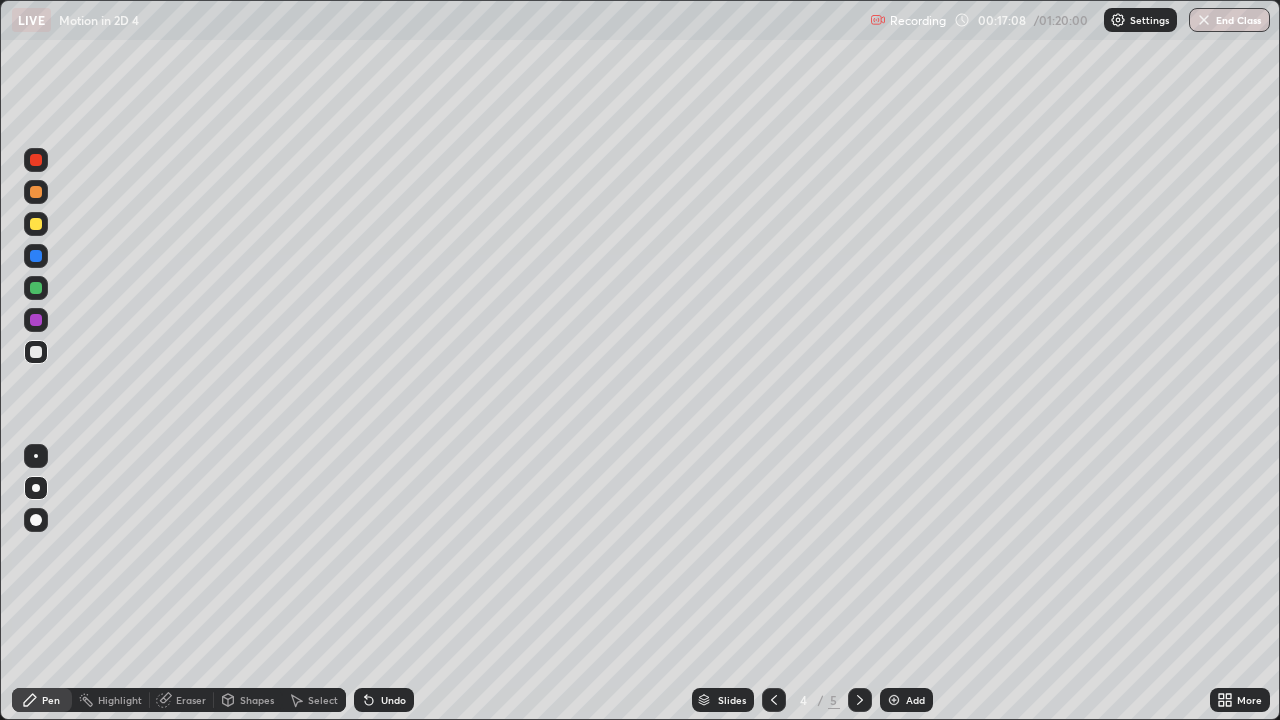 click 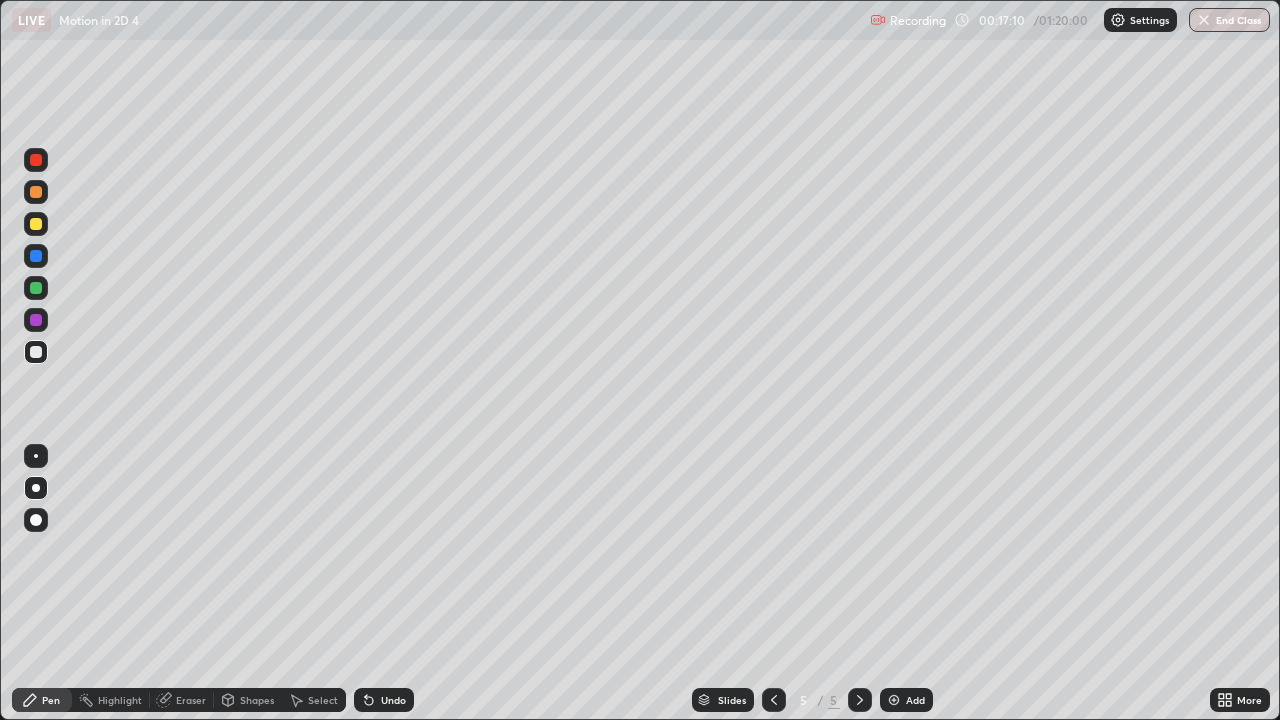 click at bounding box center (36, 256) 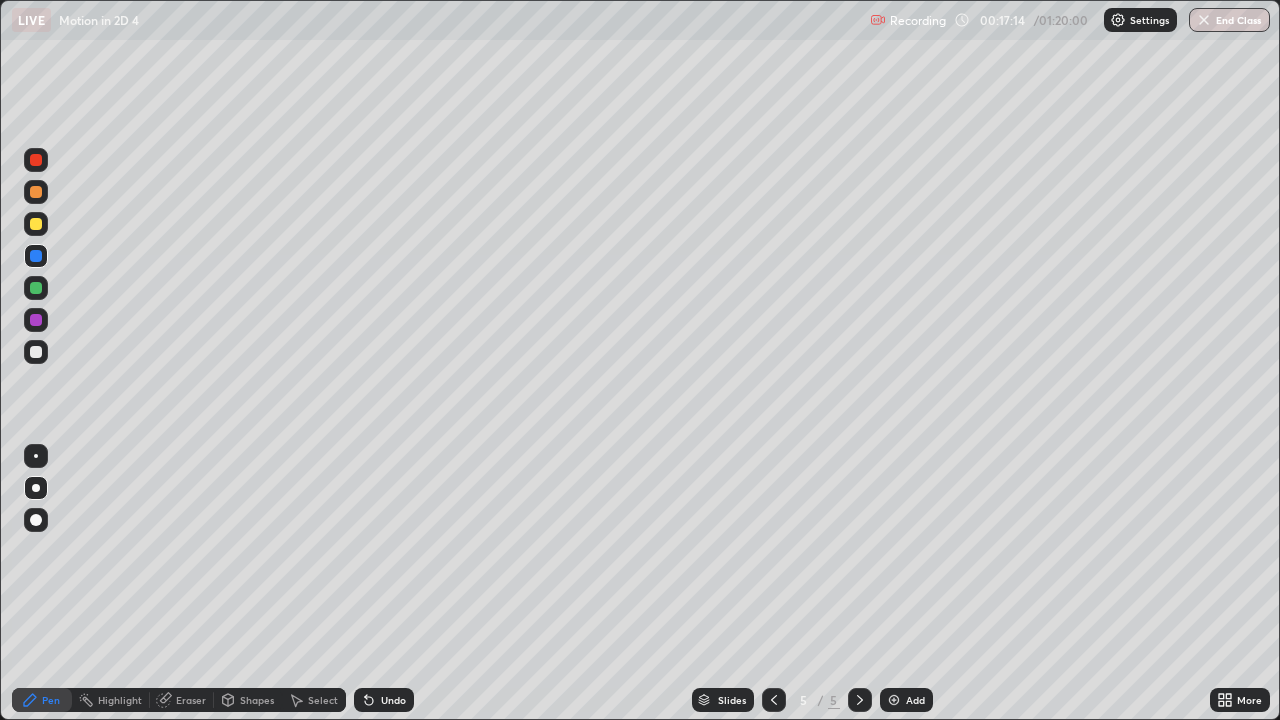 click at bounding box center [774, 700] 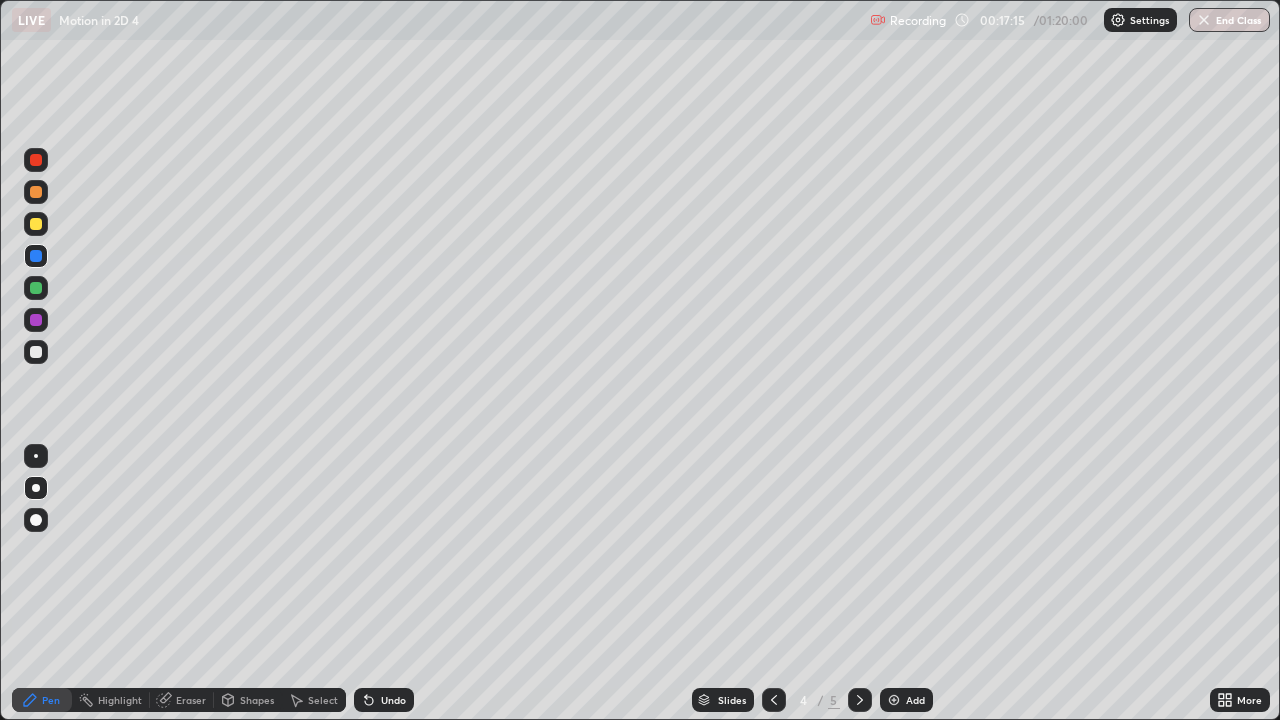 click 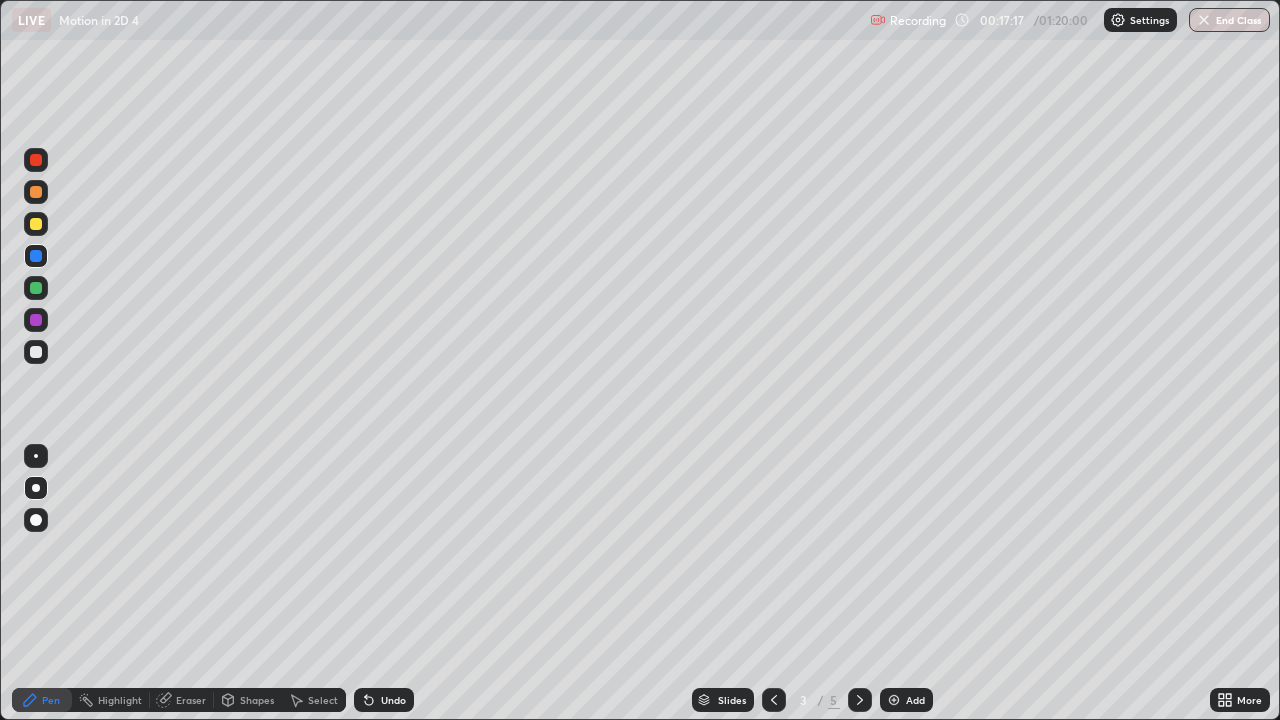 click 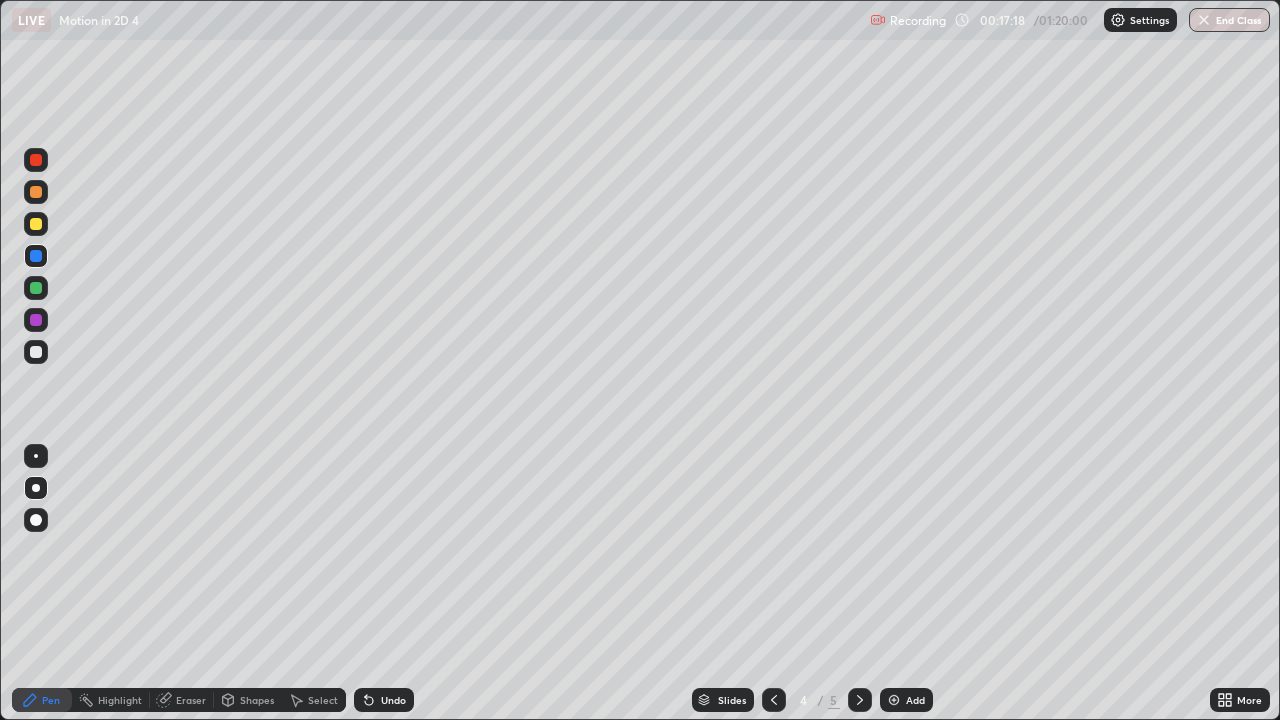 click 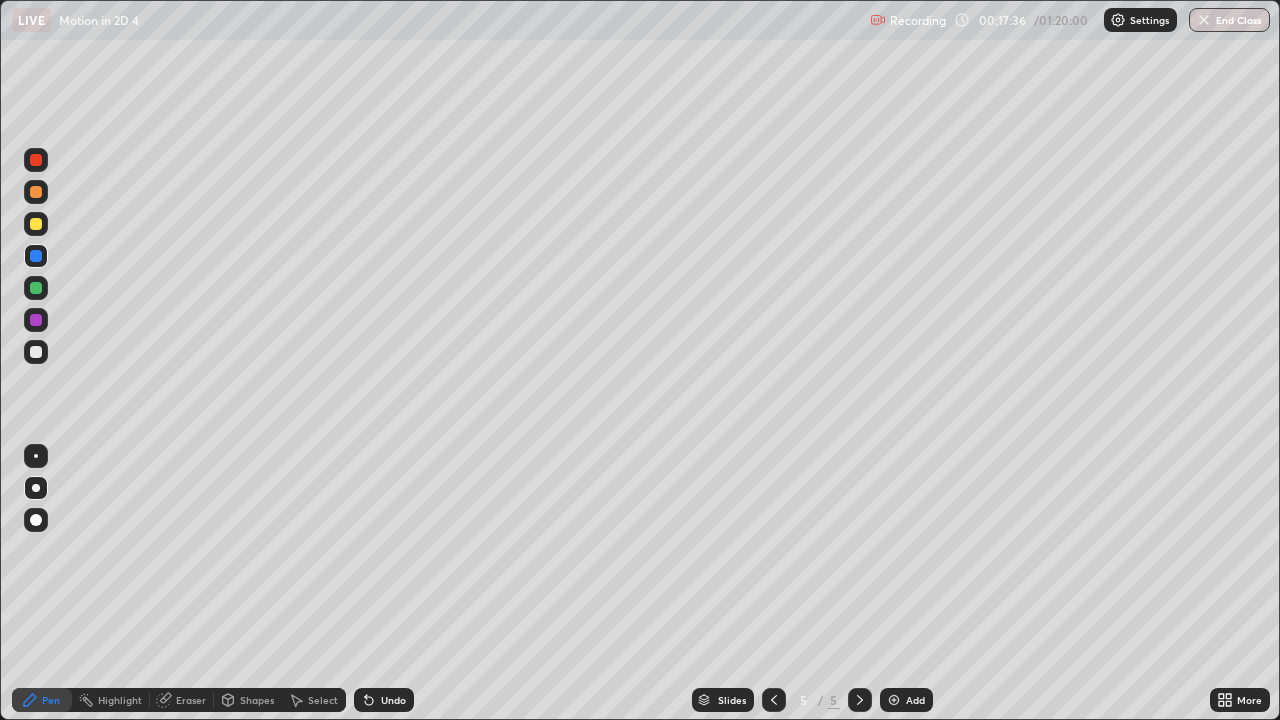 click at bounding box center (36, 352) 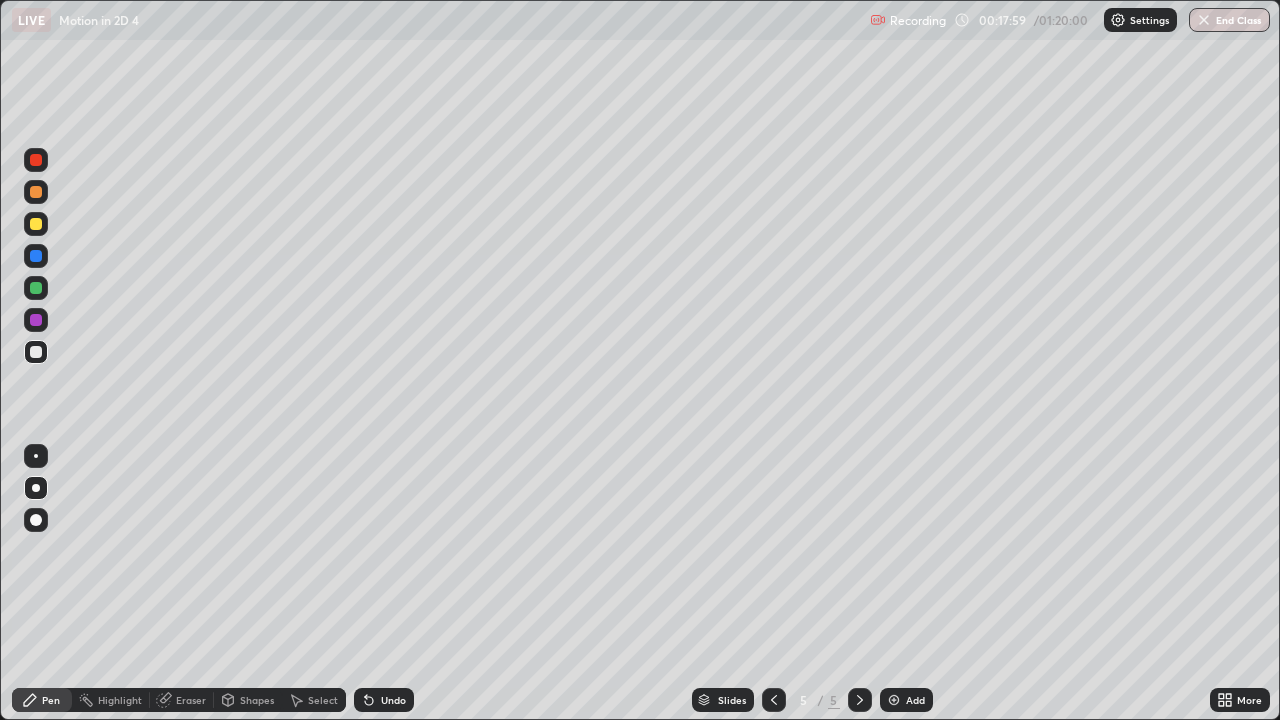 click at bounding box center [36, 192] 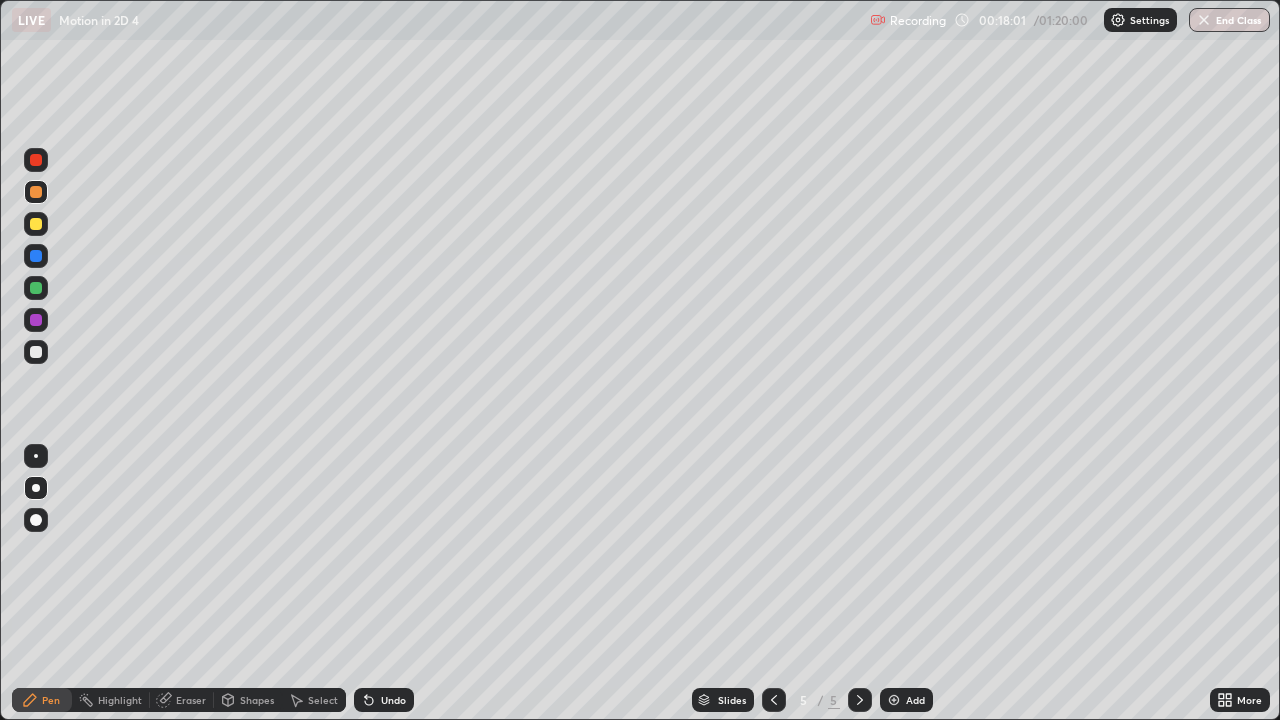 click on "Shapes" at bounding box center (257, 700) 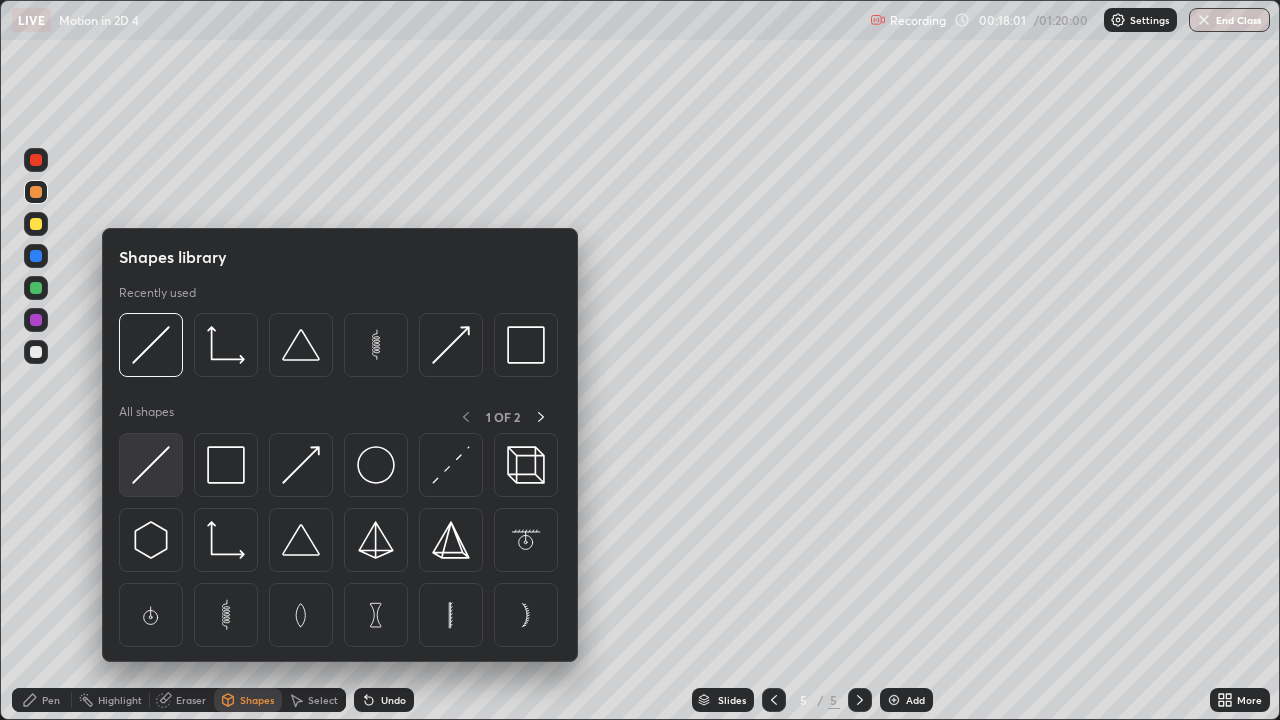 click at bounding box center (151, 465) 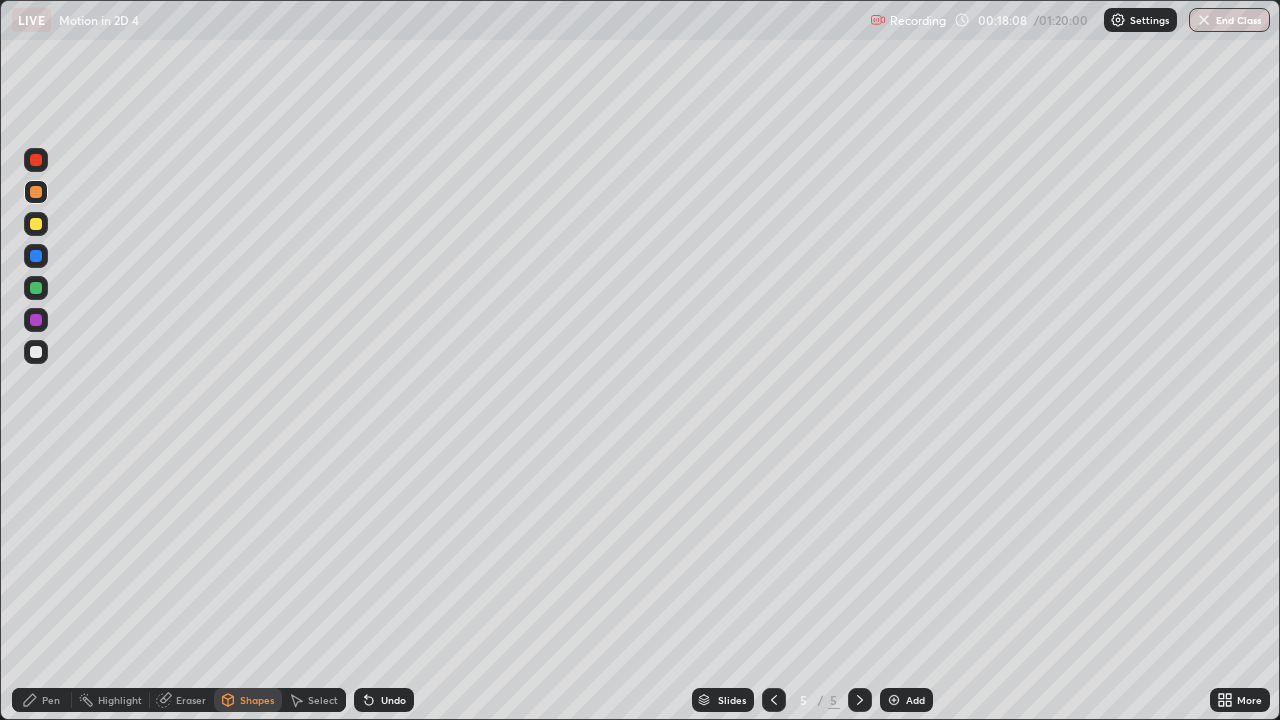 click 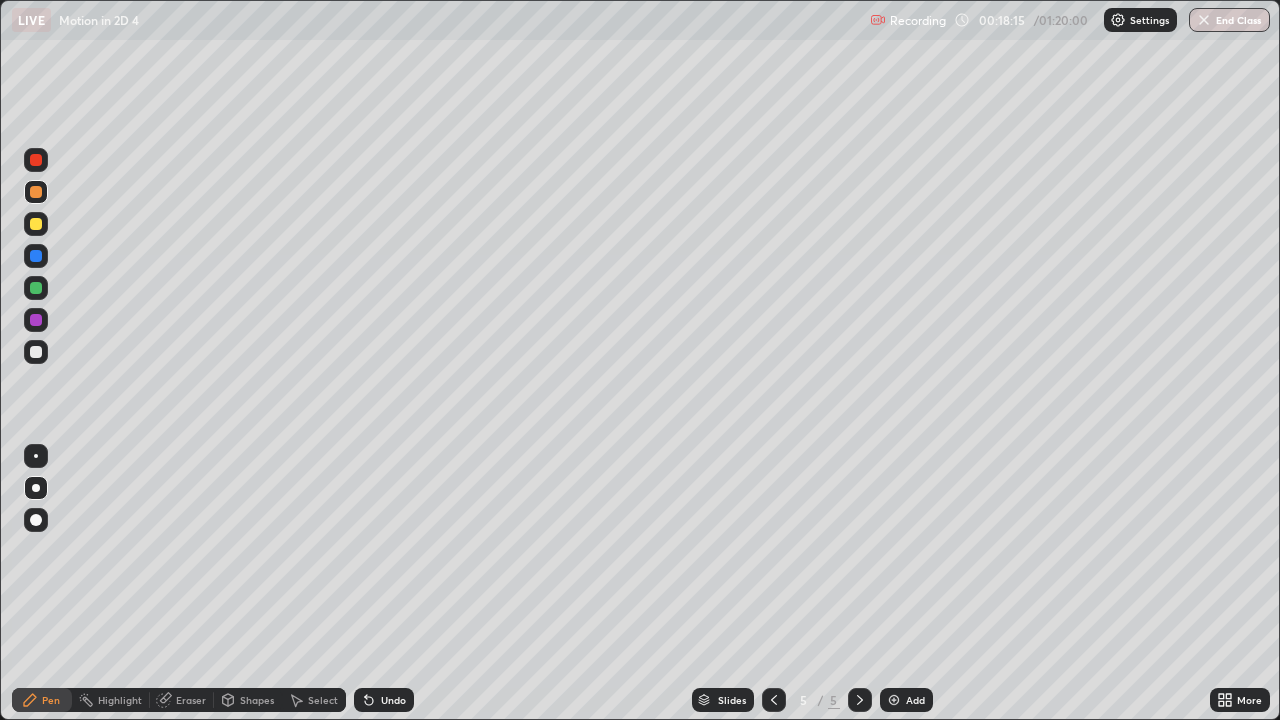 click at bounding box center (36, 352) 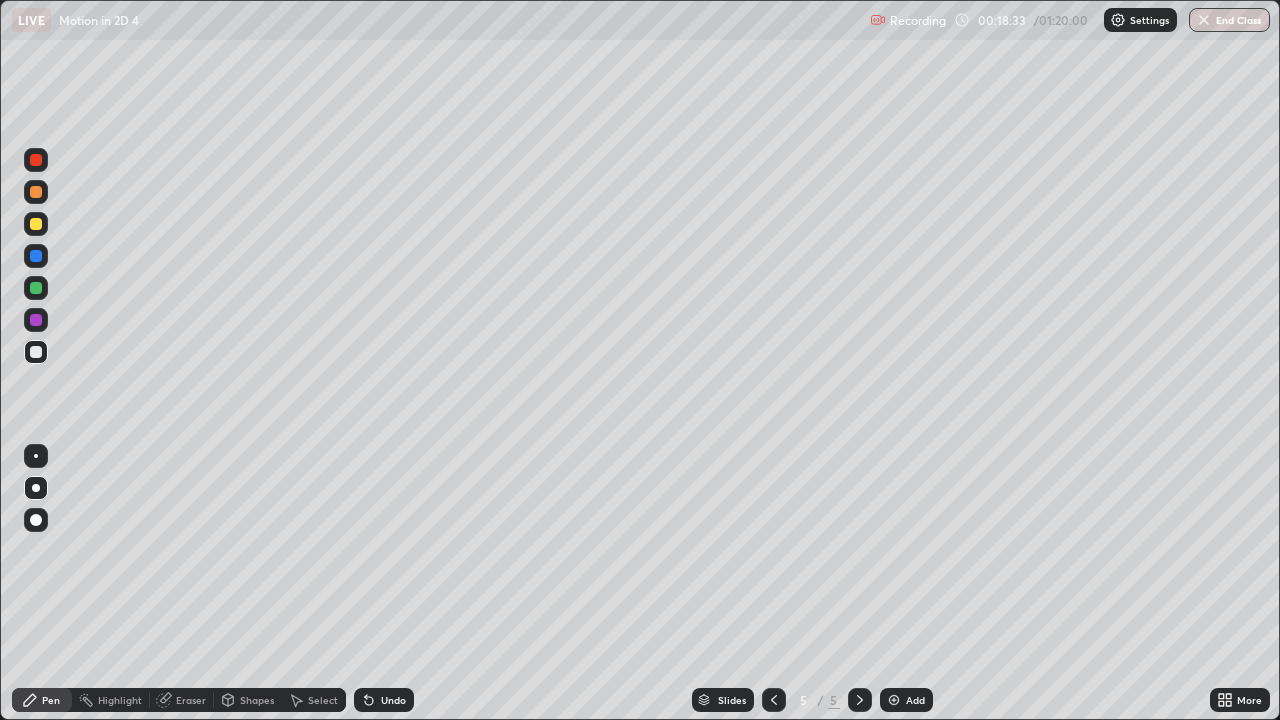 click at bounding box center [36, 192] 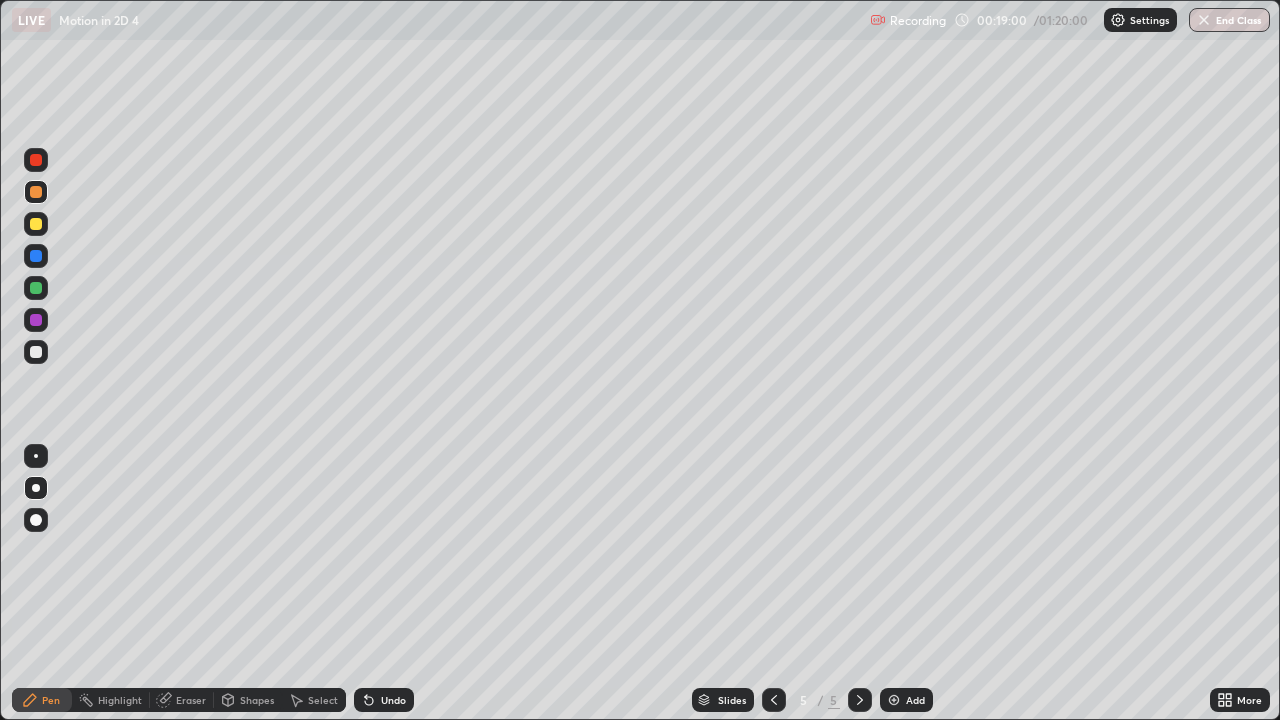 click at bounding box center (36, 352) 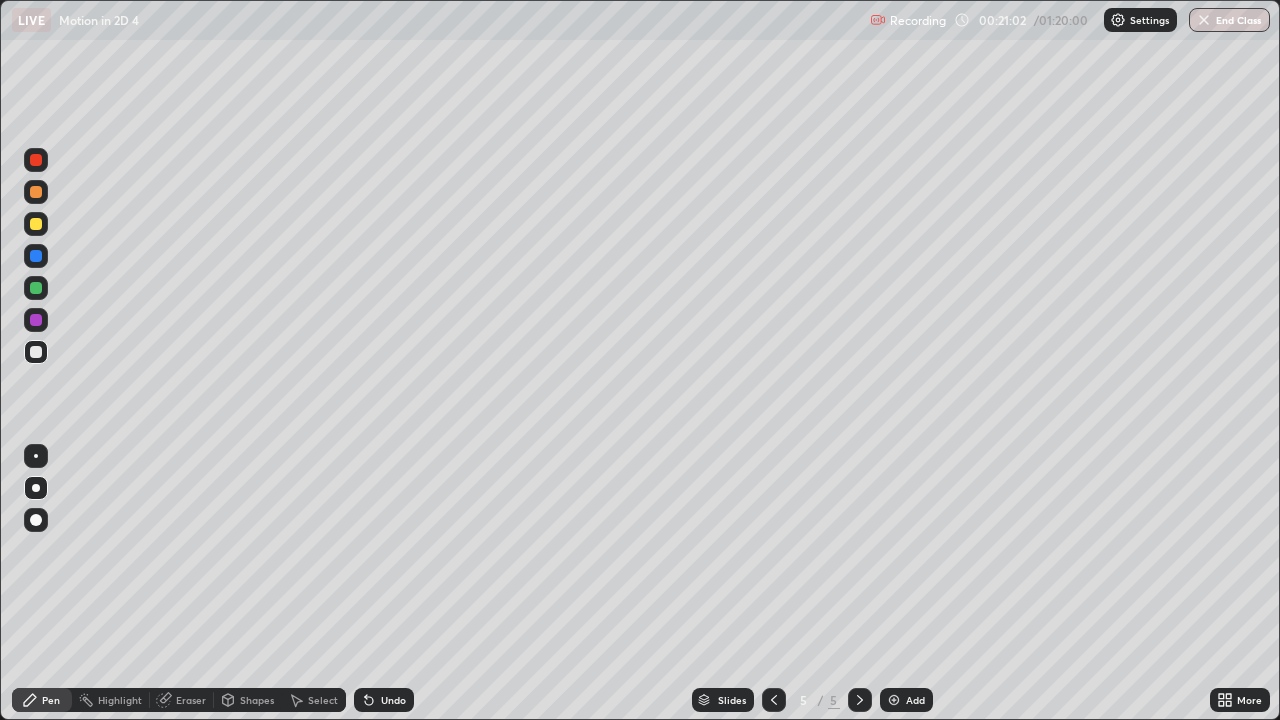 click at bounding box center (36, 224) 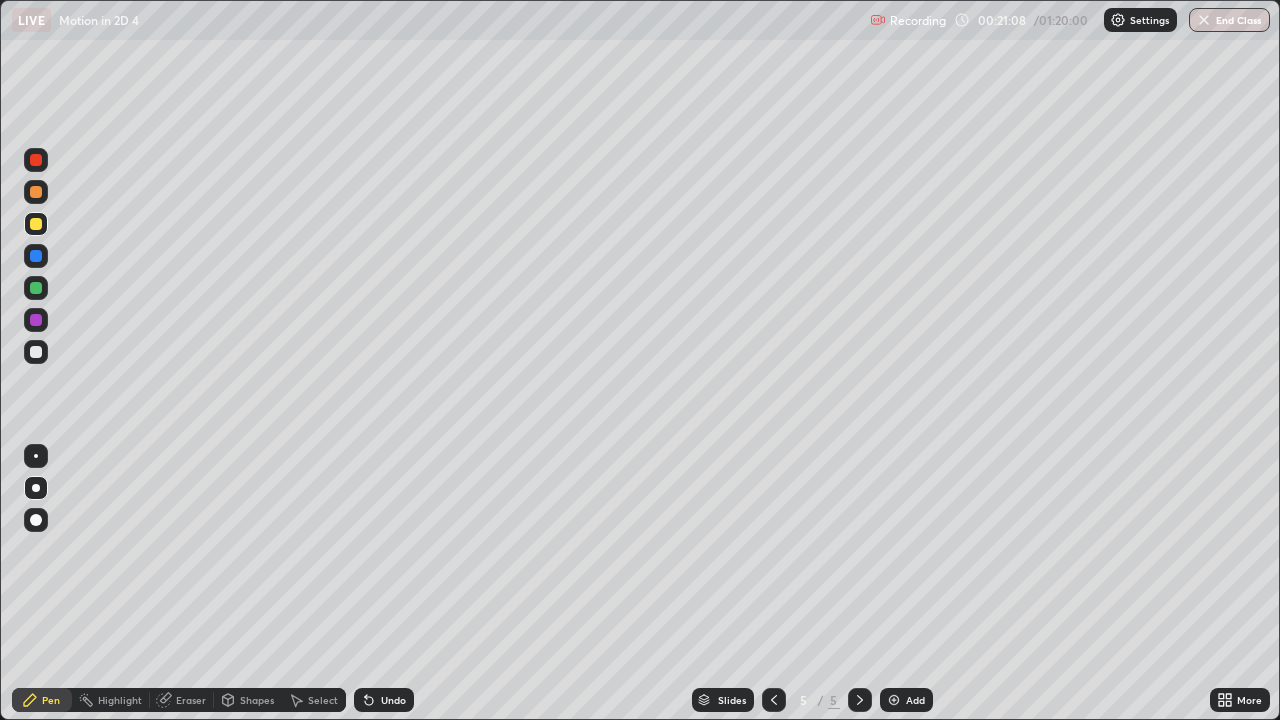 click at bounding box center [36, 352] 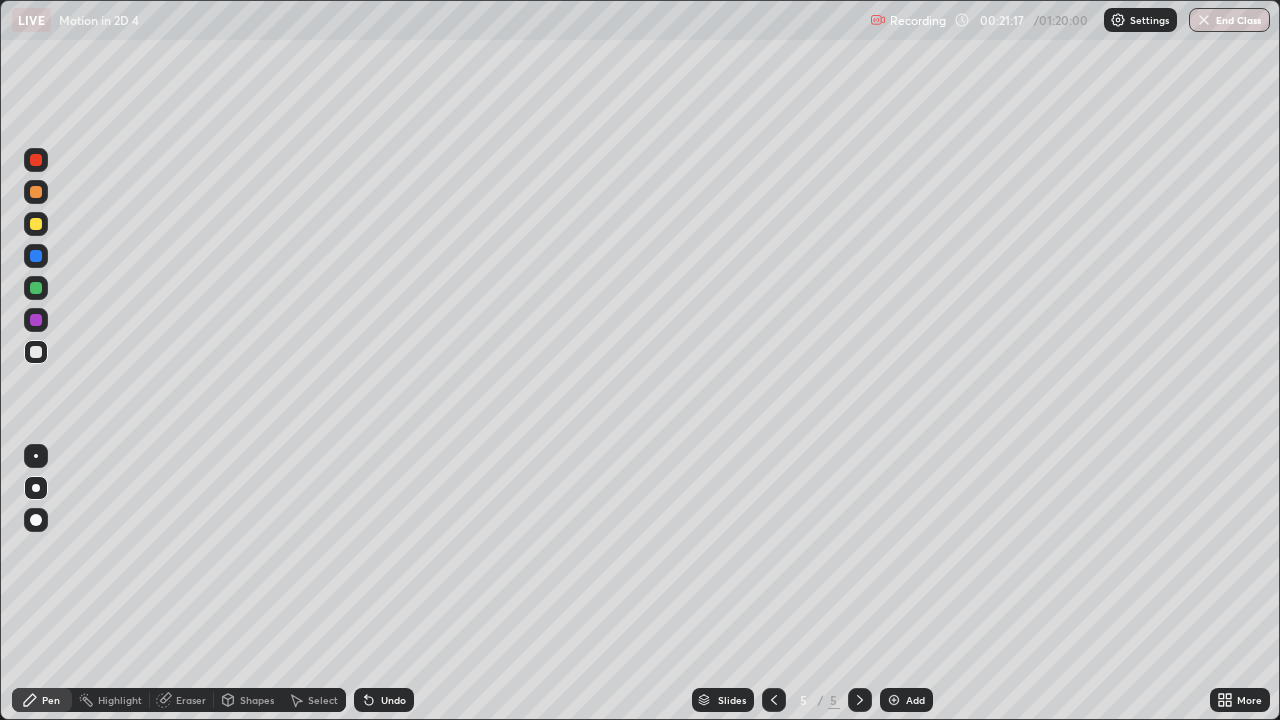 click at bounding box center [36, 288] 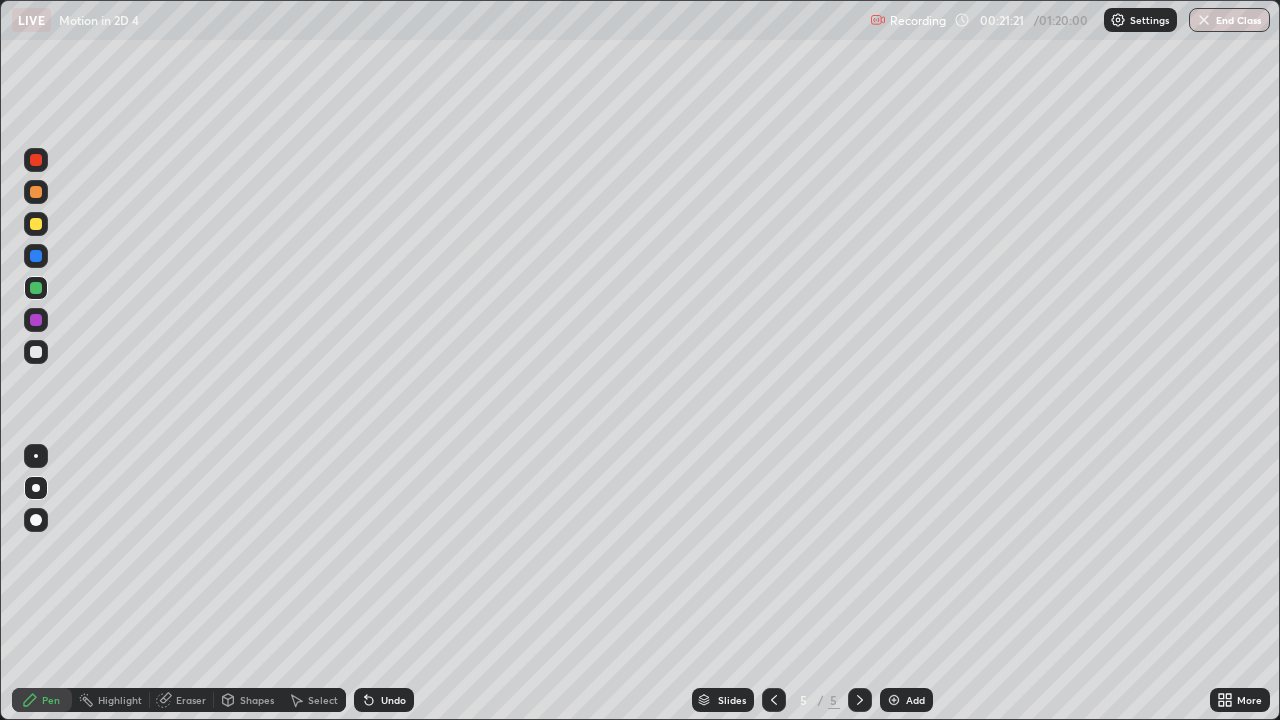 click at bounding box center (36, 352) 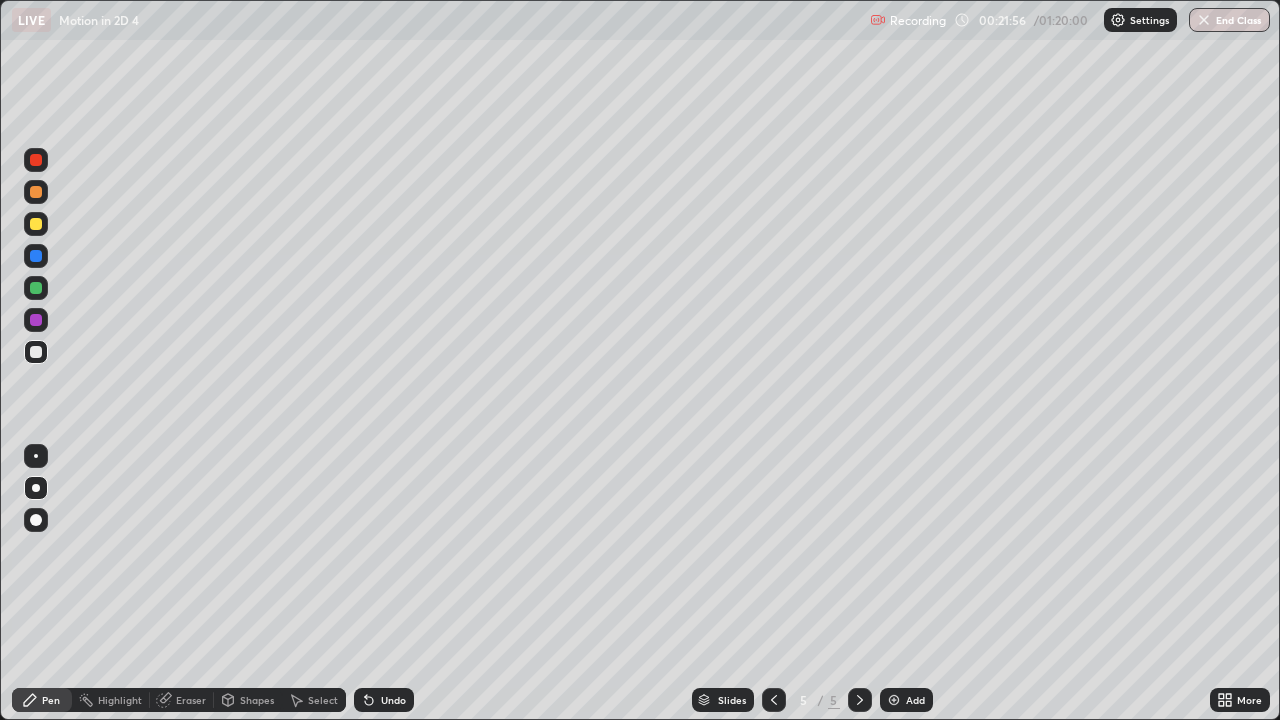 click at bounding box center [36, 224] 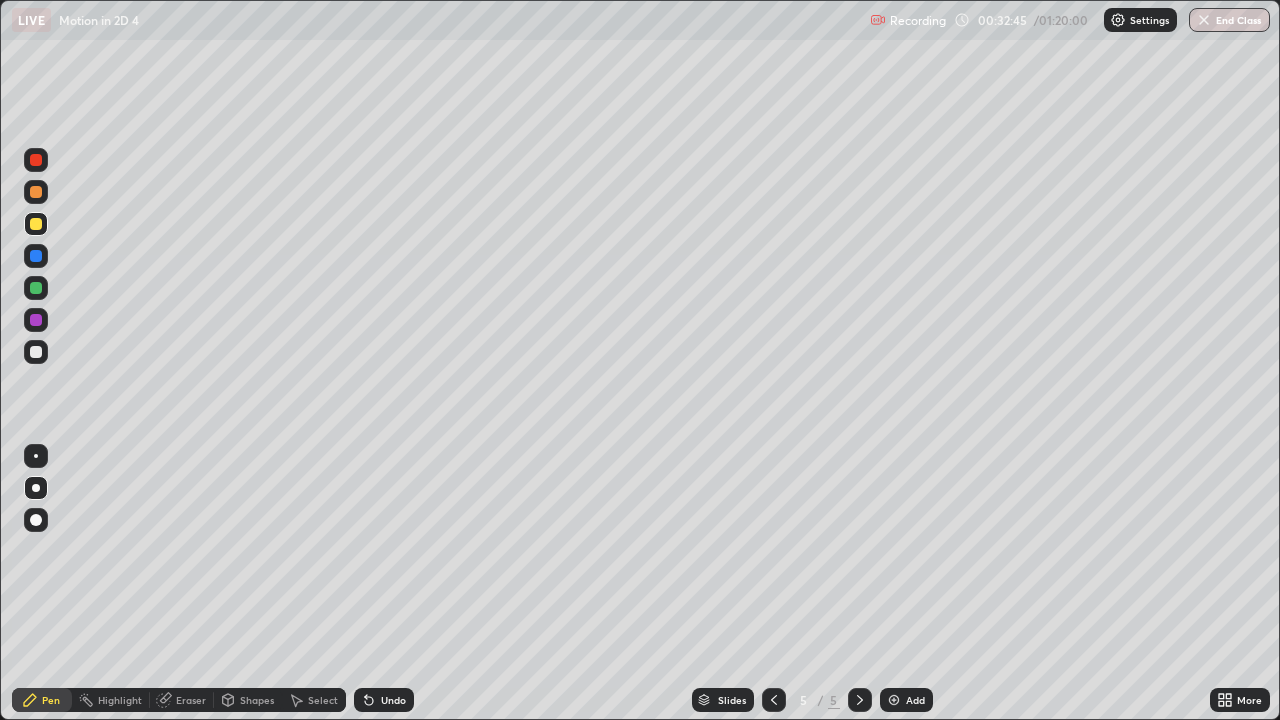 click on "Add" at bounding box center (915, 700) 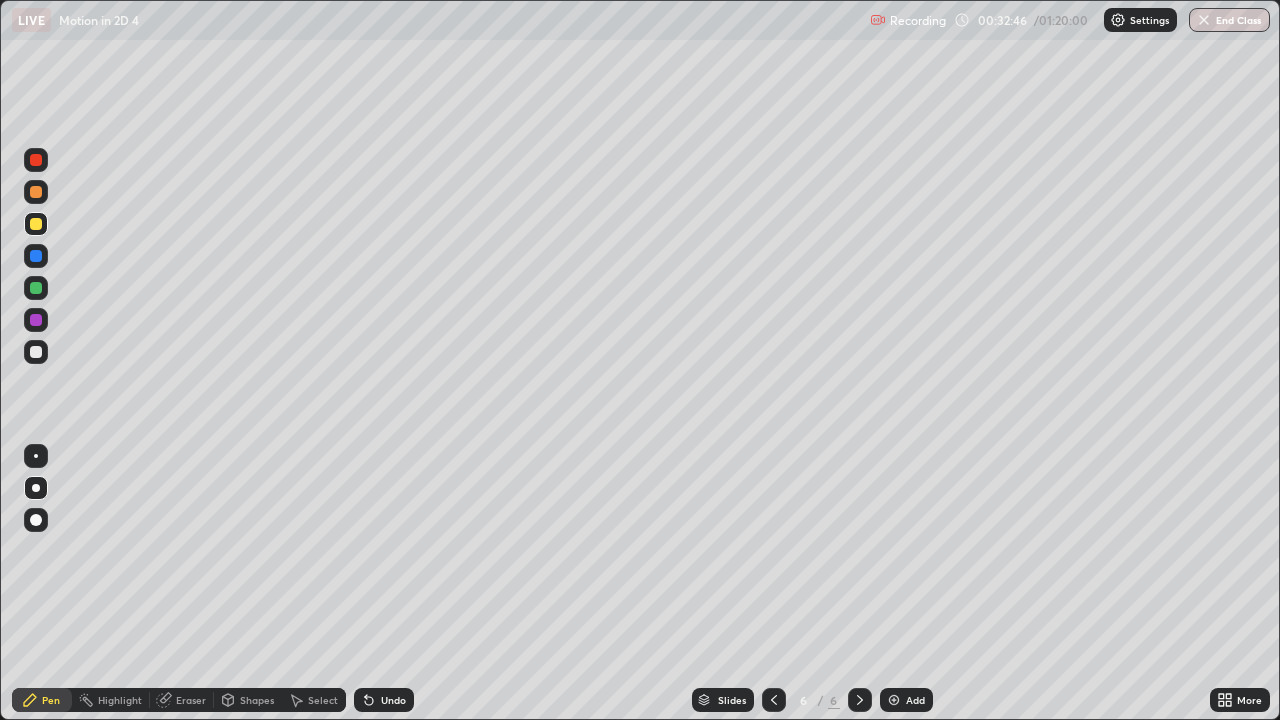 click at bounding box center [36, 352] 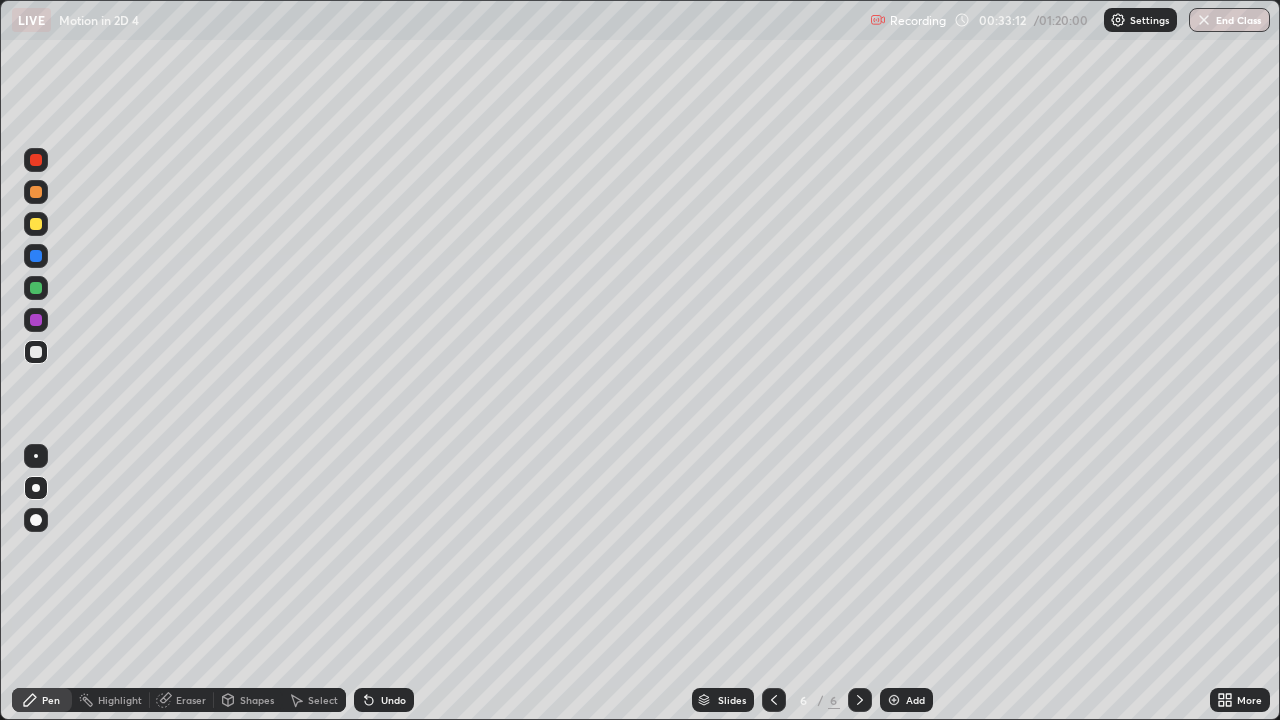 click on "Undo" at bounding box center (393, 700) 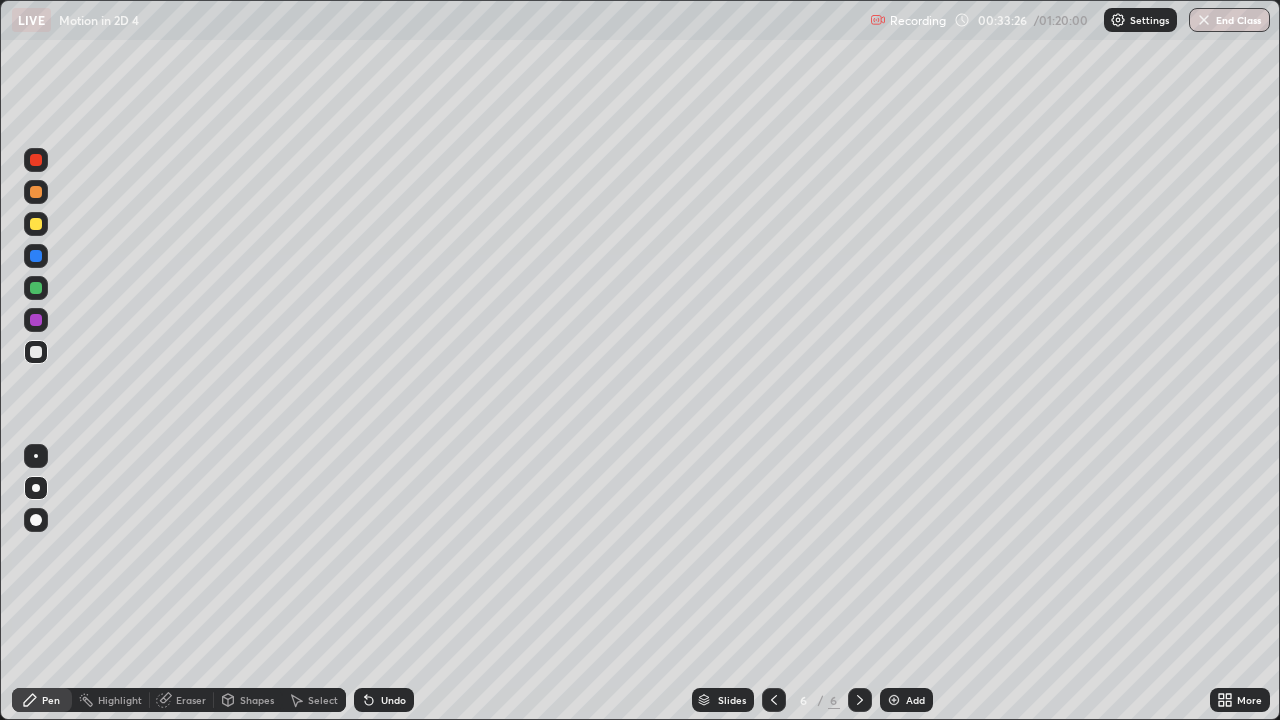 click on "Shapes" at bounding box center [257, 700] 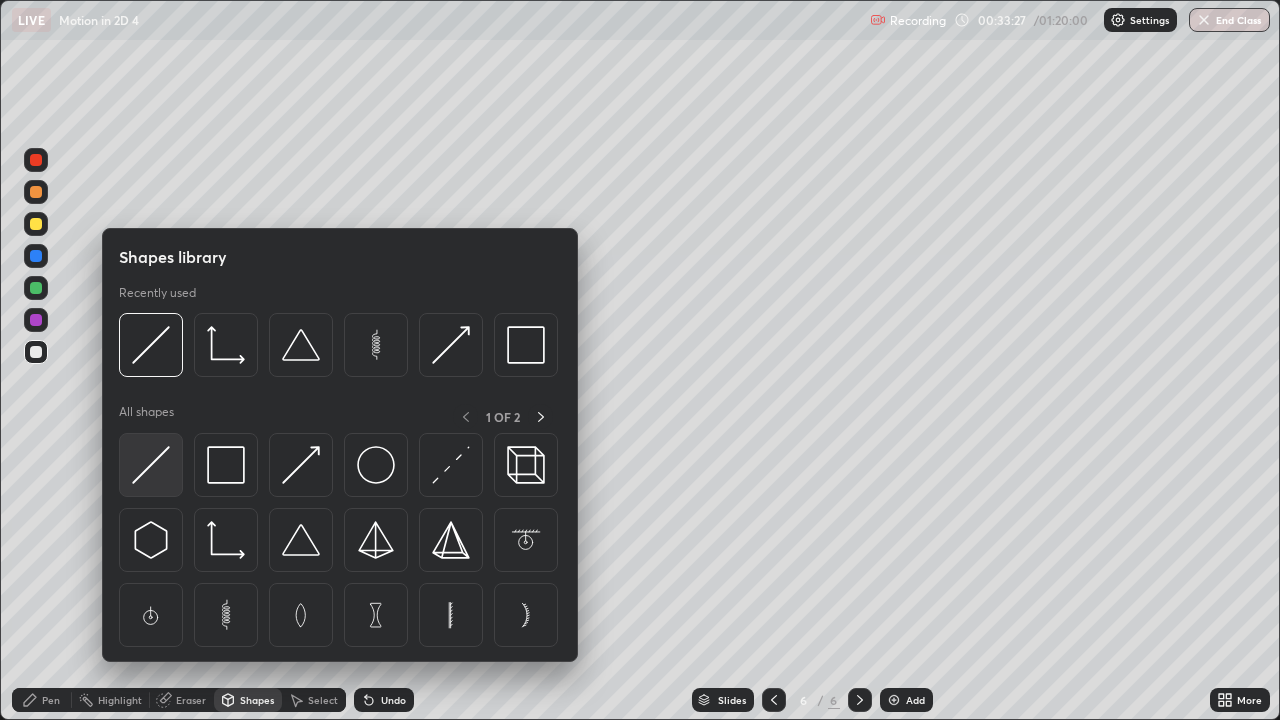 click at bounding box center [151, 465] 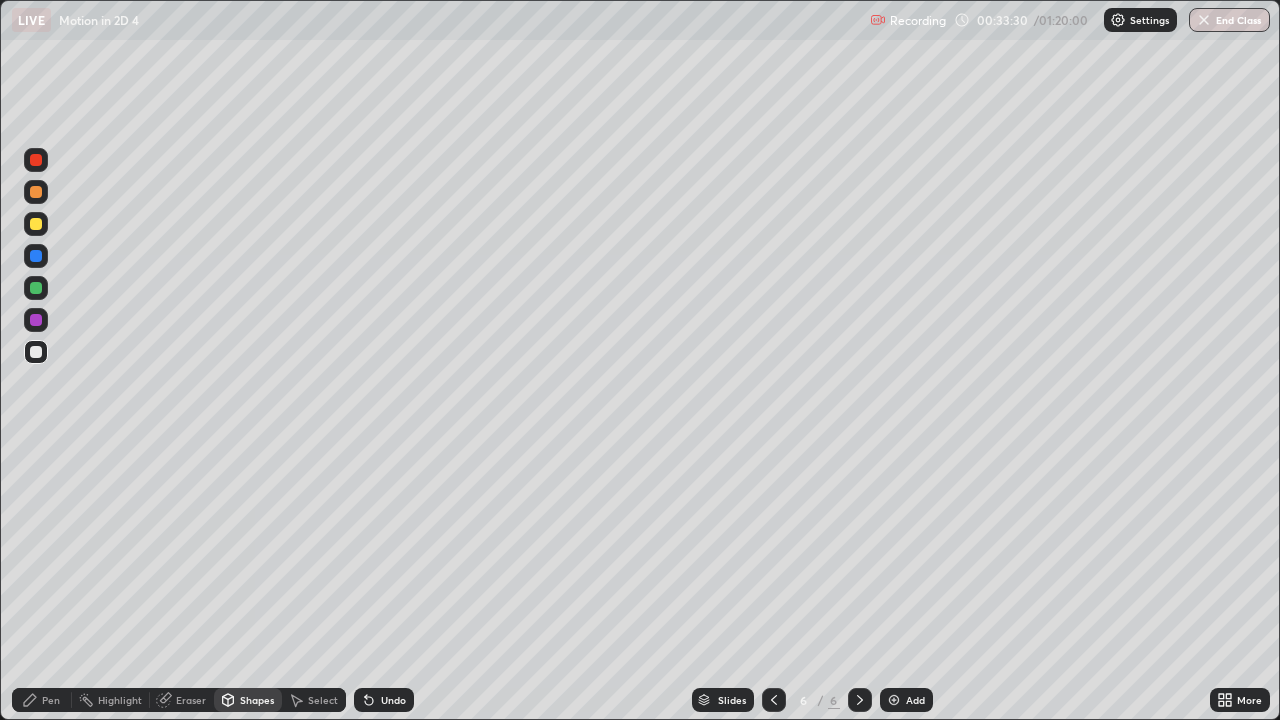 click at bounding box center (36, 224) 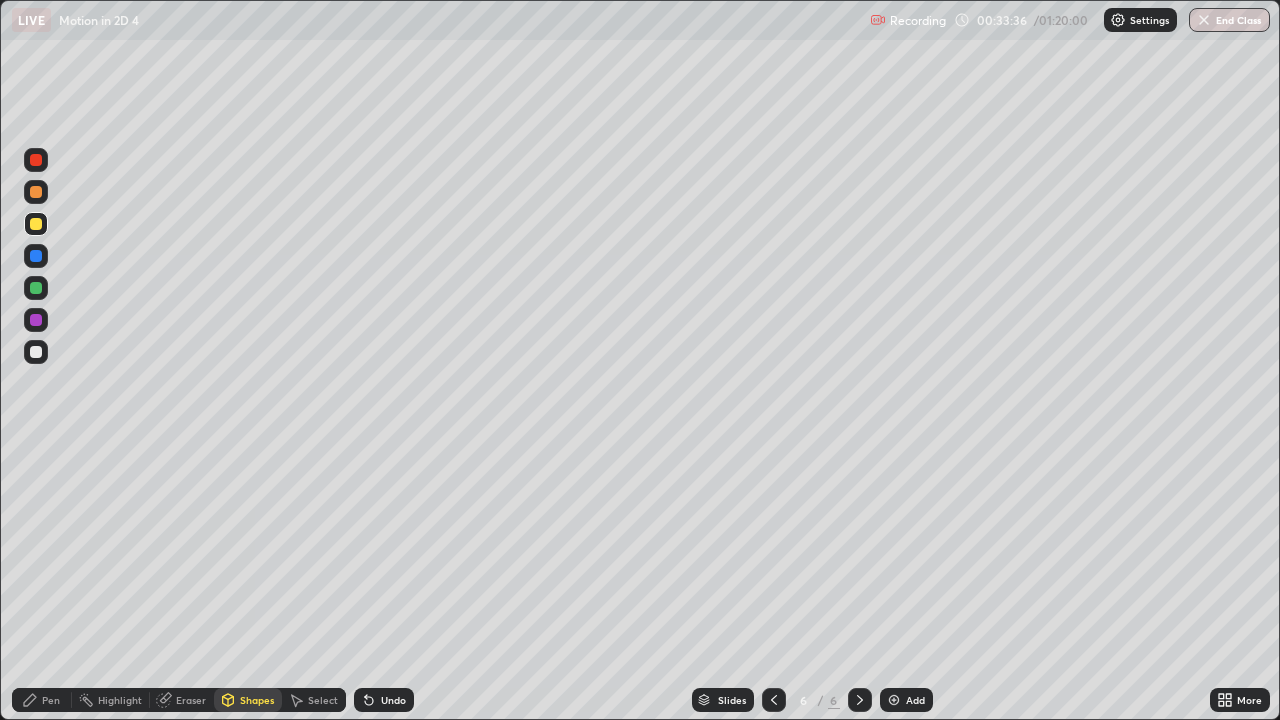 click on "Pen" at bounding box center (51, 700) 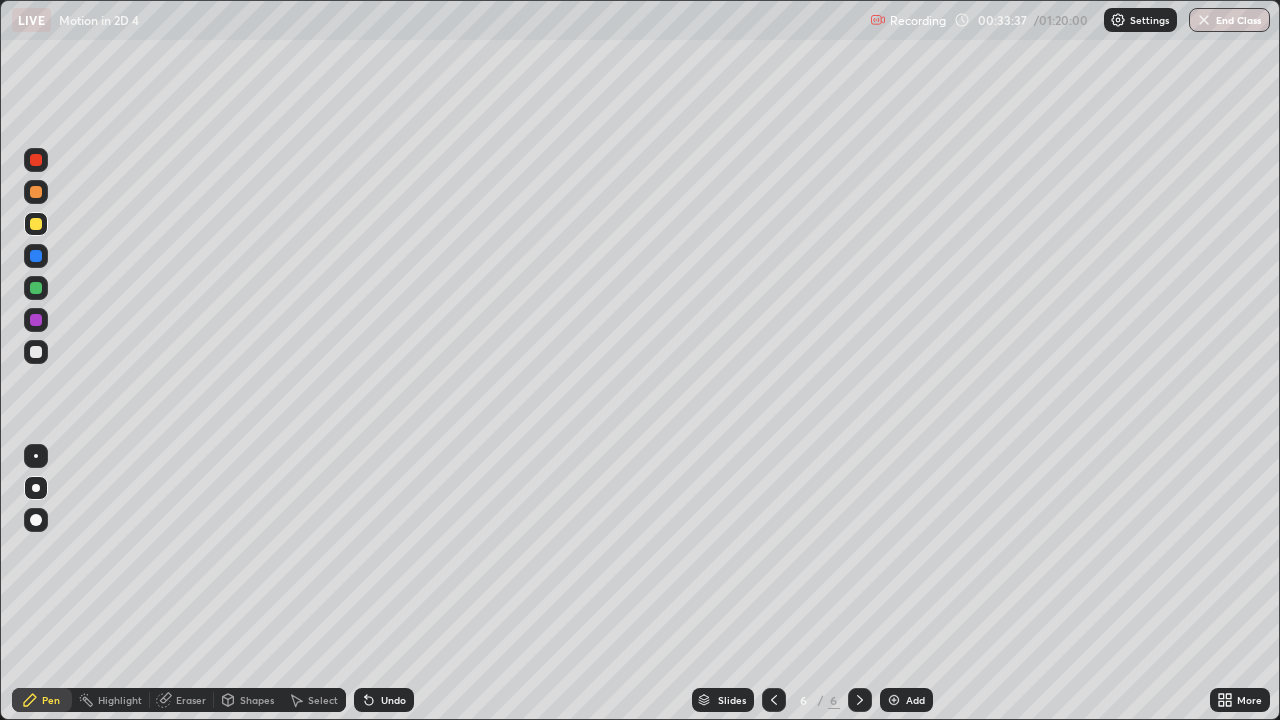 click at bounding box center (36, 352) 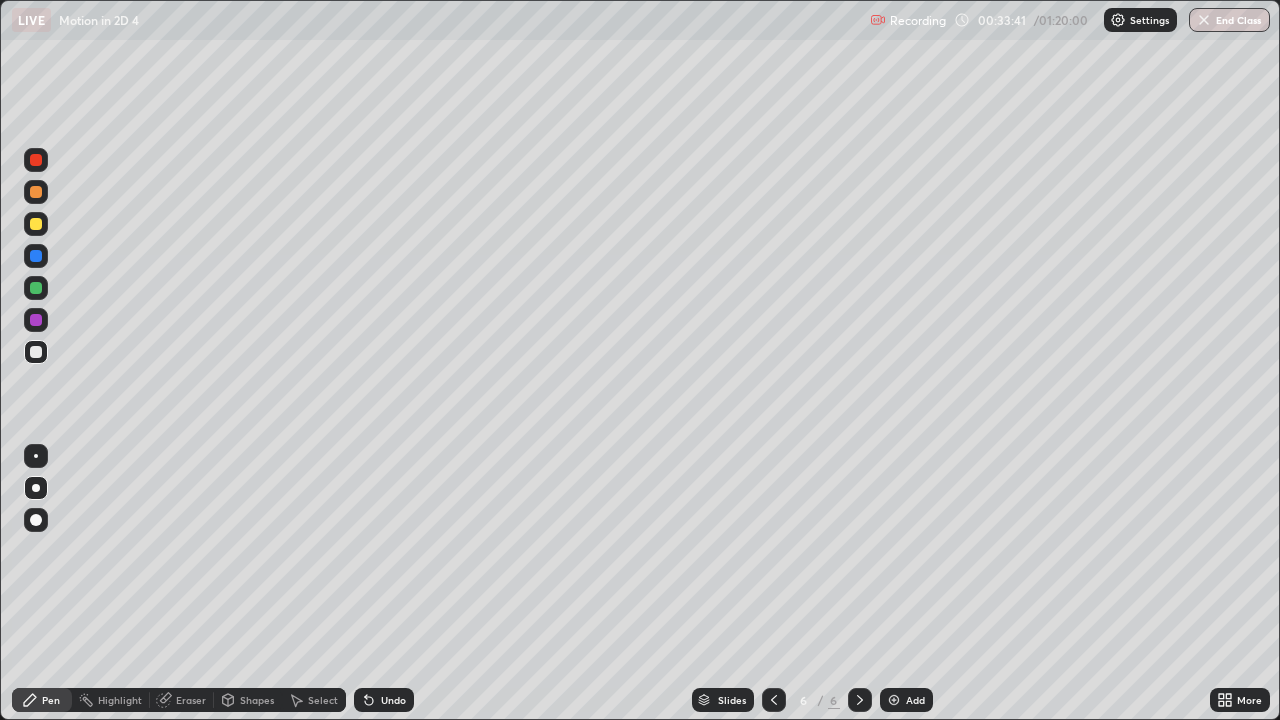 click at bounding box center (36, 224) 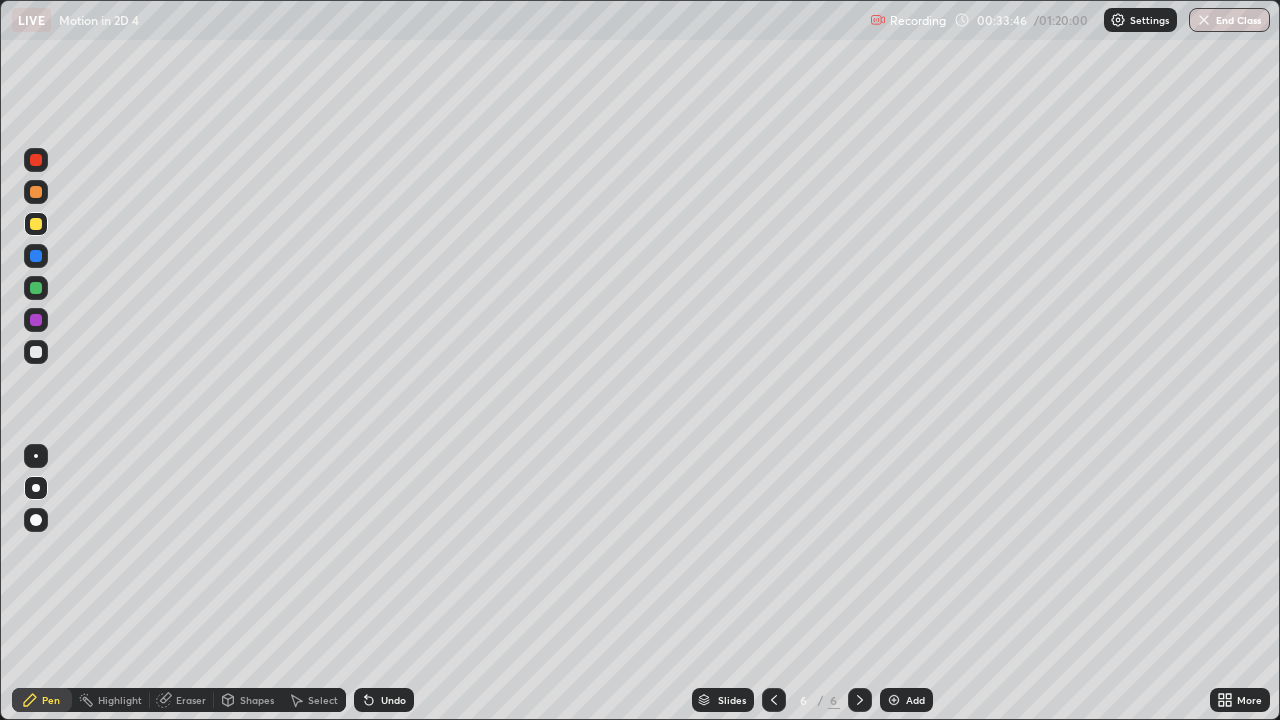 click at bounding box center (36, 224) 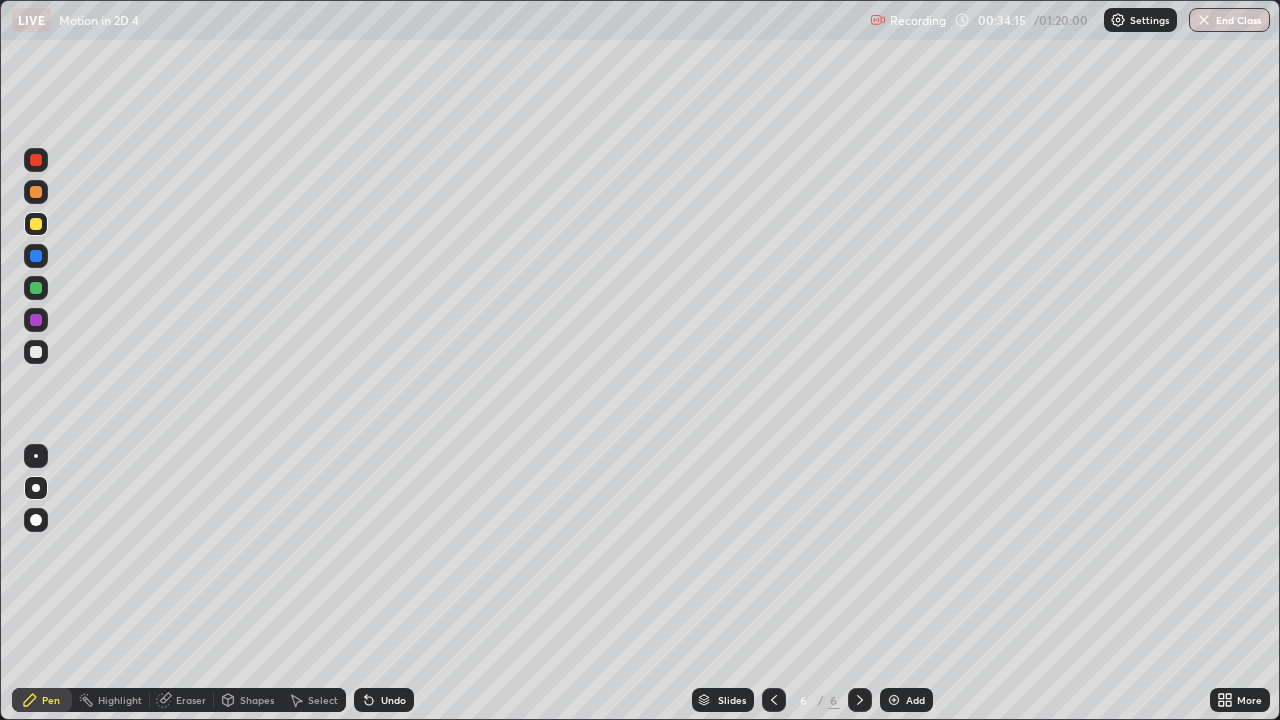 click at bounding box center [36, 352] 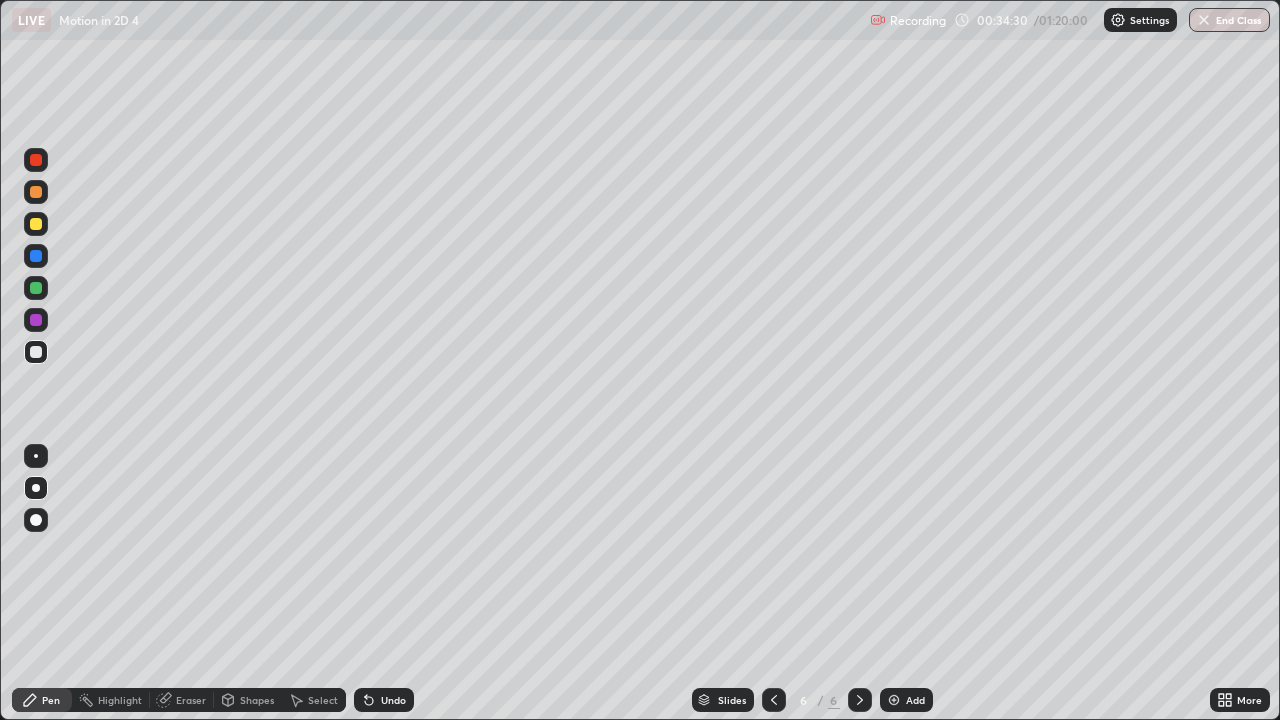 click on "Undo" at bounding box center [393, 700] 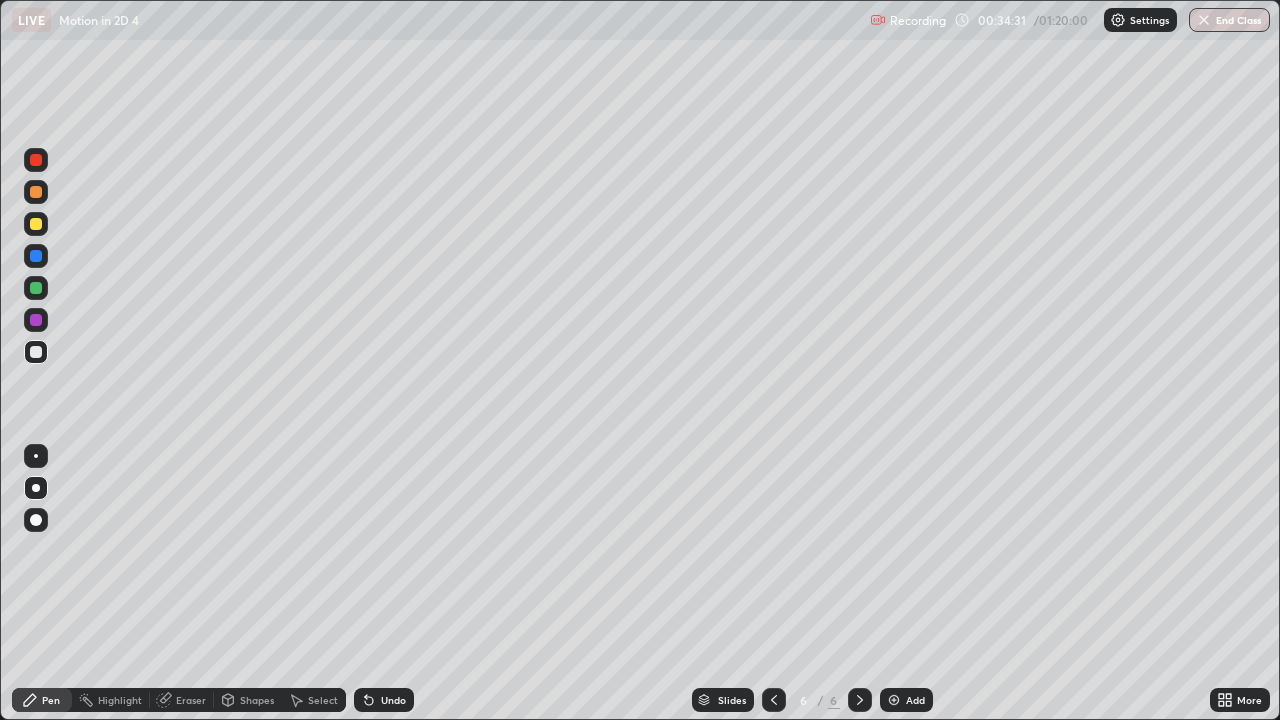 click on "Undo" at bounding box center [393, 700] 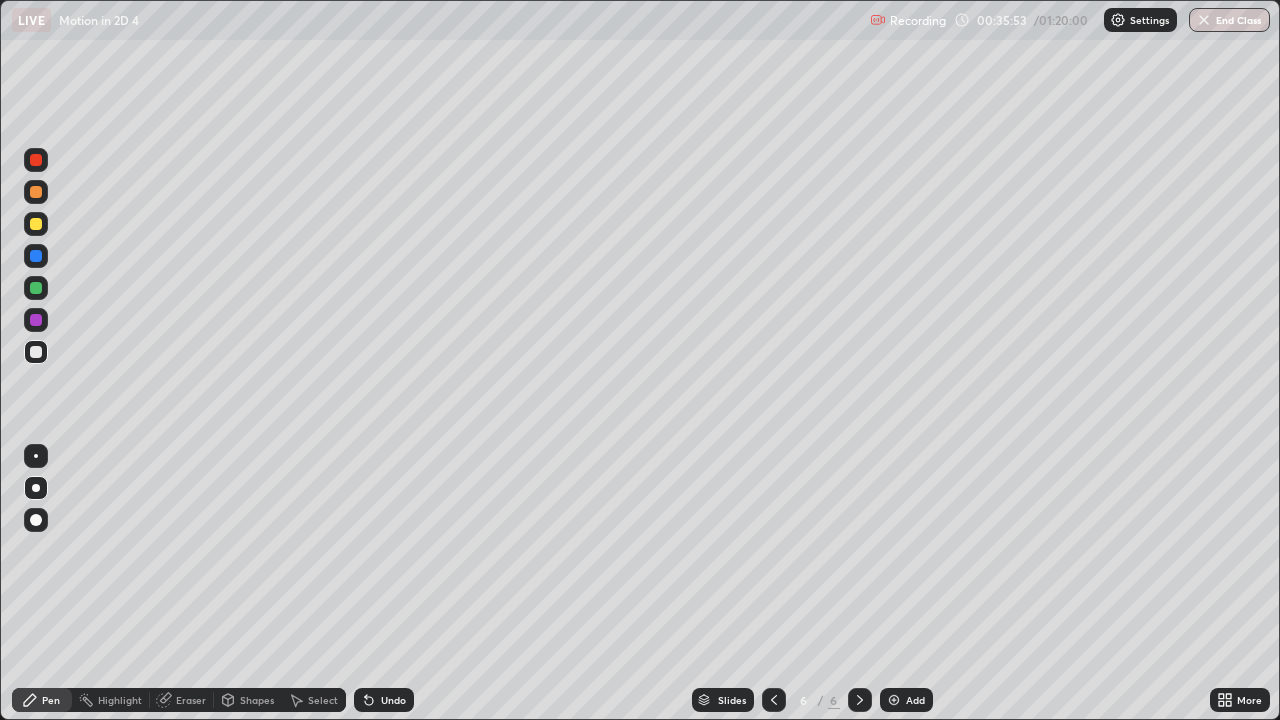 click at bounding box center [36, 352] 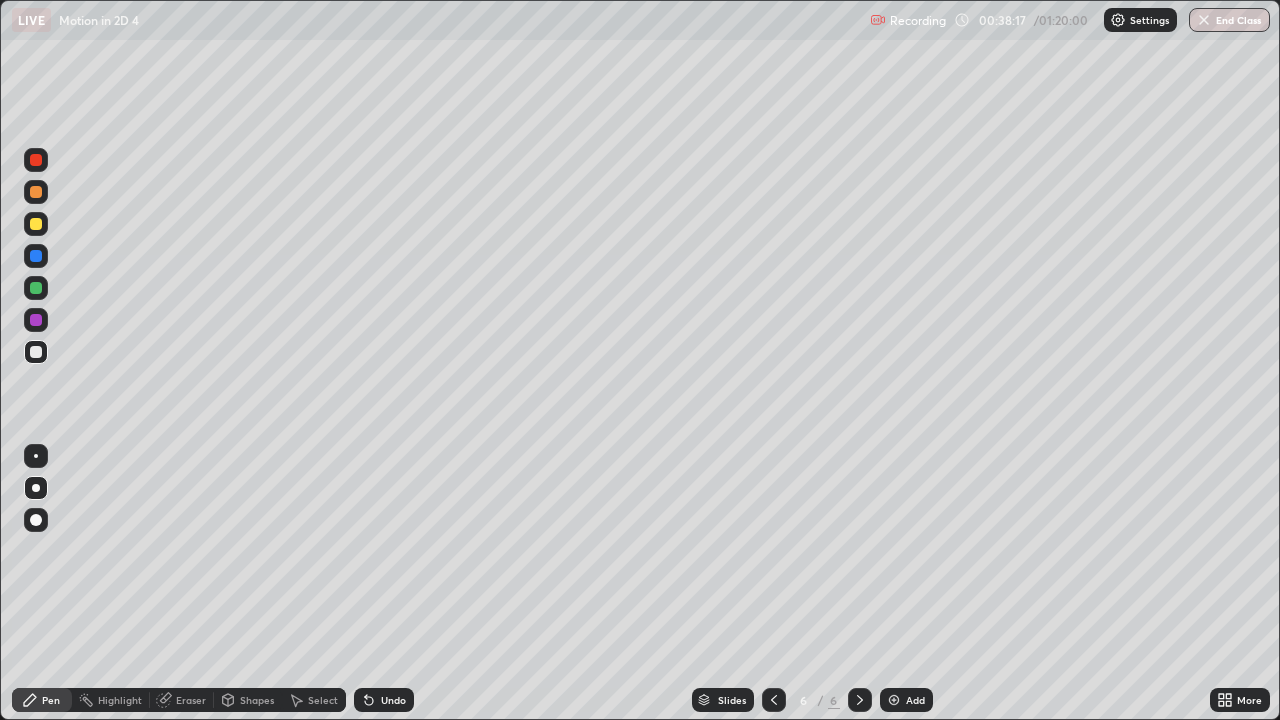 click at bounding box center (36, 352) 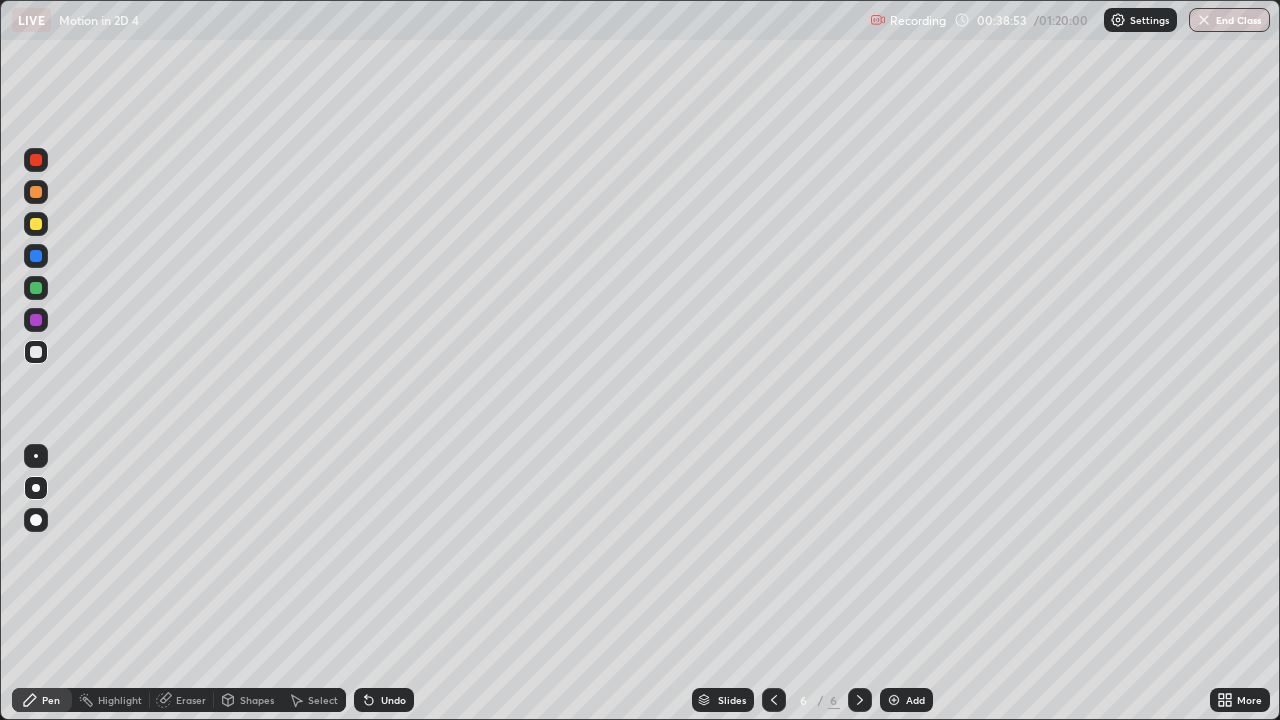 click at bounding box center [36, 256] 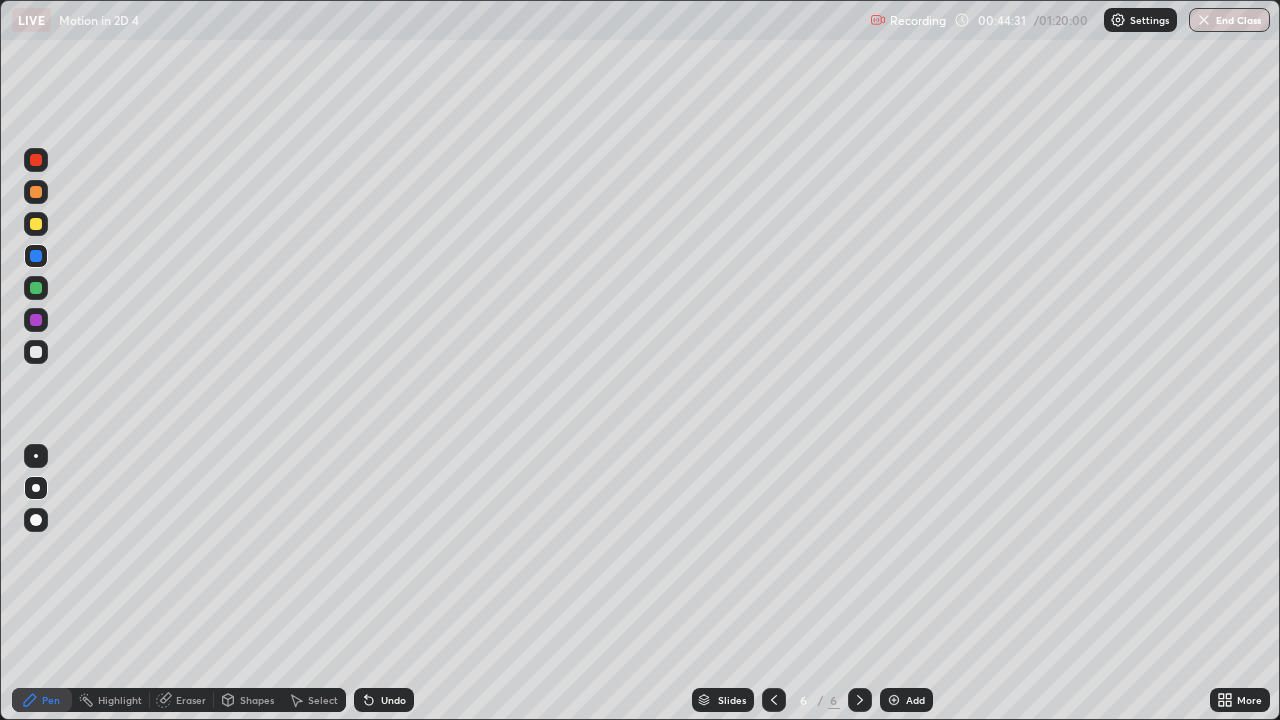 click 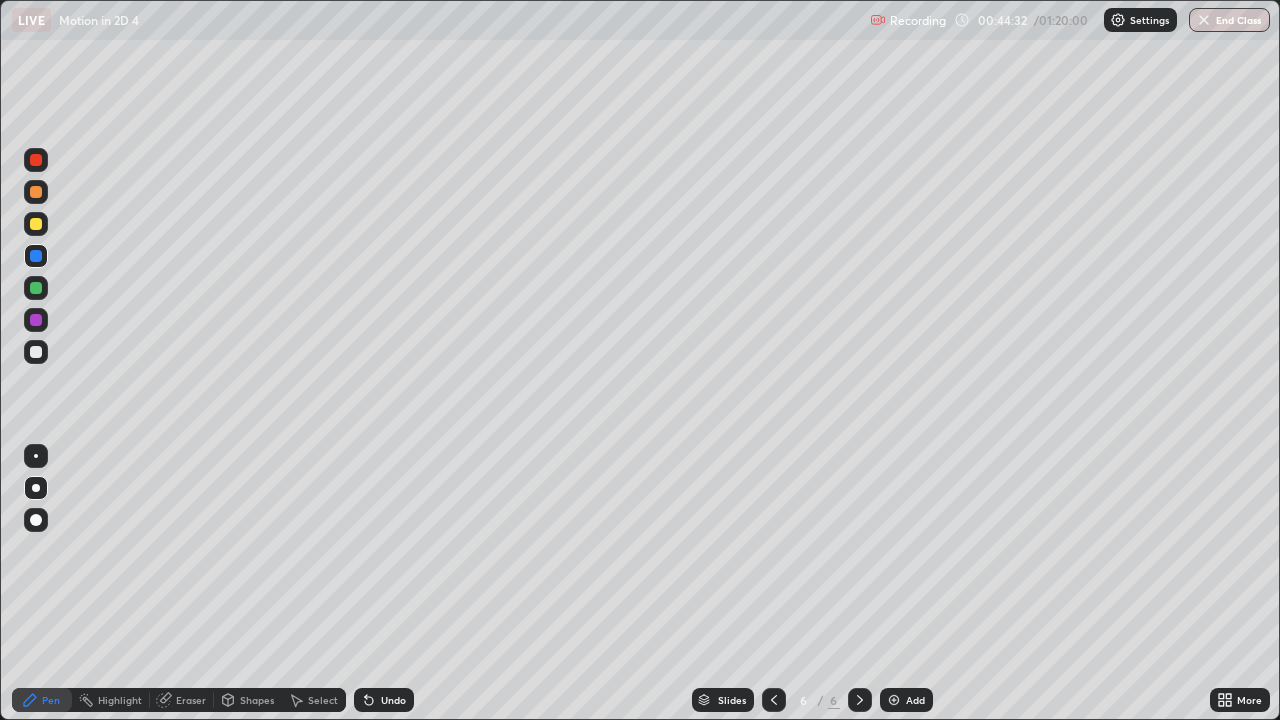 click at bounding box center [36, 352] 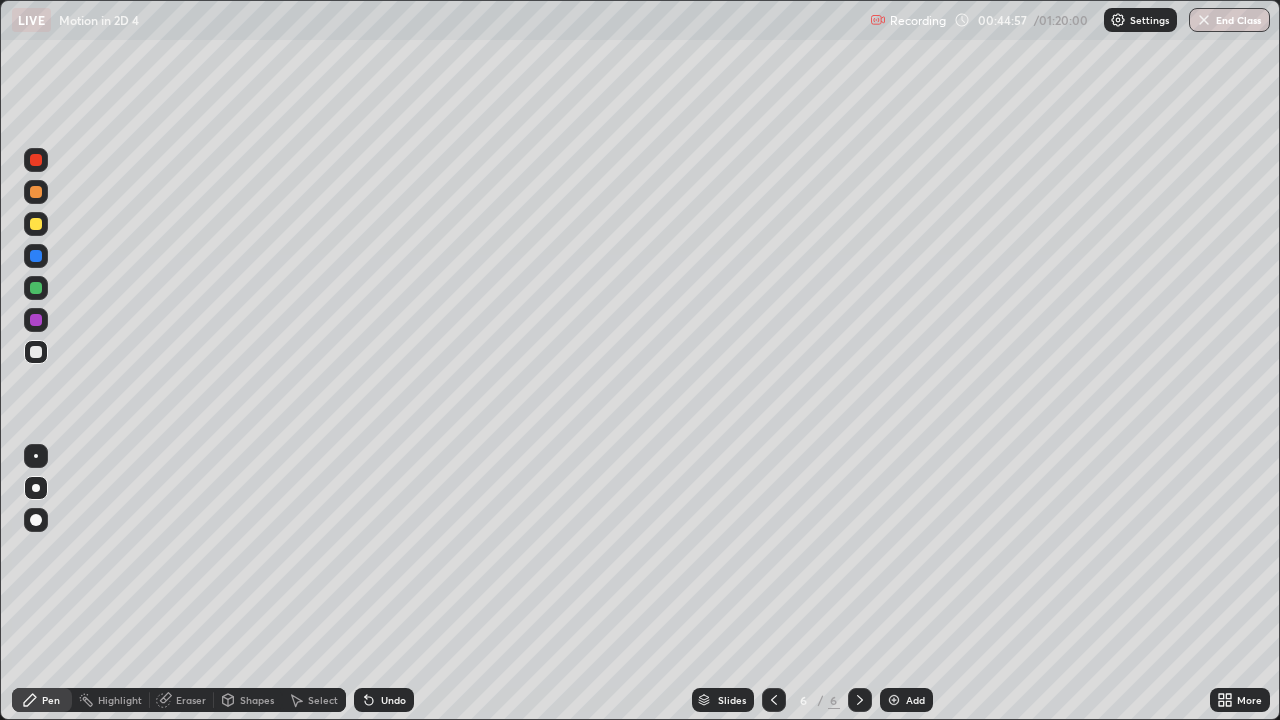 click at bounding box center (36, 160) 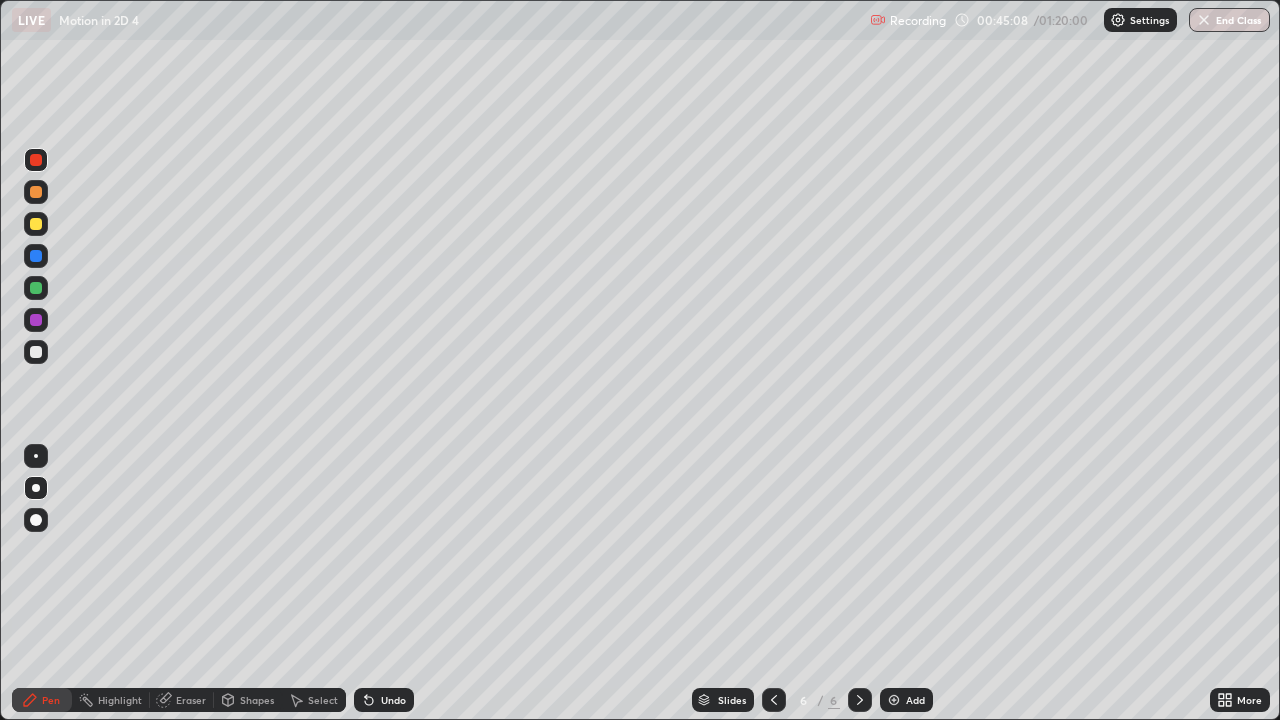 click at bounding box center [36, 352] 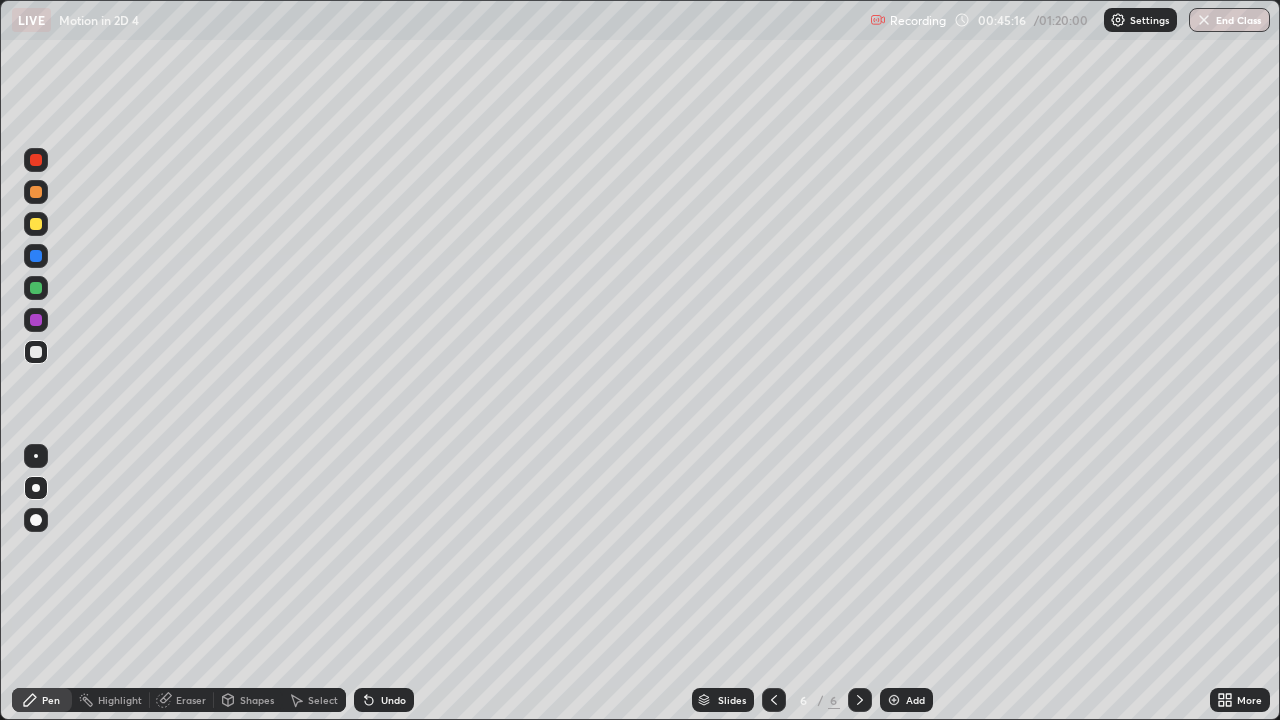 click on "Undo" at bounding box center [384, 700] 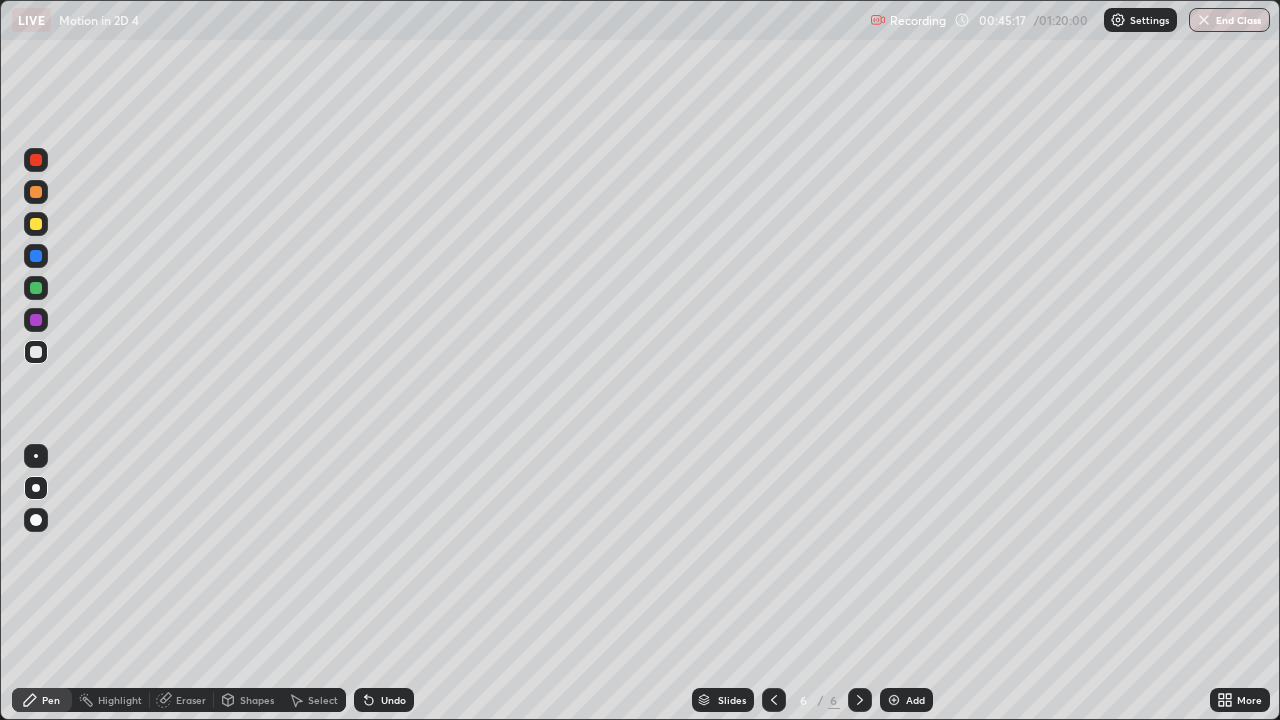 click on "Undo" at bounding box center (384, 700) 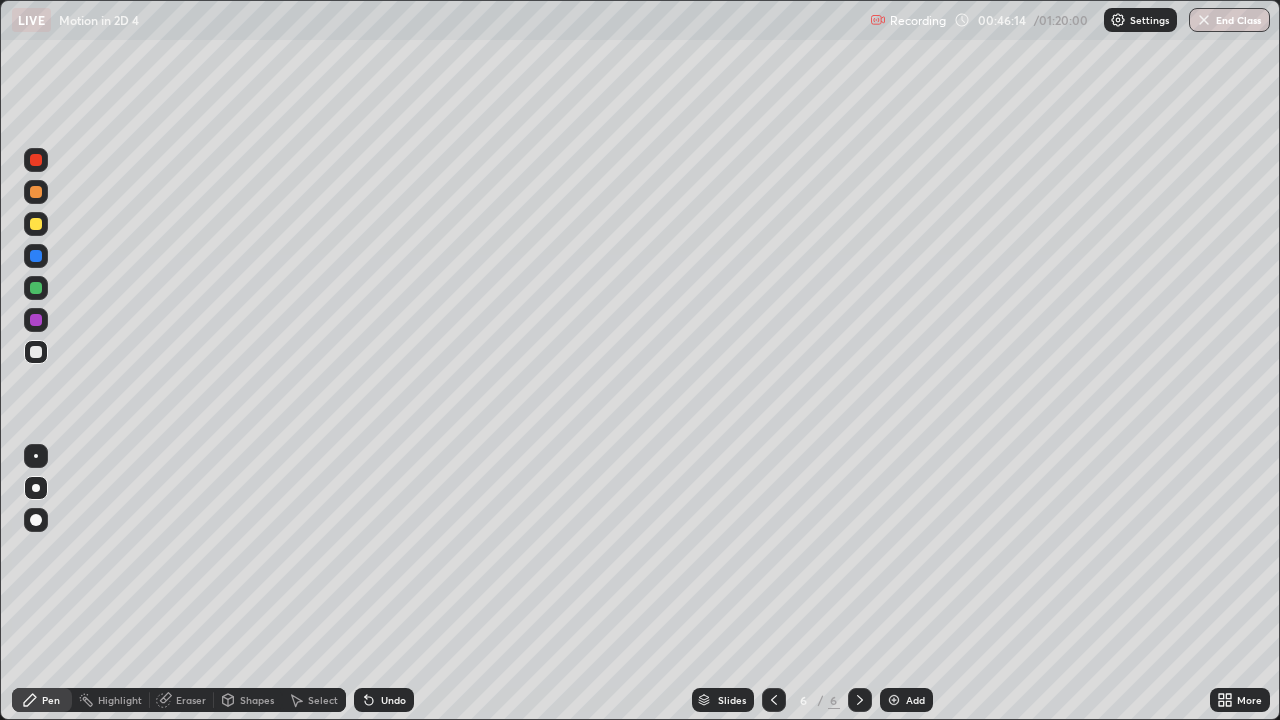 click at bounding box center [36, 192] 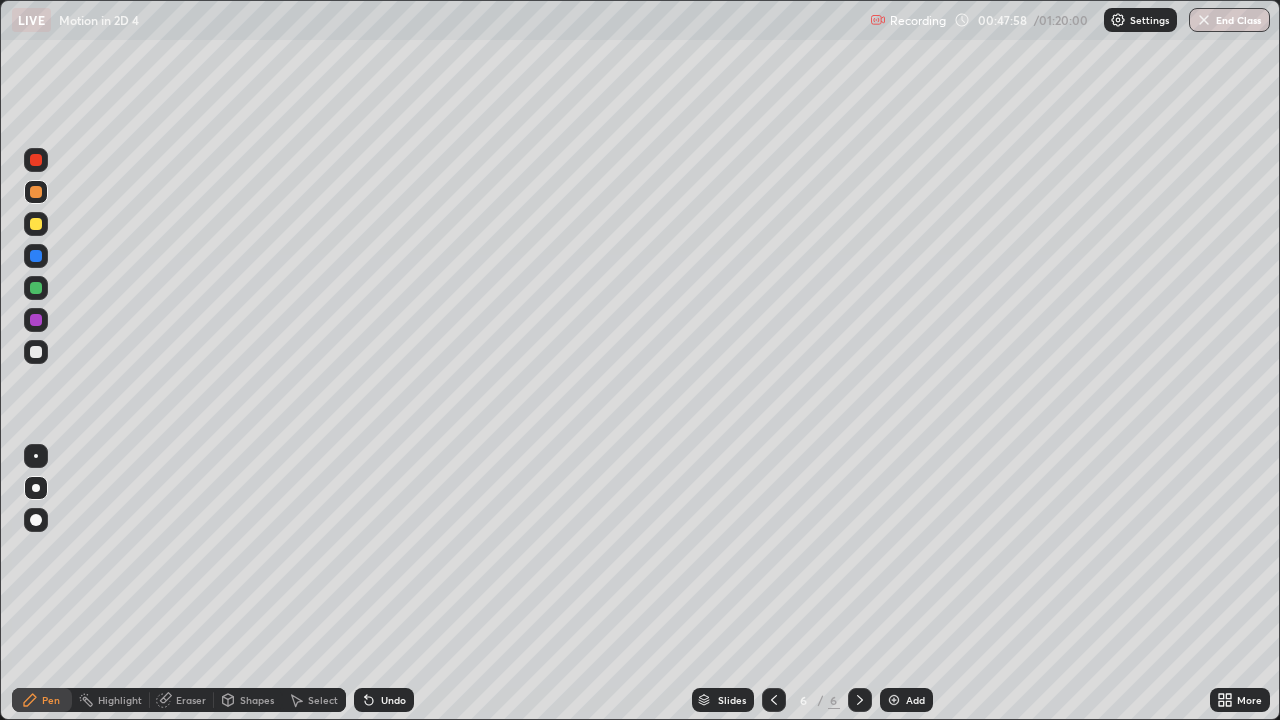 click on "Add" at bounding box center (906, 700) 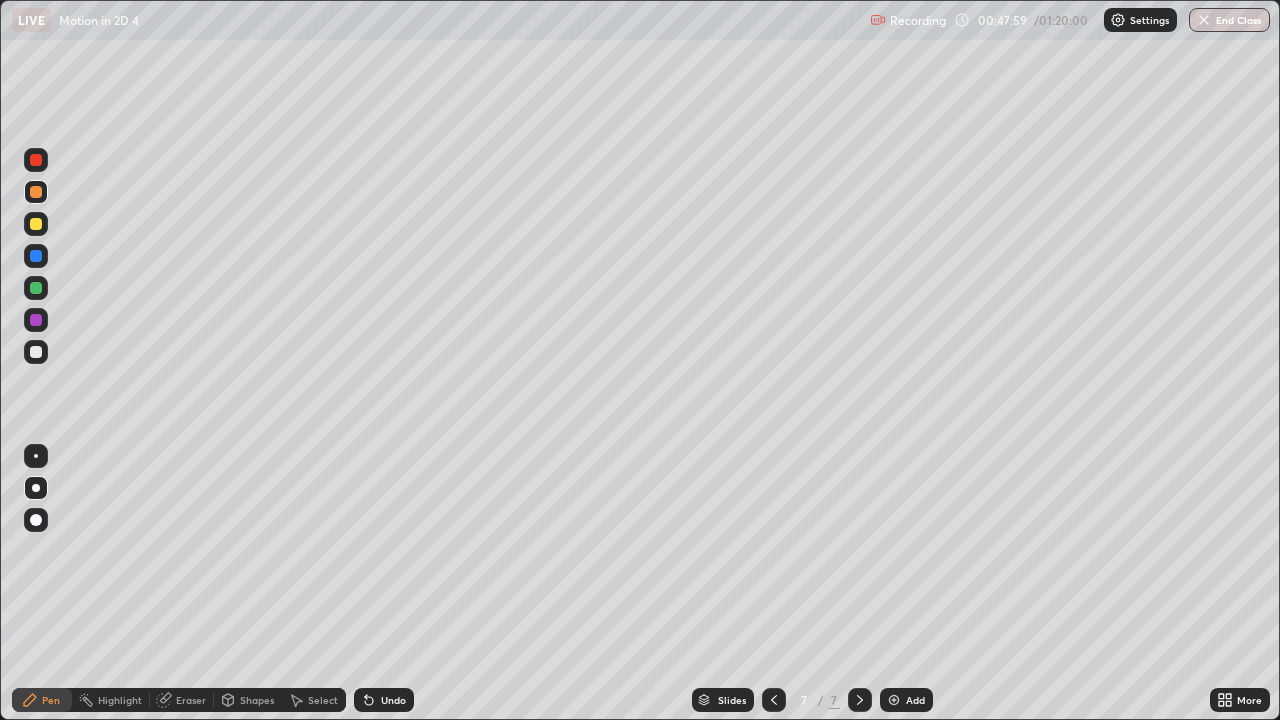 click at bounding box center (36, 352) 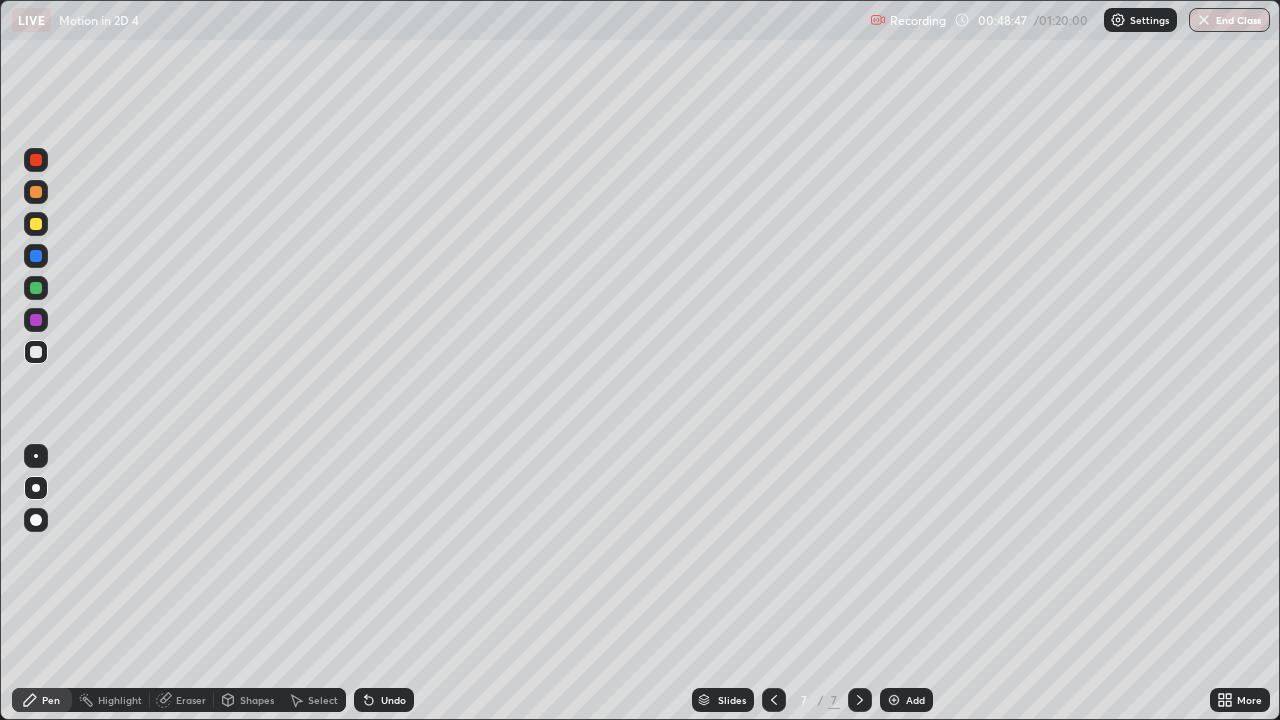click on "Shapes" at bounding box center (248, 700) 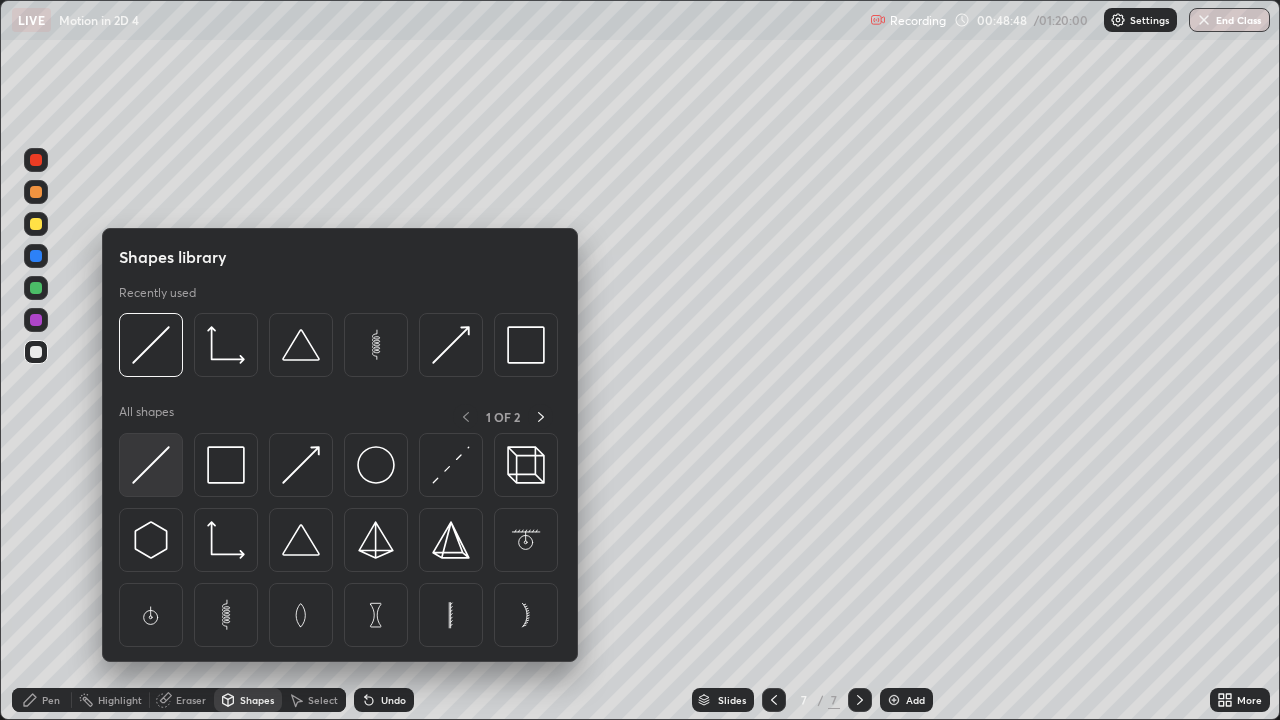 click at bounding box center (151, 465) 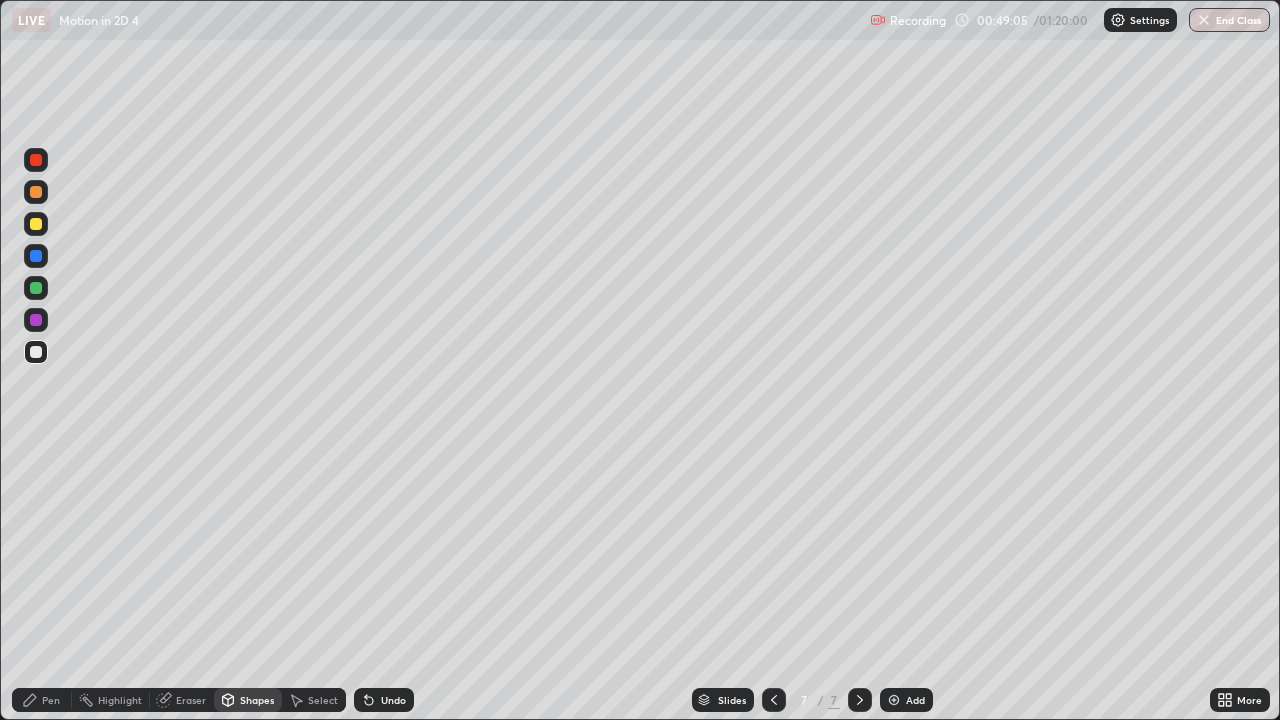 click at bounding box center (36, 224) 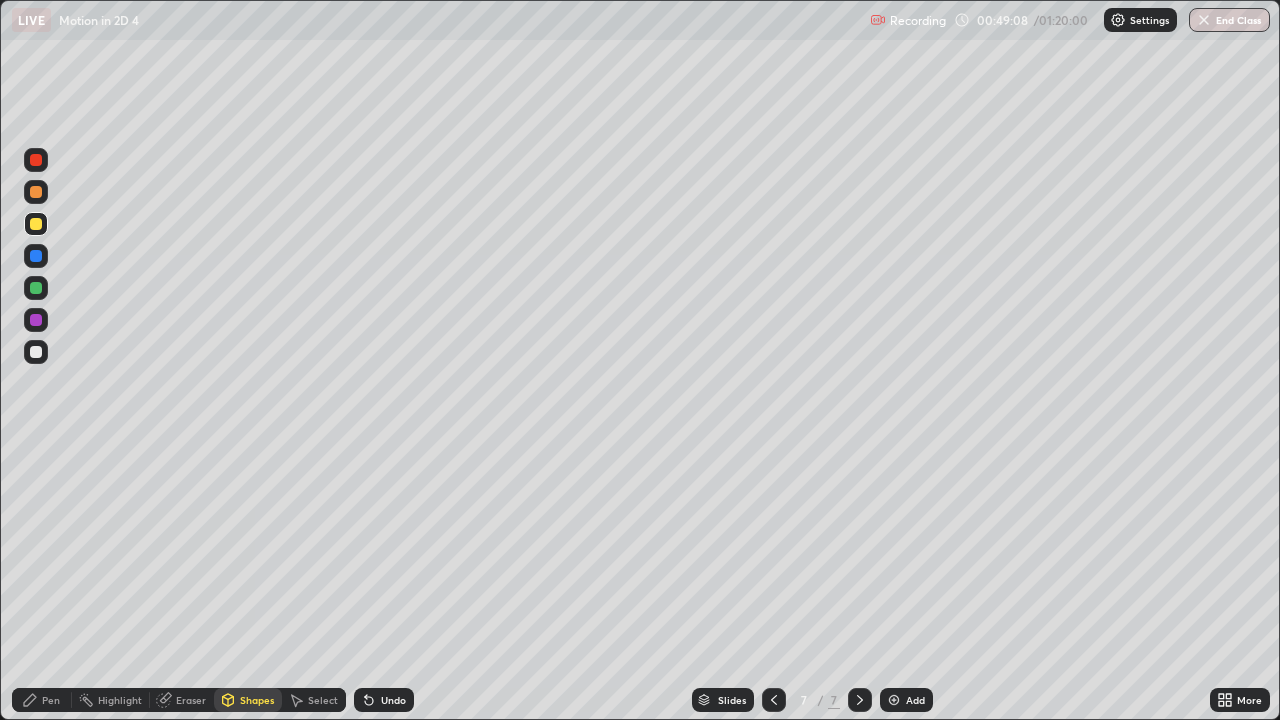 click on "Undo" at bounding box center [384, 700] 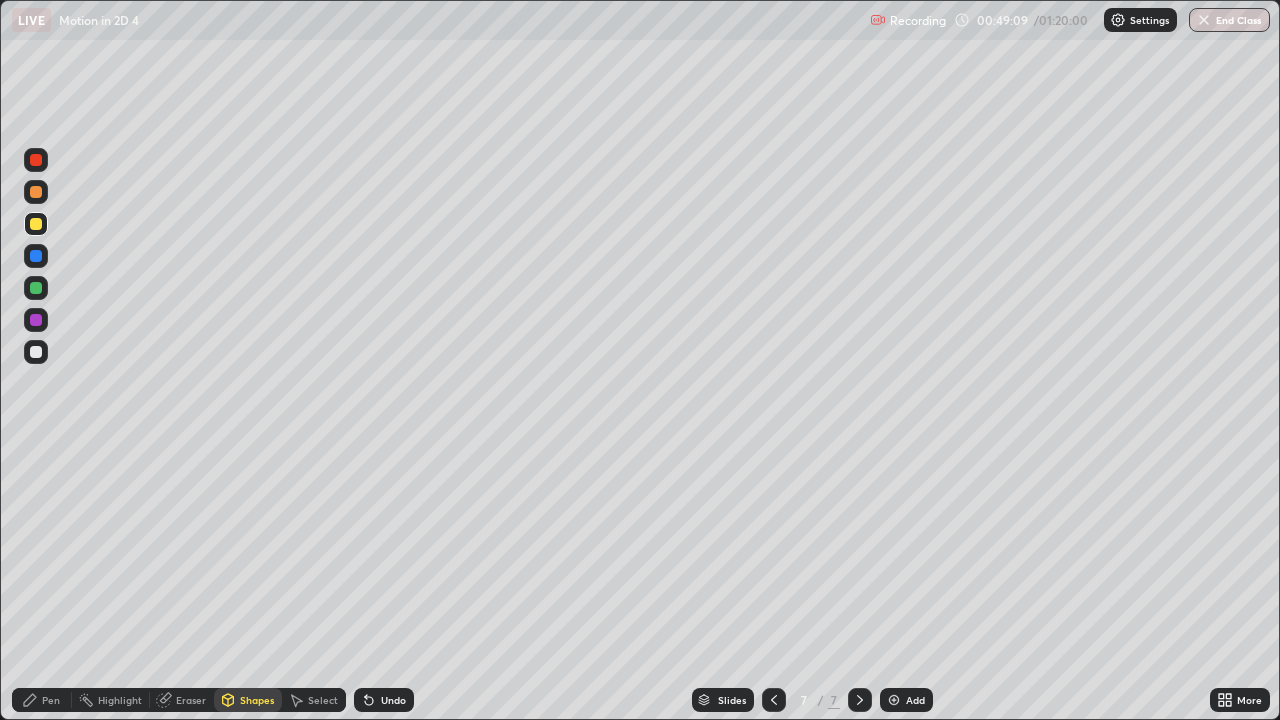 click on "Pen" at bounding box center [42, 700] 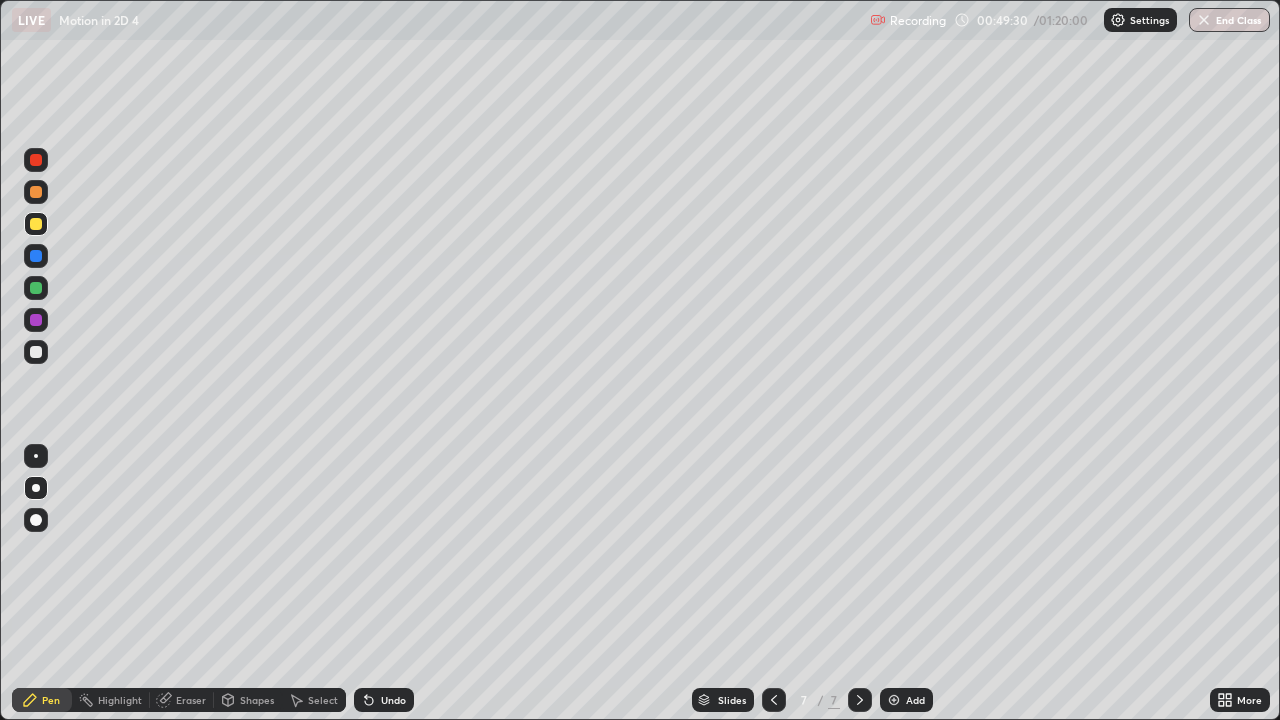 click at bounding box center (36, 352) 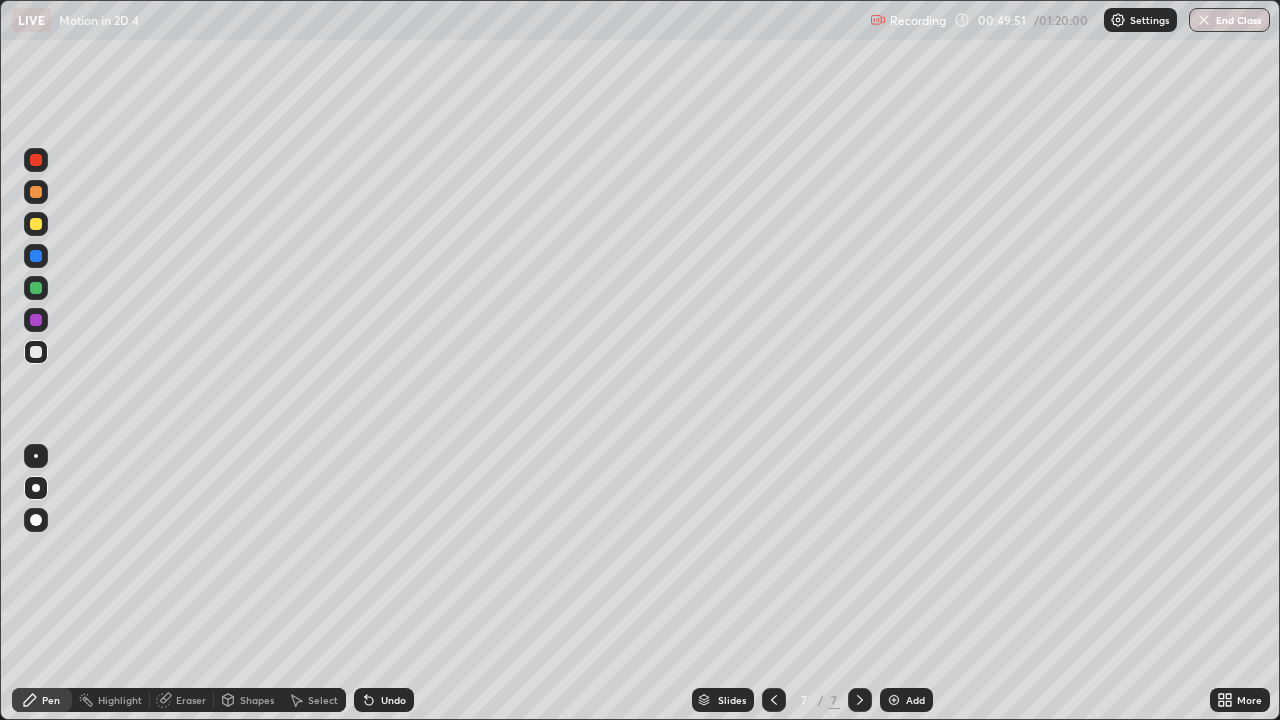 click at bounding box center (36, 224) 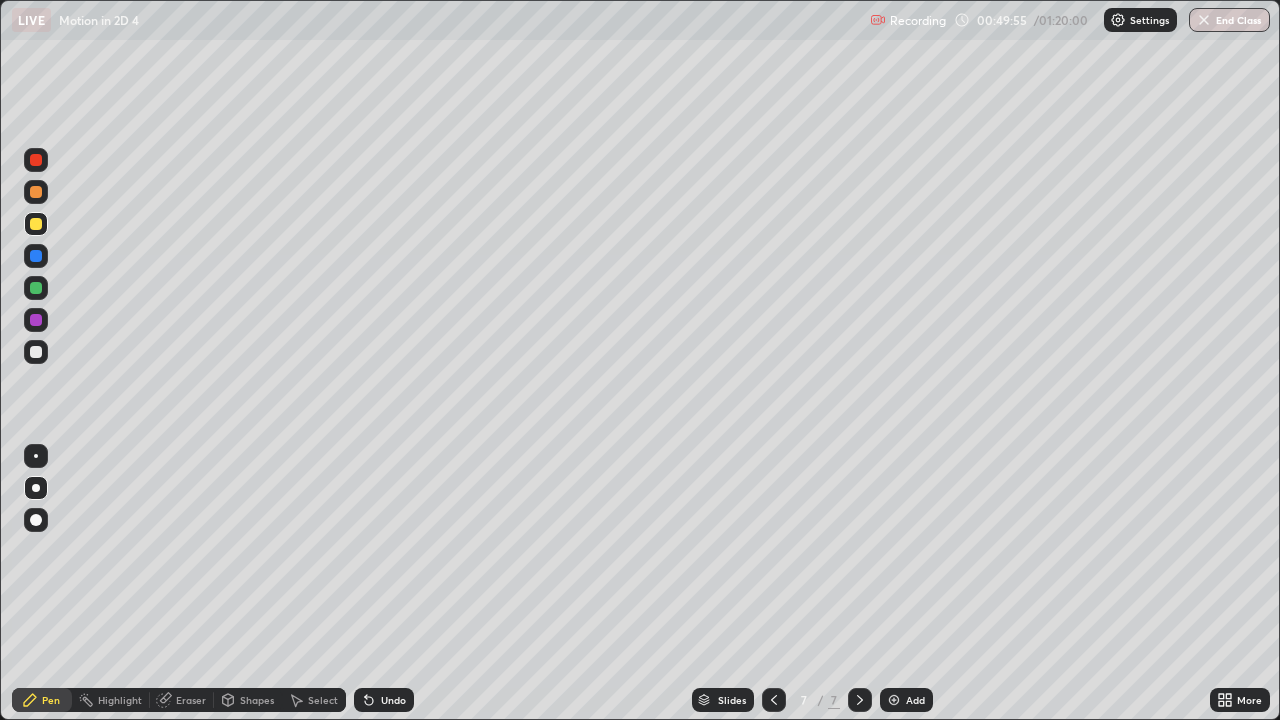 click at bounding box center (36, 224) 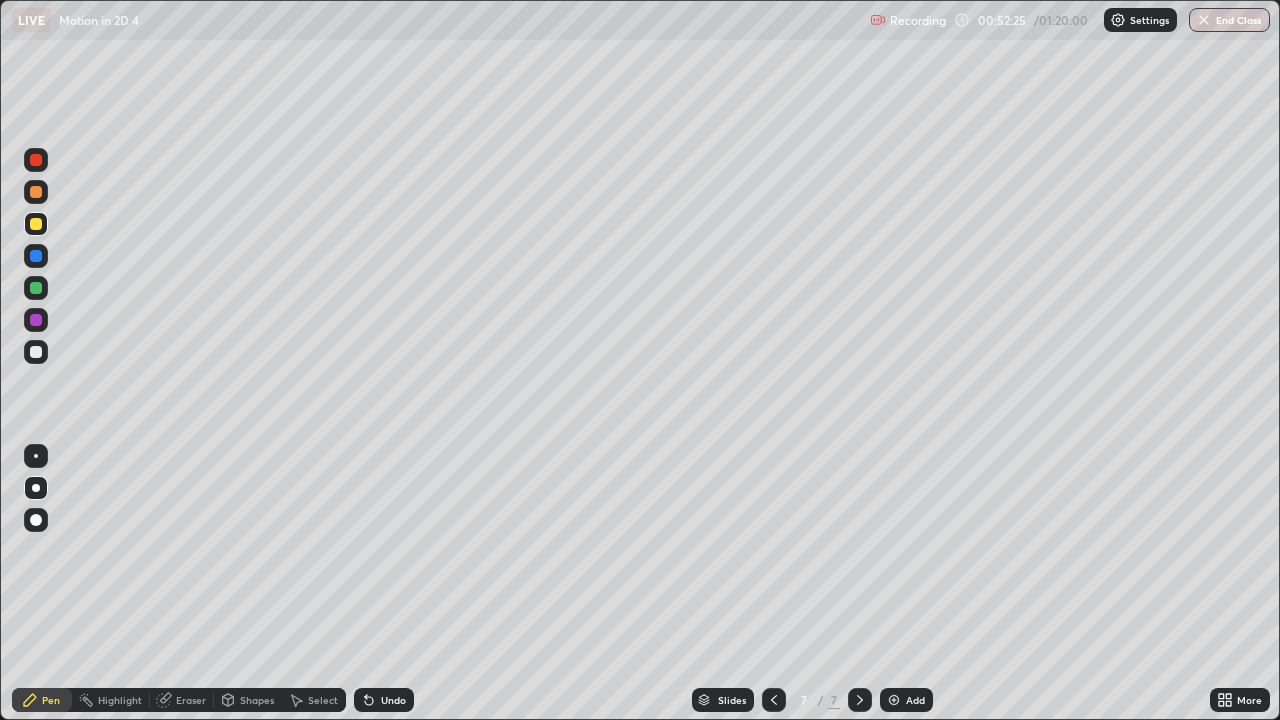 click at bounding box center [36, 160] 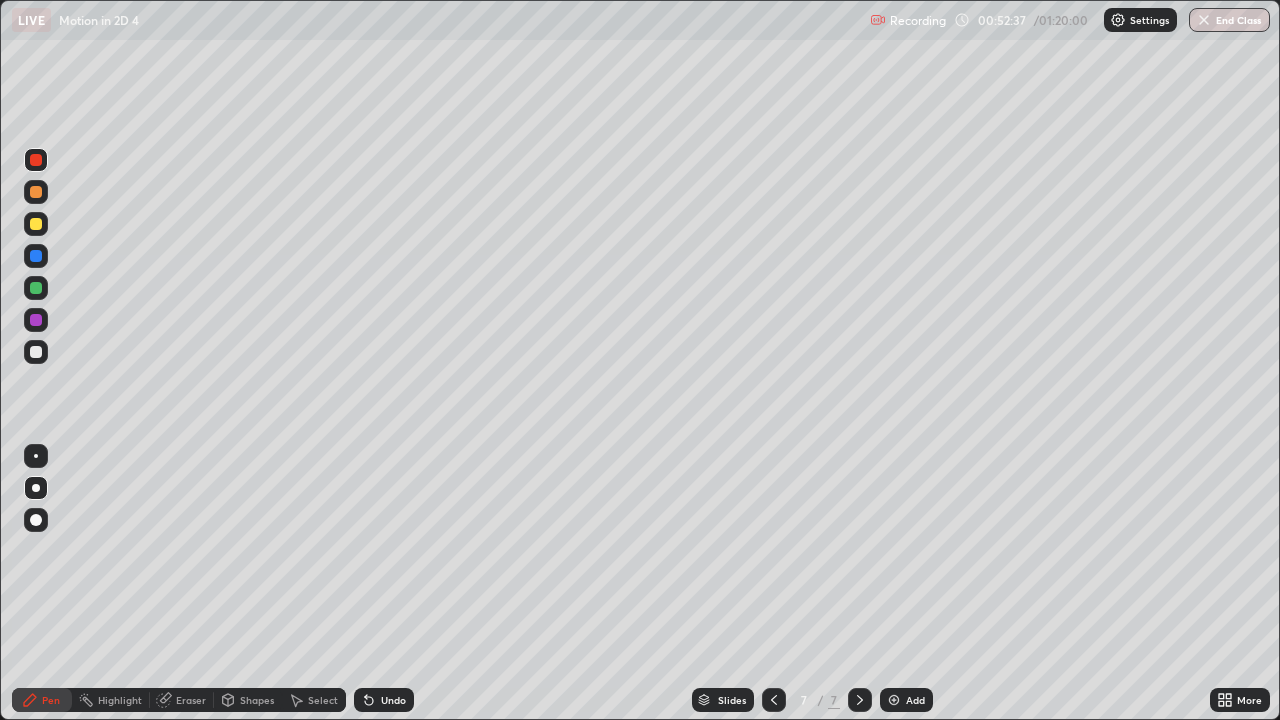 click at bounding box center (36, 352) 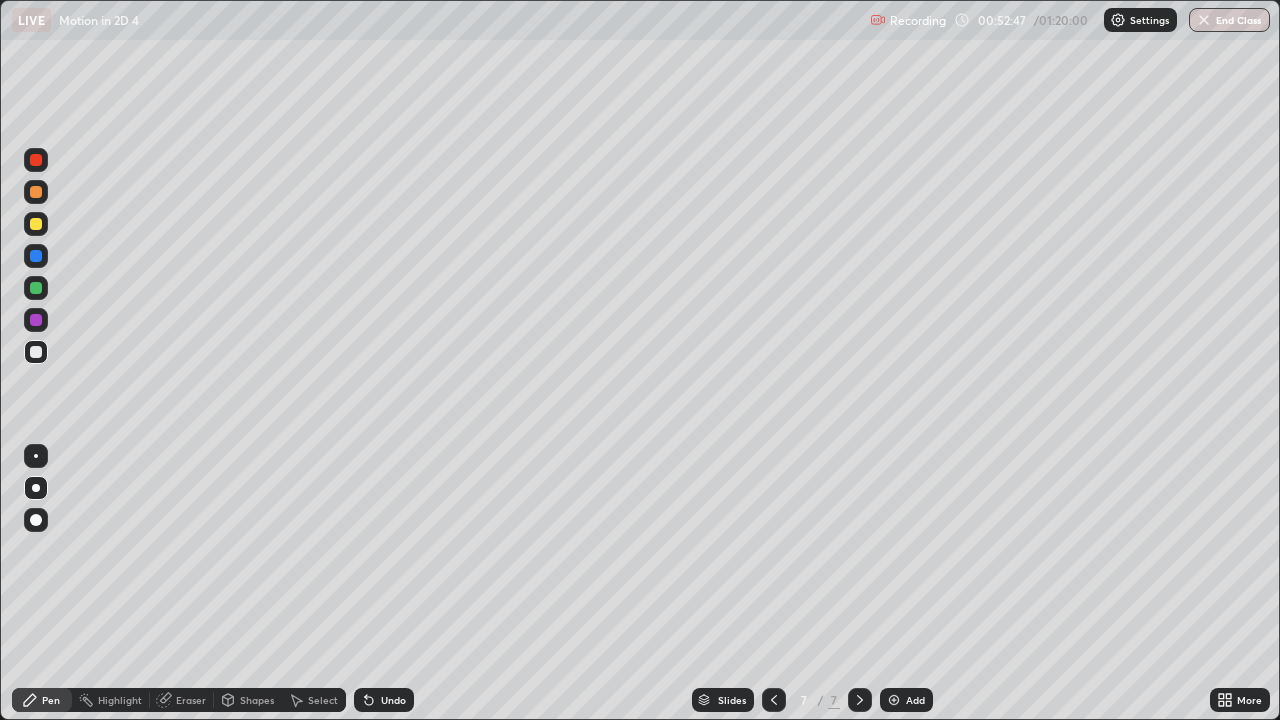 click at bounding box center [36, 160] 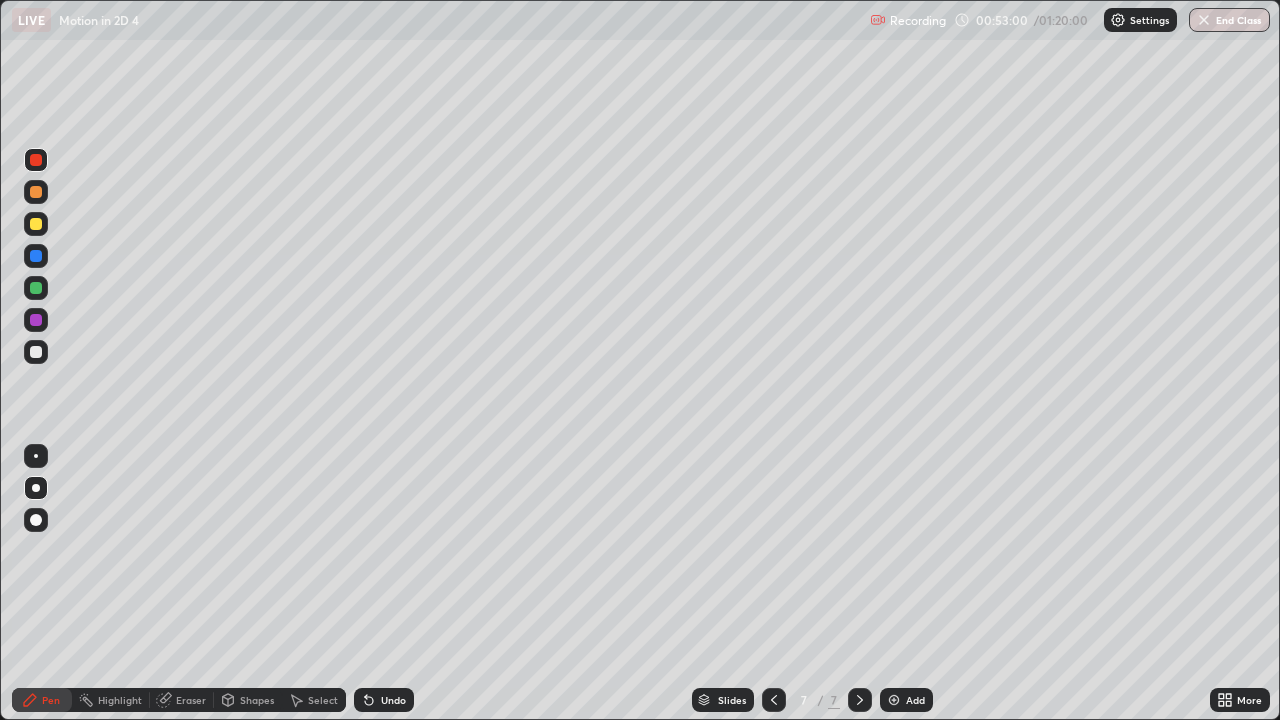 click at bounding box center [36, 352] 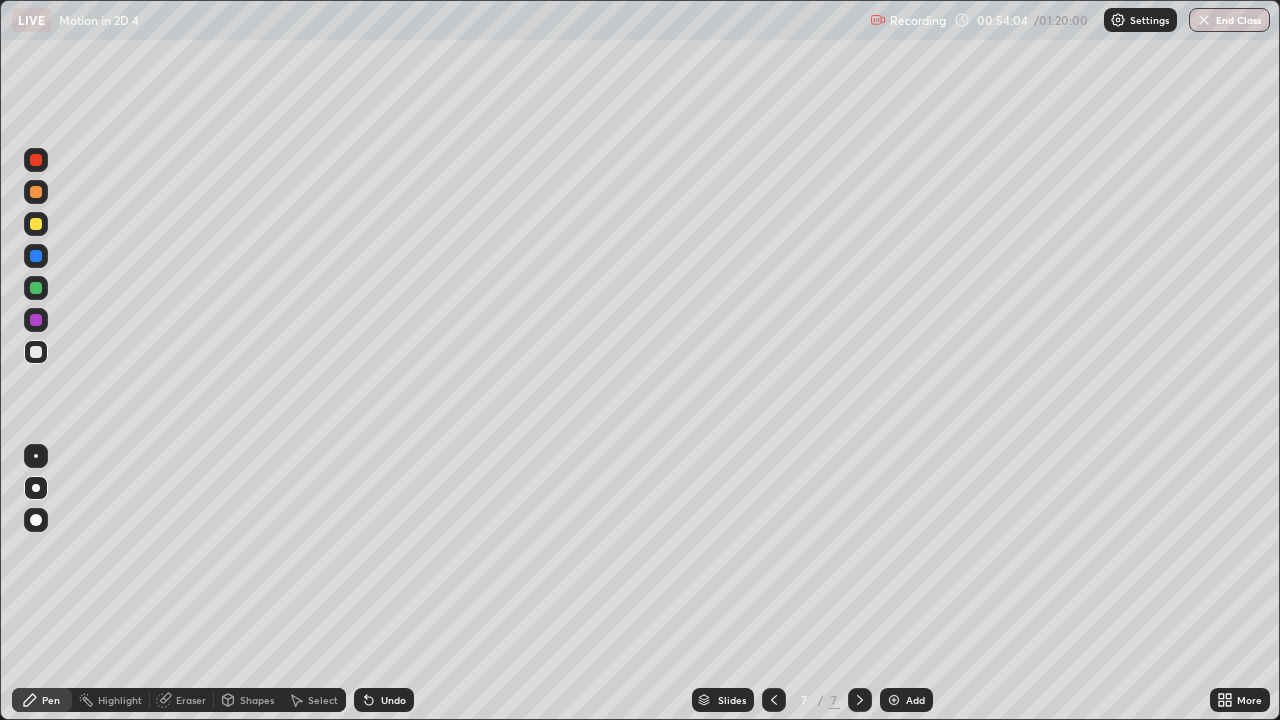 click 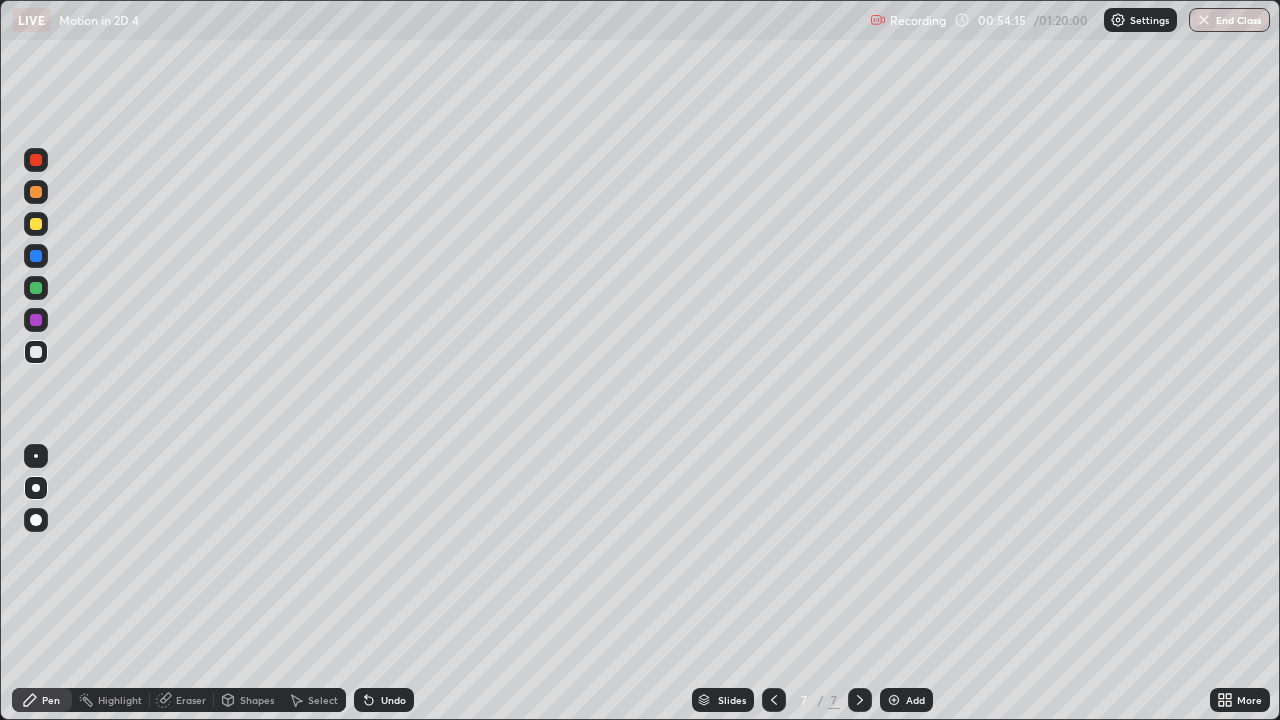 click at bounding box center [36, 288] 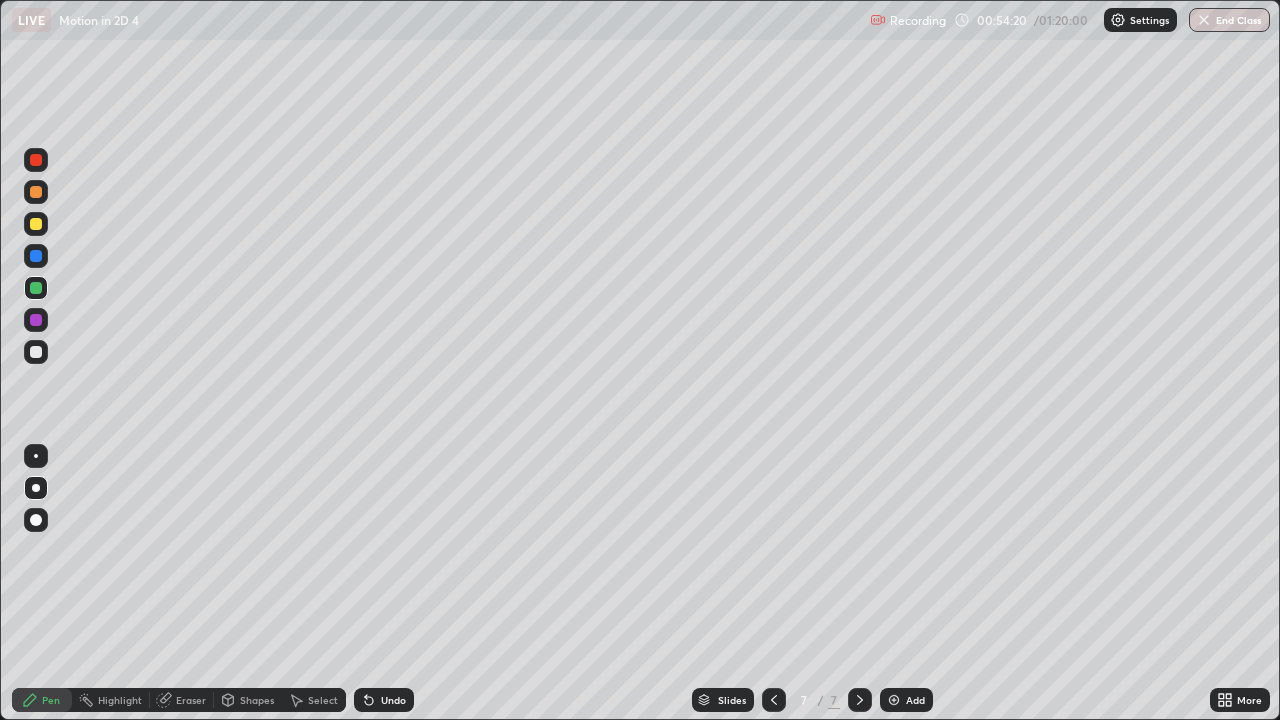 click at bounding box center [36, 352] 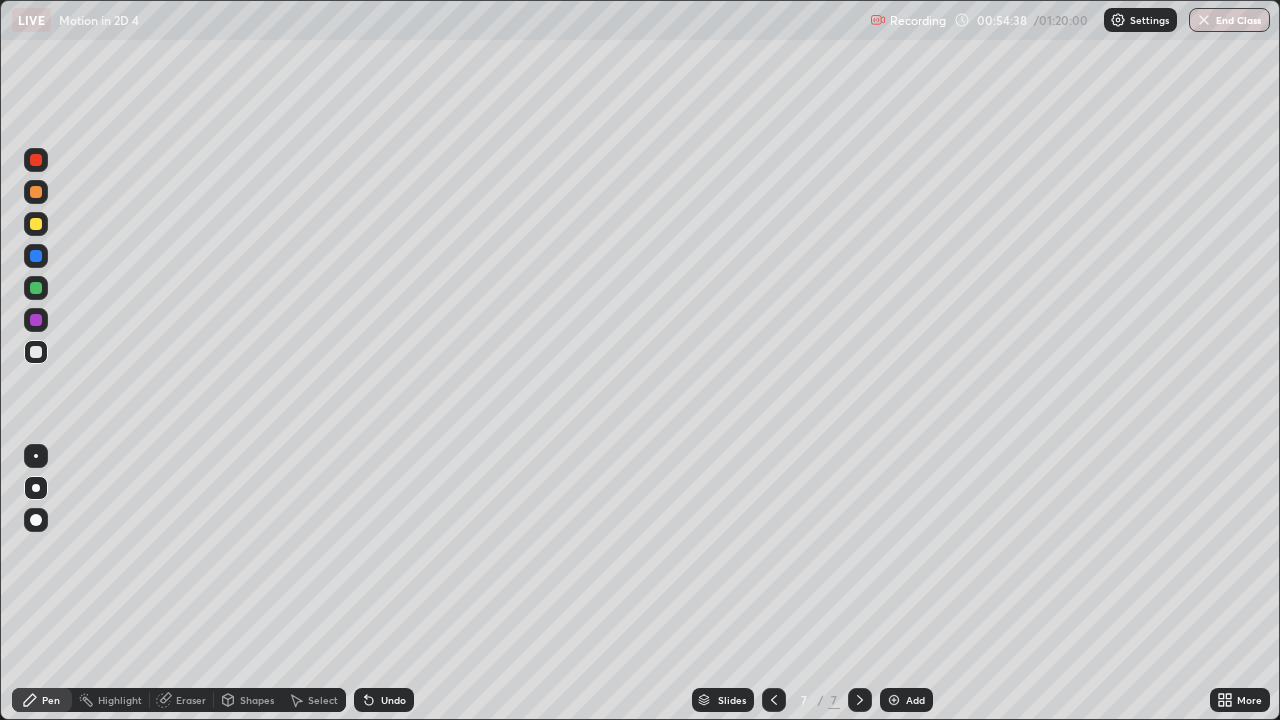 click at bounding box center [36, 224] 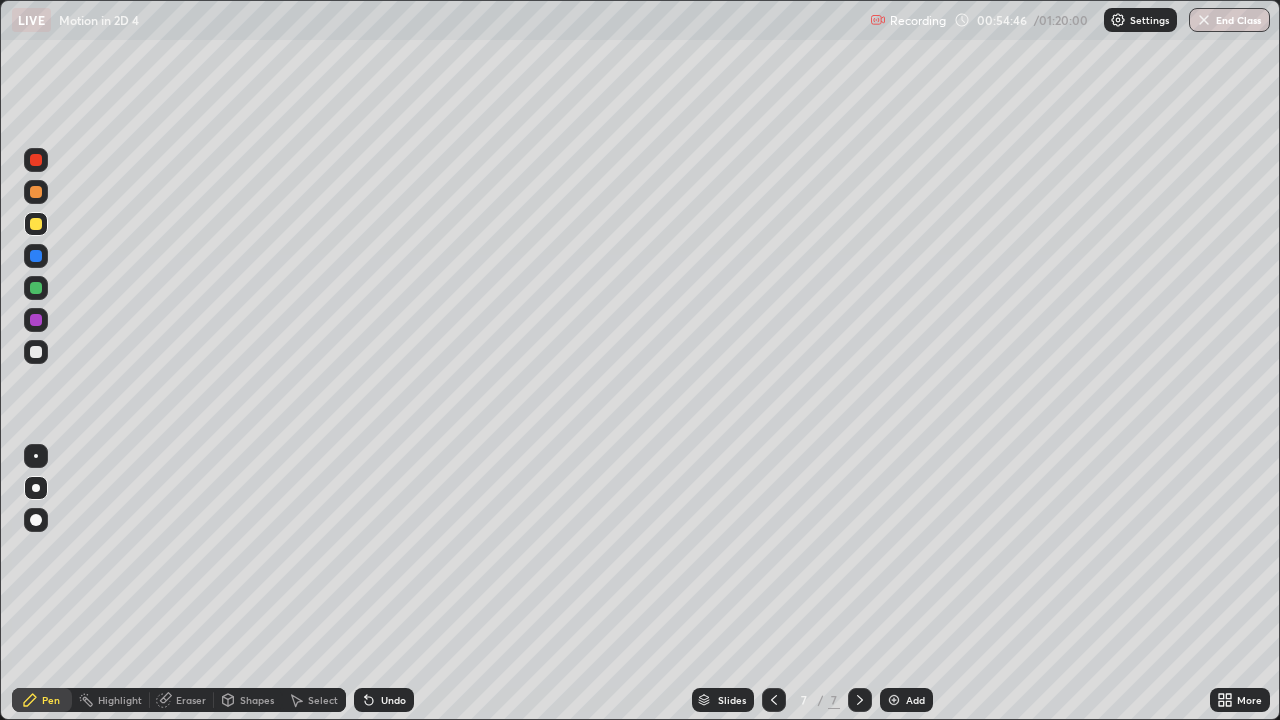 click on "Undo" at bounding box center (393, 700) 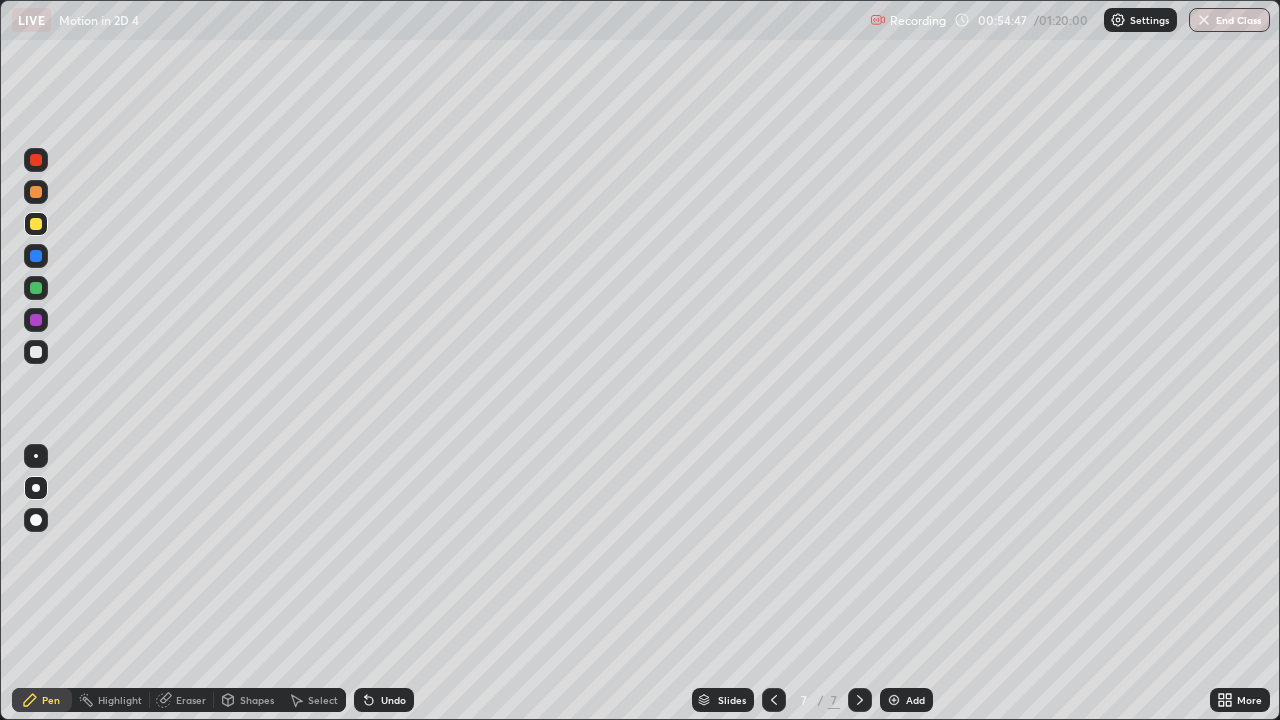 click on "Undo" at bounding box center (393, 700) 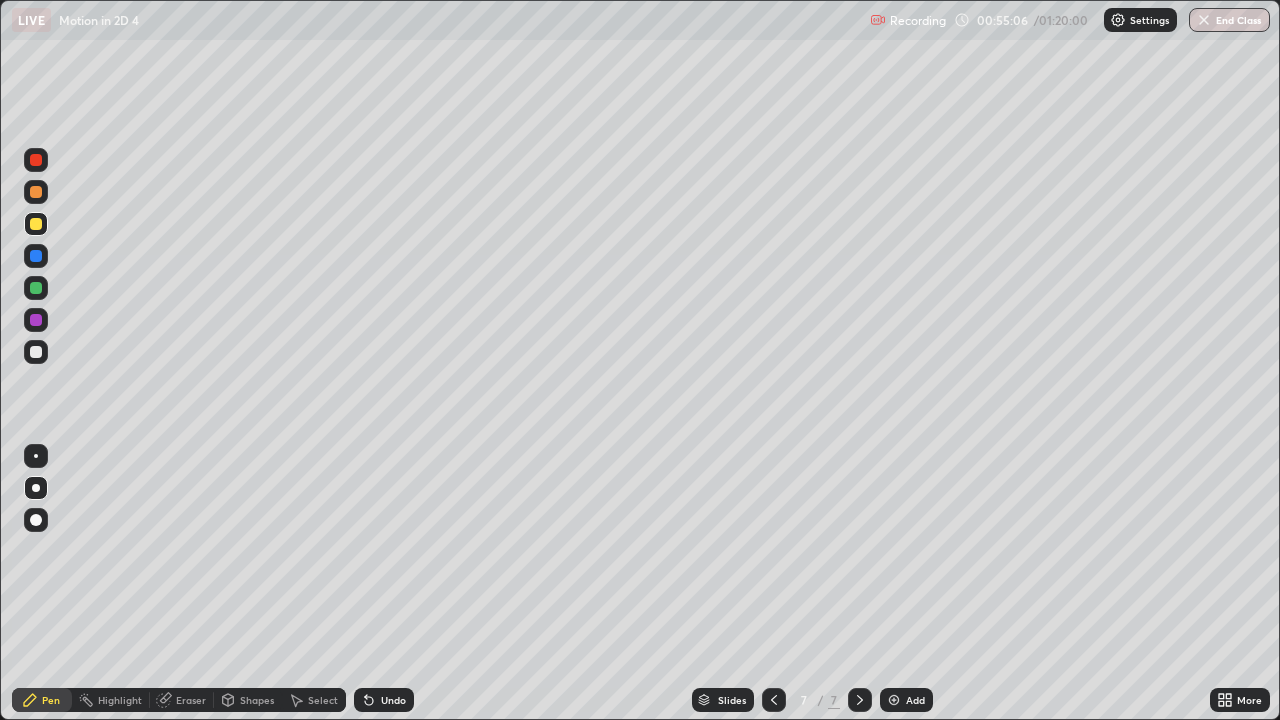 click at bounding box center (36, 192) 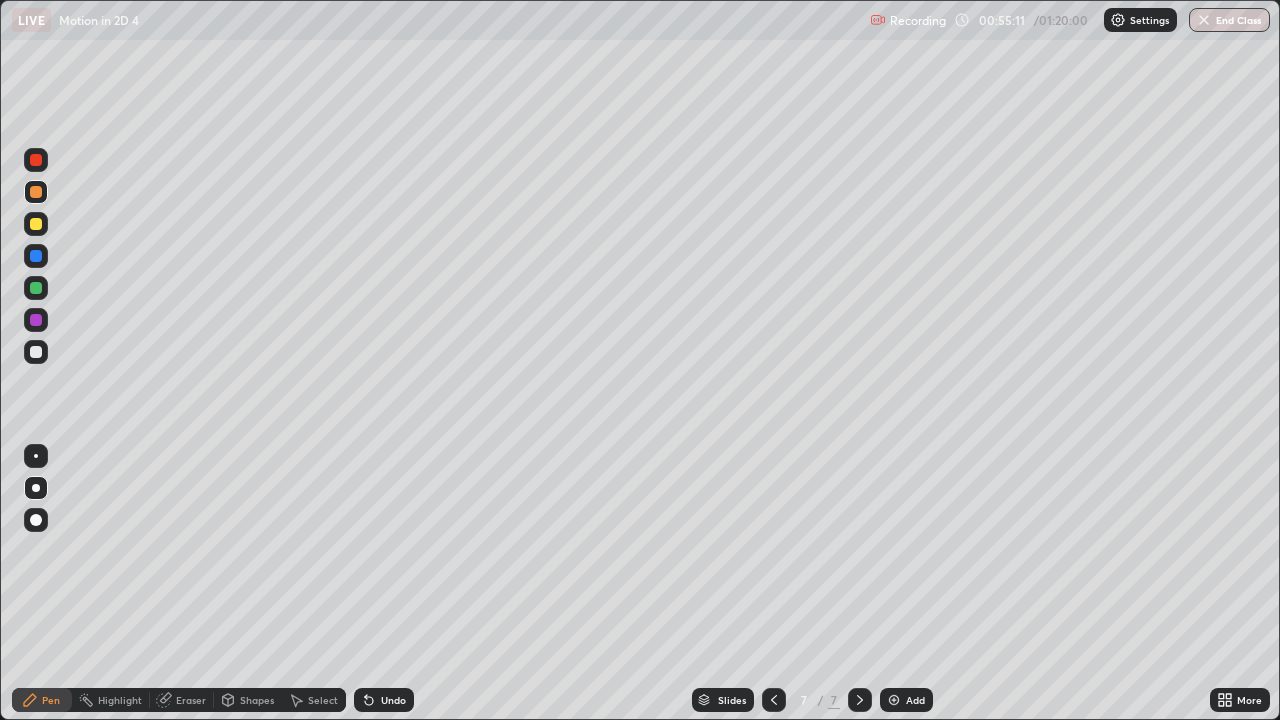 click on "Eraser" at bounding box center [191, 700] 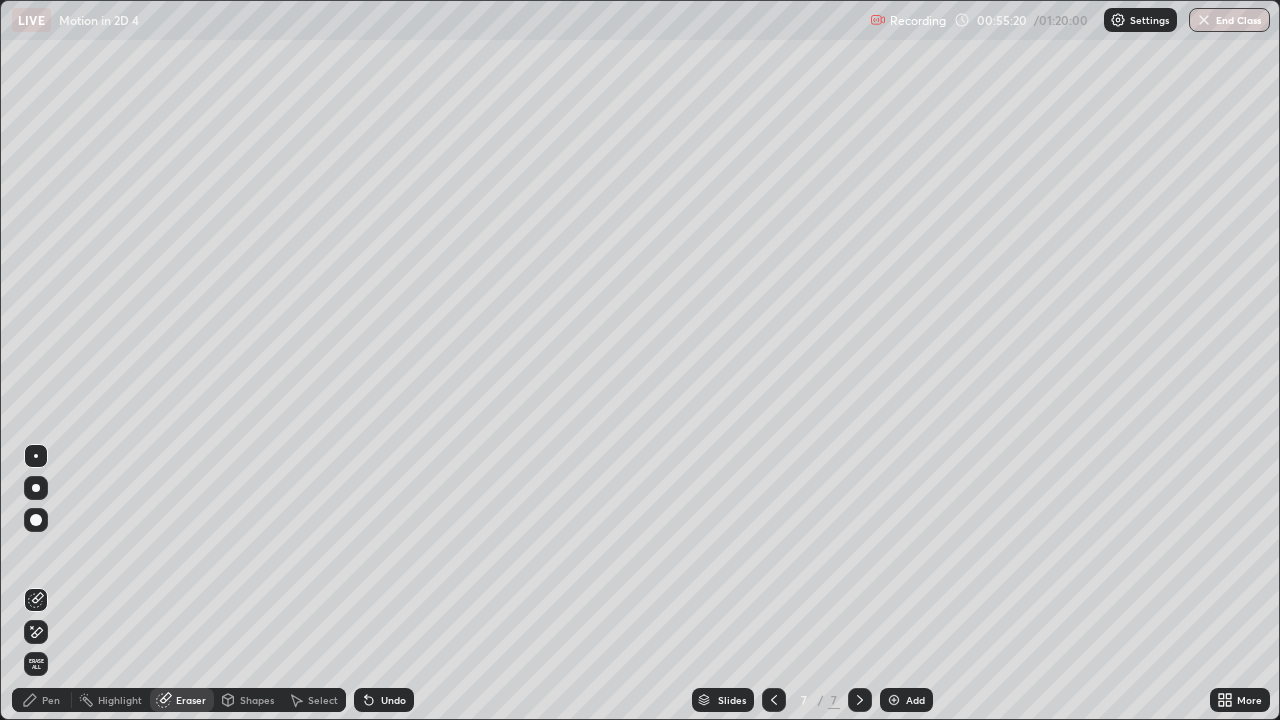 click on "Pen" at bounding box center (51, 700) 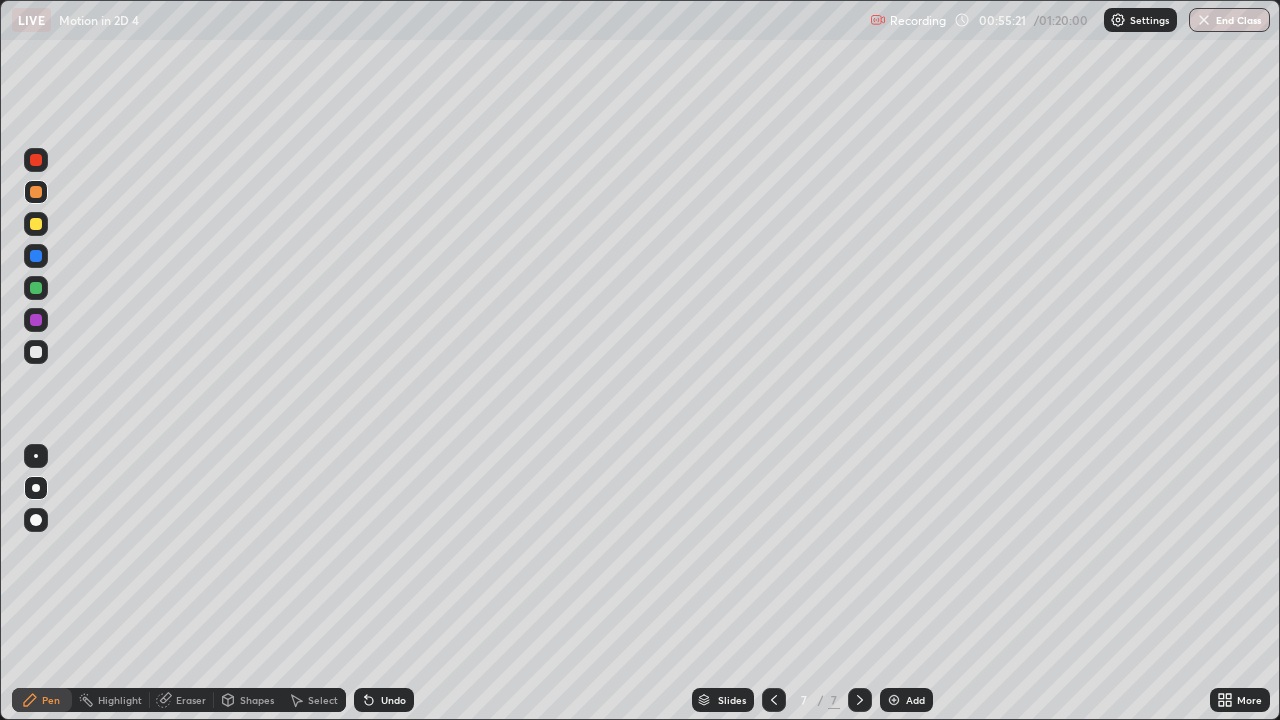 click at bounding box center [36, 352] 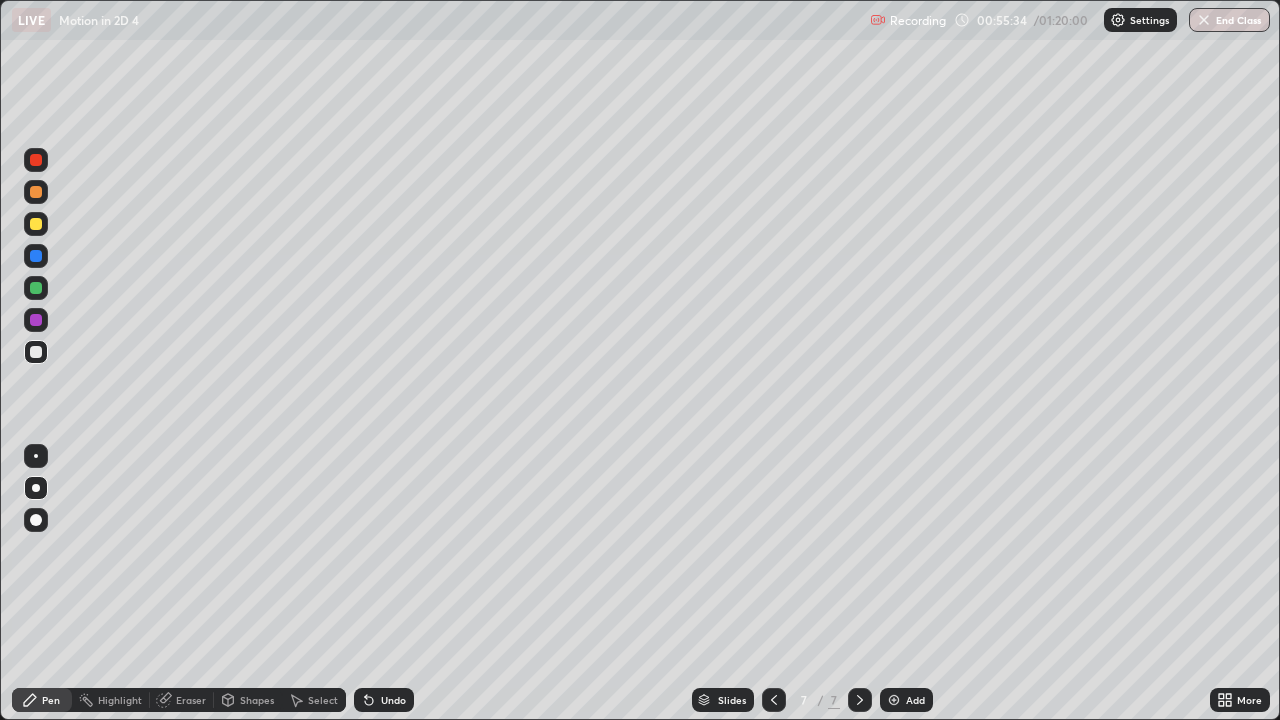 click at bounding box center (36, 224) 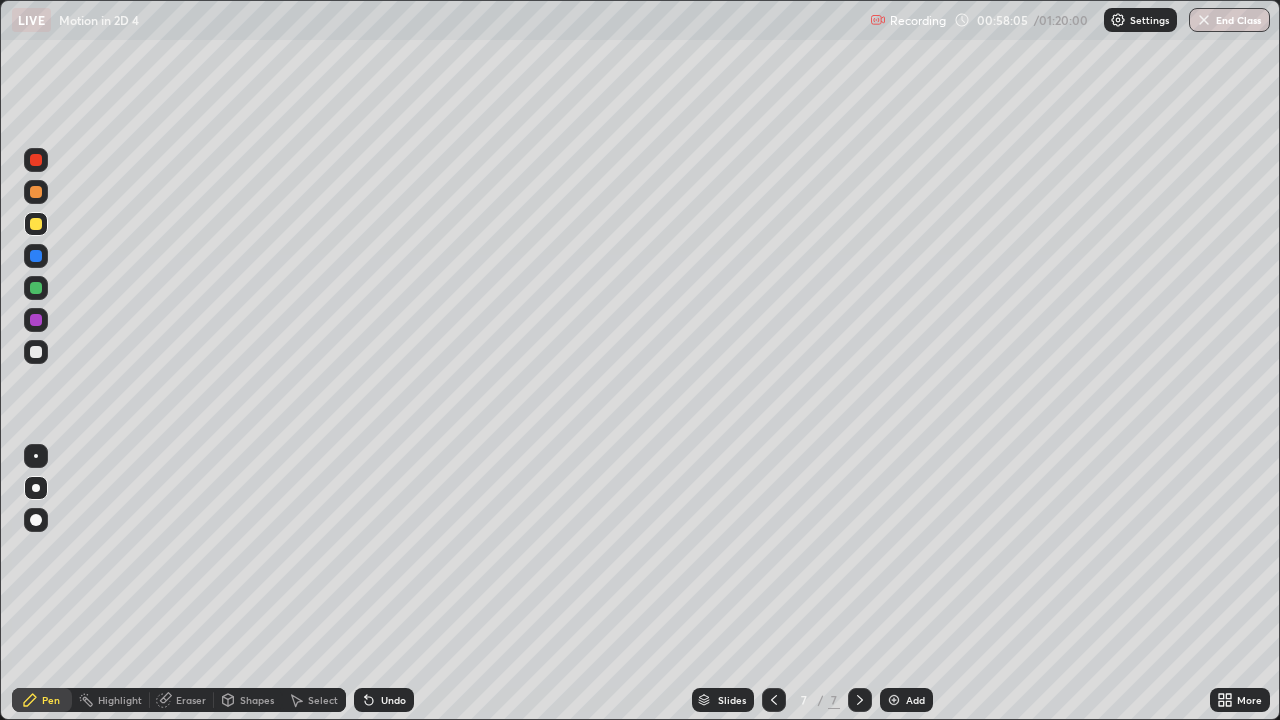 click on "Add" at bounding box center [915, 700] 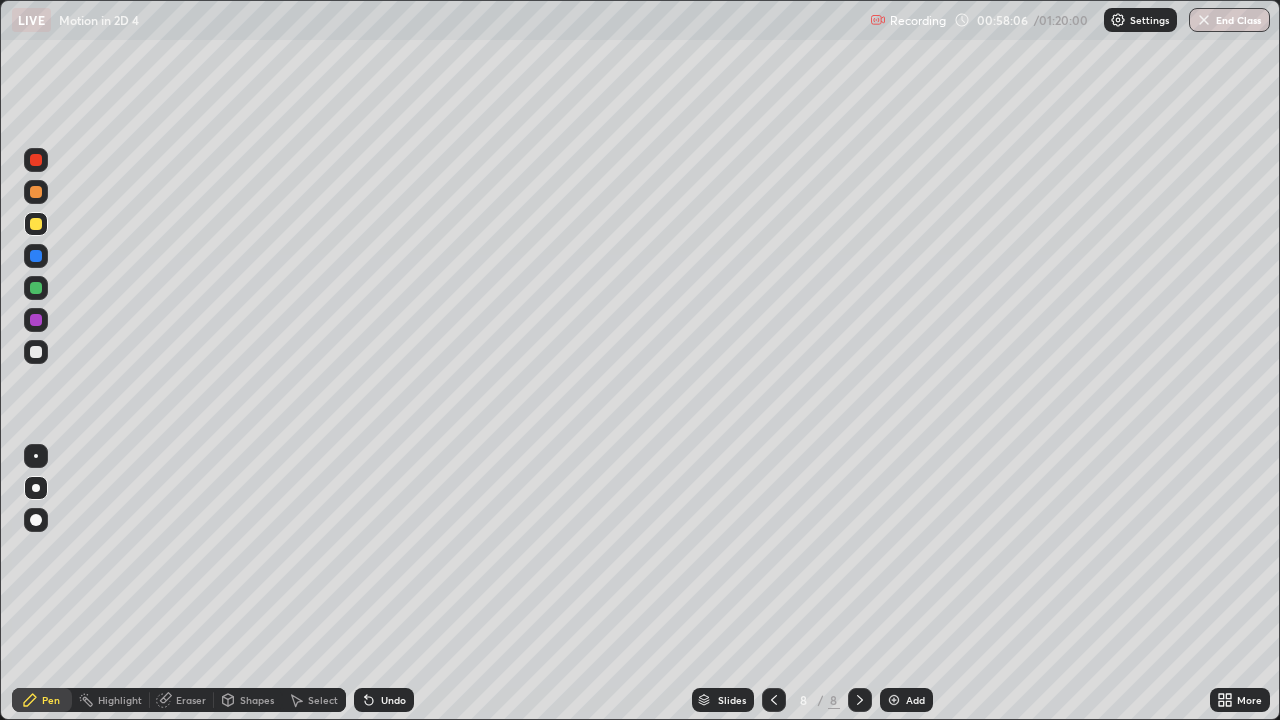 click at bounding box center (36, 352) 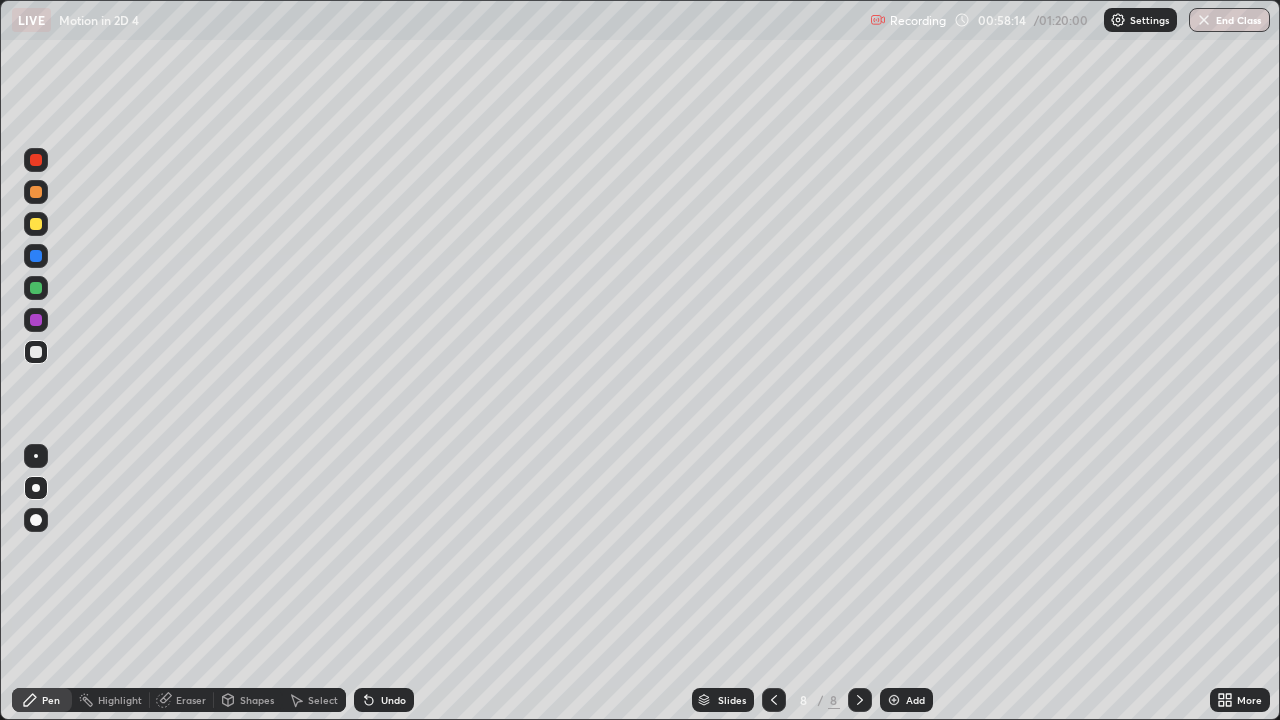 click on "Shapes" at bounding box center [257, 700] 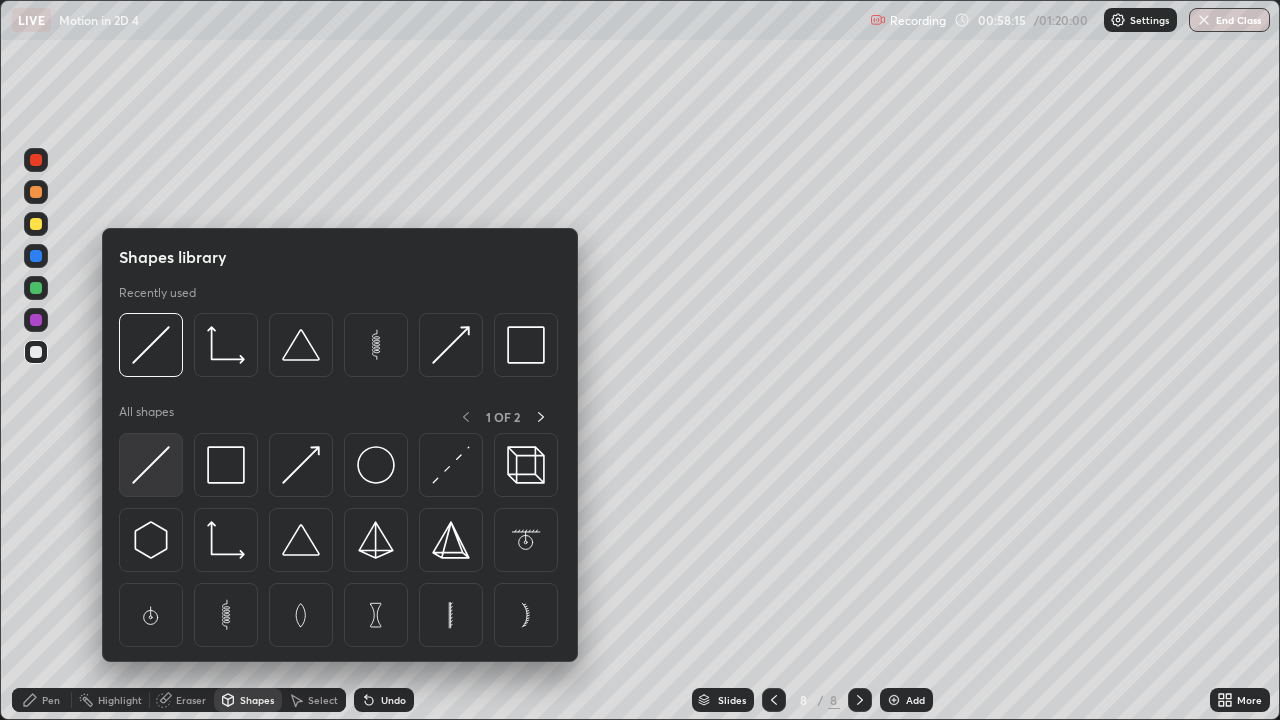 click at bounding box center (151, 465) 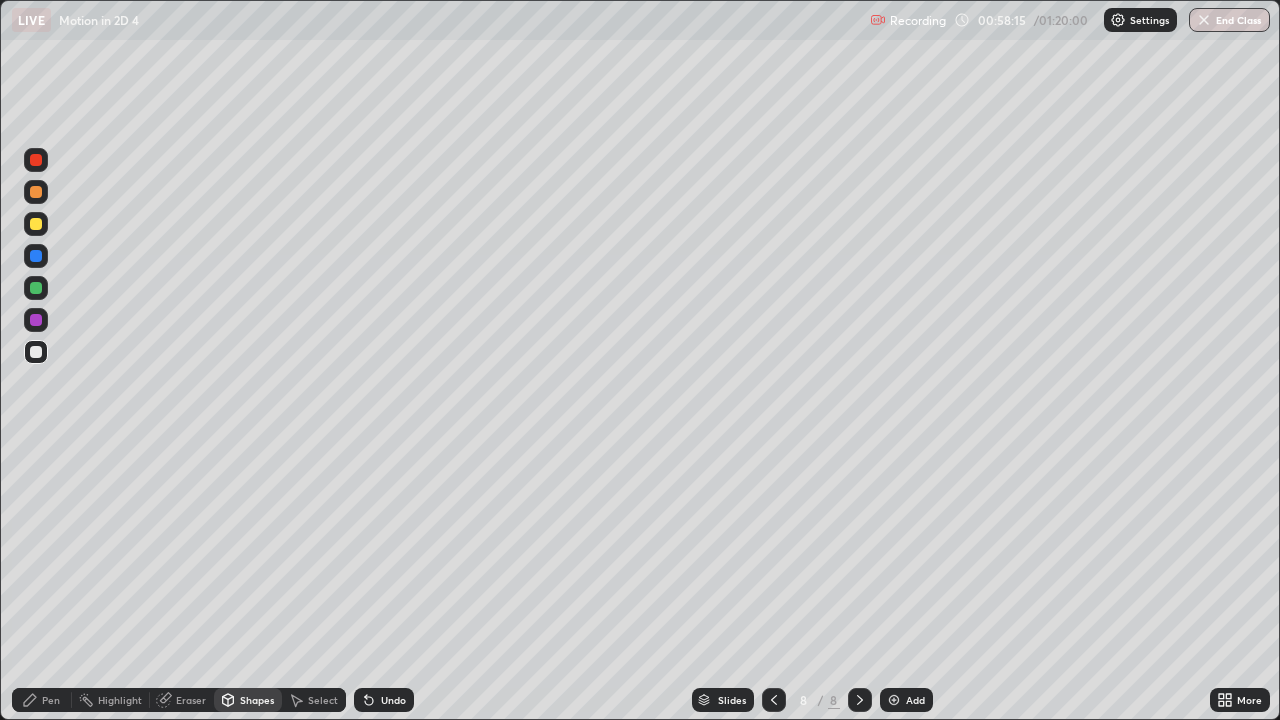 click at bounding box center [36, 352] 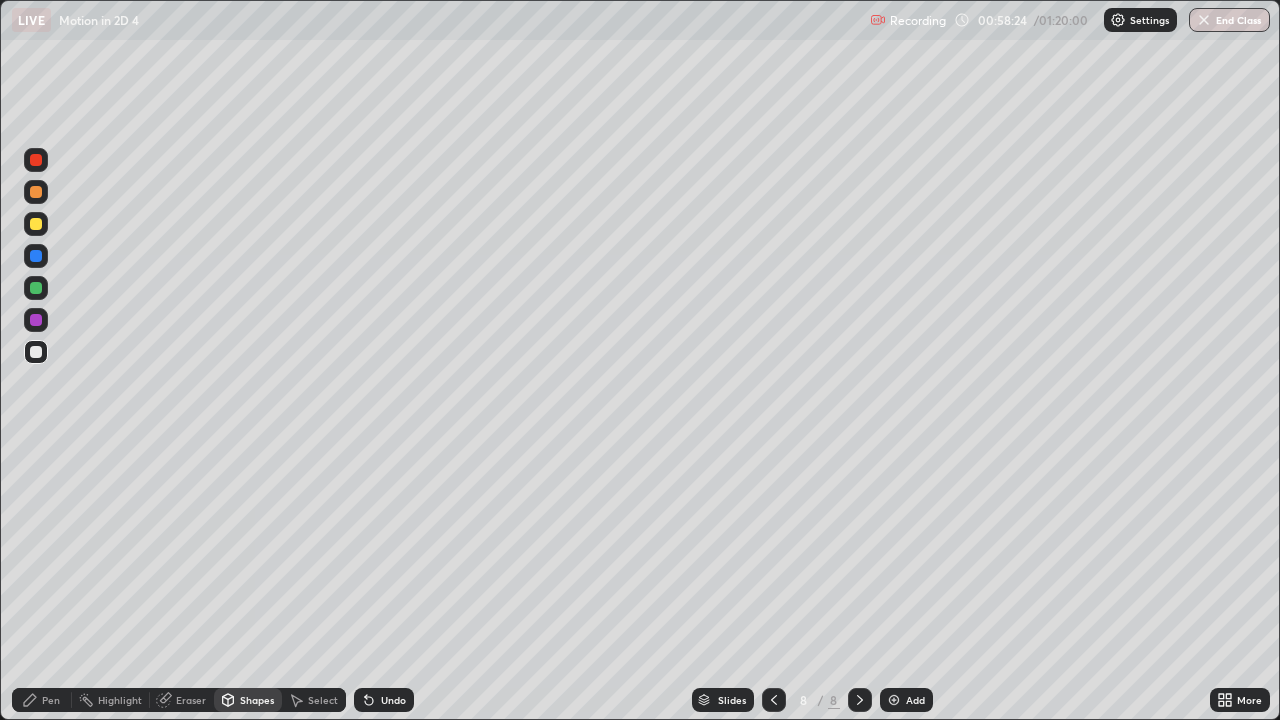 click at bounding box center [36, 224] 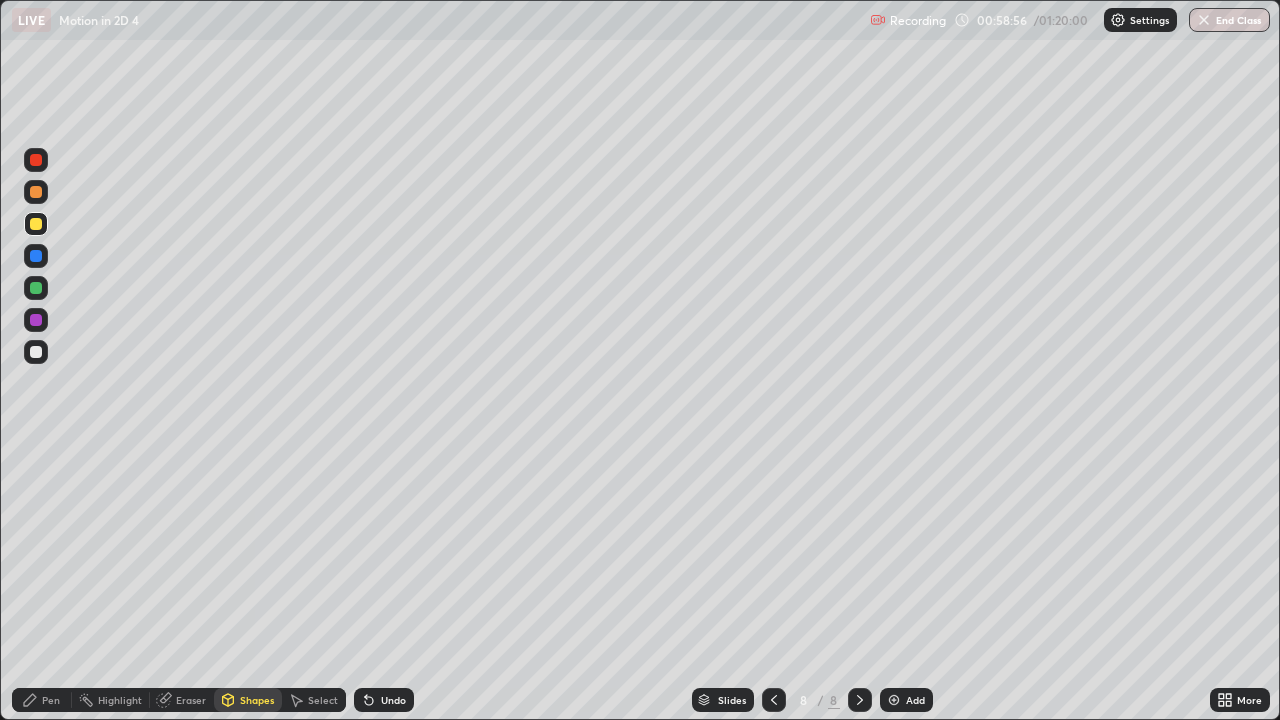 click at bounding box center (36, 352) 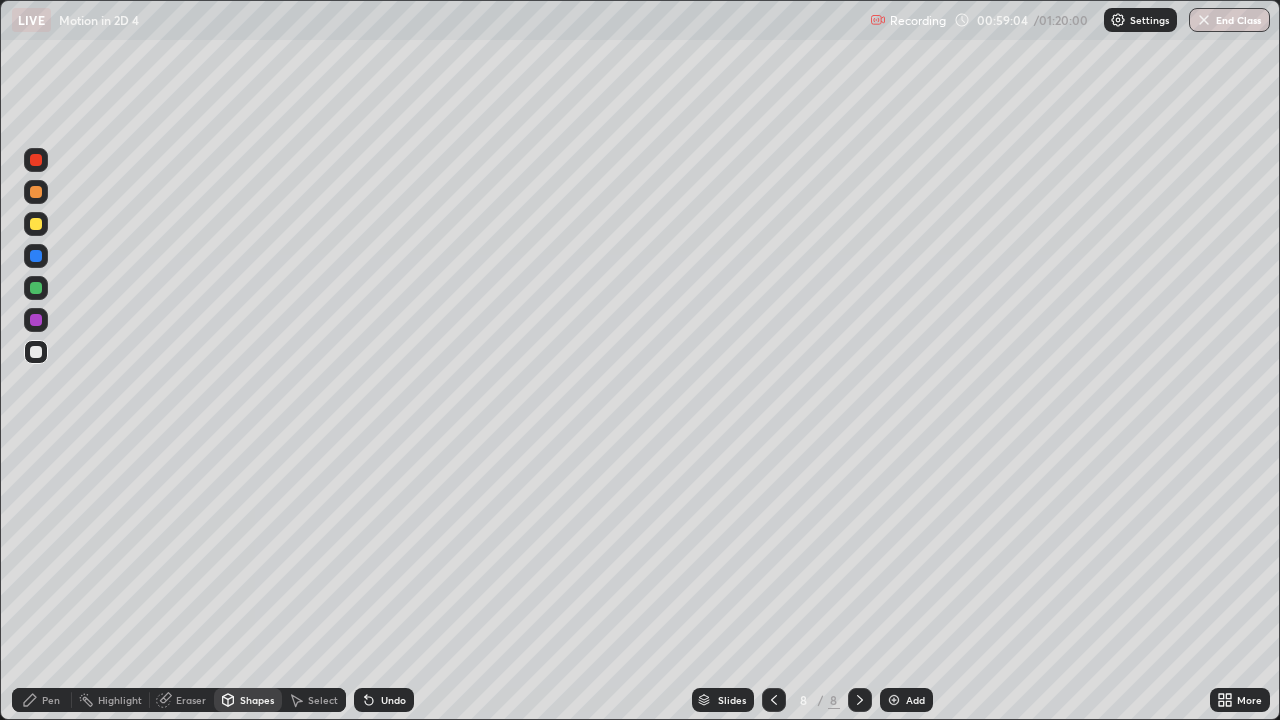 click at bounding box center [36, 352] 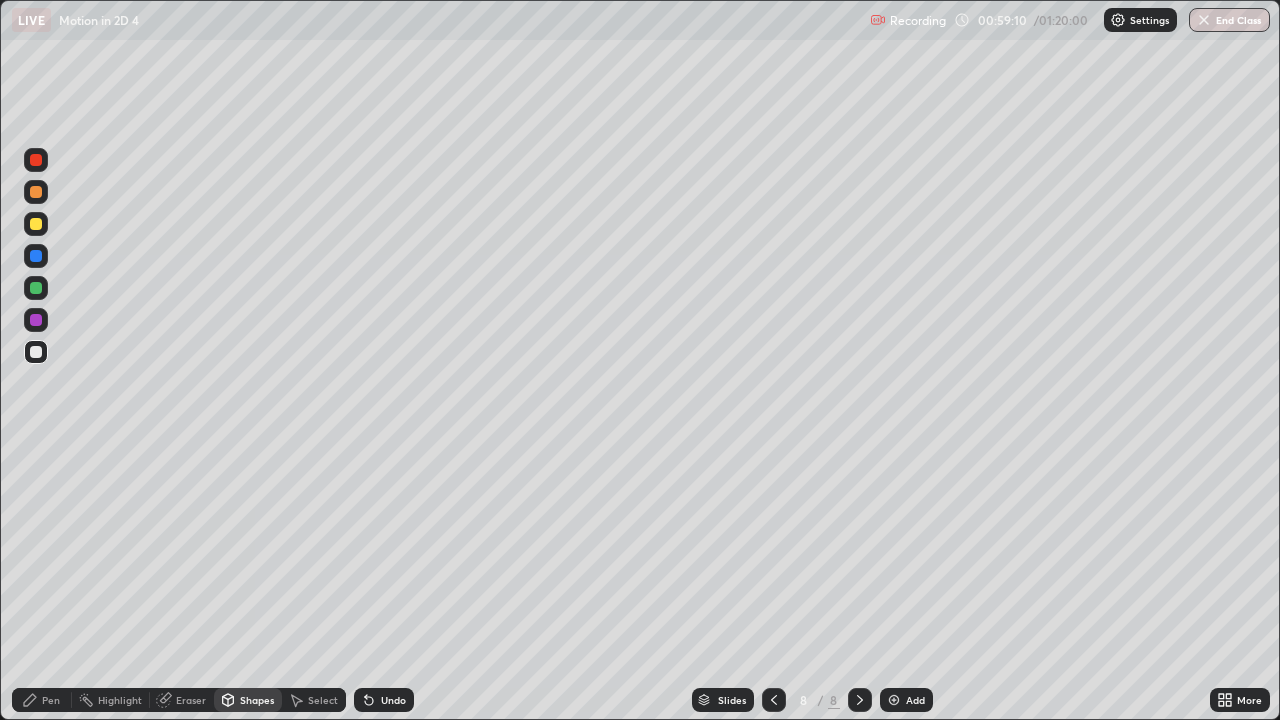 click on "Undo" at bounding box center [393, 700] 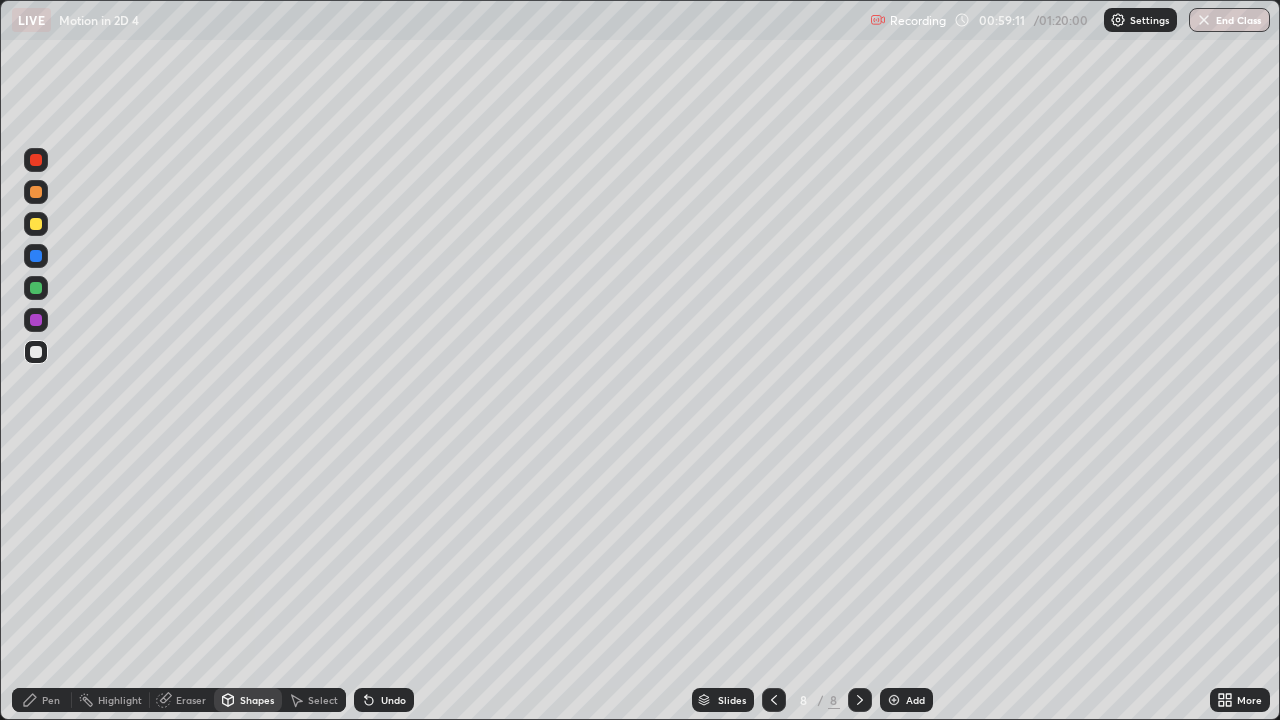 click on "Pen" at bounding box center (51, 700) 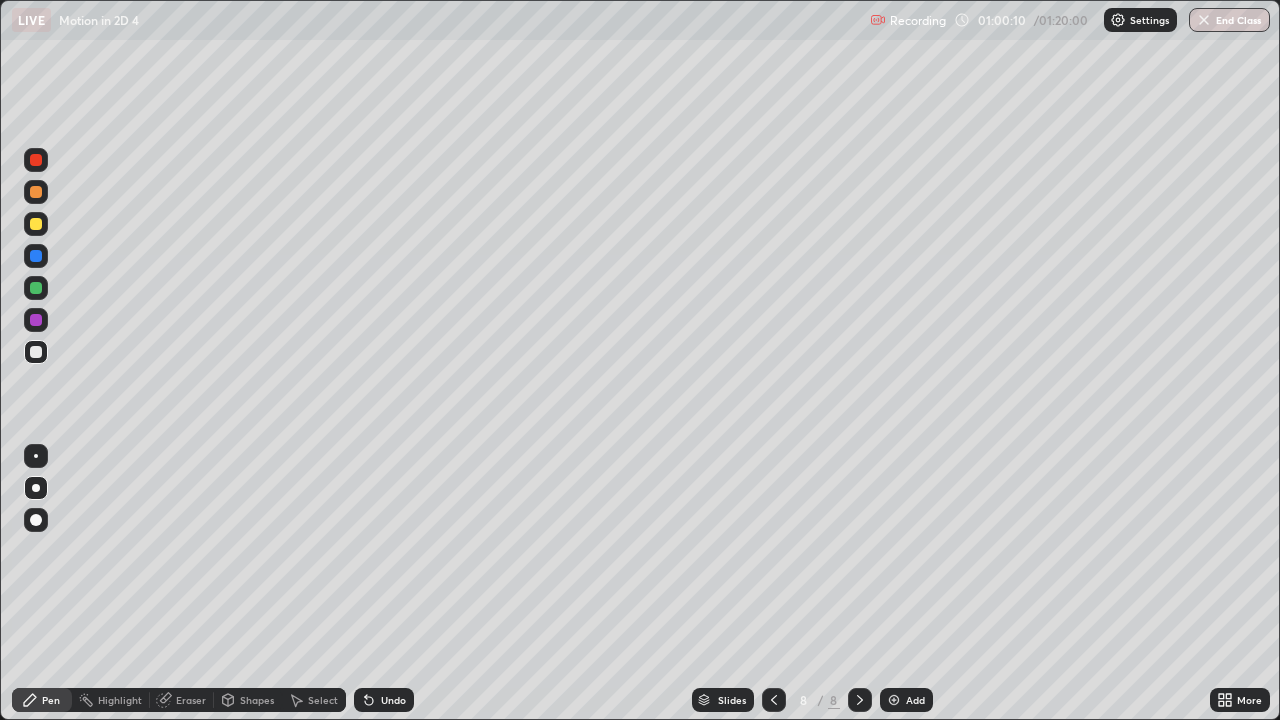click on "Undo" at bounding box center (384, 700) 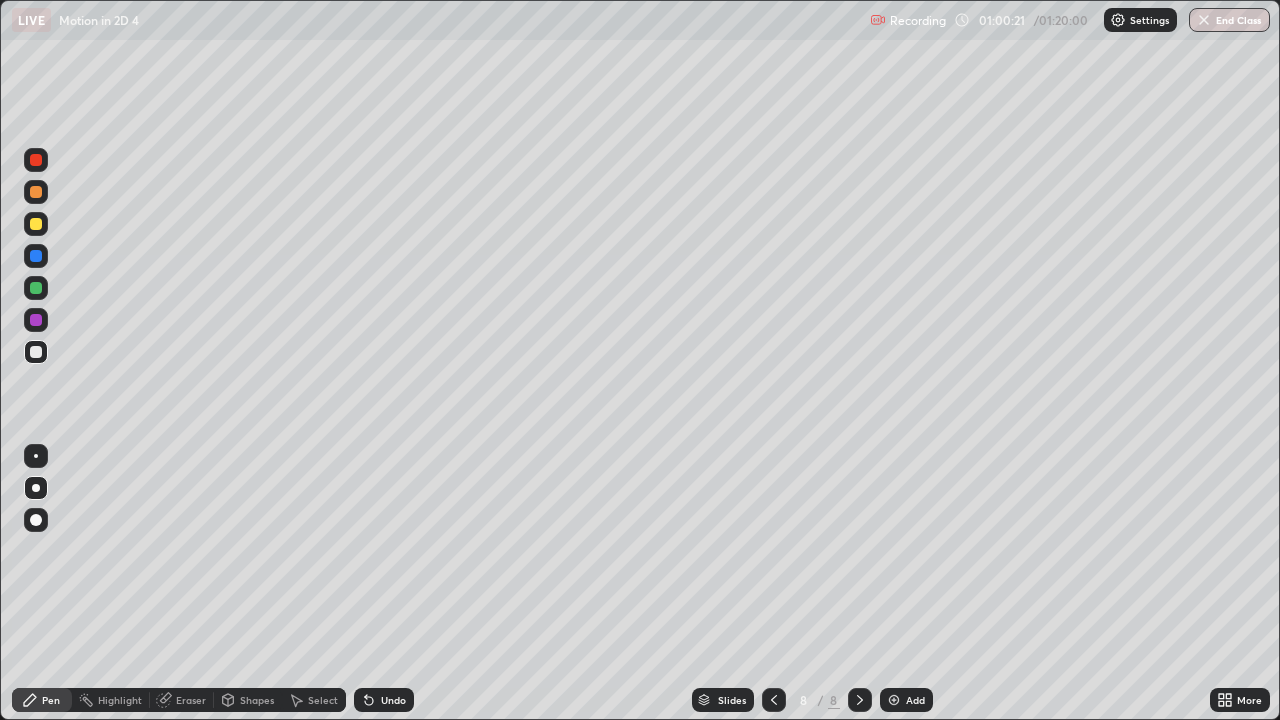 click at bounding box center [36, 160] 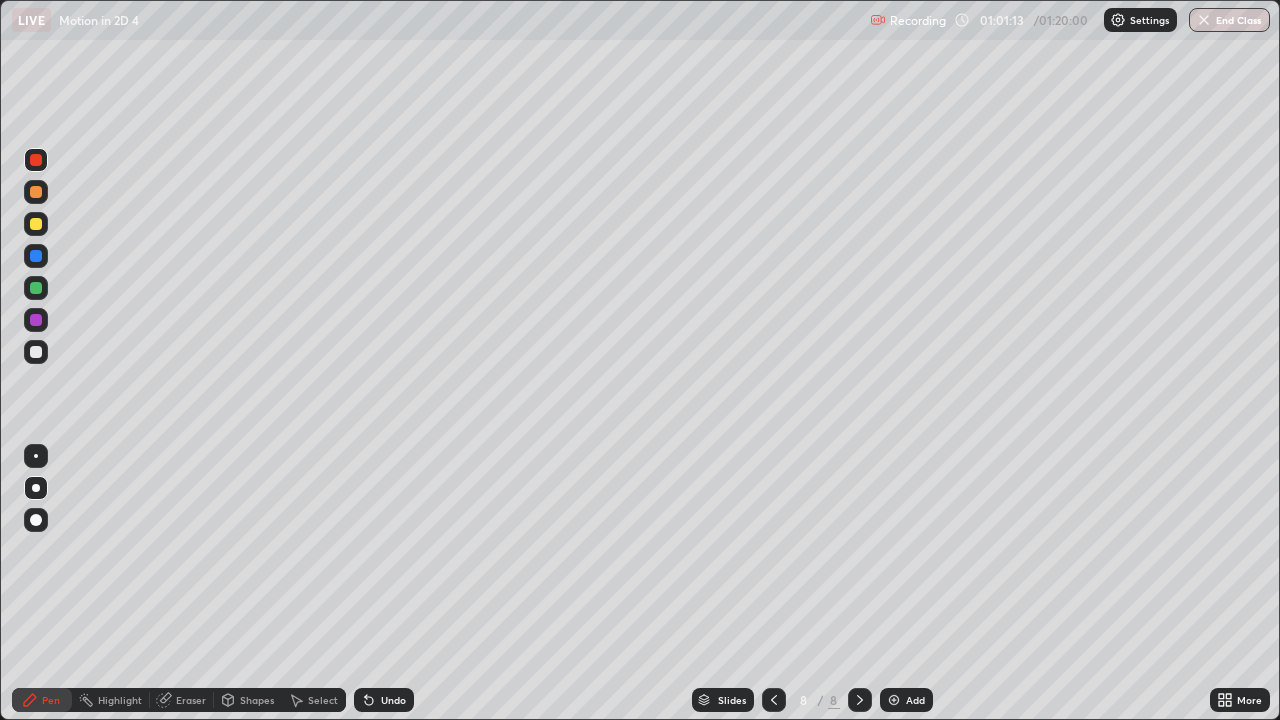 click at bounding box center [36, 288] 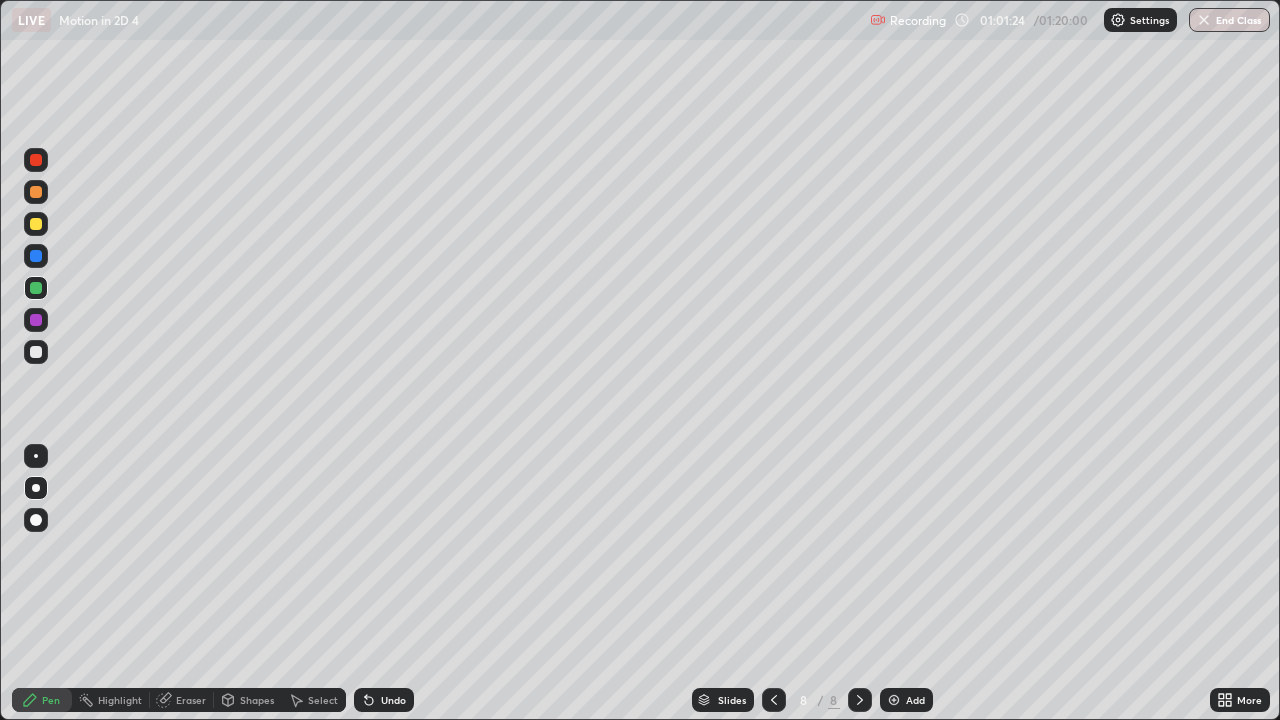 click at bounding box center [36, 192] 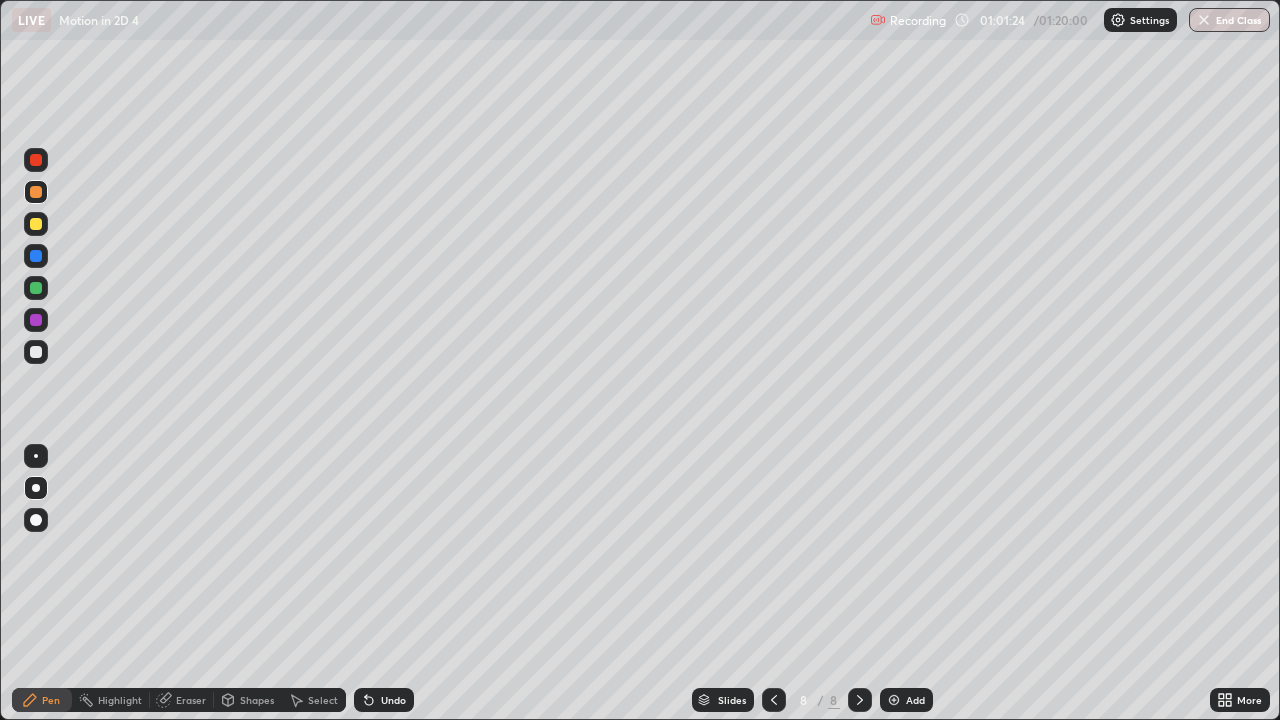 click at bounding box center [36, 256] 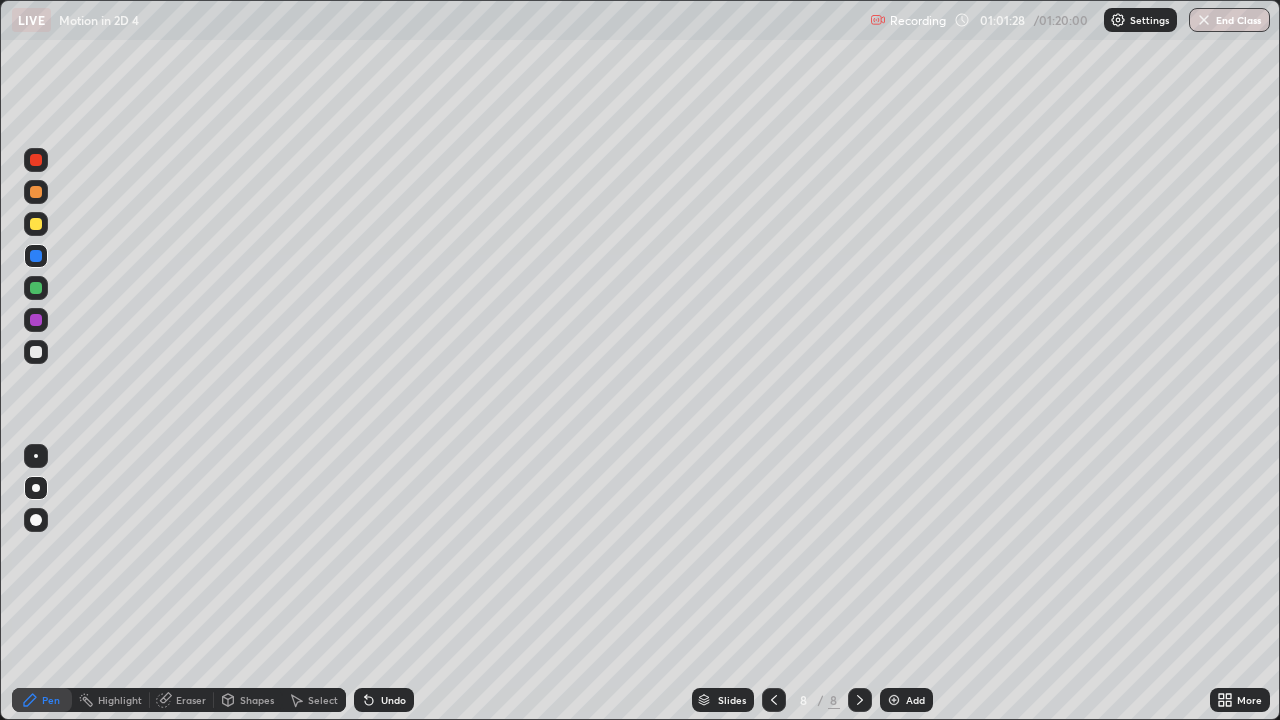 click at bounding box center [36, 352] 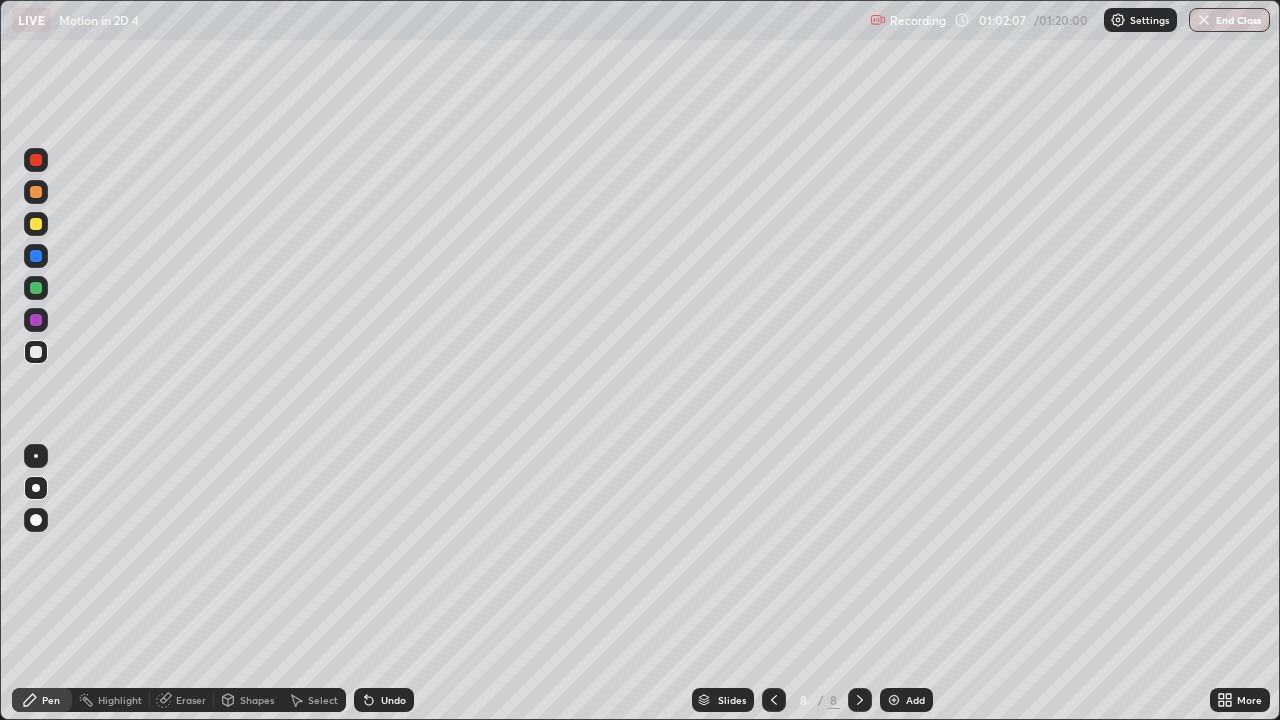 click at bounding box center (36, 352) 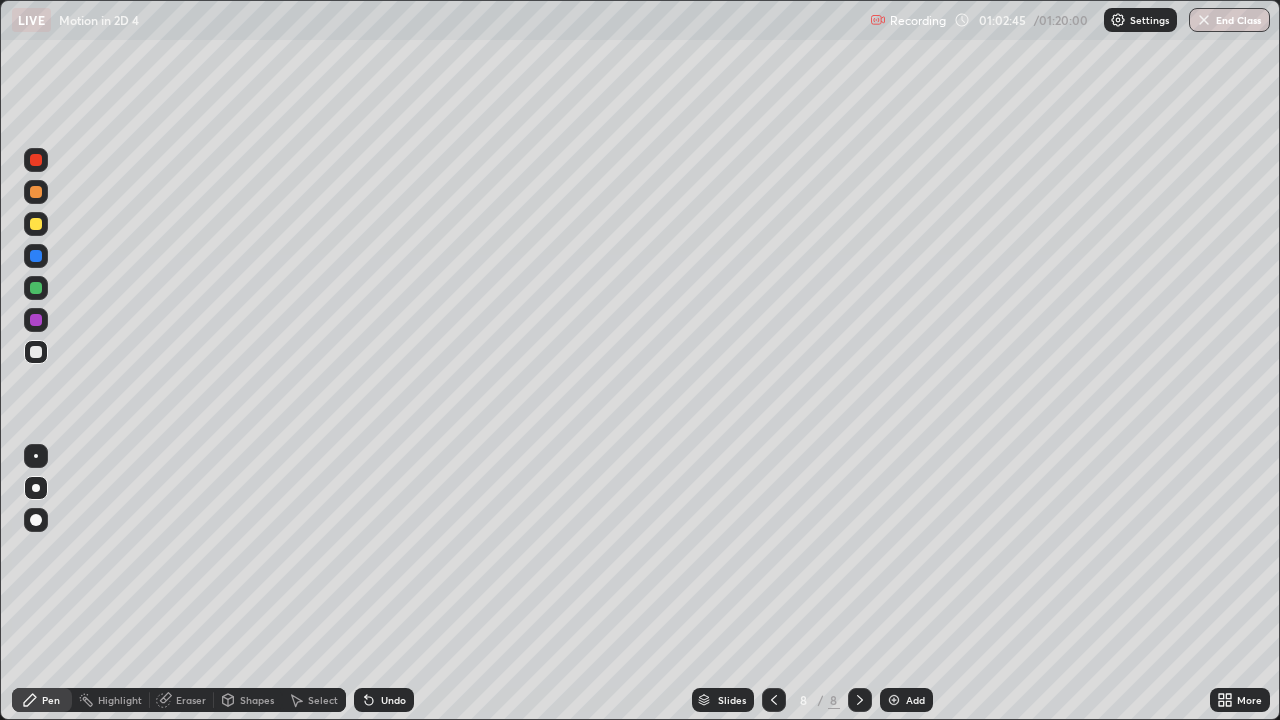 click at bounding box center [36, 224] 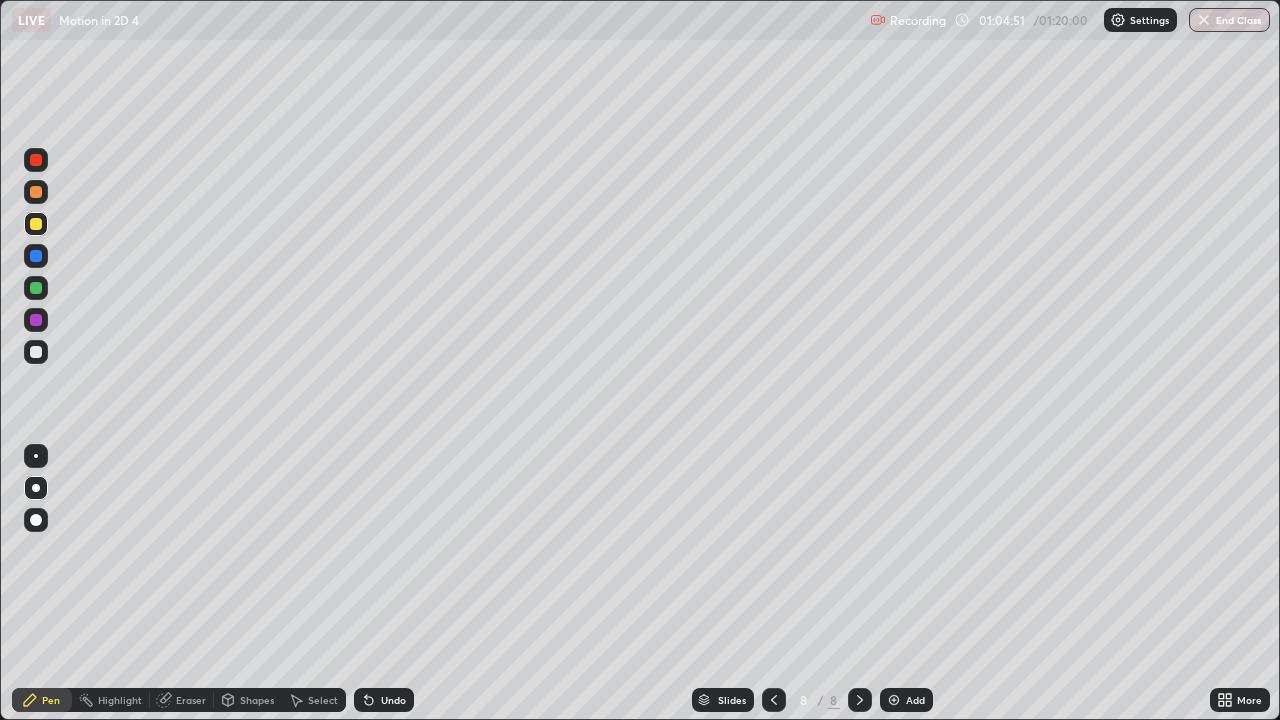 click at bounding box center [36, 352] 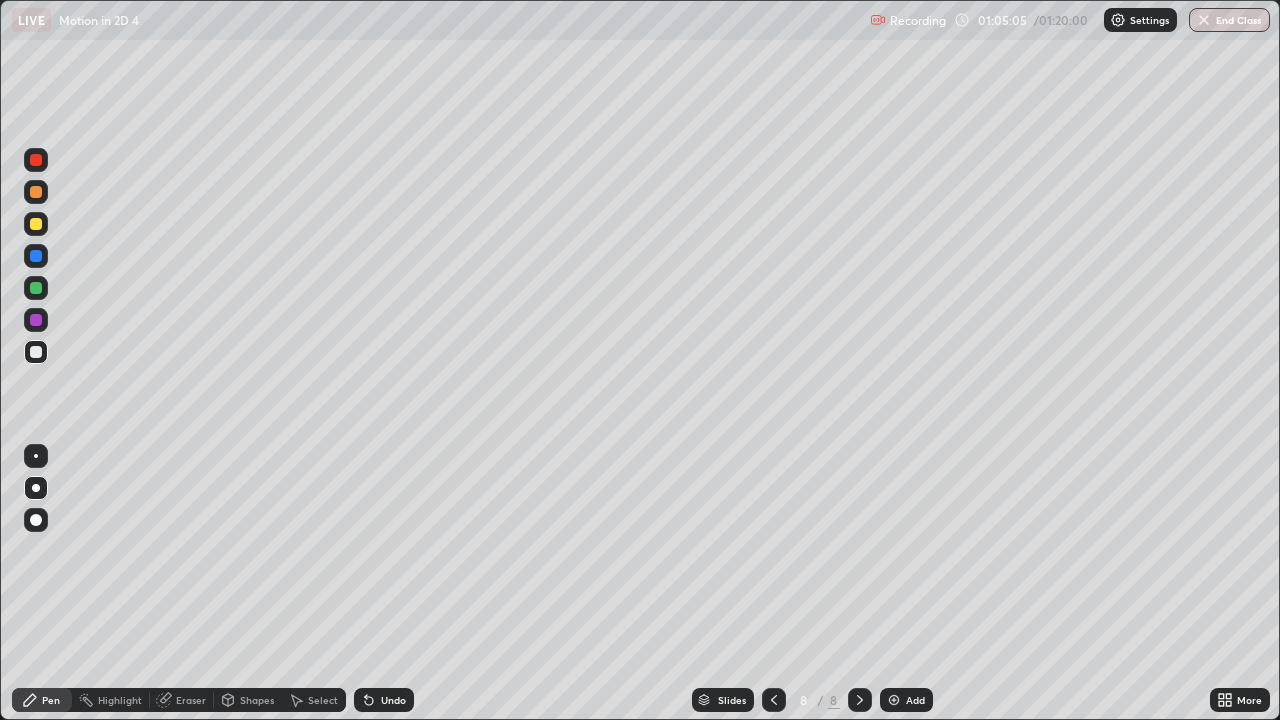 click on "Undo" at bounding box center (384, 700) 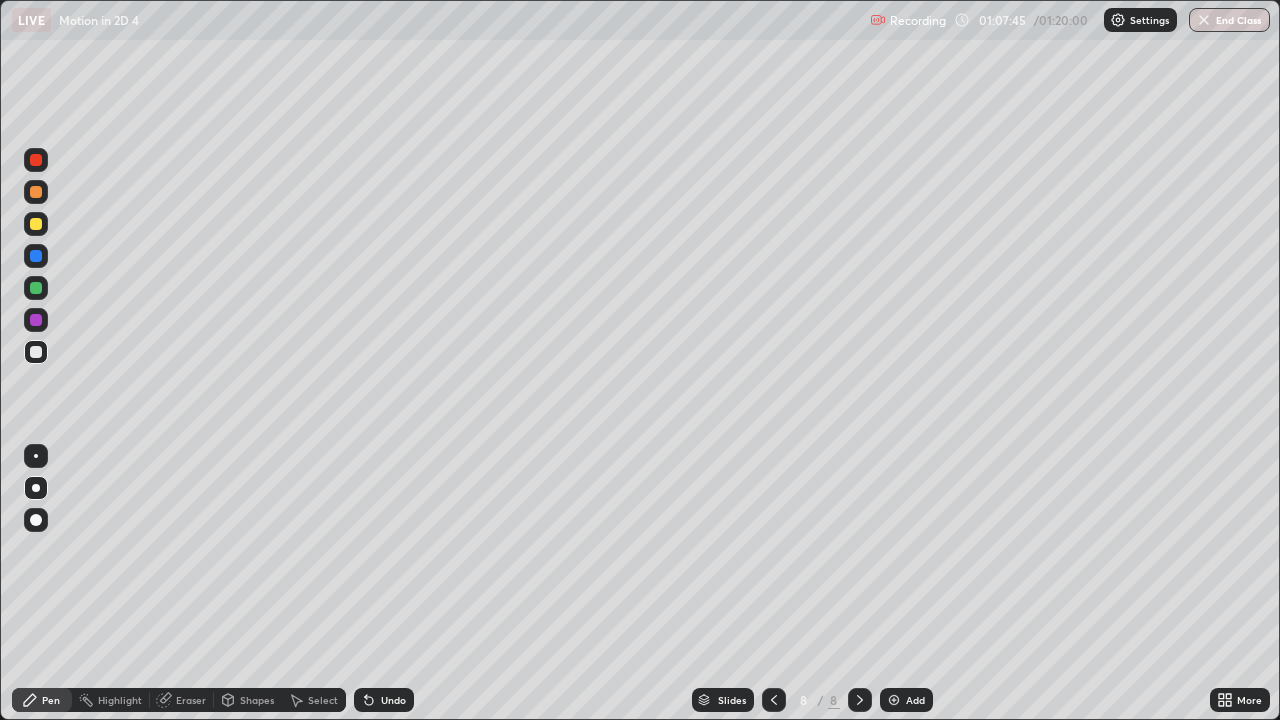 click on "Select" at bounding box center (323, 700) 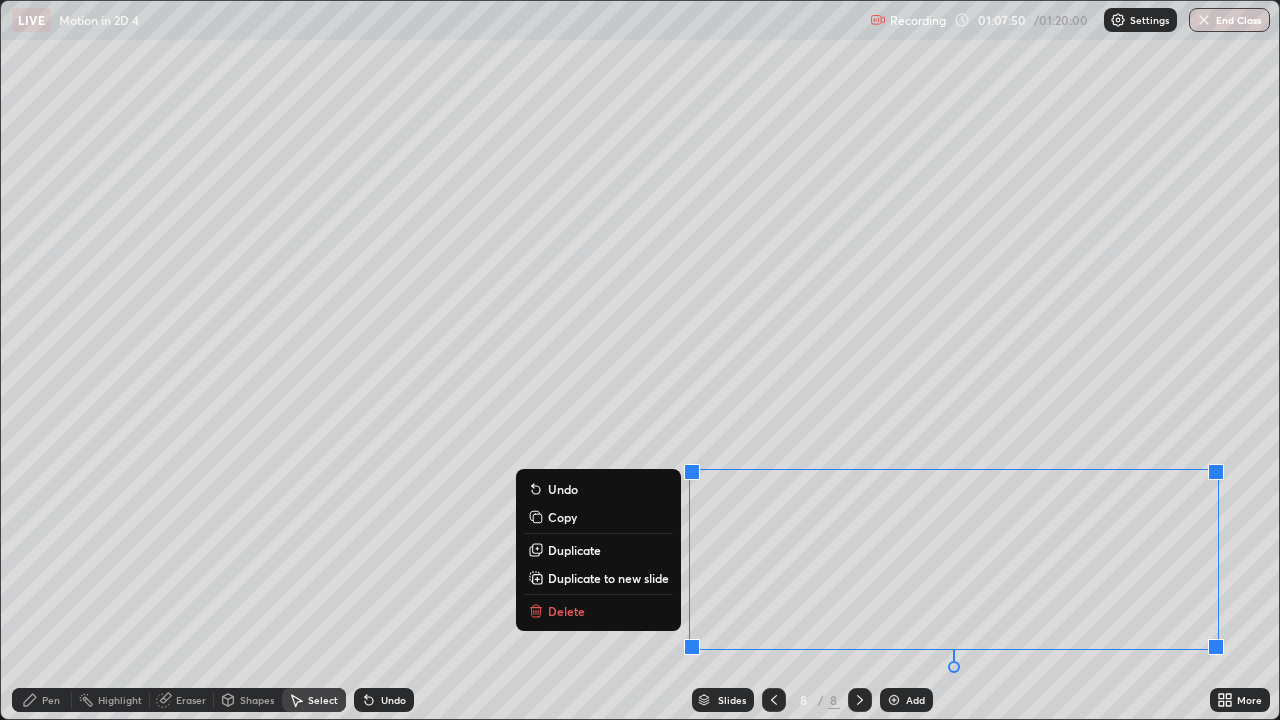 click on "Duplicate to new slide" at bounding box center [608, 578] 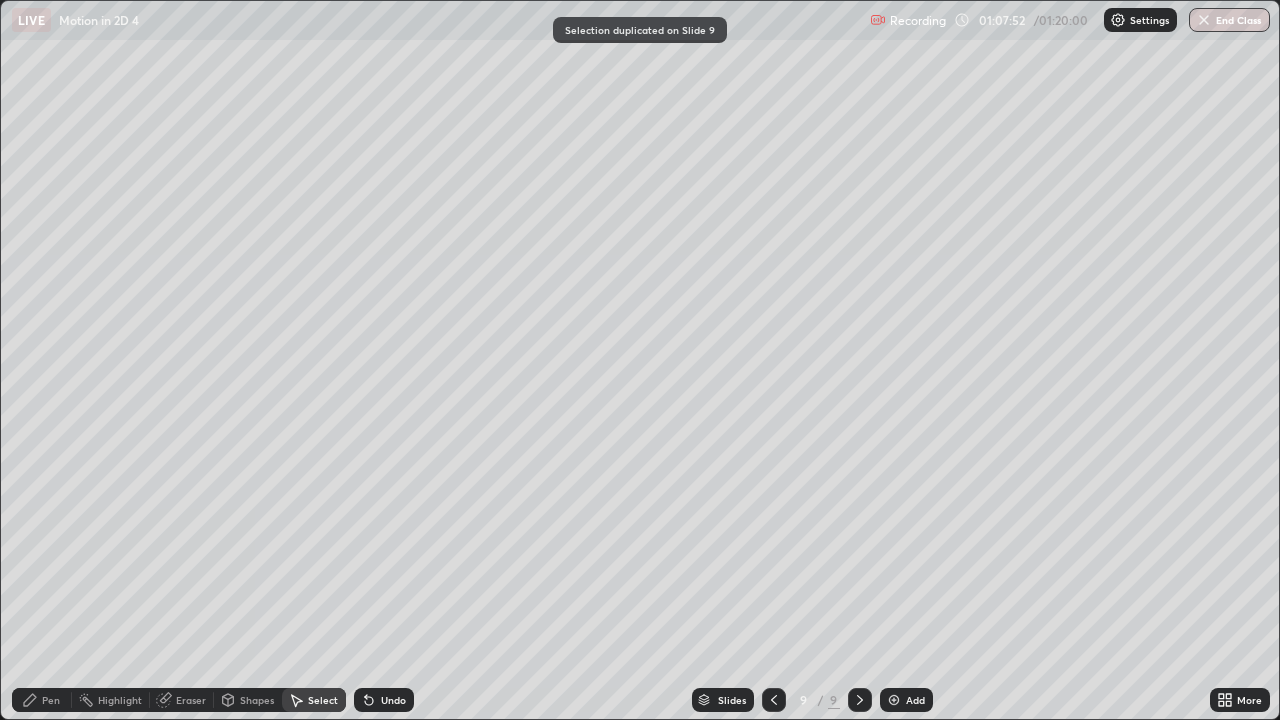 click on "Shapes" at bounding box center (257, 700) 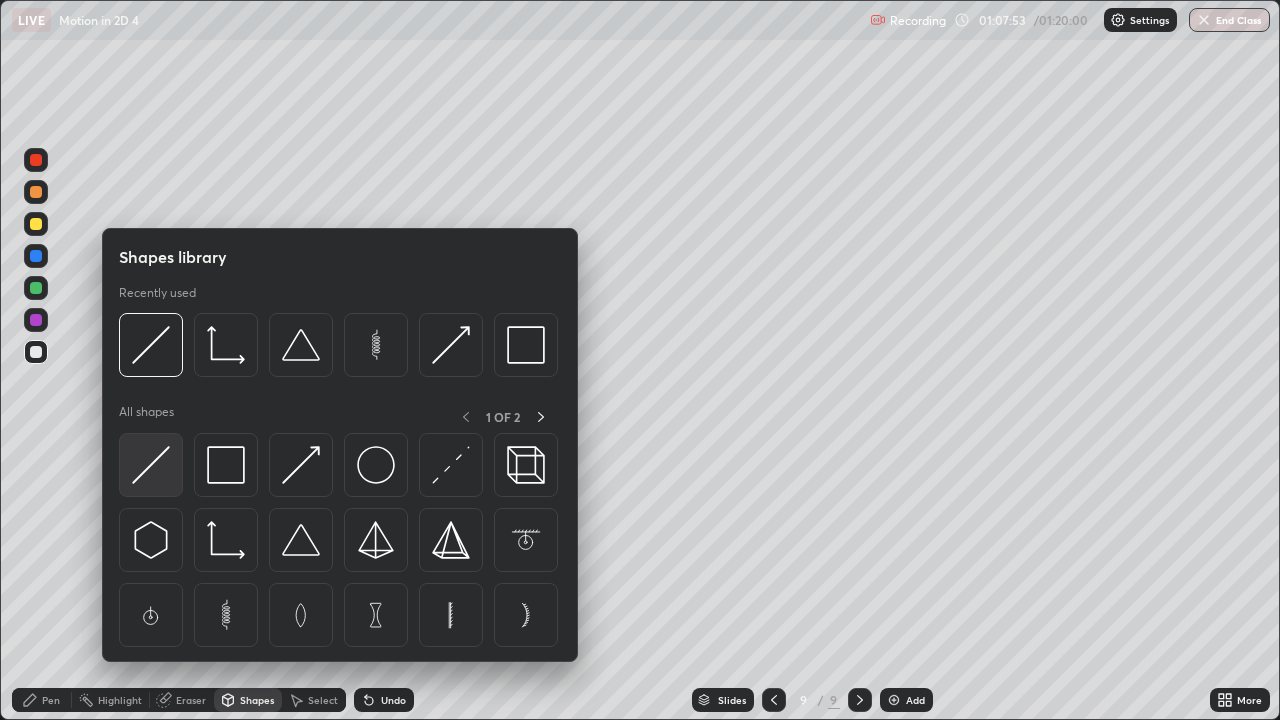 click at bounding box center (151, 465) 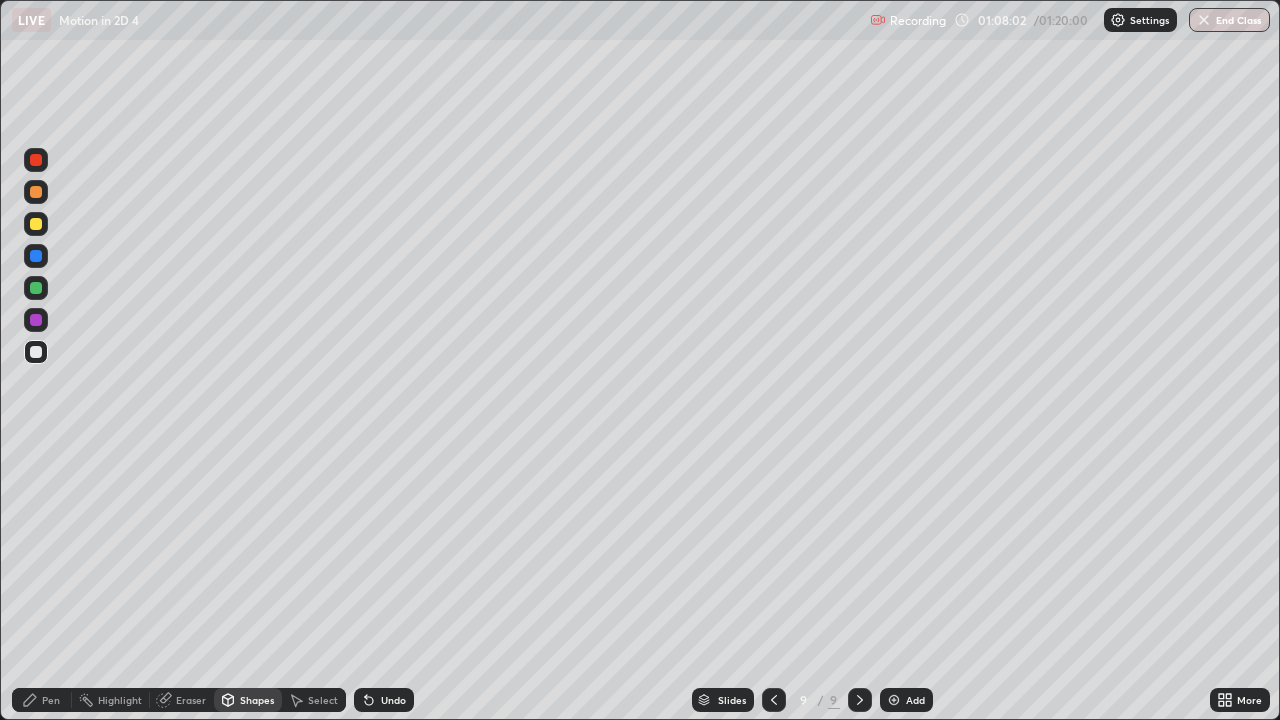 click on "Undo" at bounding box center (384, 700) 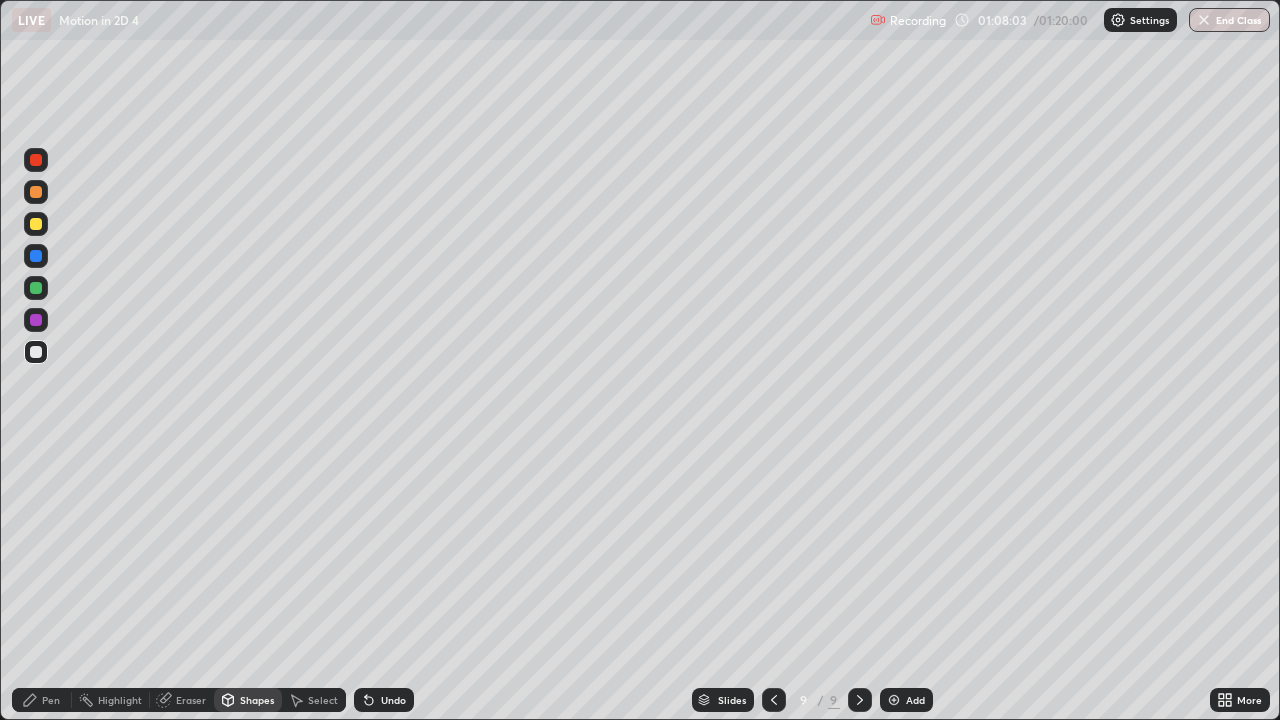 click at bounding box center [36, 224] 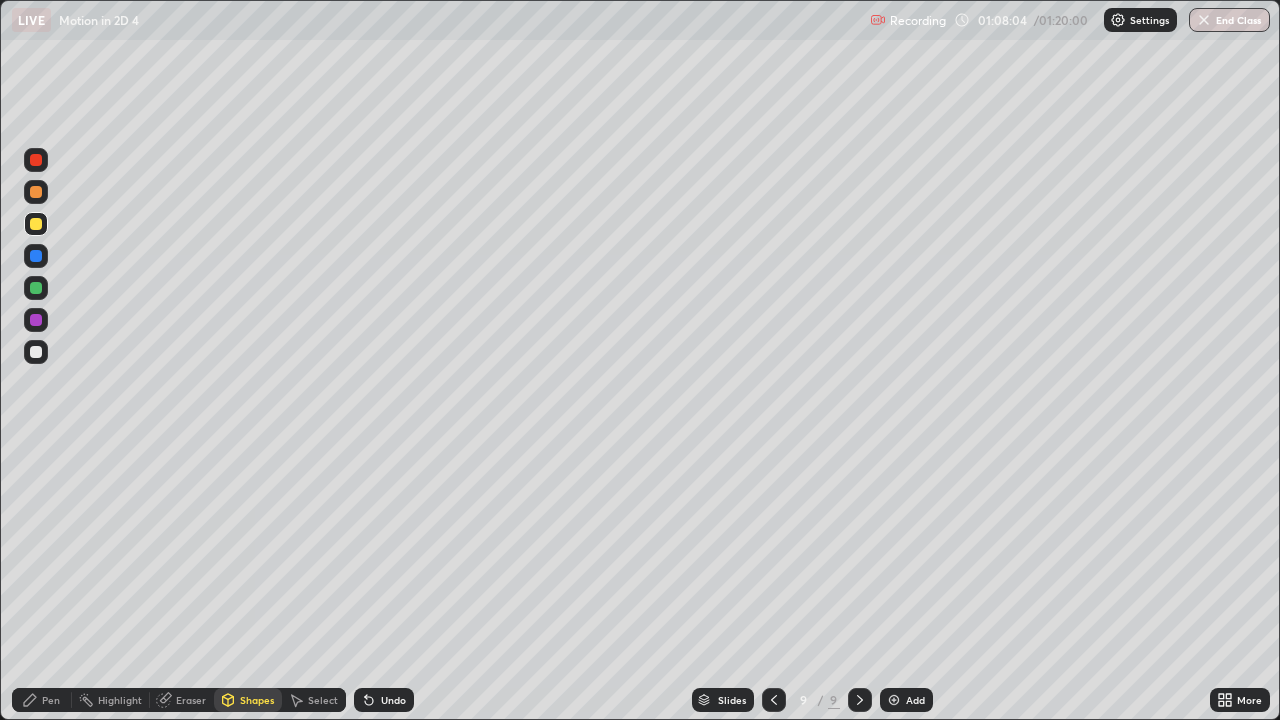 click 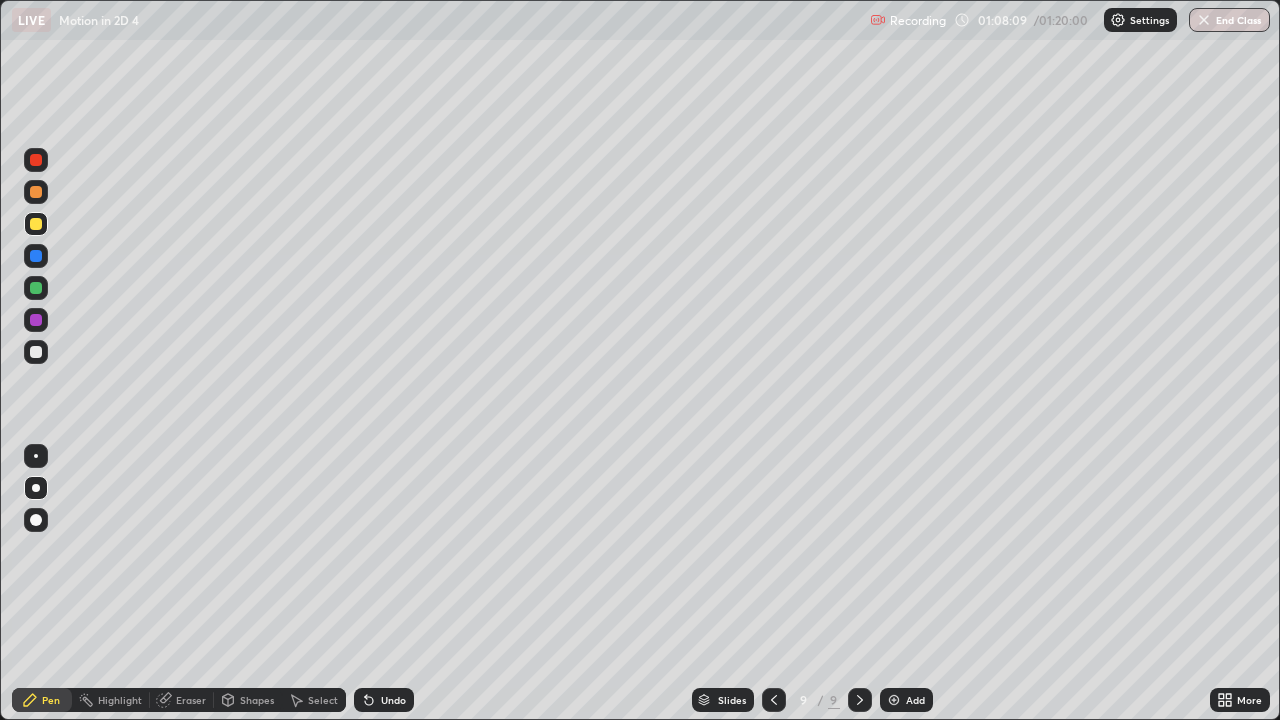 click at bounding box center (36, 160) 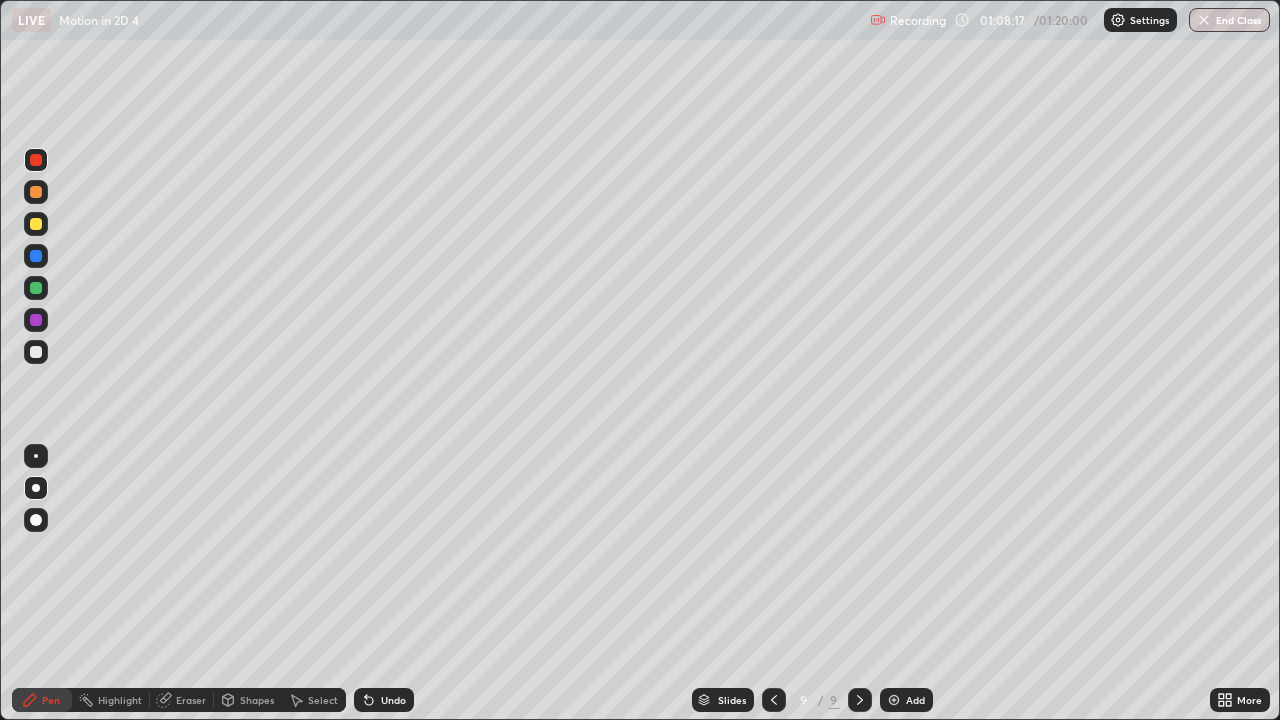 click at bounding box center [36, 288] 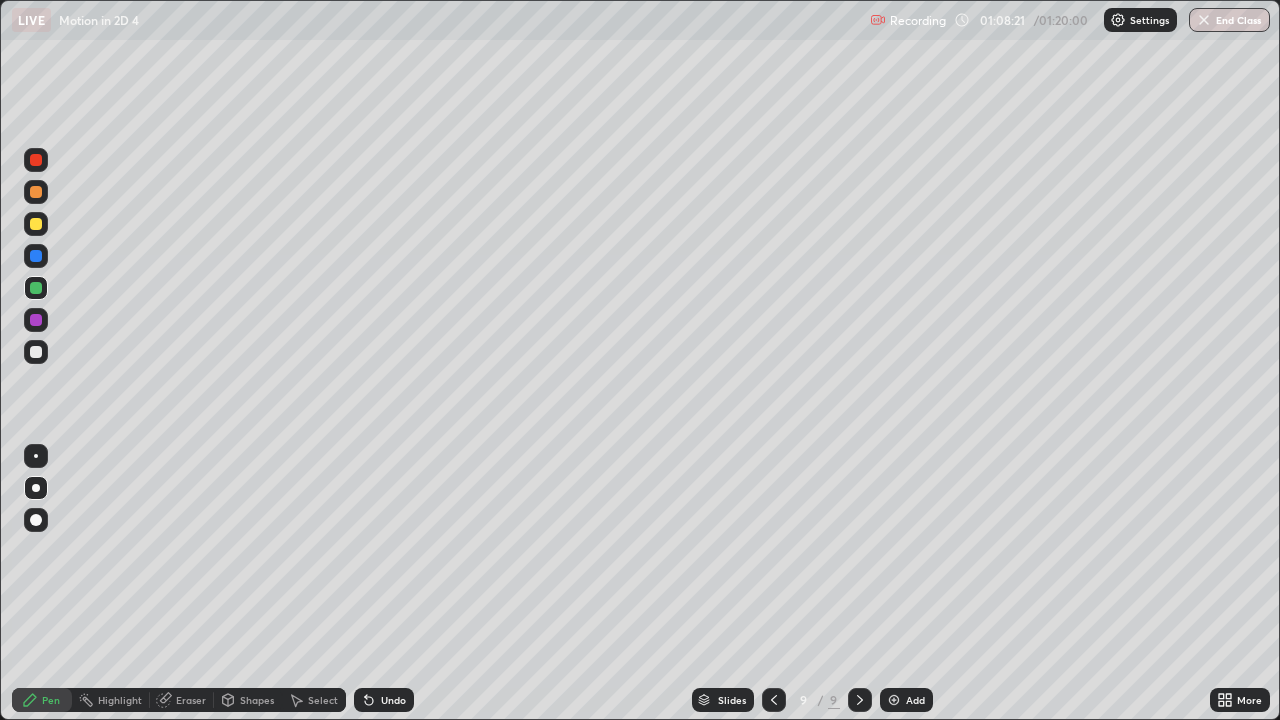 click at bounding box center (36, 160) 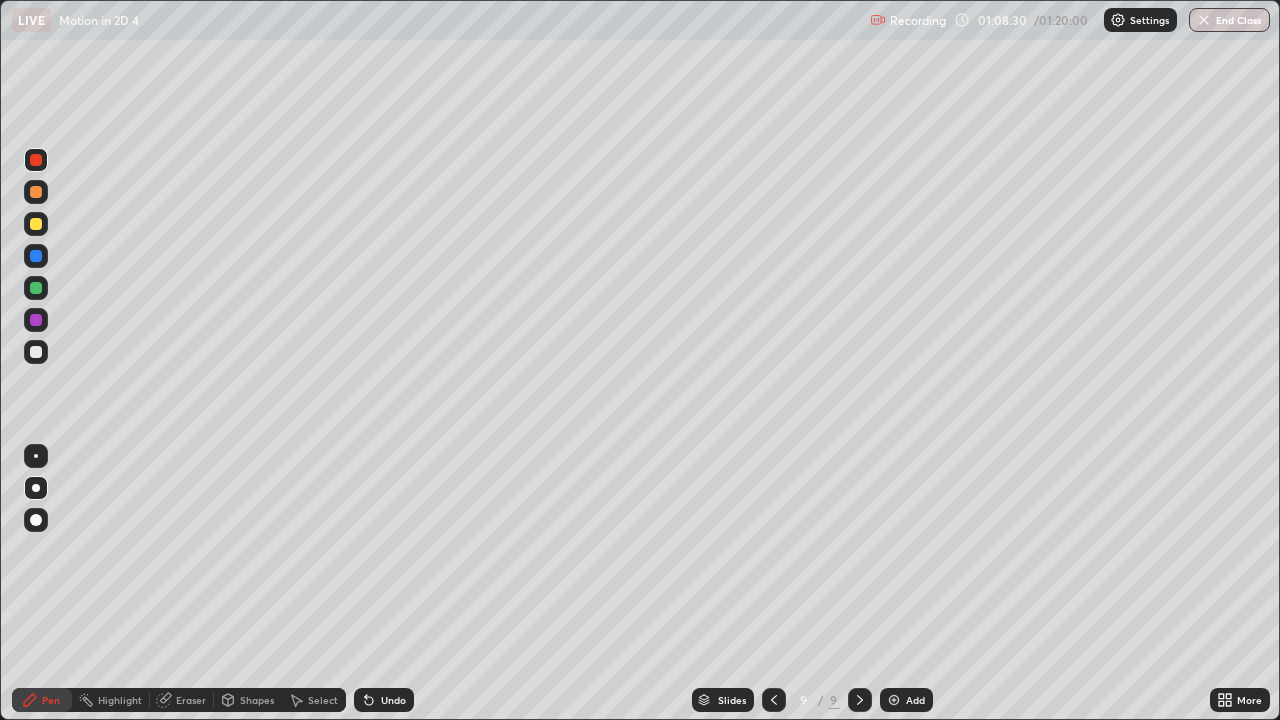 click at bounding box center [36, 352] 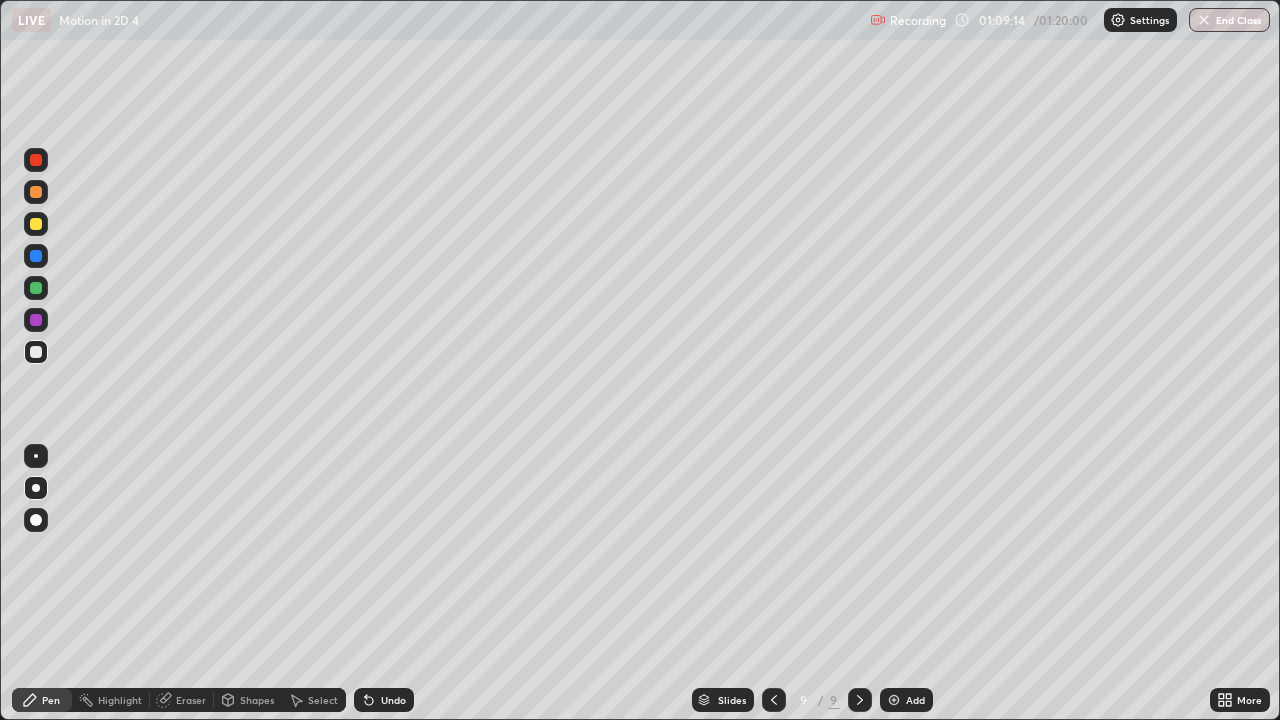 click 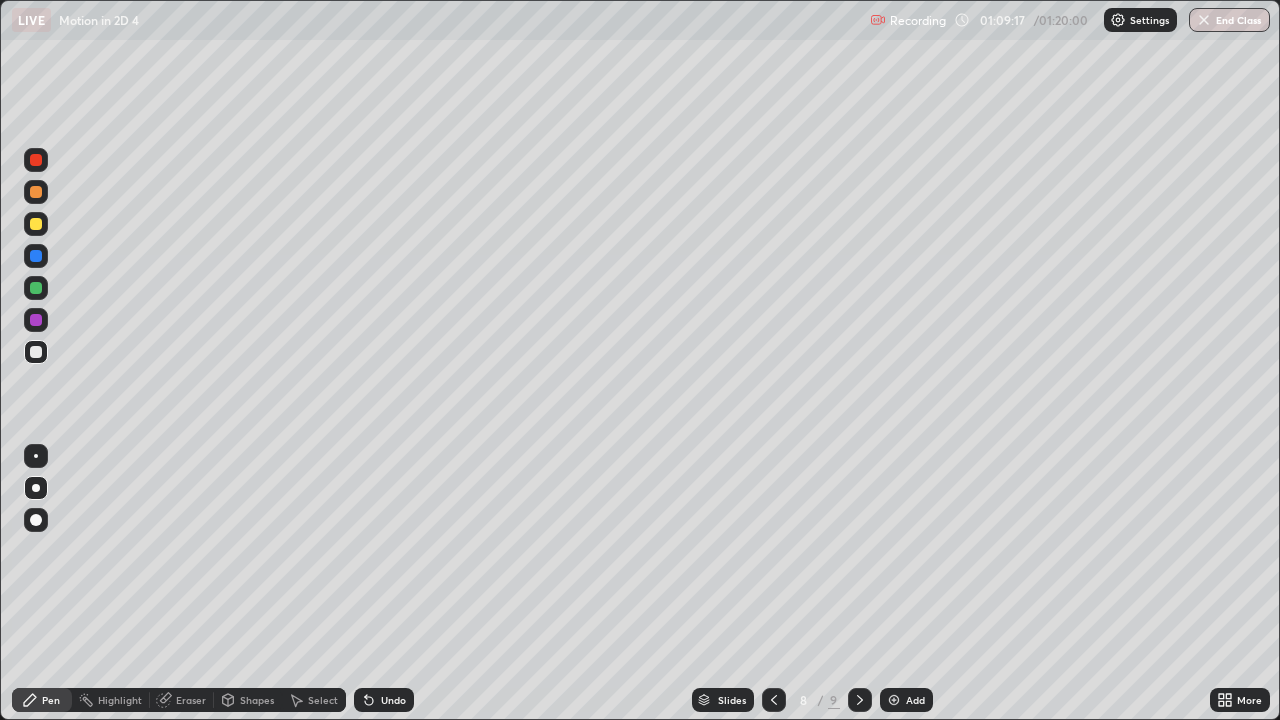 click 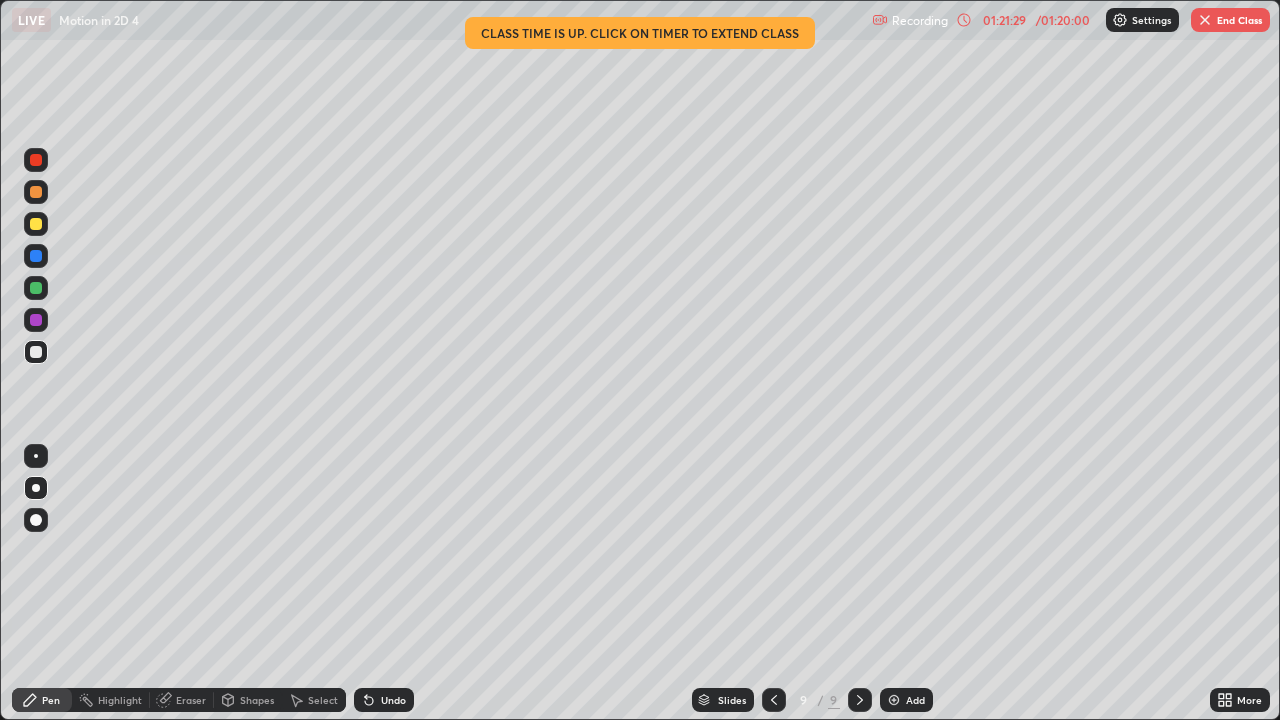 click on "End Class" at bounding box center (1230, 20) 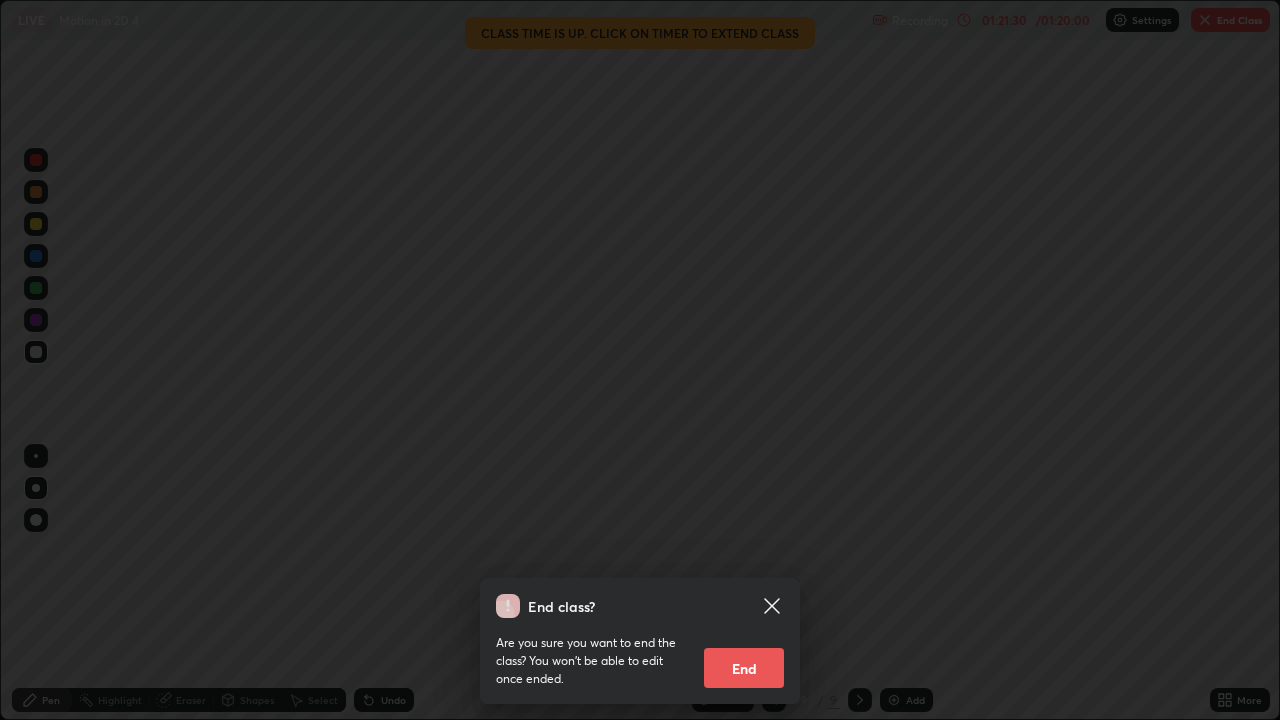 click on "End" at bounding box center [744, 668] 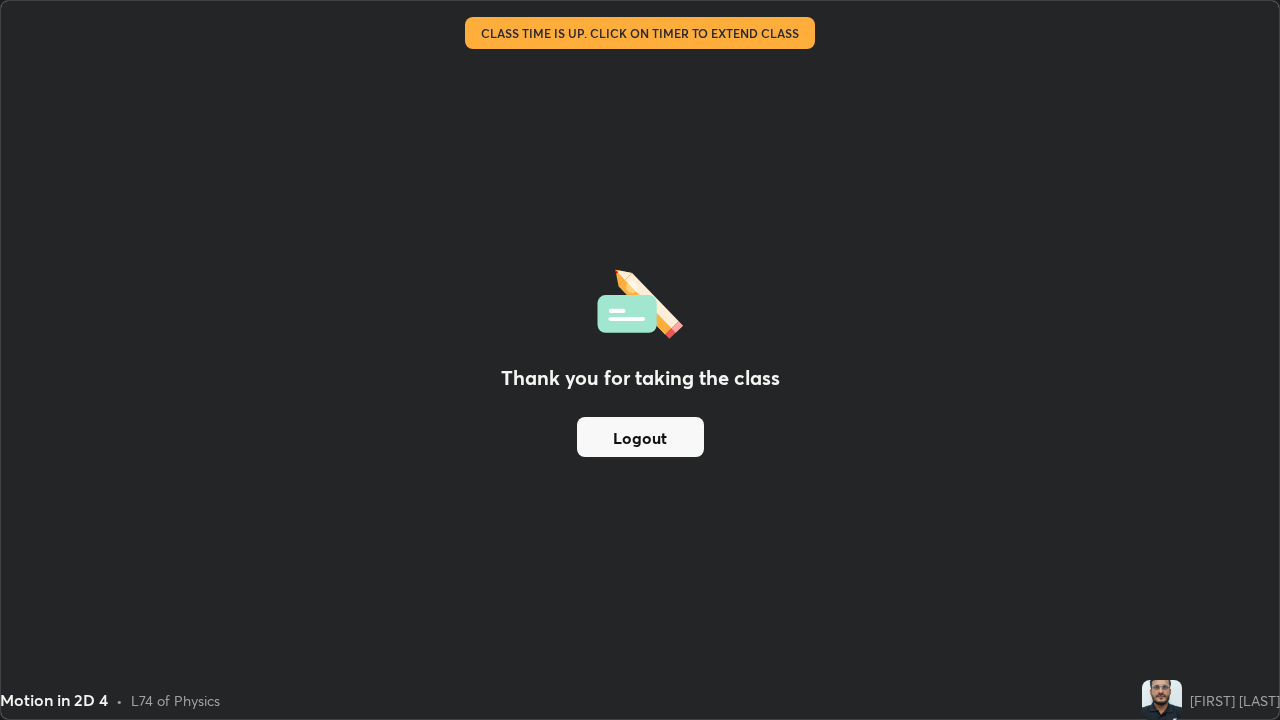 click on "Logout" at bounding box center (640, 437) 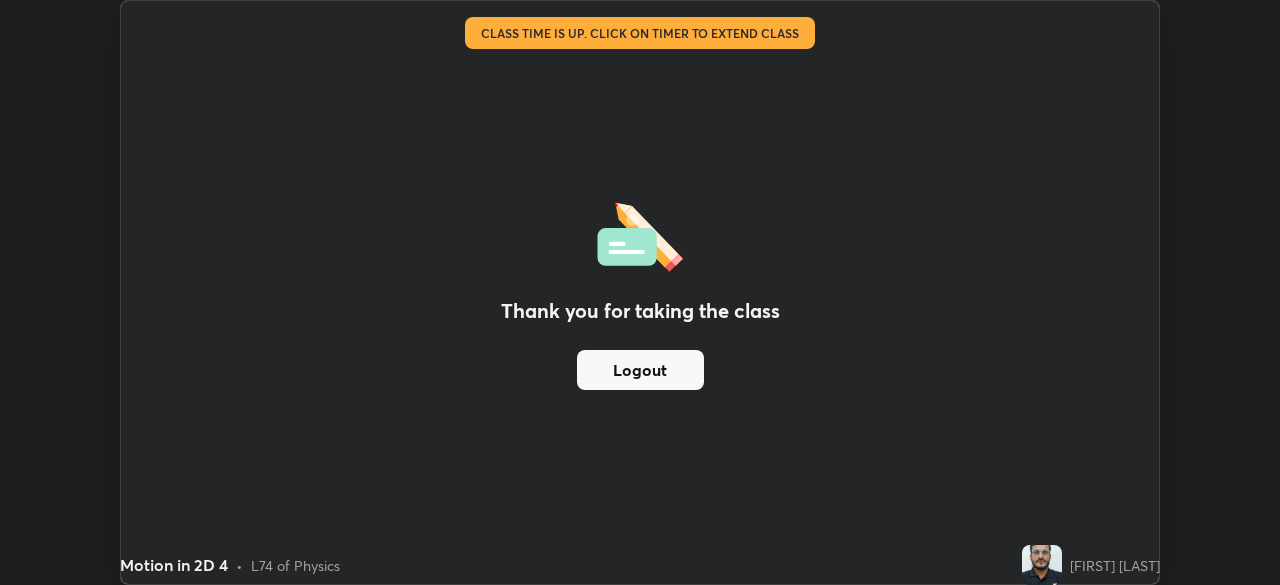 scroll, scrollTop: 585, scrollLeft: 1280, axis: both 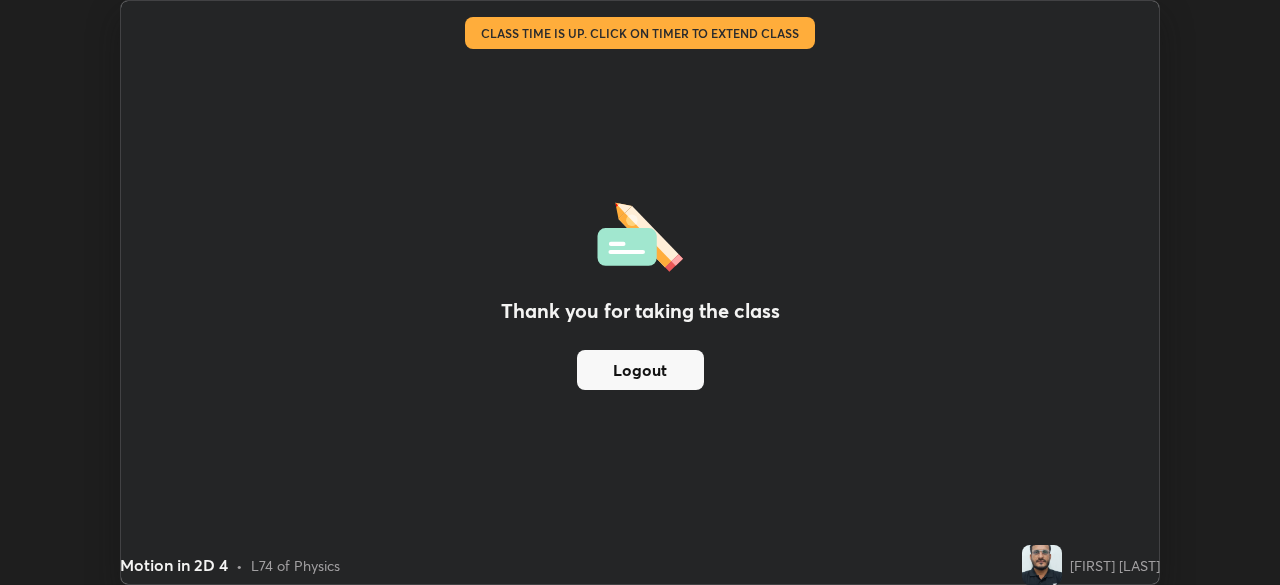 click on "Logout" at bounding box center [640, 370] 